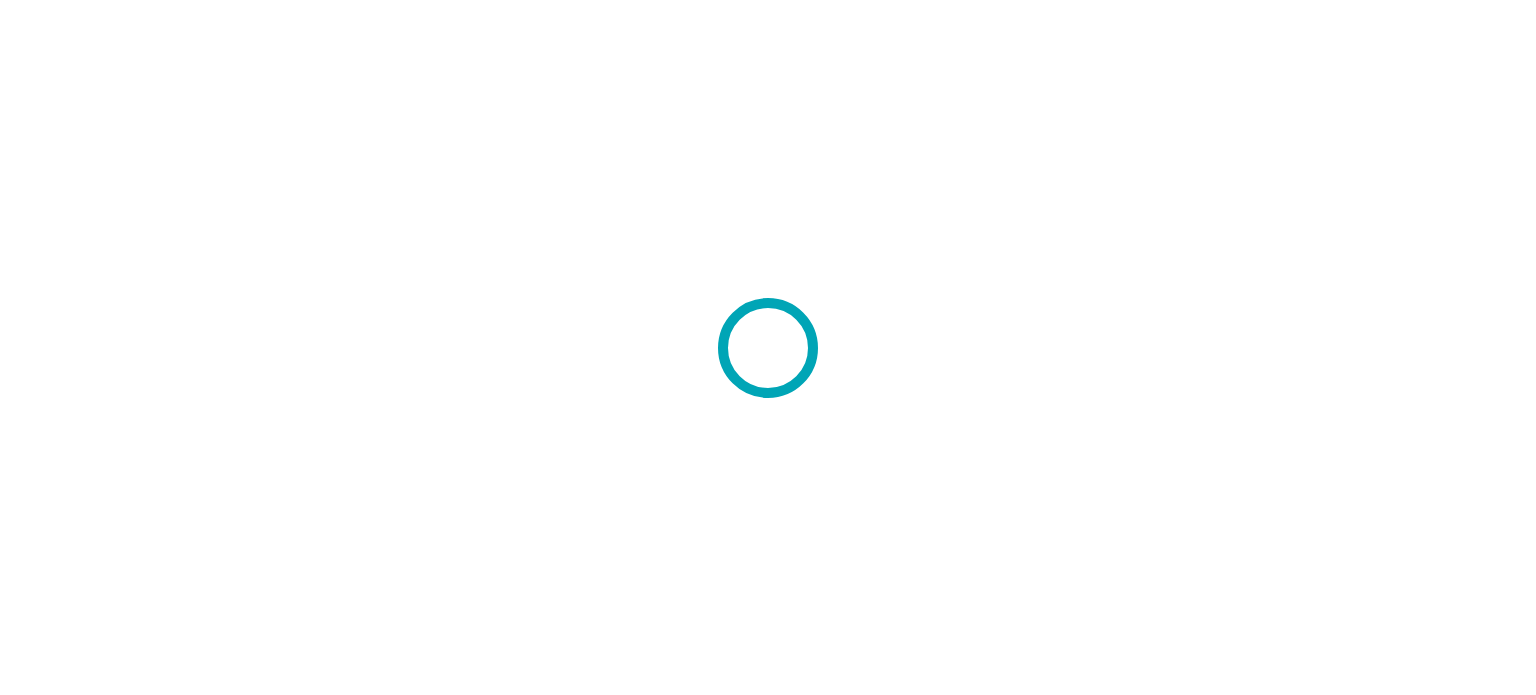 scroll, scrollTop: 0, scrollLeft: 0, axis: both 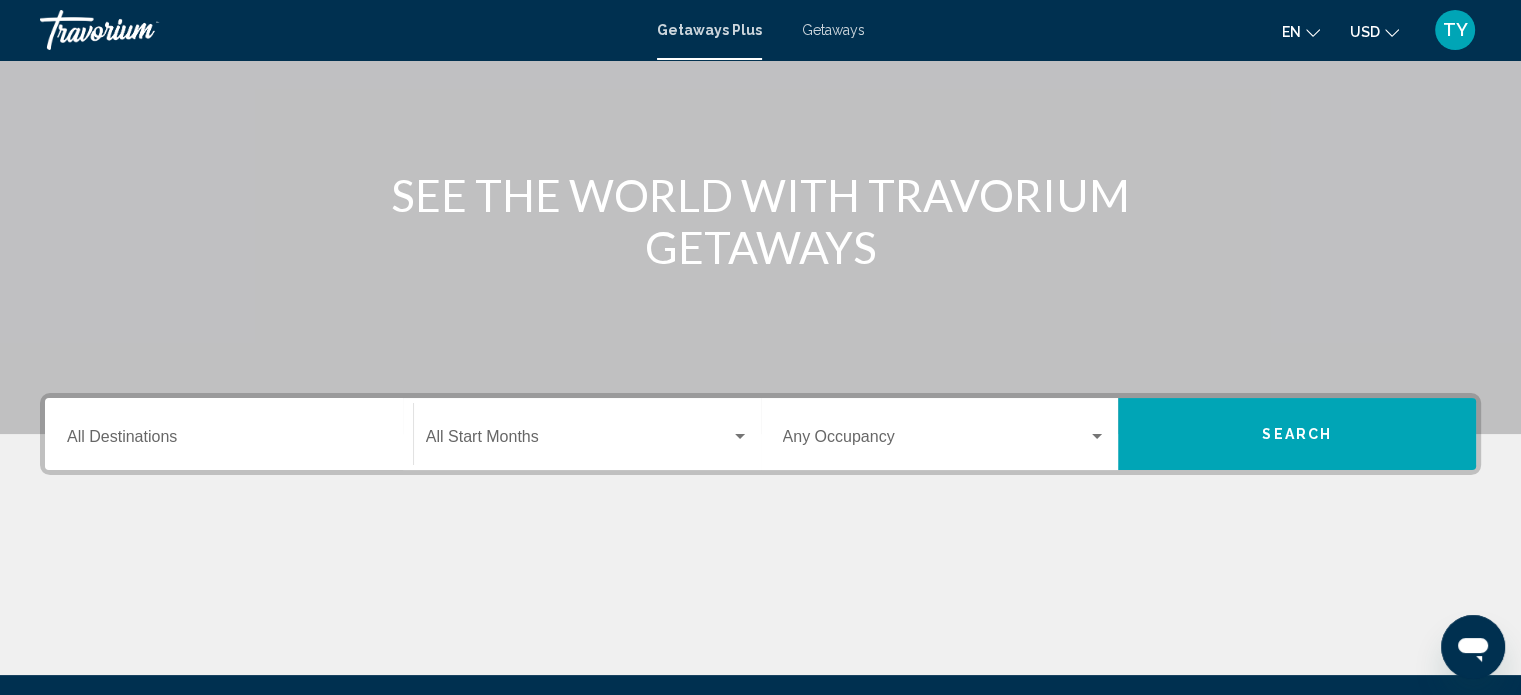 click on "Destination All Destinations" at bounding box center (229, 441) 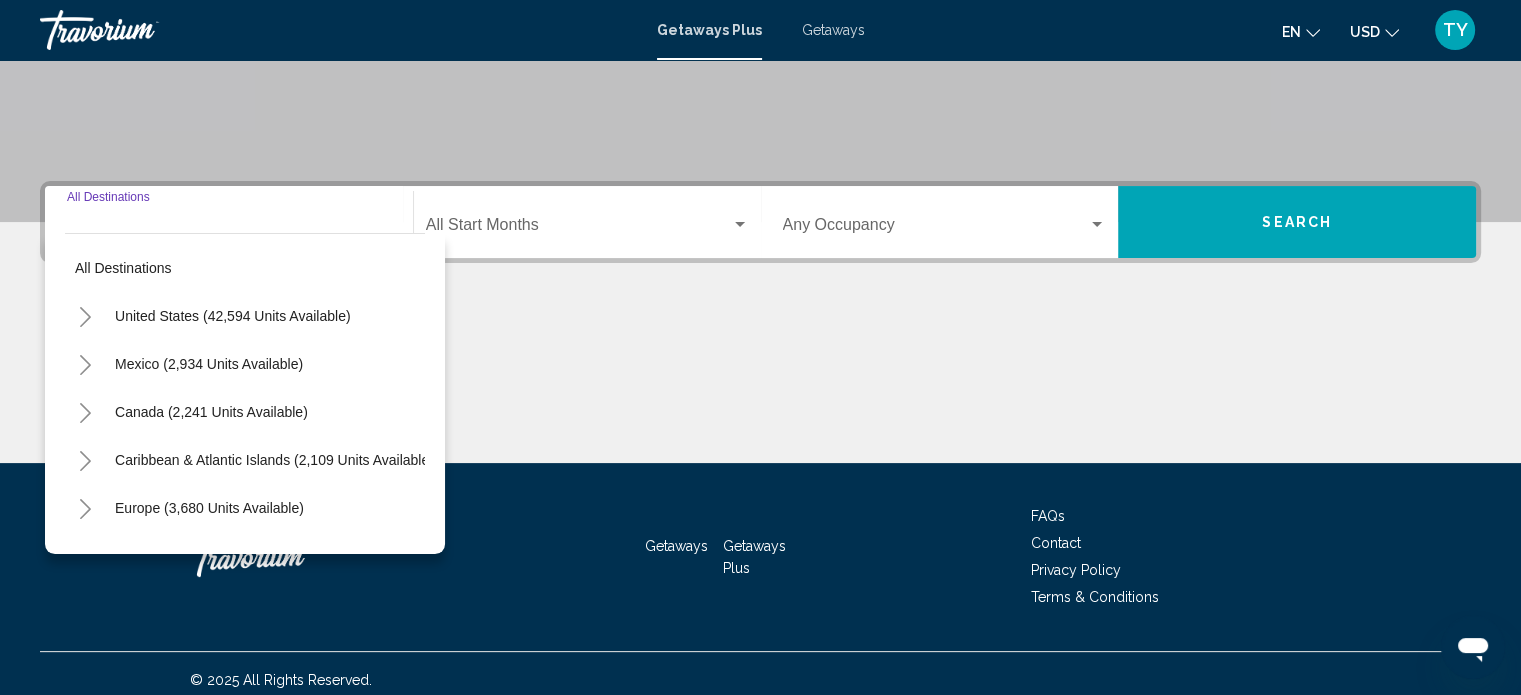 scroll, scrollTop: 390, scrollLeft: 0, axis: vertical 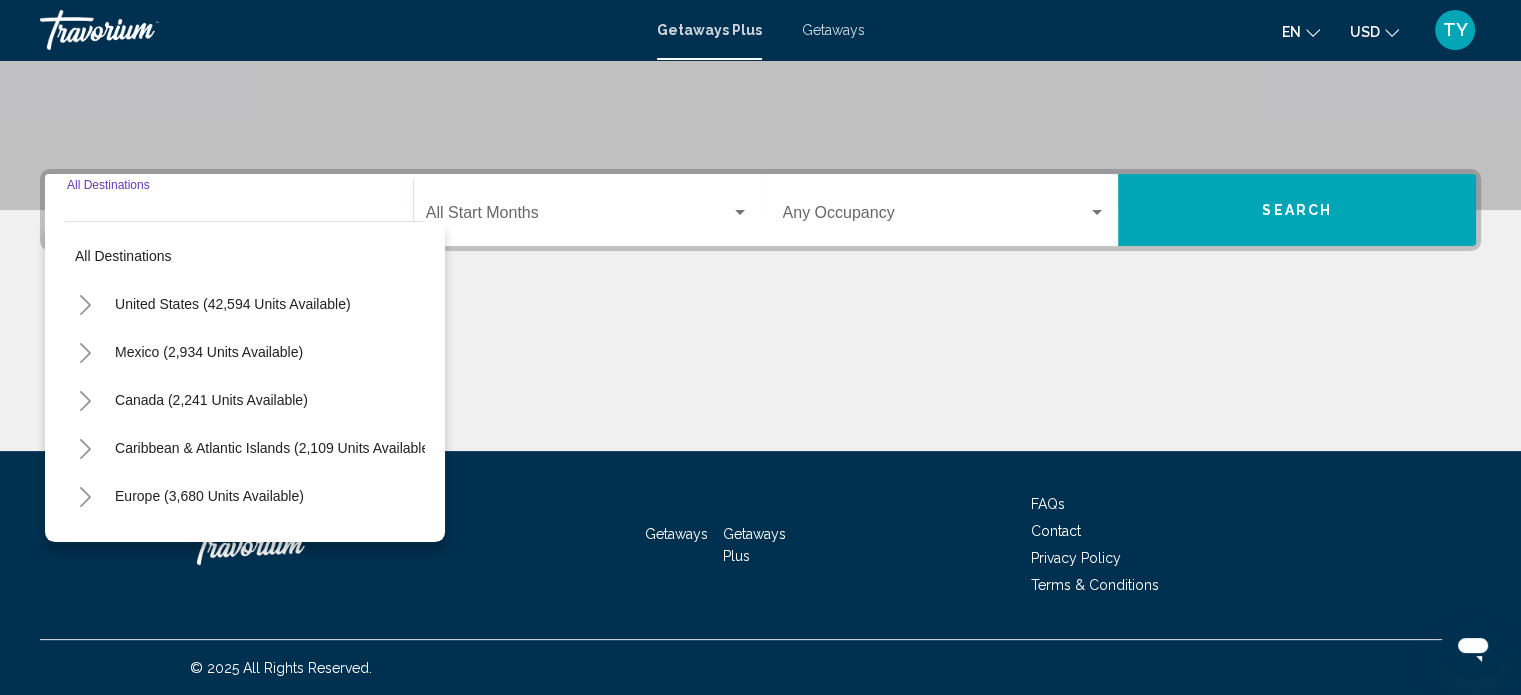 click on "Destination All Destinations" at bounding box center (229, 210) 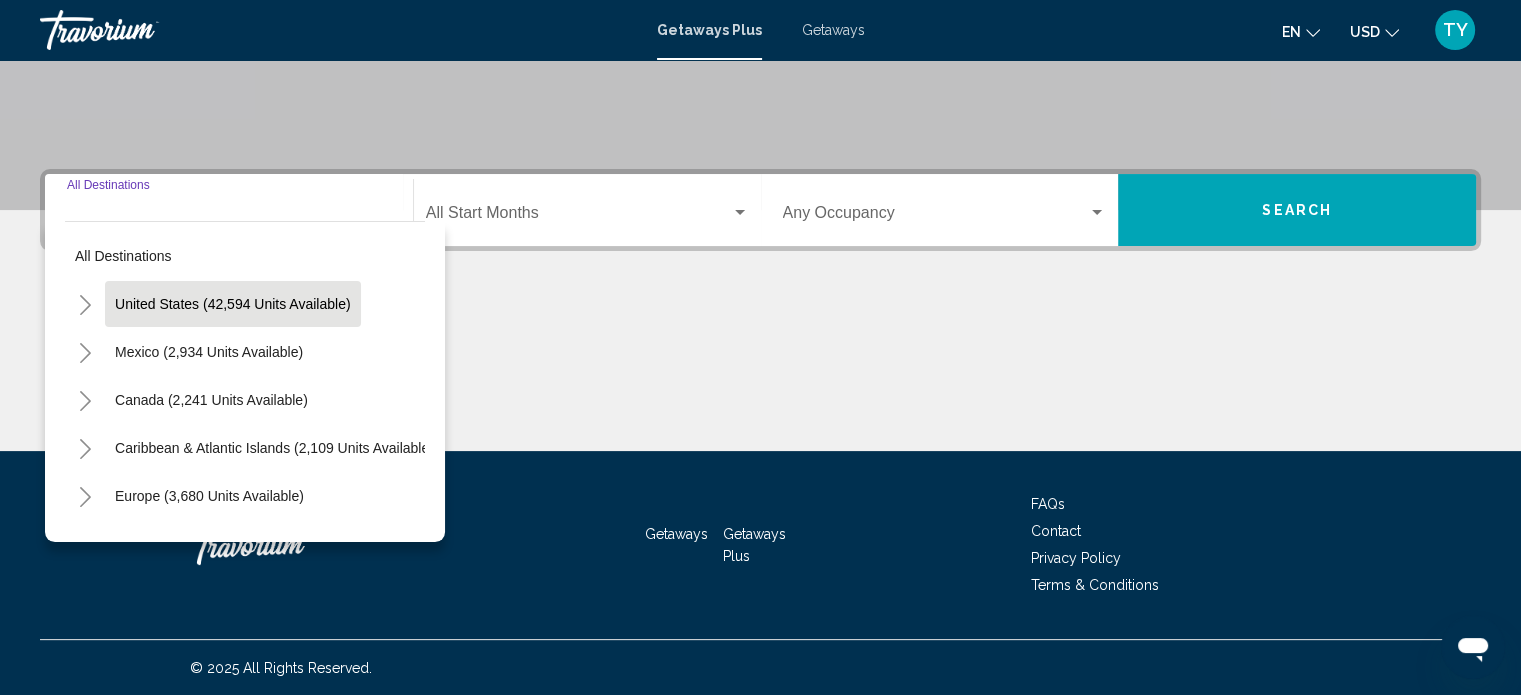 click on "United States (42,594 units available)" at bounding box center [209, 352] 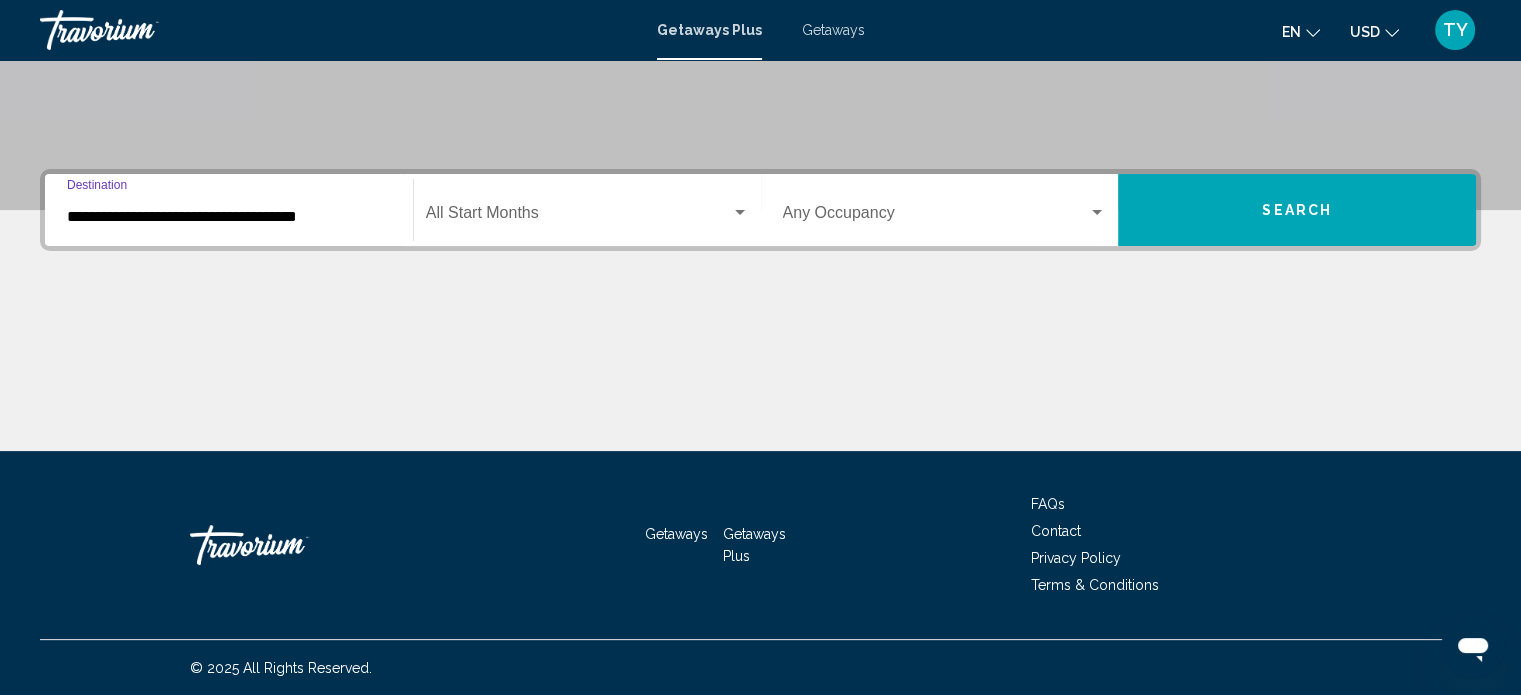 click on "Start Month All Start Months" 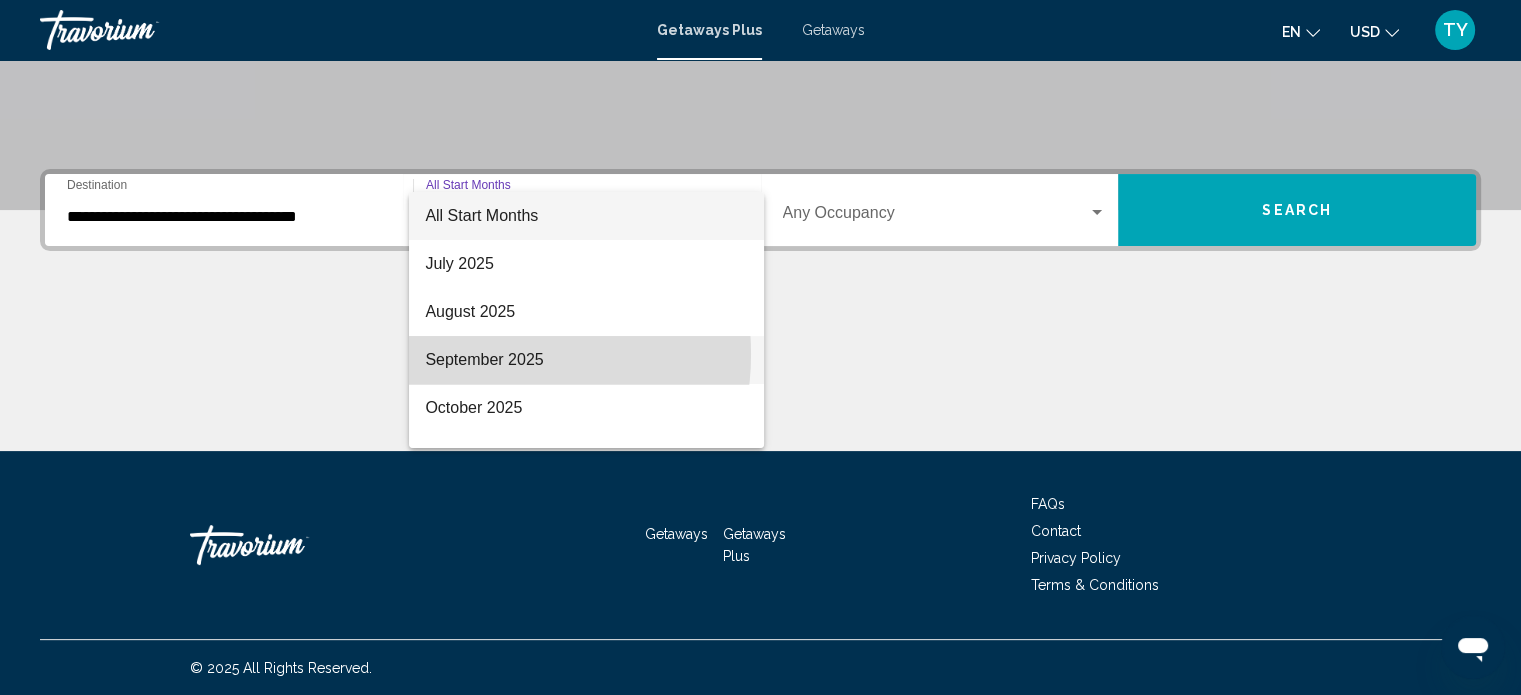 click on "September 2025" at bounding box center (586, 360) 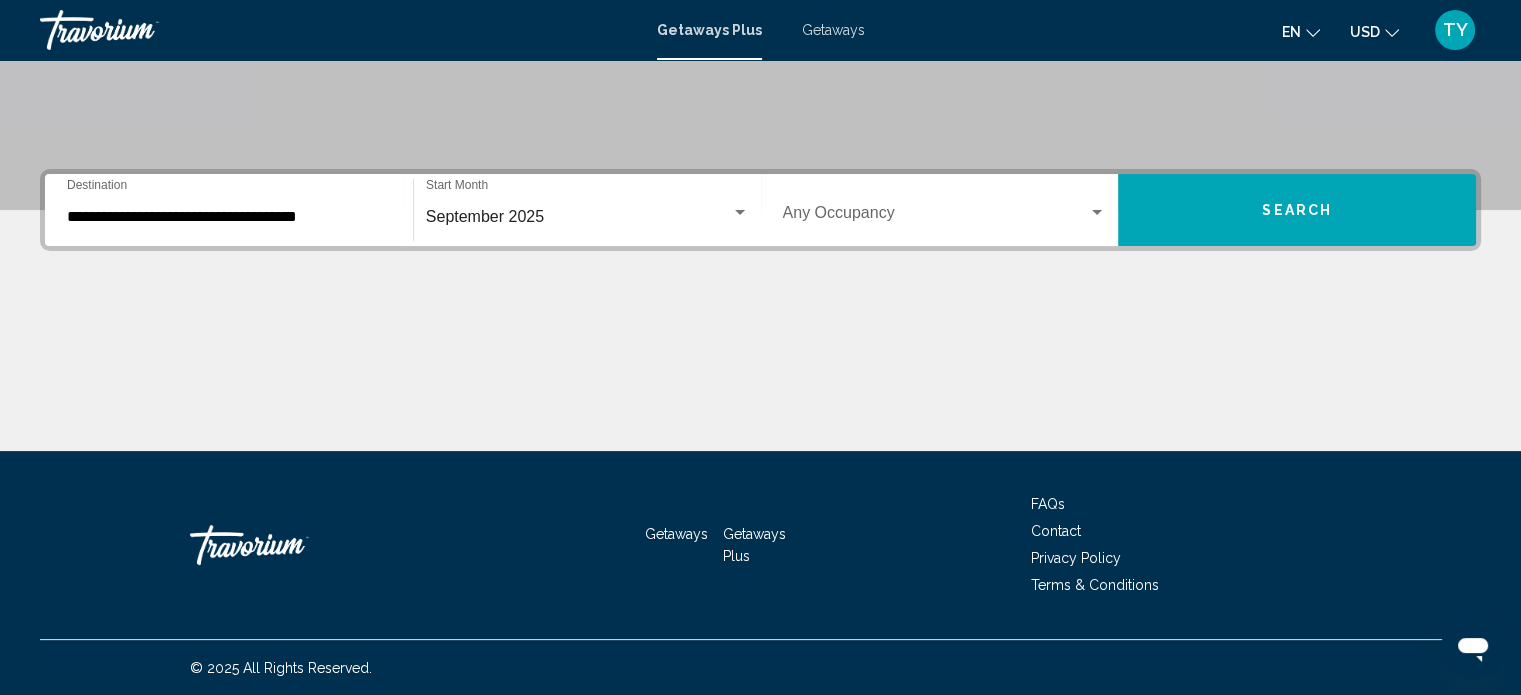 click on "Occupancy Any Occupancy" at bounding box center (945, 210) 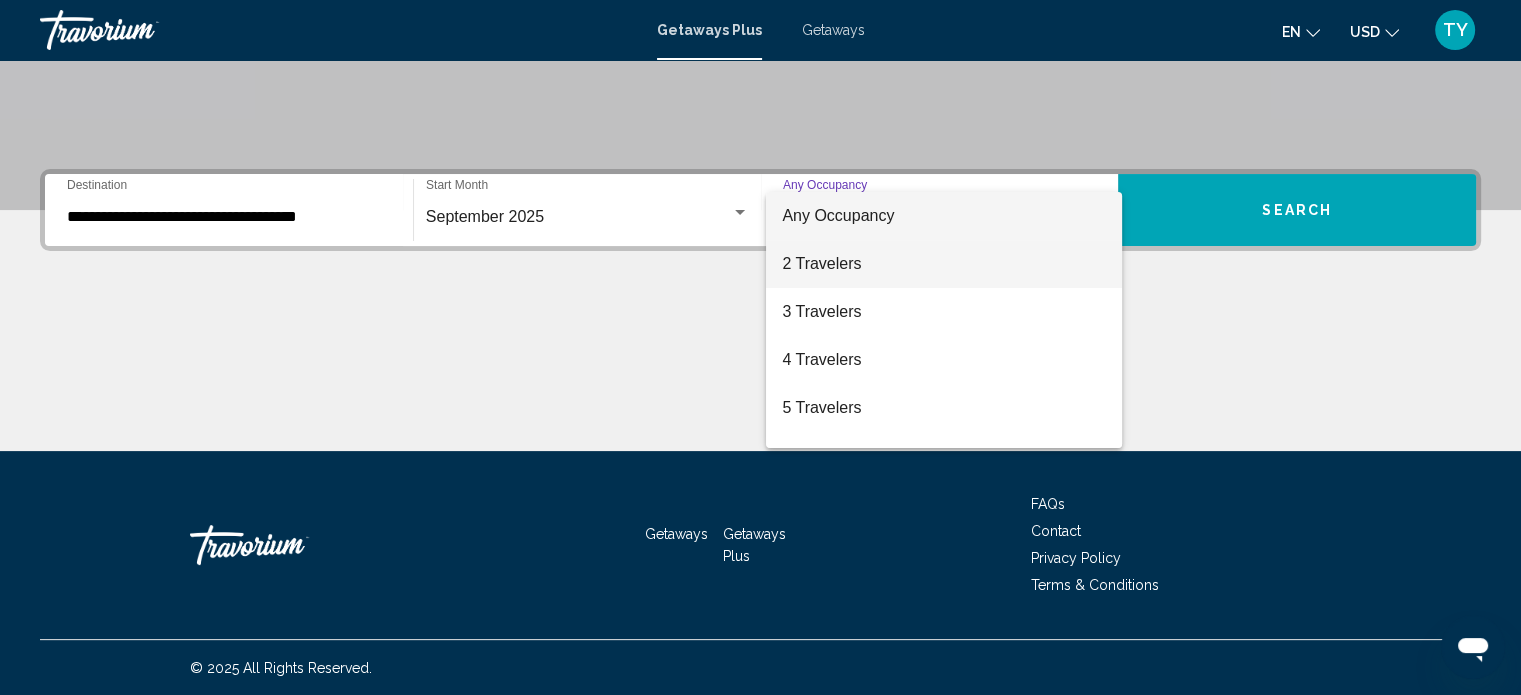 click on "2 Travelers" at bounding box center [944, 264] 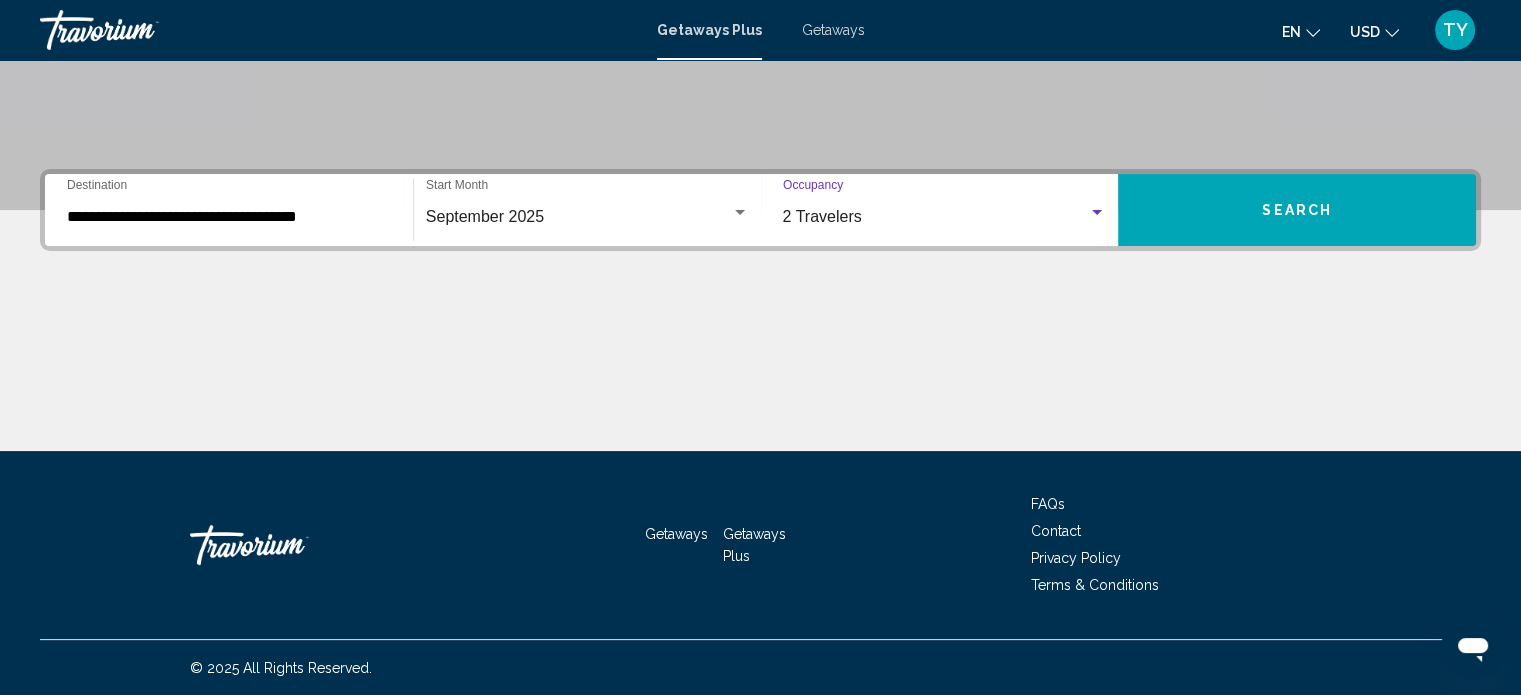 click on "Search" at bounding box center (1297, 210) 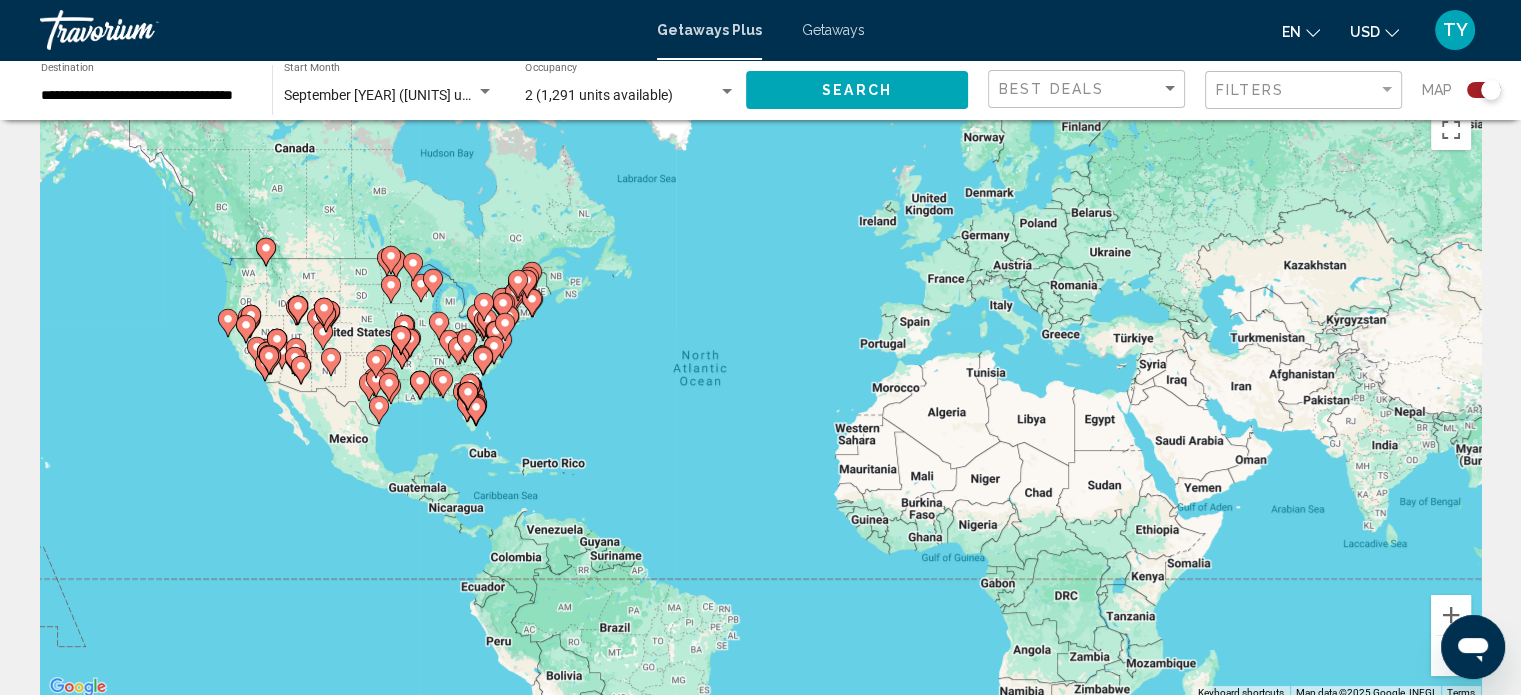 scroll, scrollTop: 0, scrollLeft: 0, axis: both 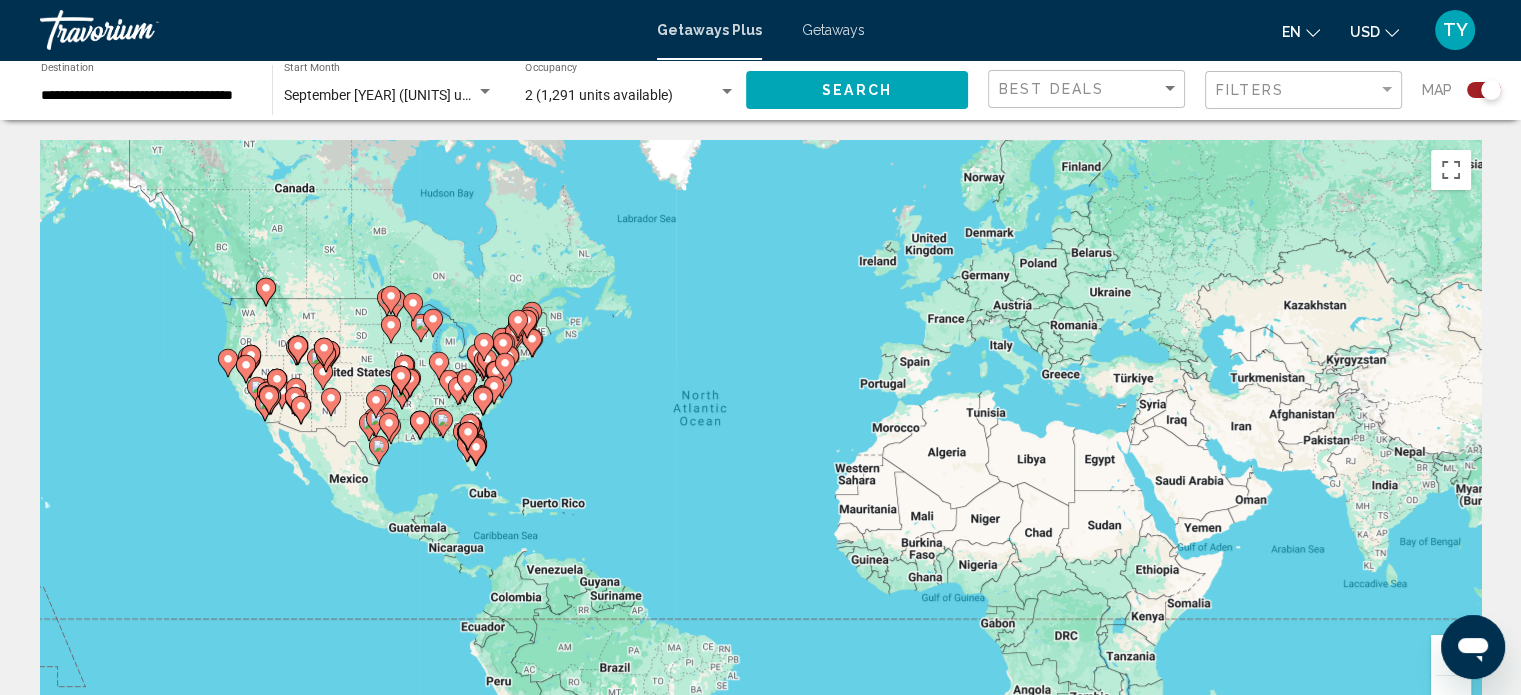 click on "**********" 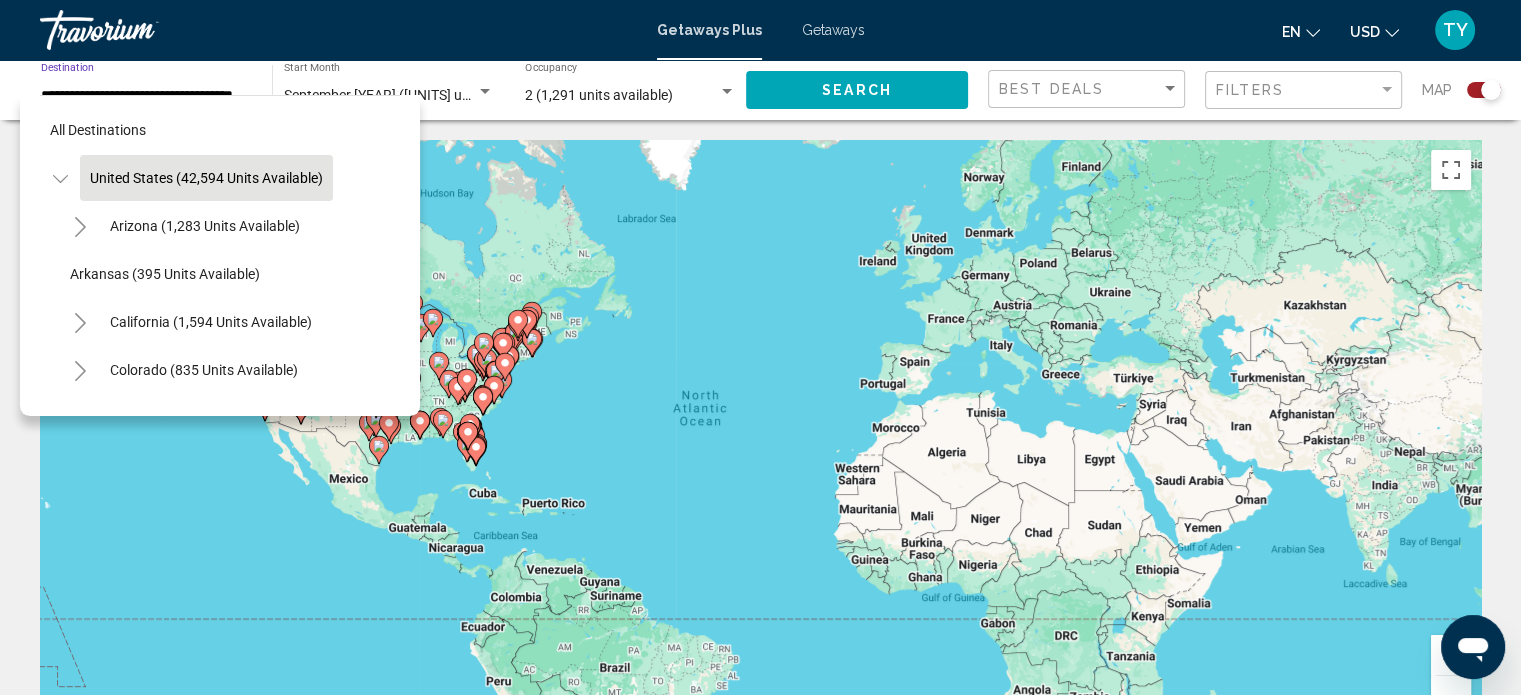 scroll, scrollTop: 0, scrollLeft: 20, axis: horizontal 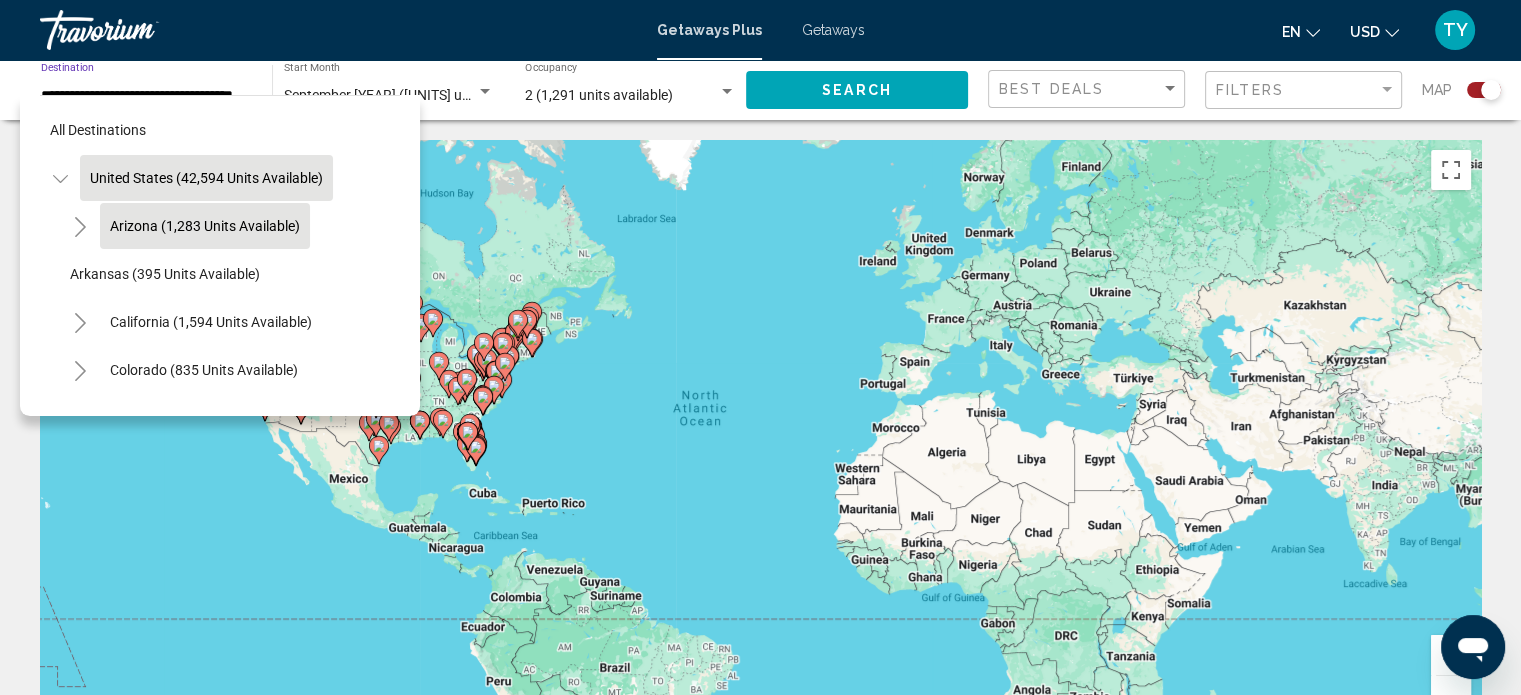 click on "Arizona (1,283 units available)" 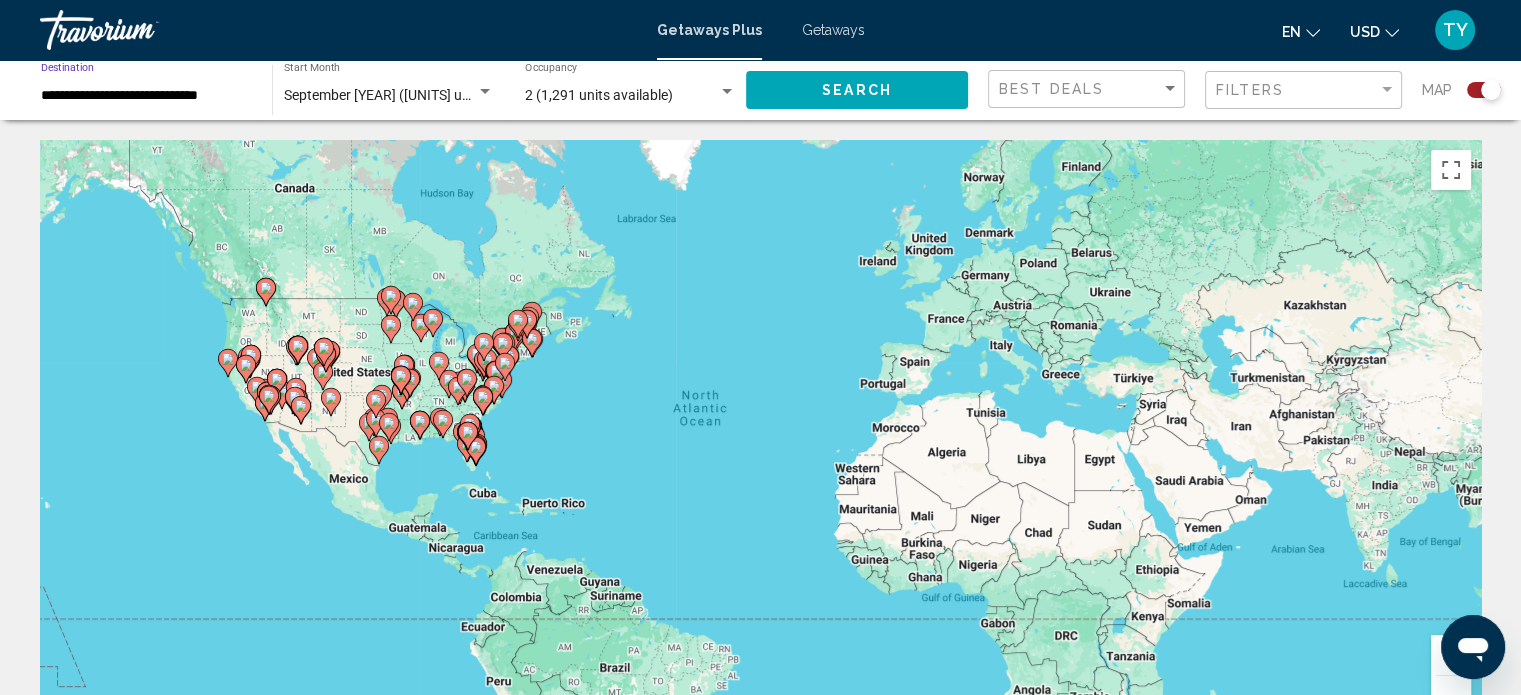 scroll, scrollTop: 0, scrollLeft: 0, axis: both 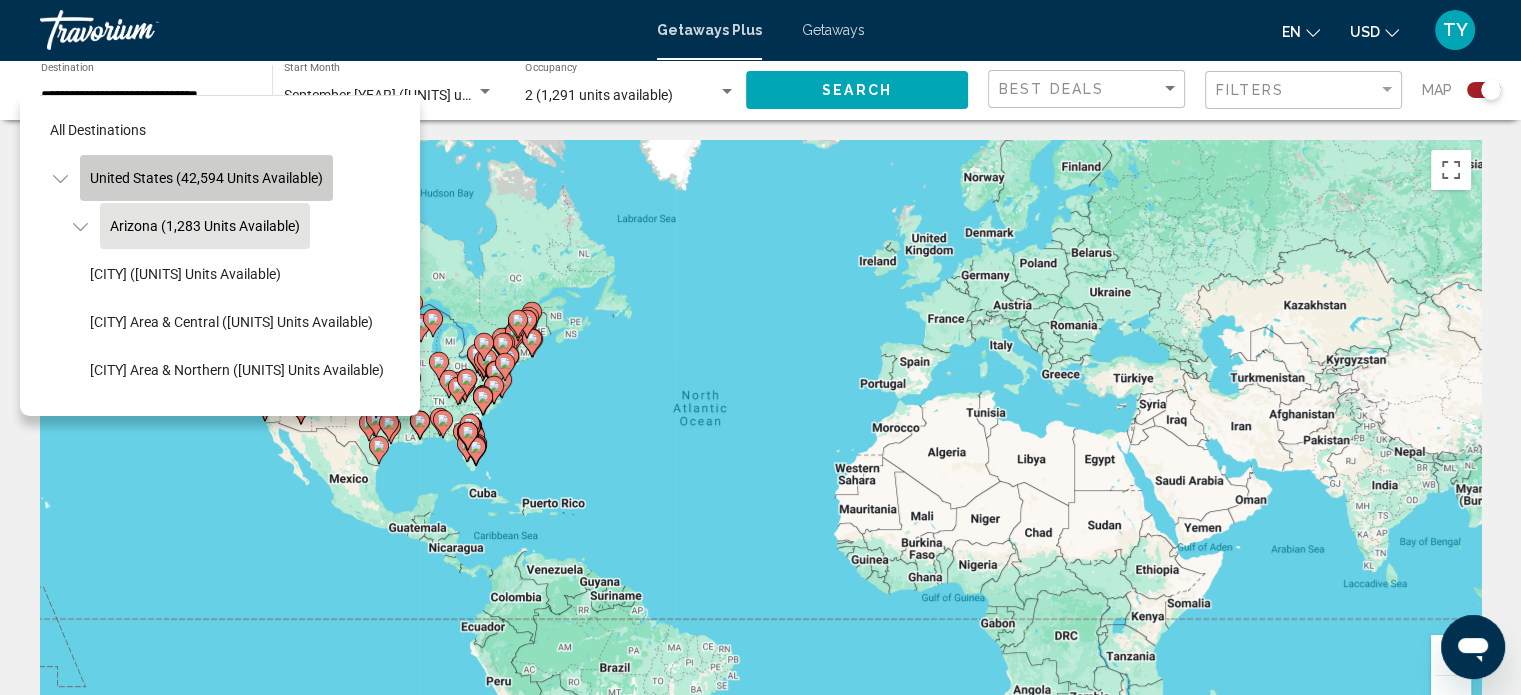 click on "United States (42,594 units available)" 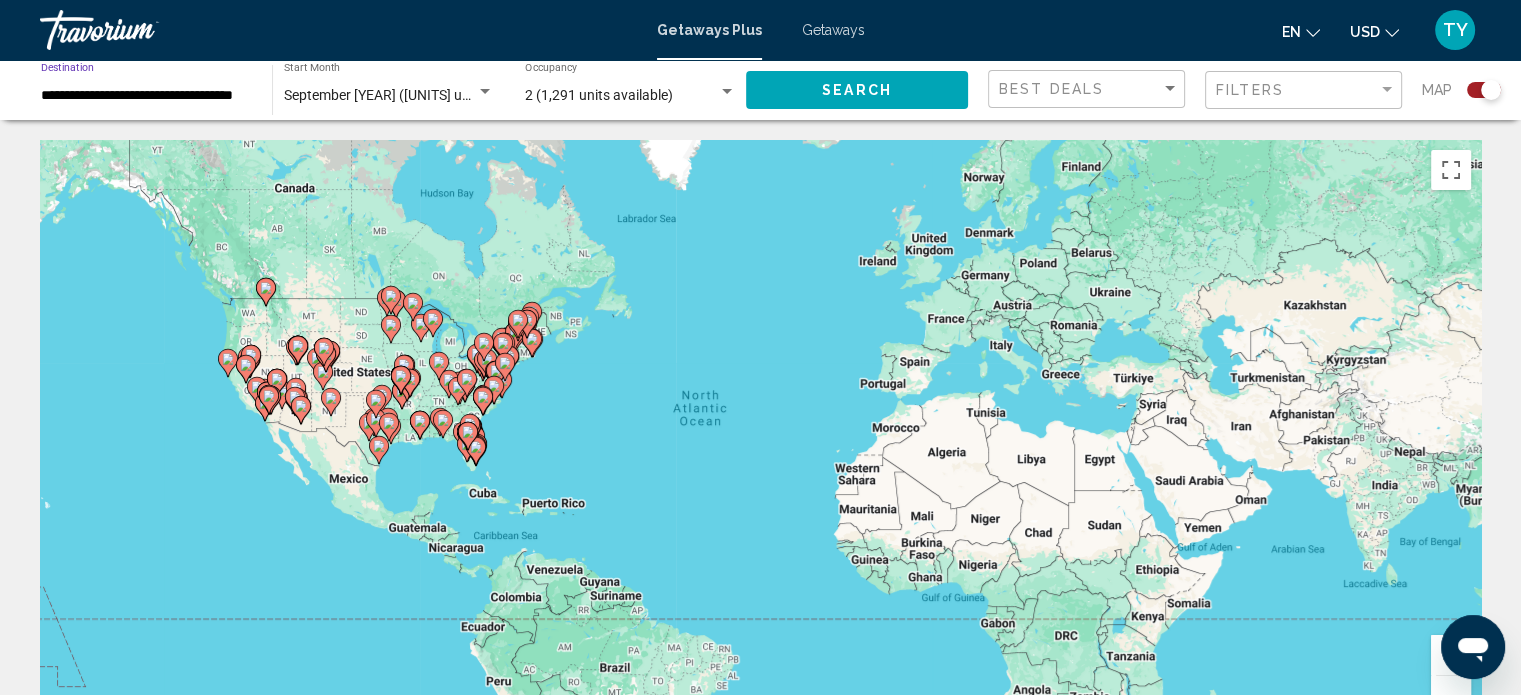 click on "**********" 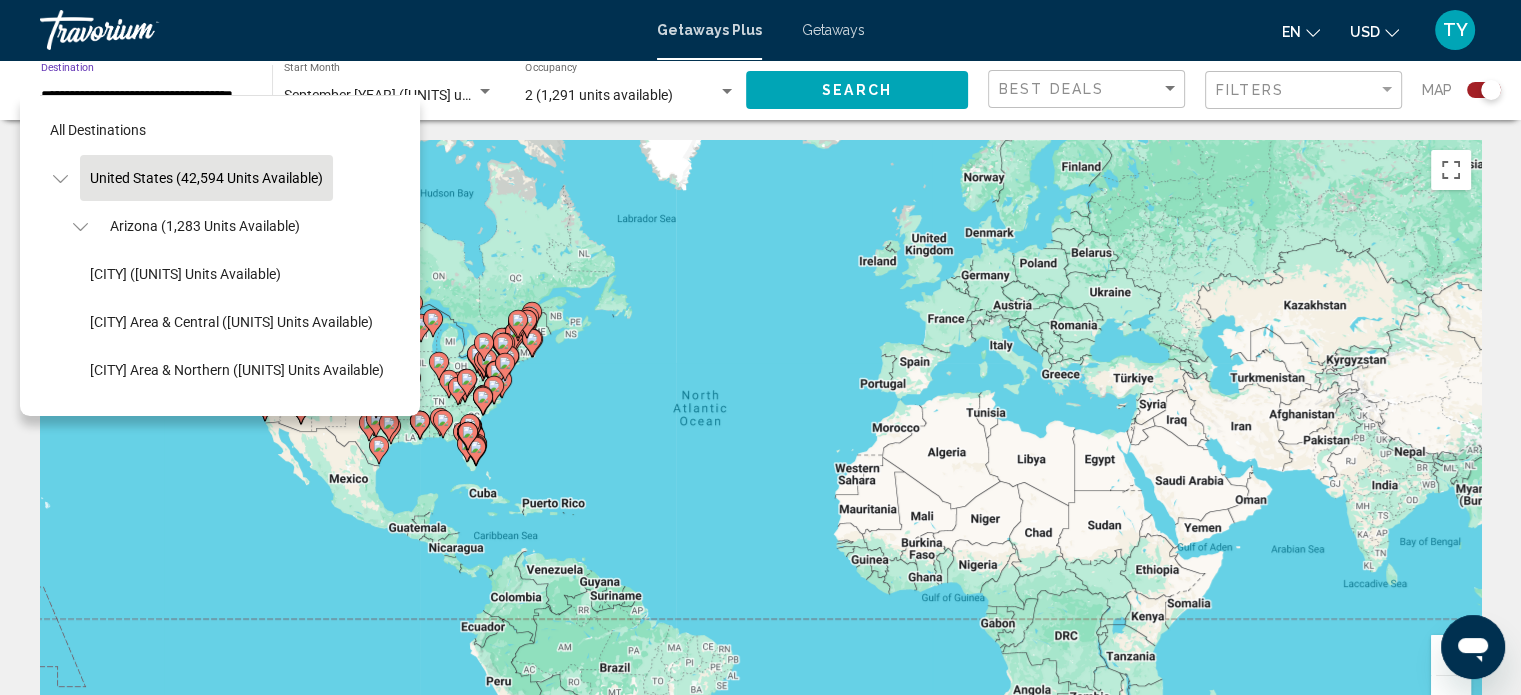scroll, scrollTop: 0, scrollLeft: 20, axis: horizontal 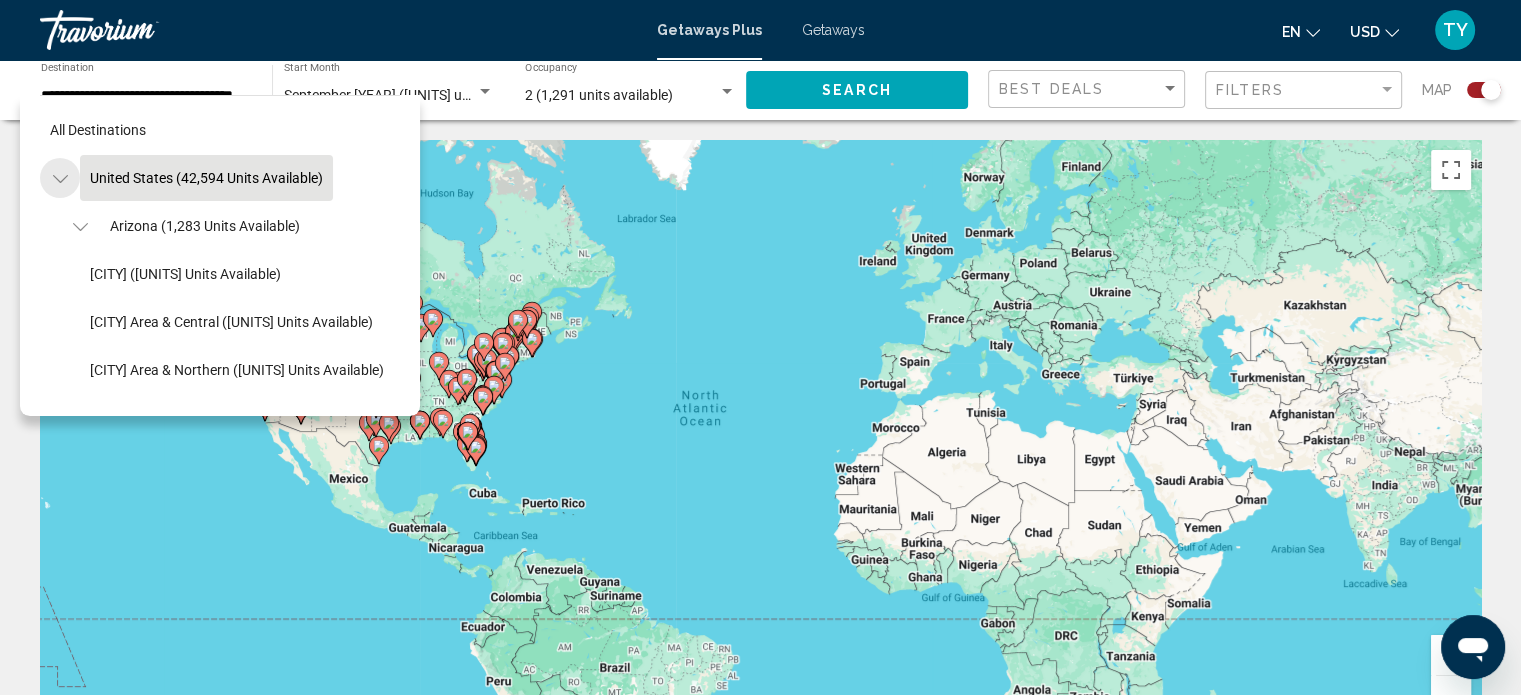 click 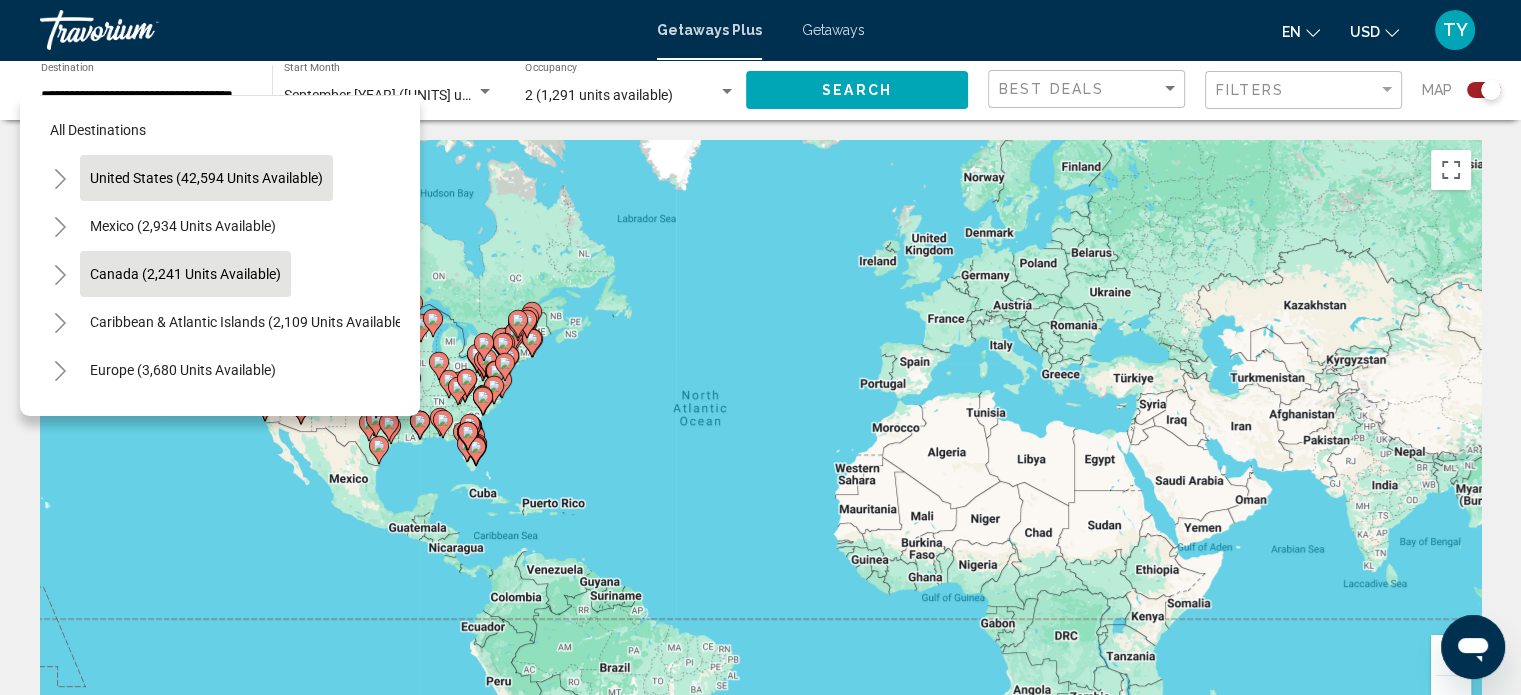 click on "Canada (2,241 units available)" at bounding box center (248, 322) 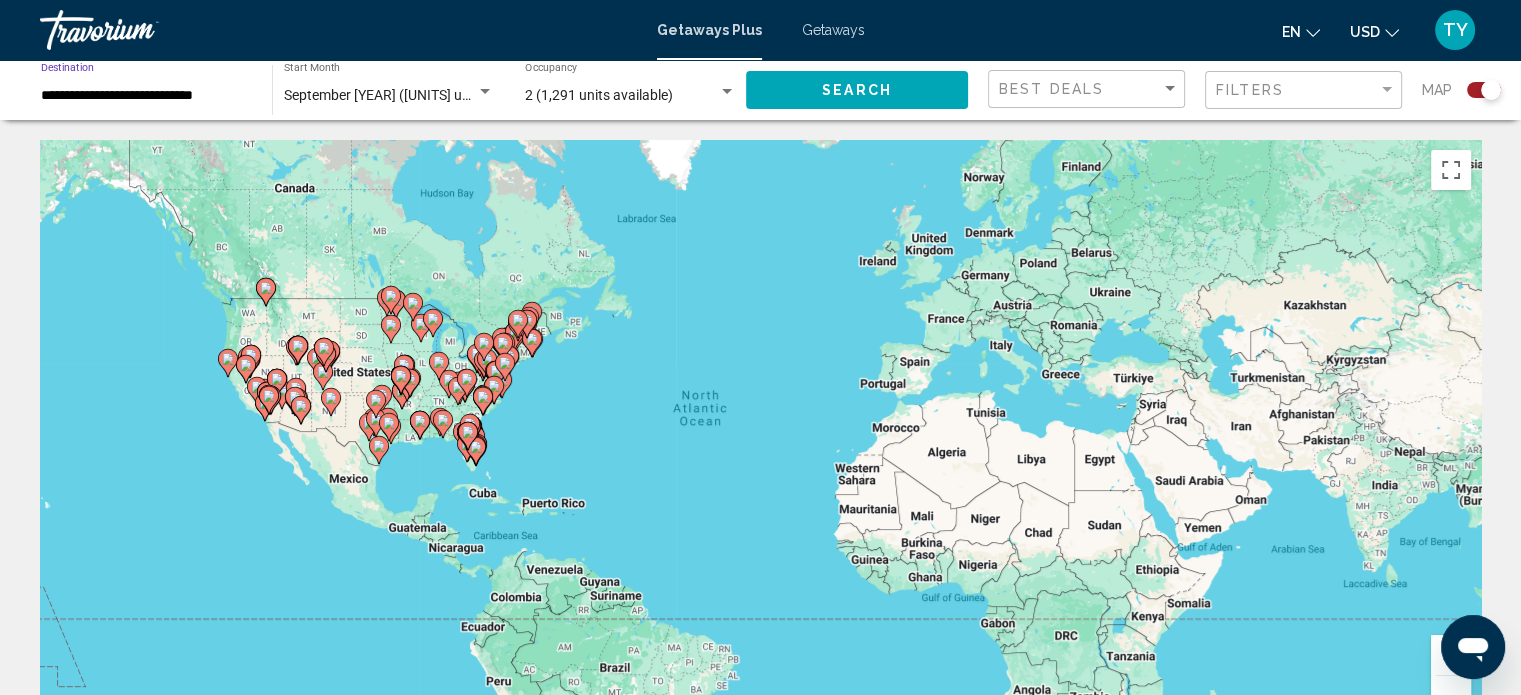 scroll, scrollTop: 0, scrollLeft: 0, axis: both 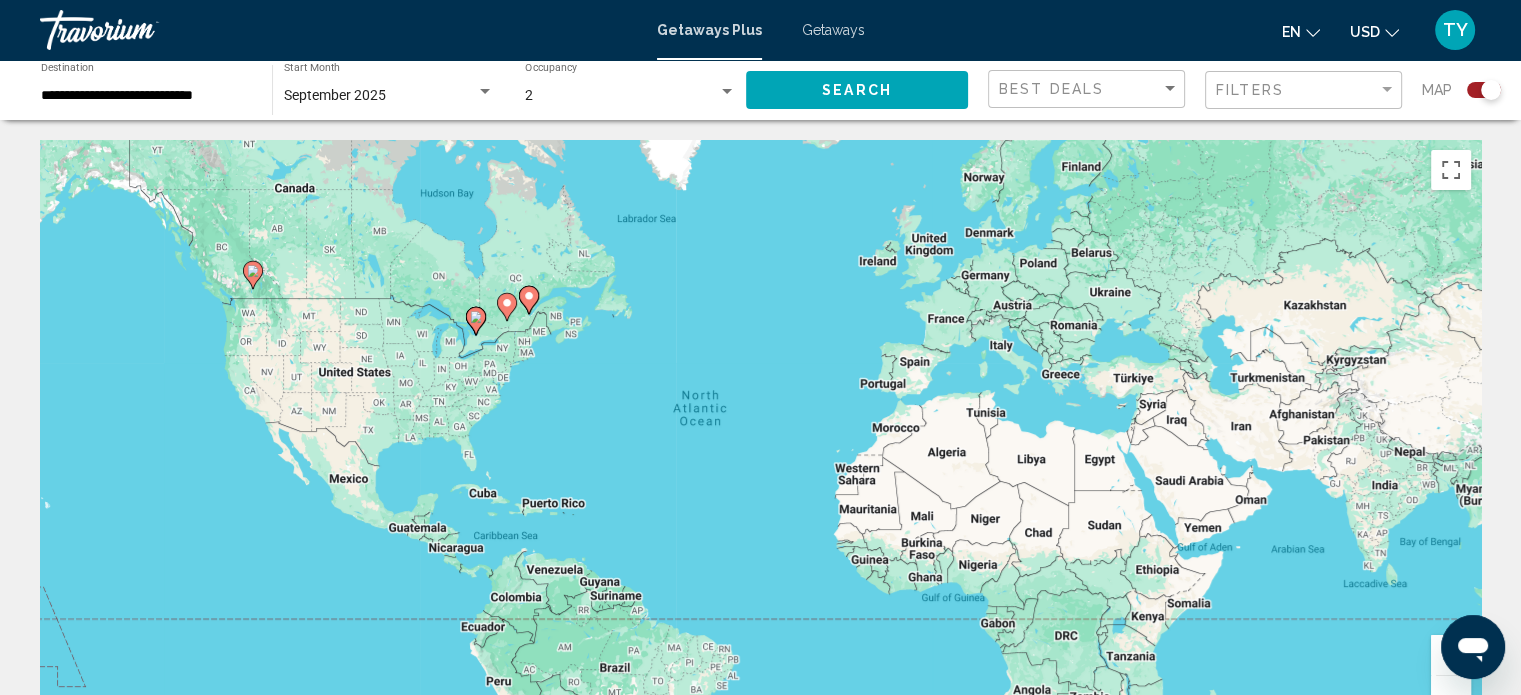 click 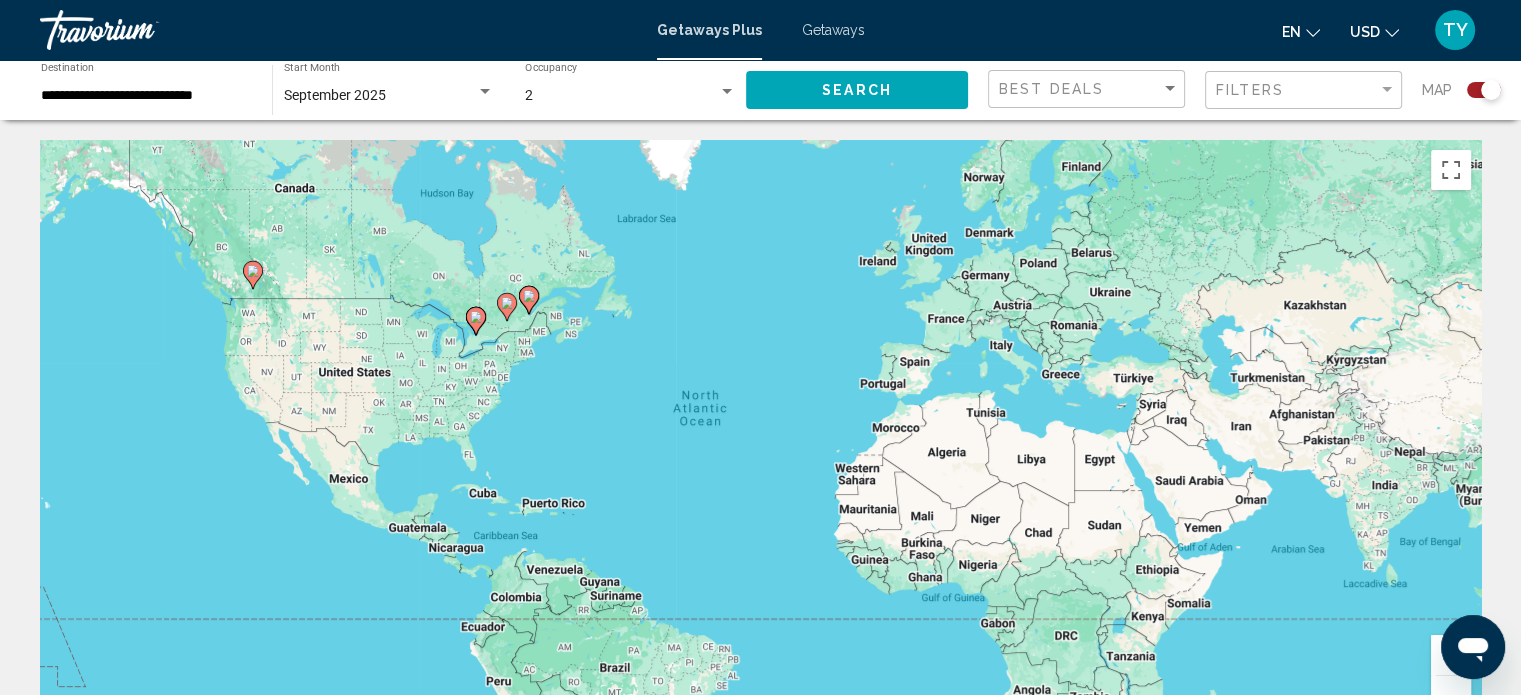 type on "**********" 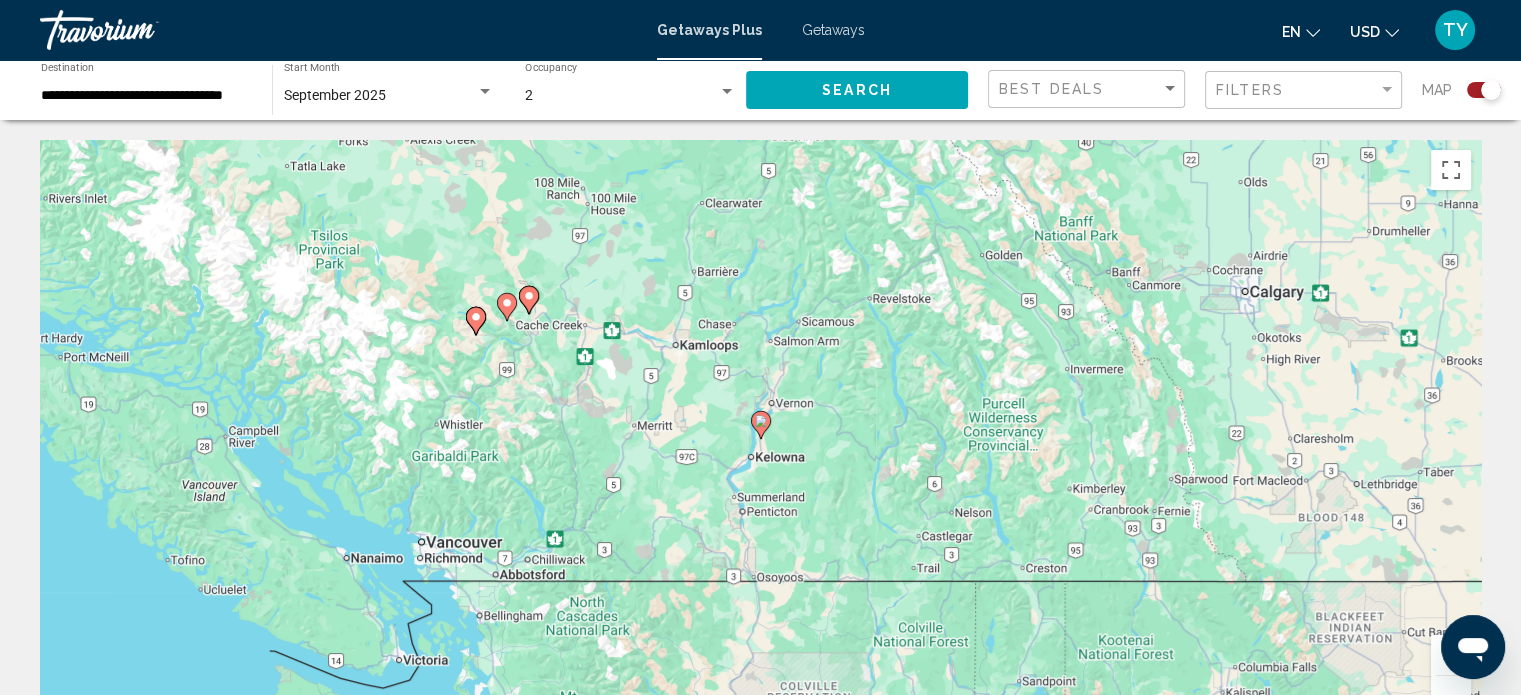 click 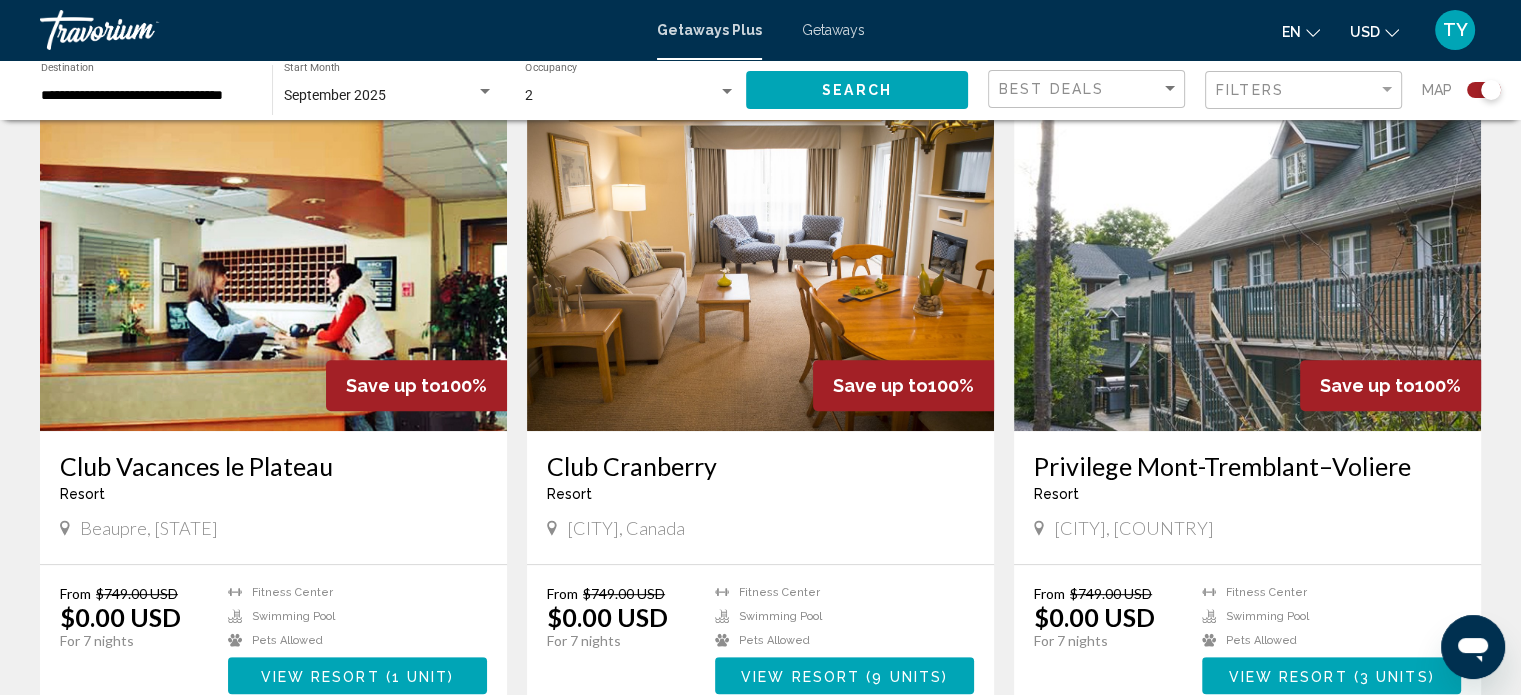 scroll, scrollTop: 700, scrollLeft: 0, axis: vertical 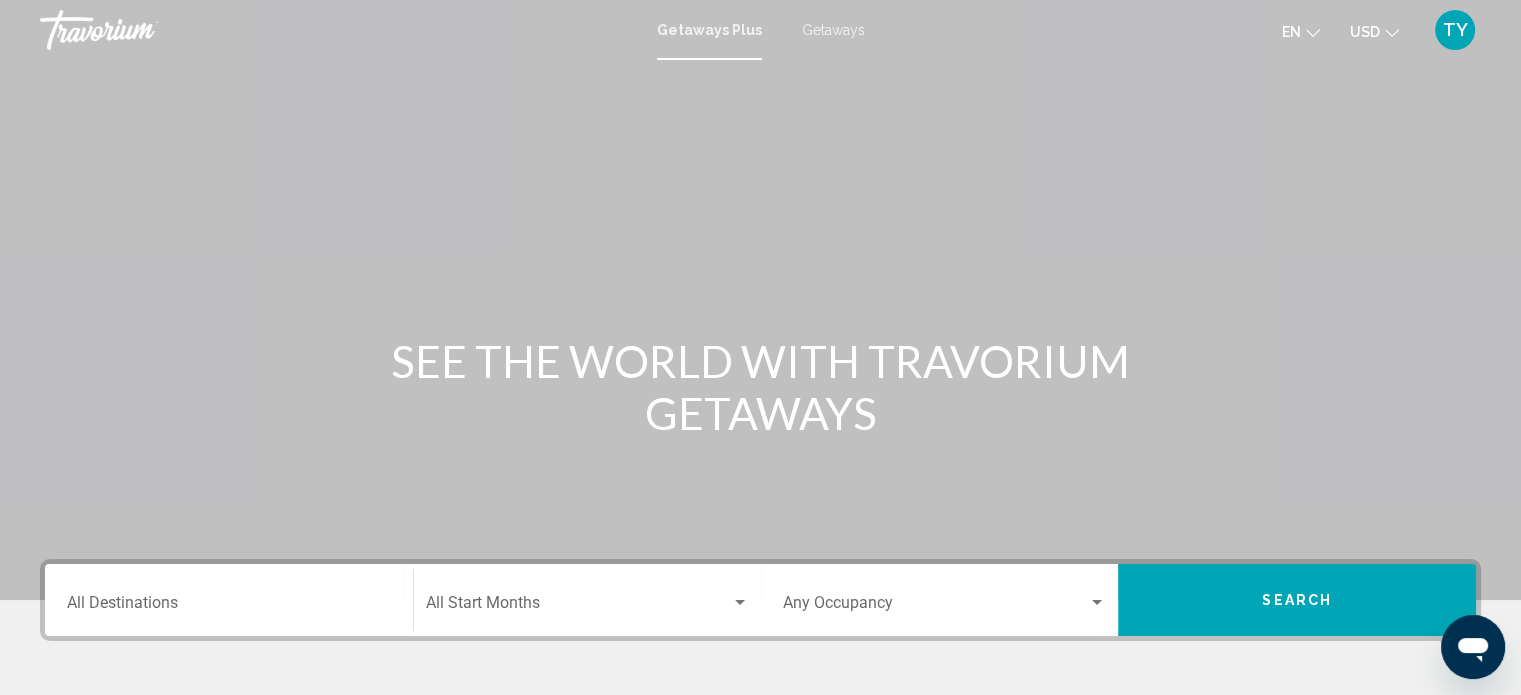 click on "Destination All Destinations" at bounding box center (229, 600) 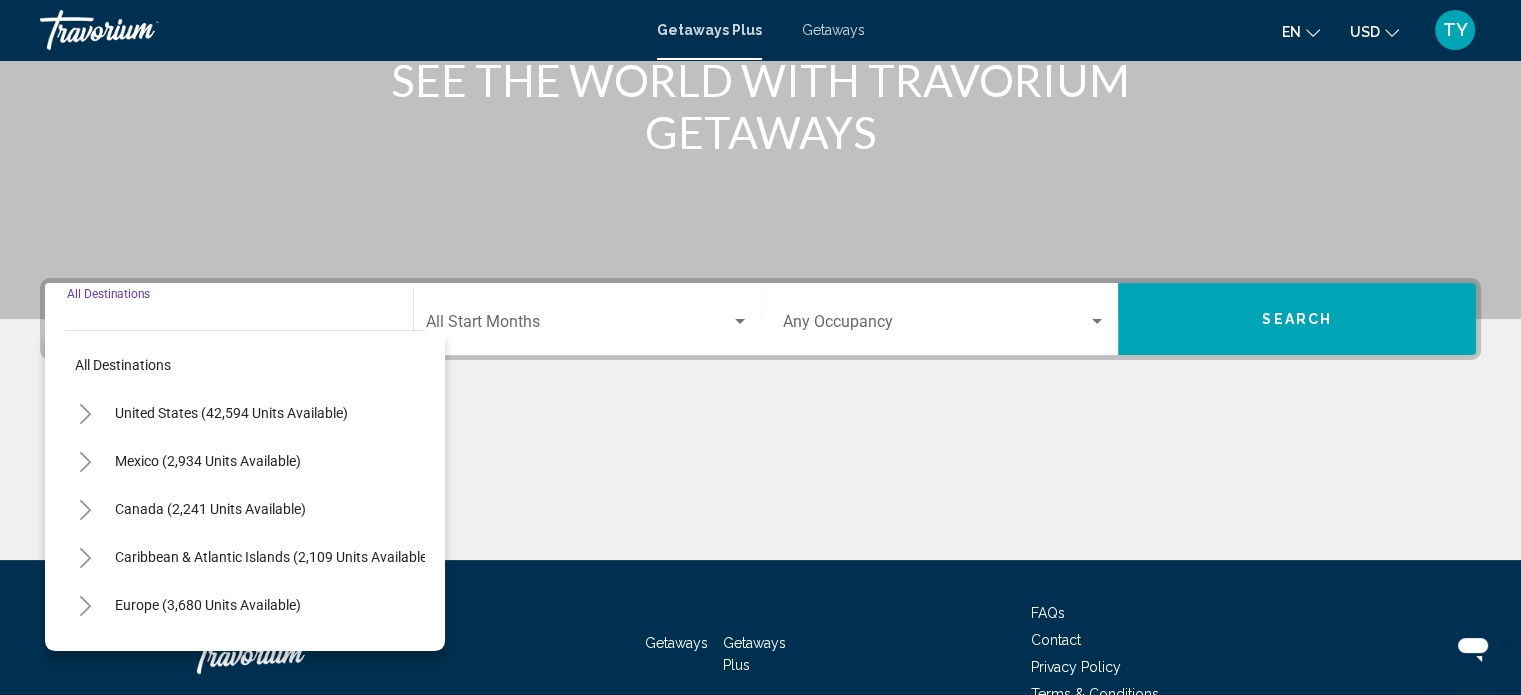 scroll, scrollTop: 390, scrollLeft: 0, axis: vertical 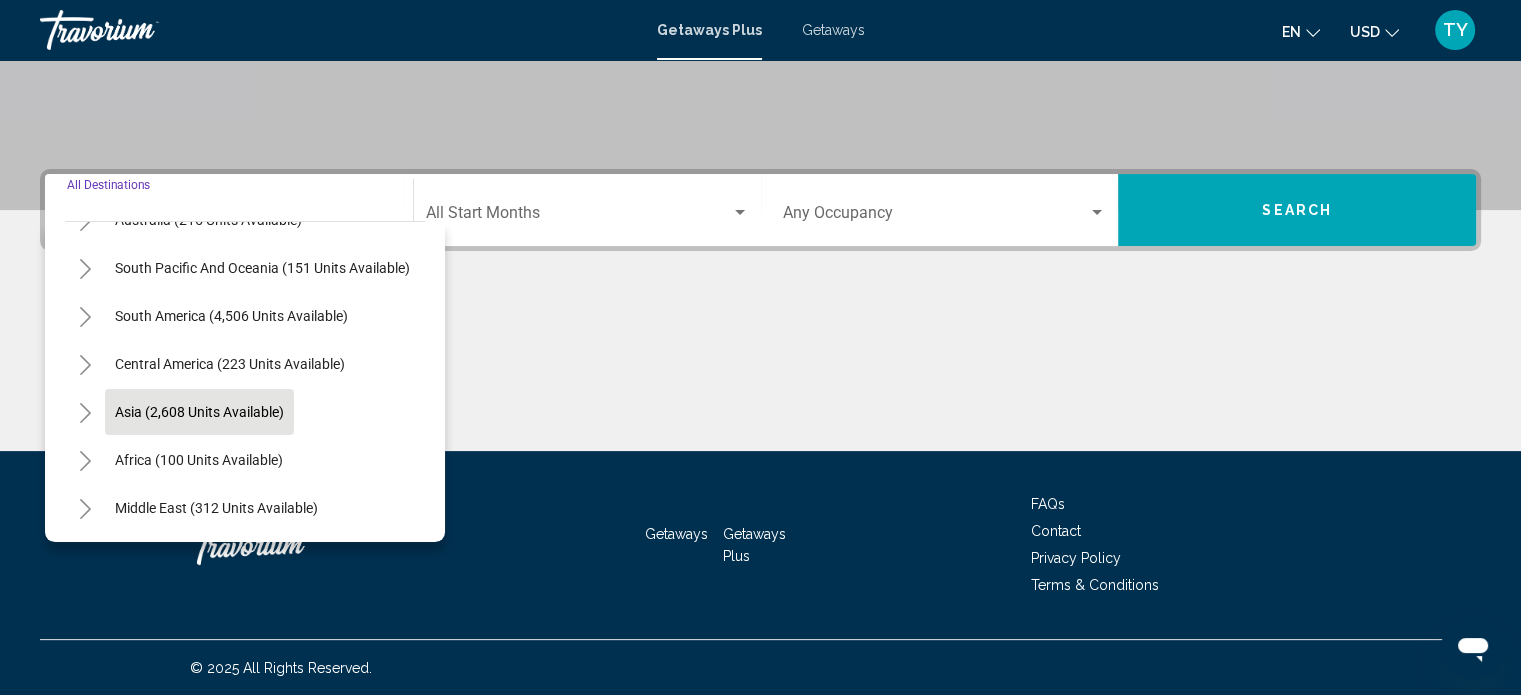 click on "Asia (2,608 units available)" at bounding box center [199, 460] 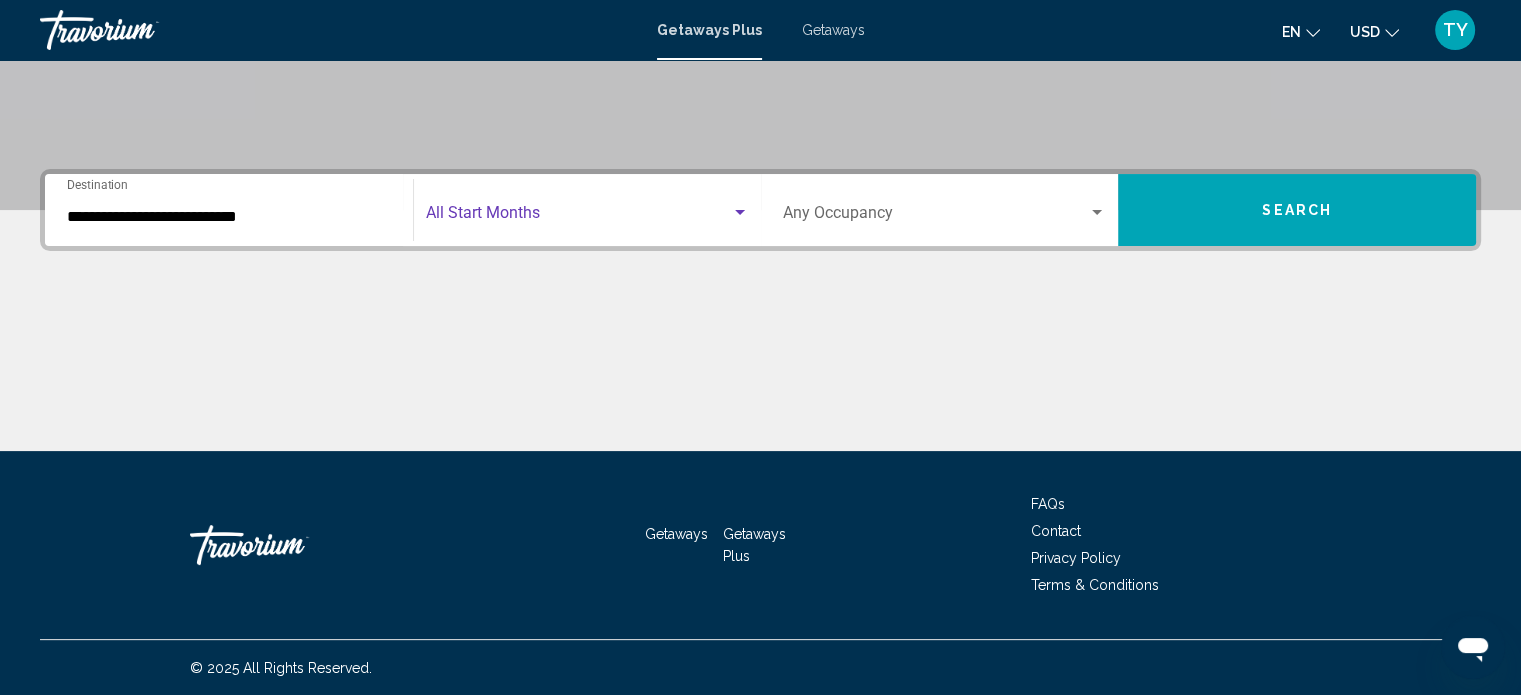 click at bounding box center (578, 217) 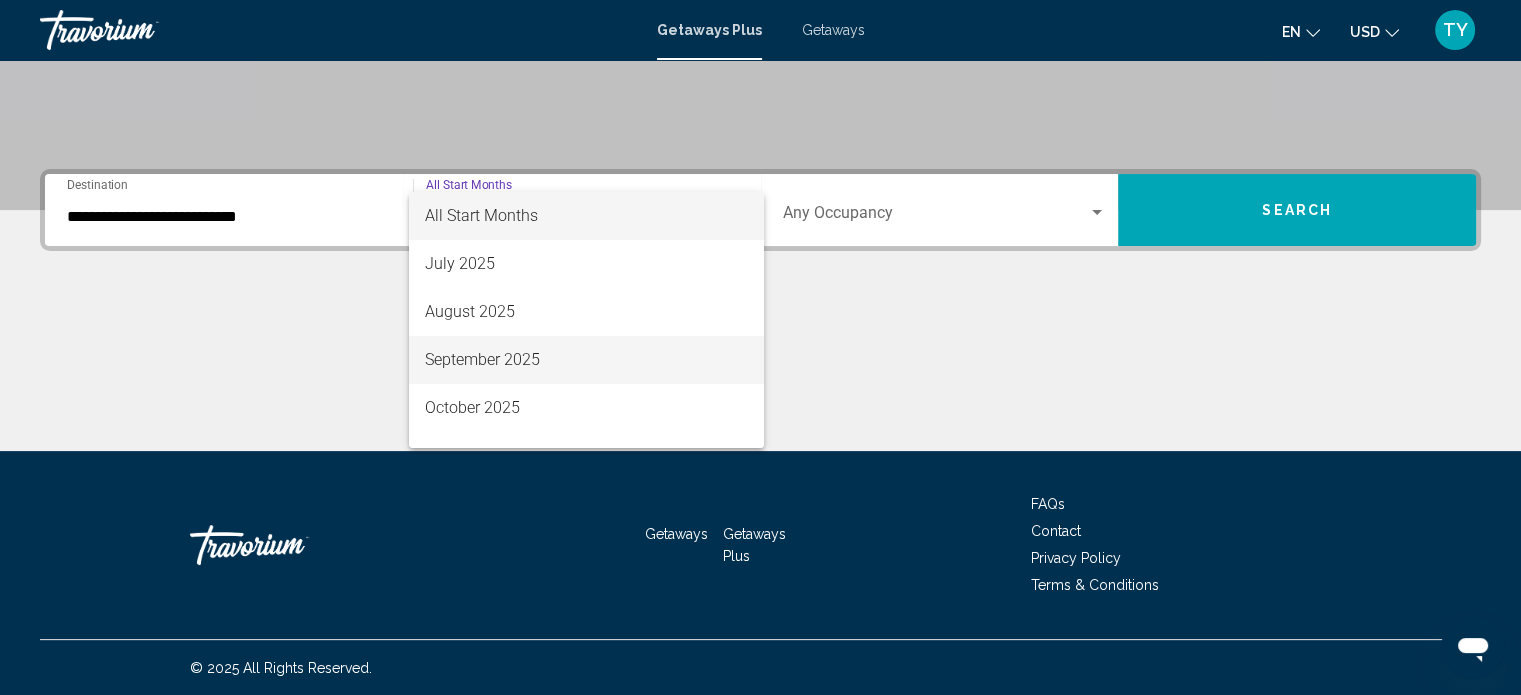 click on "September 2025" at bounding box center [586, 360] 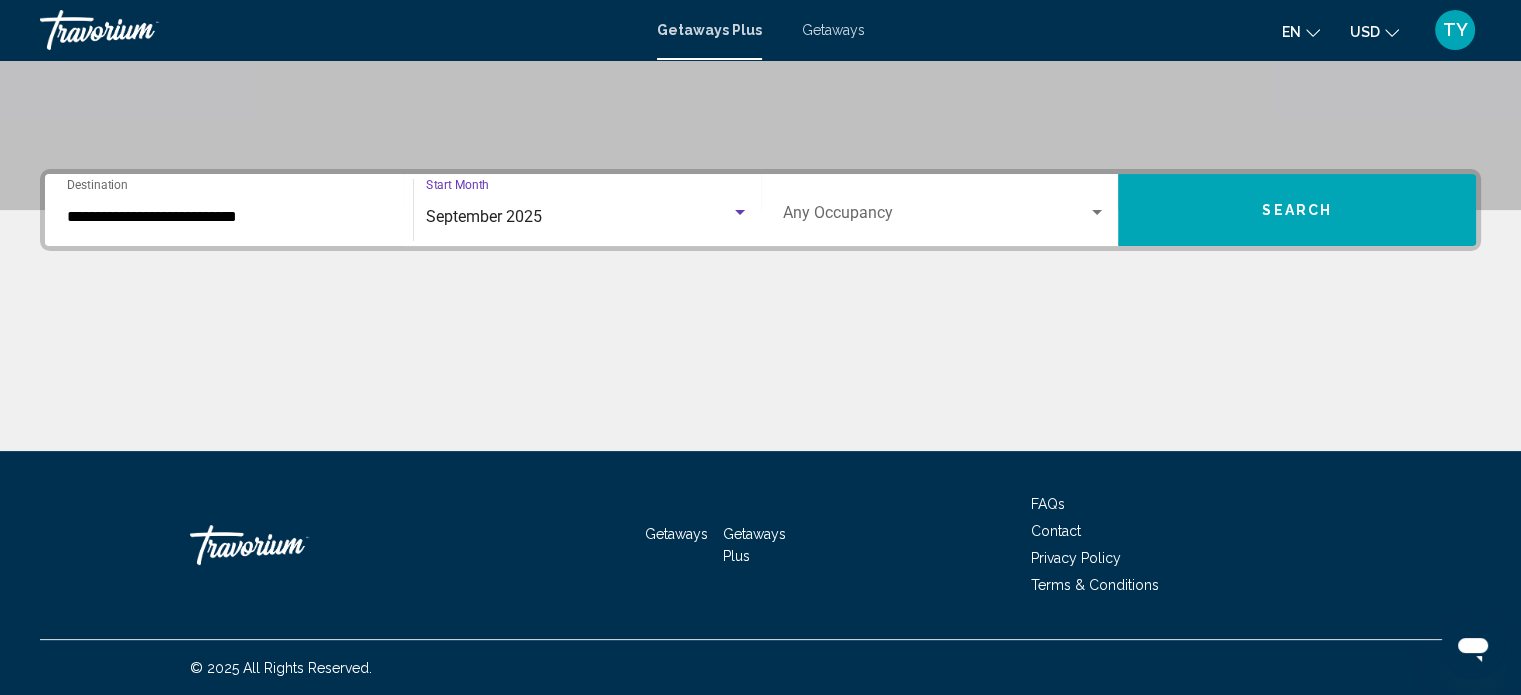 click on "Search" at bounding box center [1297, 210] 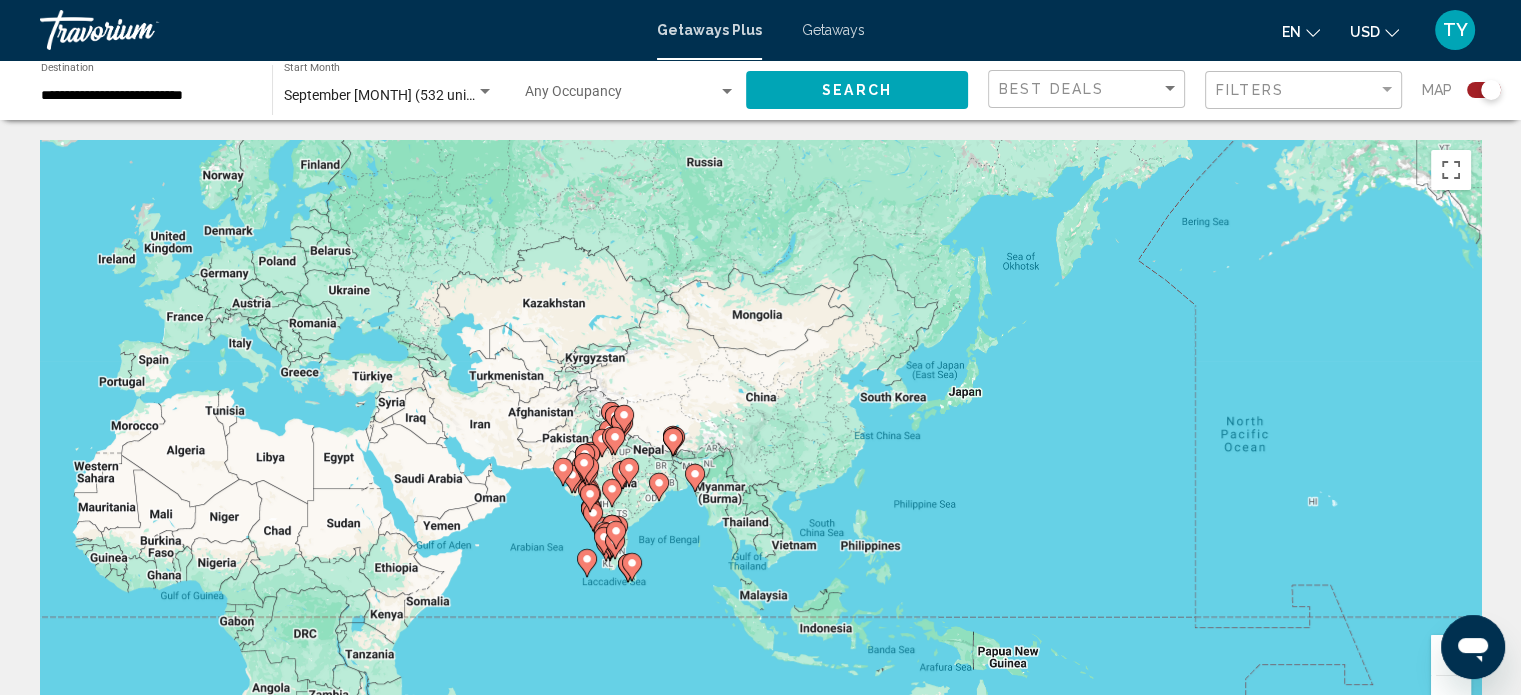 drag, startPoint x: 1303, startPoint y: 482, endPoint x: 536, endPoint y: 480, distance: 767.0026 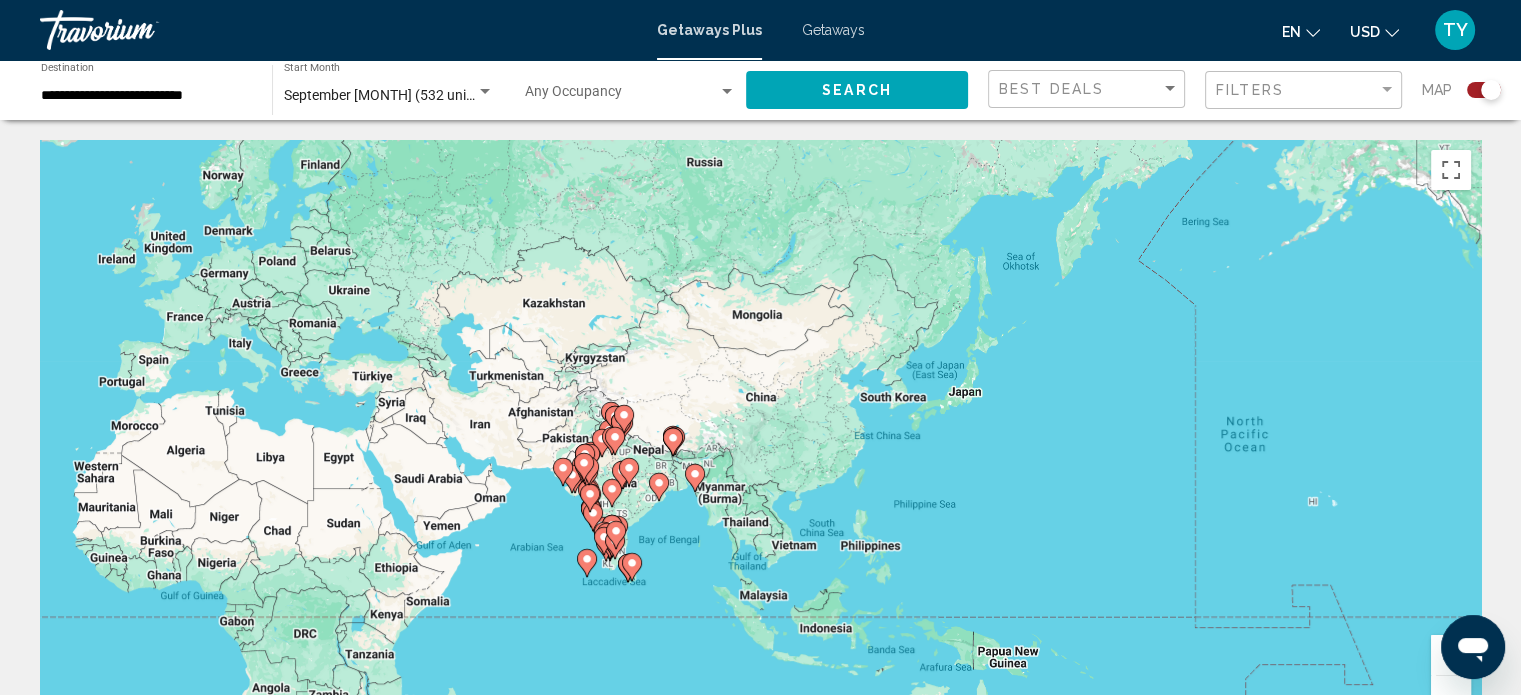 click on "To navigate, press the arrow keys. To activate drag with keyboard, press Alt + Enter. Once in keyboard drag state, use the arrow keys to move the marker. To complete the drag, press the Enter key. To cancel, press Escape." at bounding box center (760, 440) 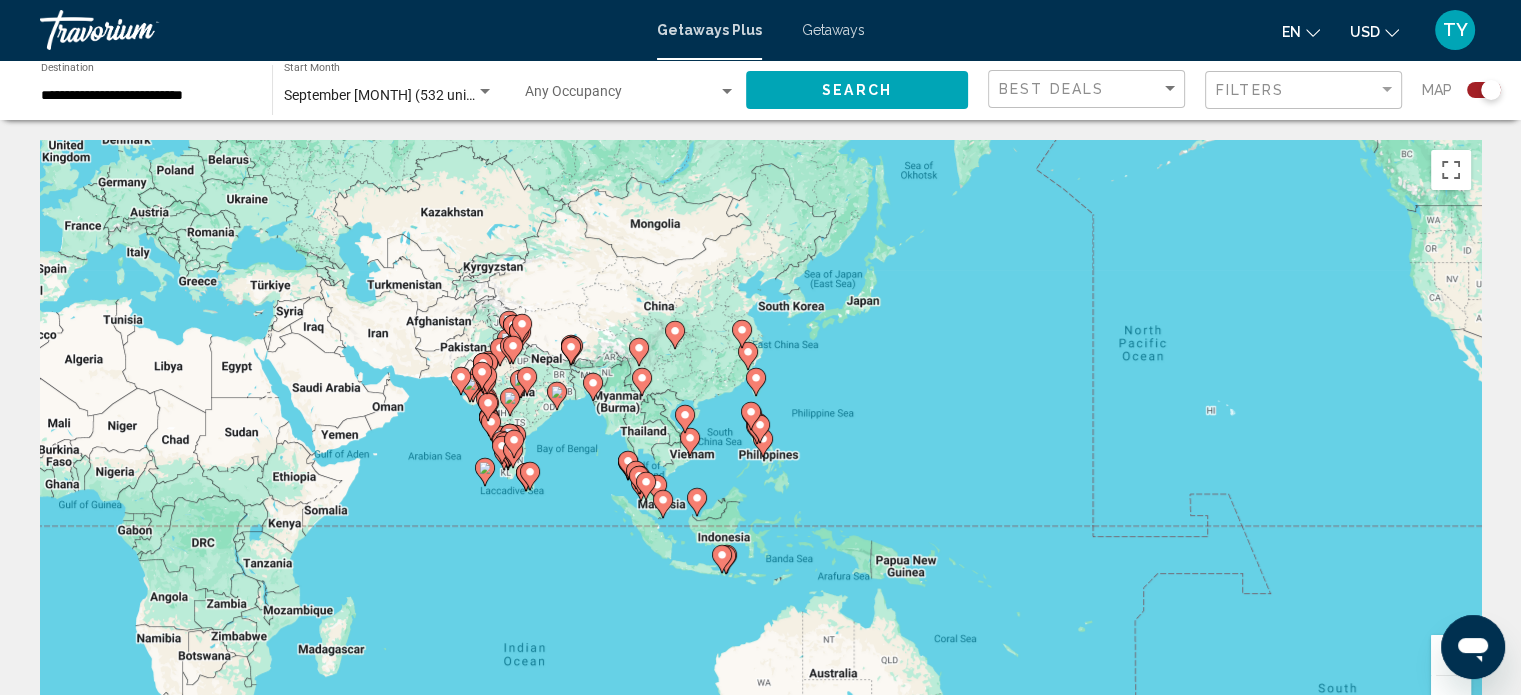 drag, startPoint x: 964, startPoint y: 511, endPoint x: 860, endPoint y: 420, distance: 138.1919 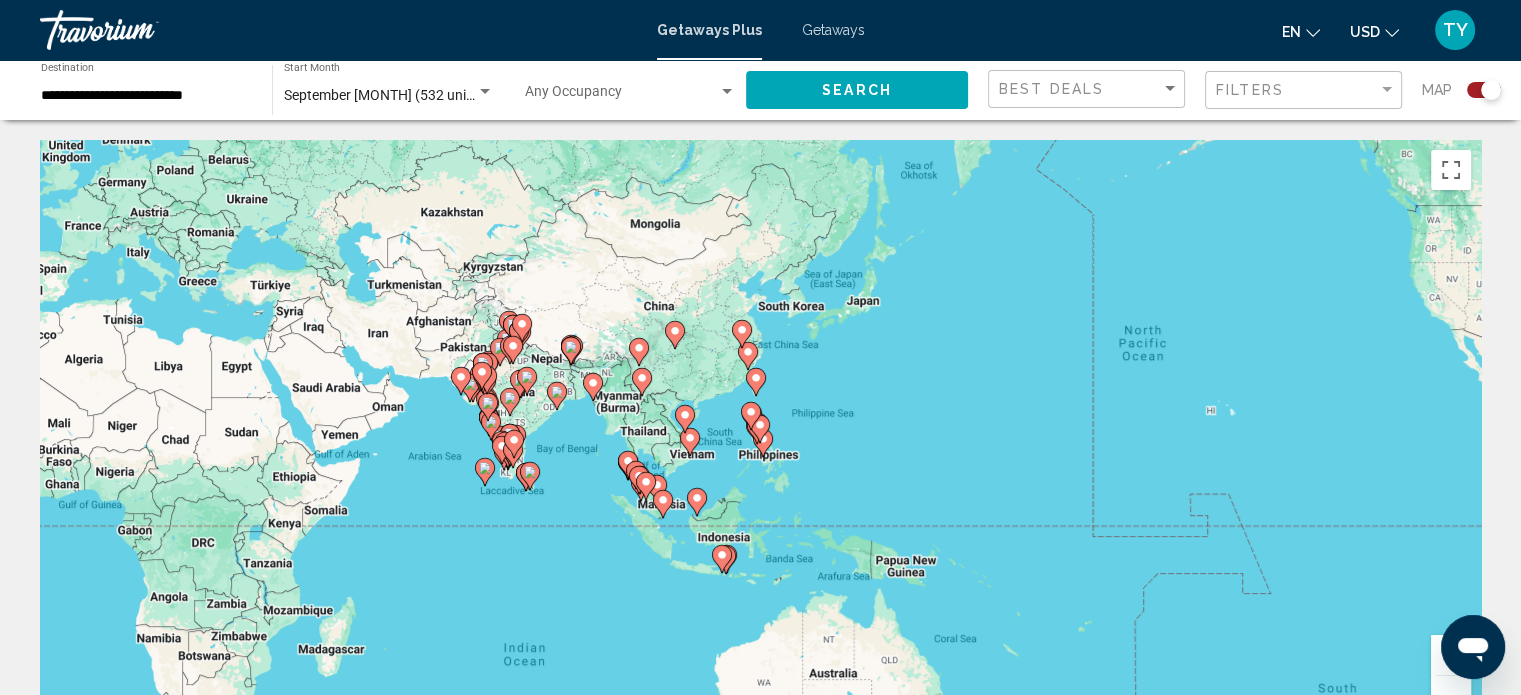 click on "To navigate, press the arrow keys. To activate drag with keyboard, press Alt + Enter. Once in keyboard drag state, use the arrow keys to move the marker. To complete the drag, press the Enter key. To cancel, press Escape." at bounding box center (760, 440) 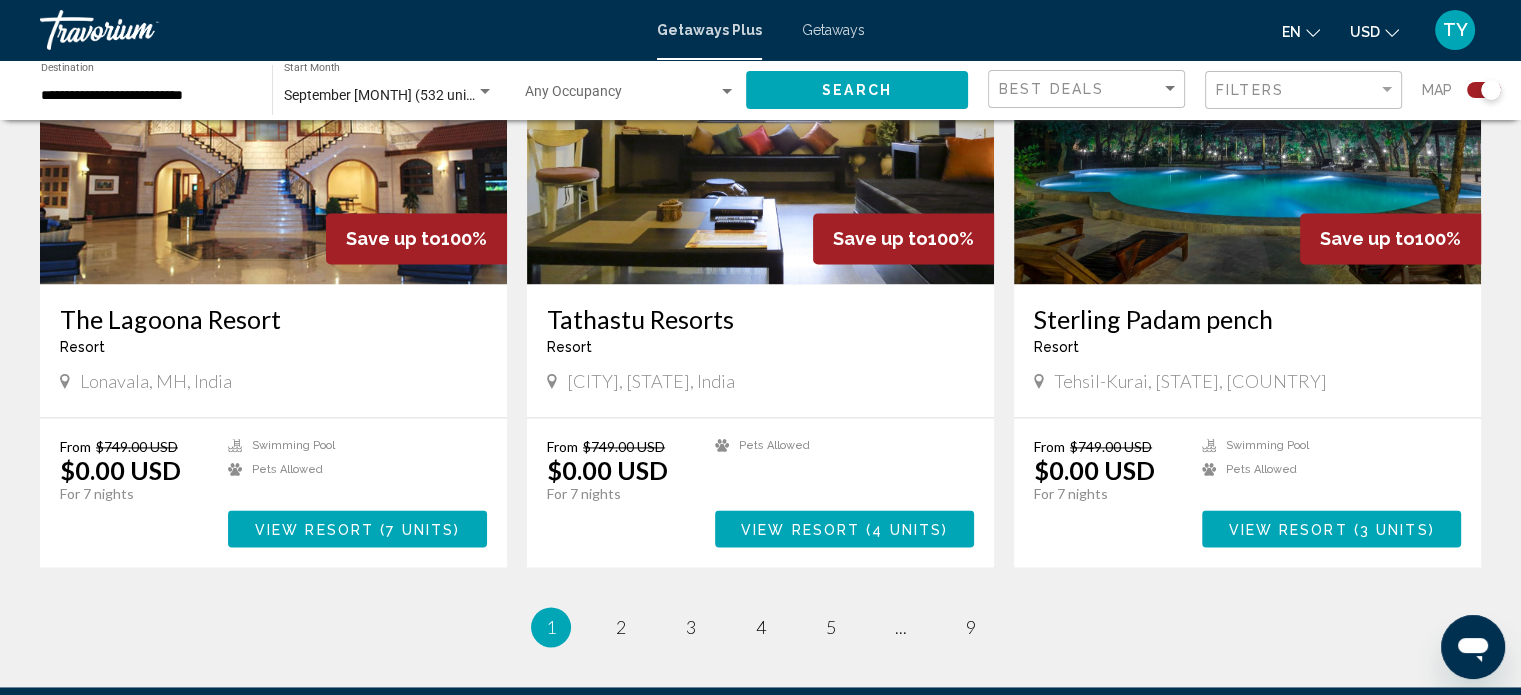 scroll, scrollTop: 2833, scrollLeft: 0, axis: vertical 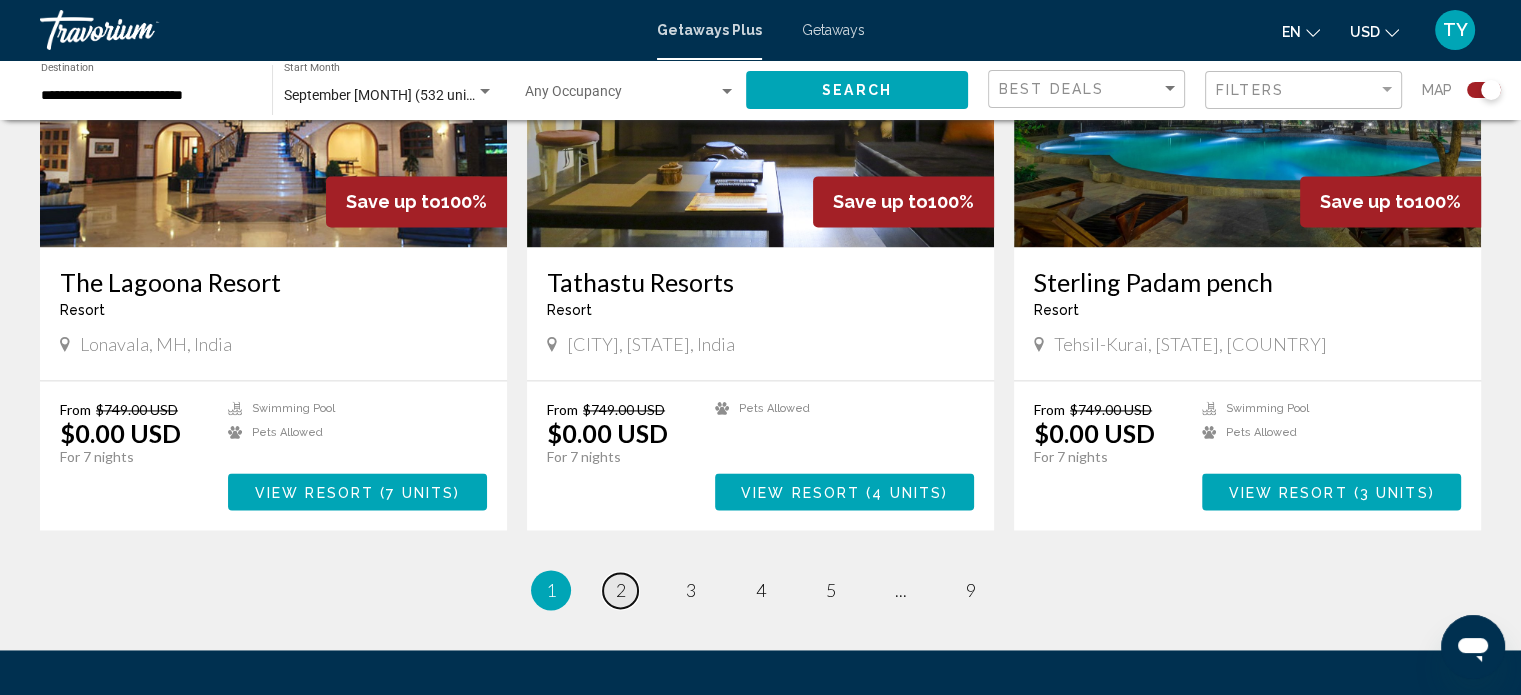 click on "2" at bounding box center (621, 590) 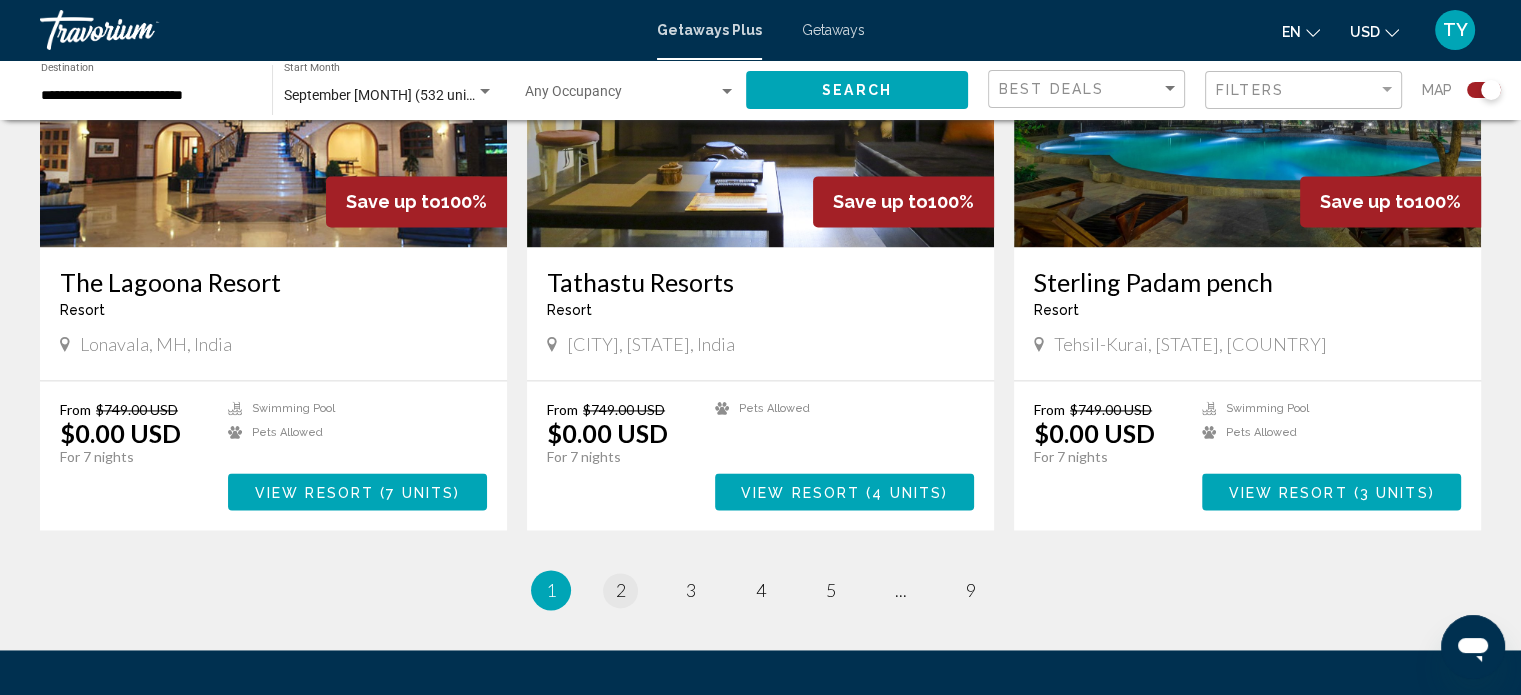 scroll, scrollTop: 0, scrollLeft: 0, axis: both 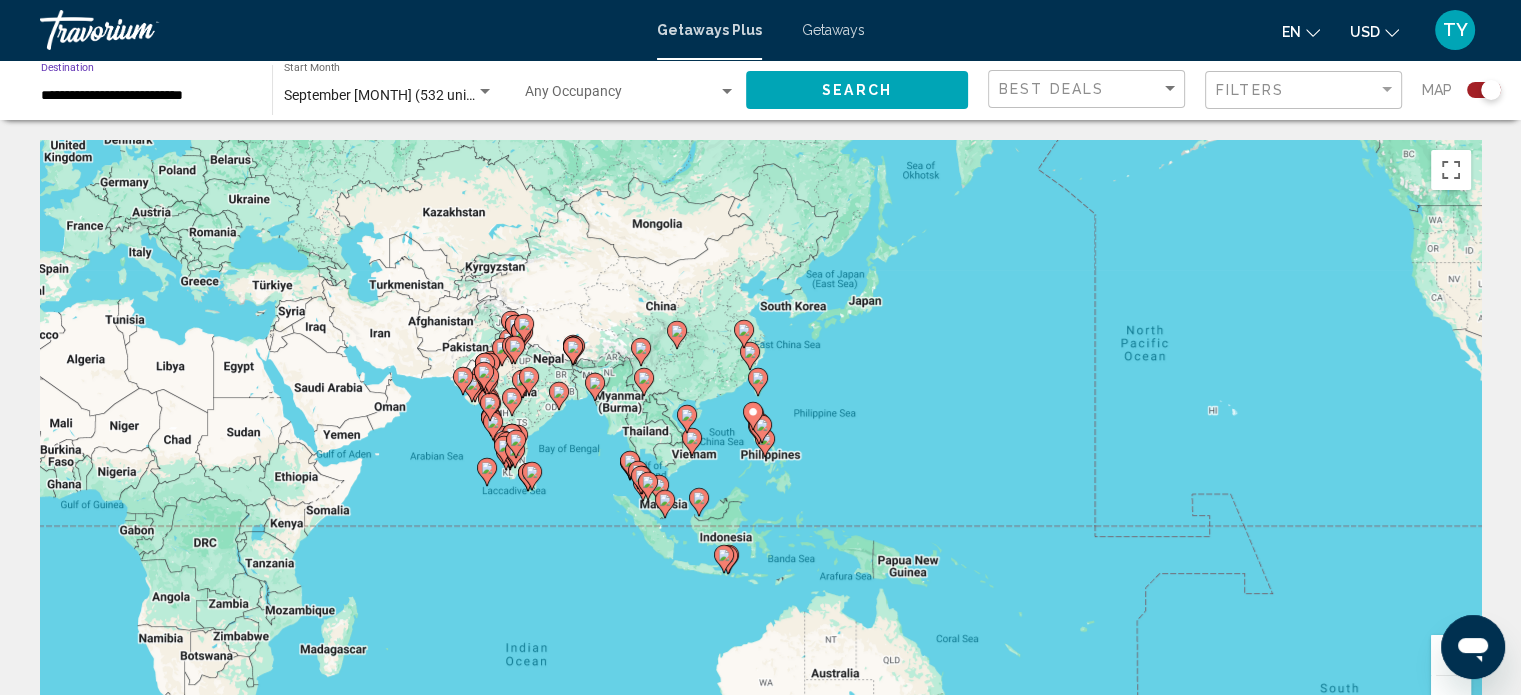 click on "**********" at bounding box center [146, 96] 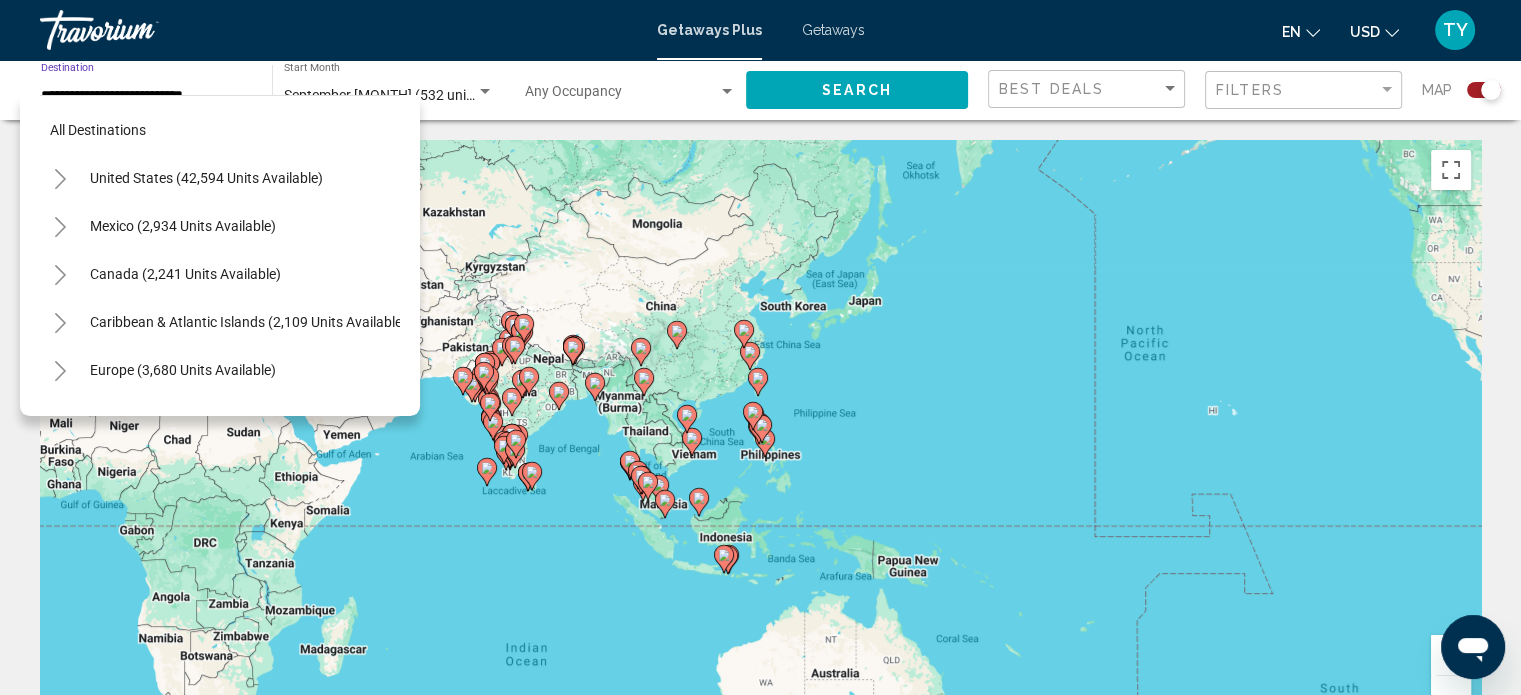 scroll, scrollTop: 366, scrollLeft: 0, axis: vertical 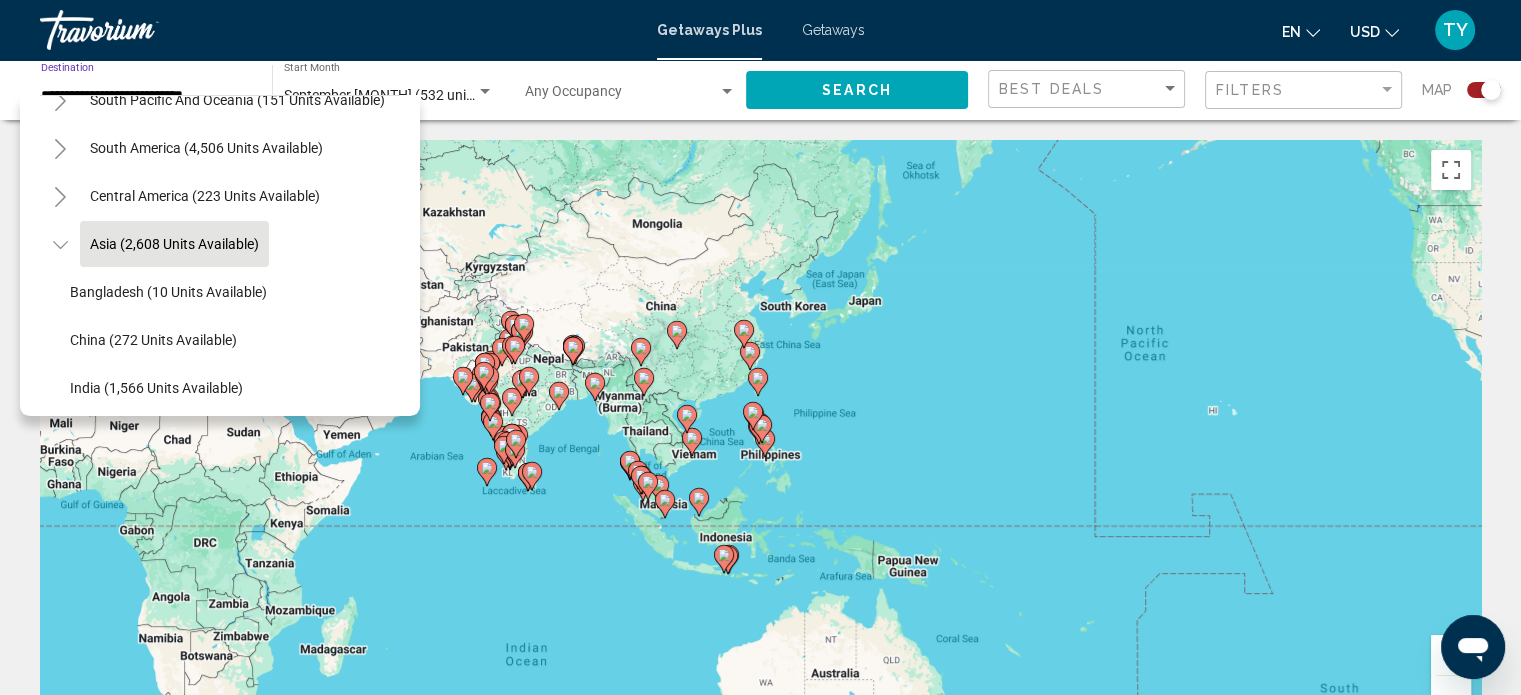click 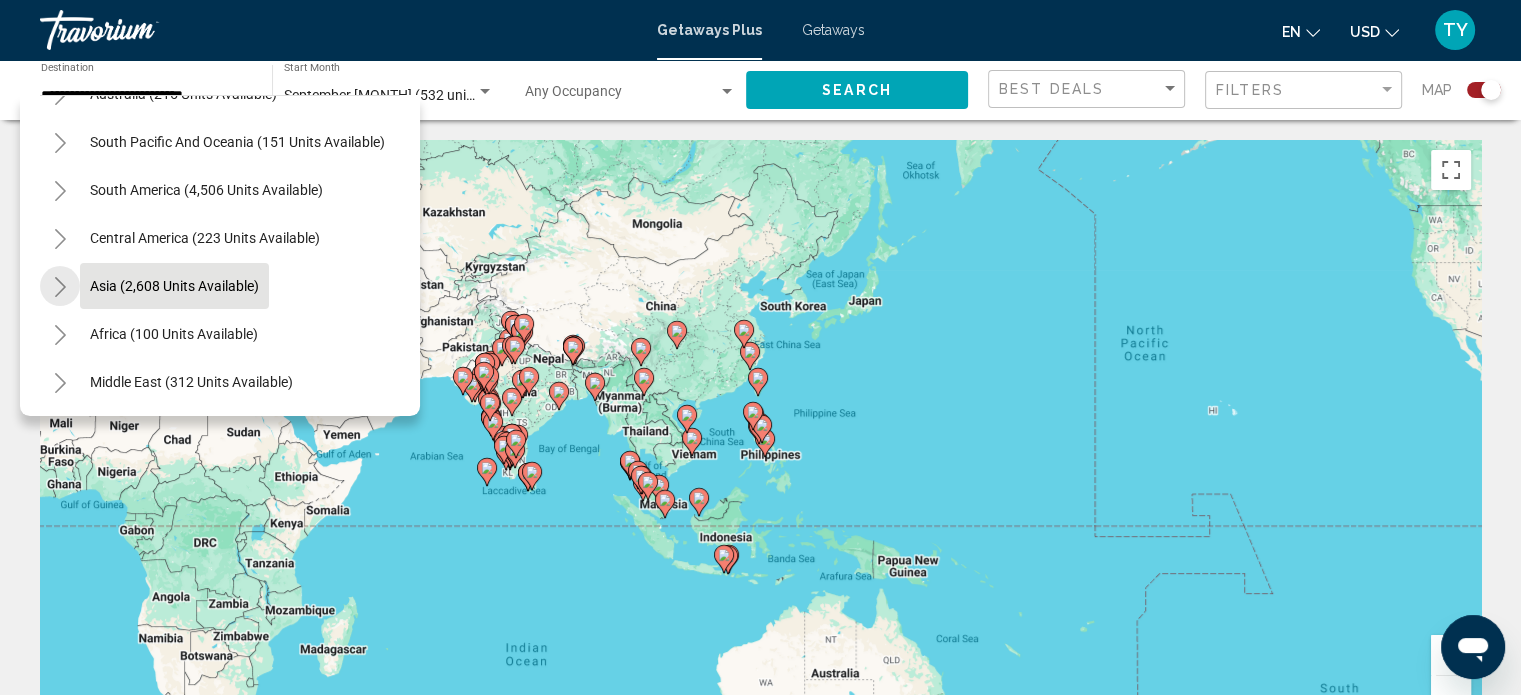 scroll, scrollTop: 339, scrollLeft: 0, axis: vertical 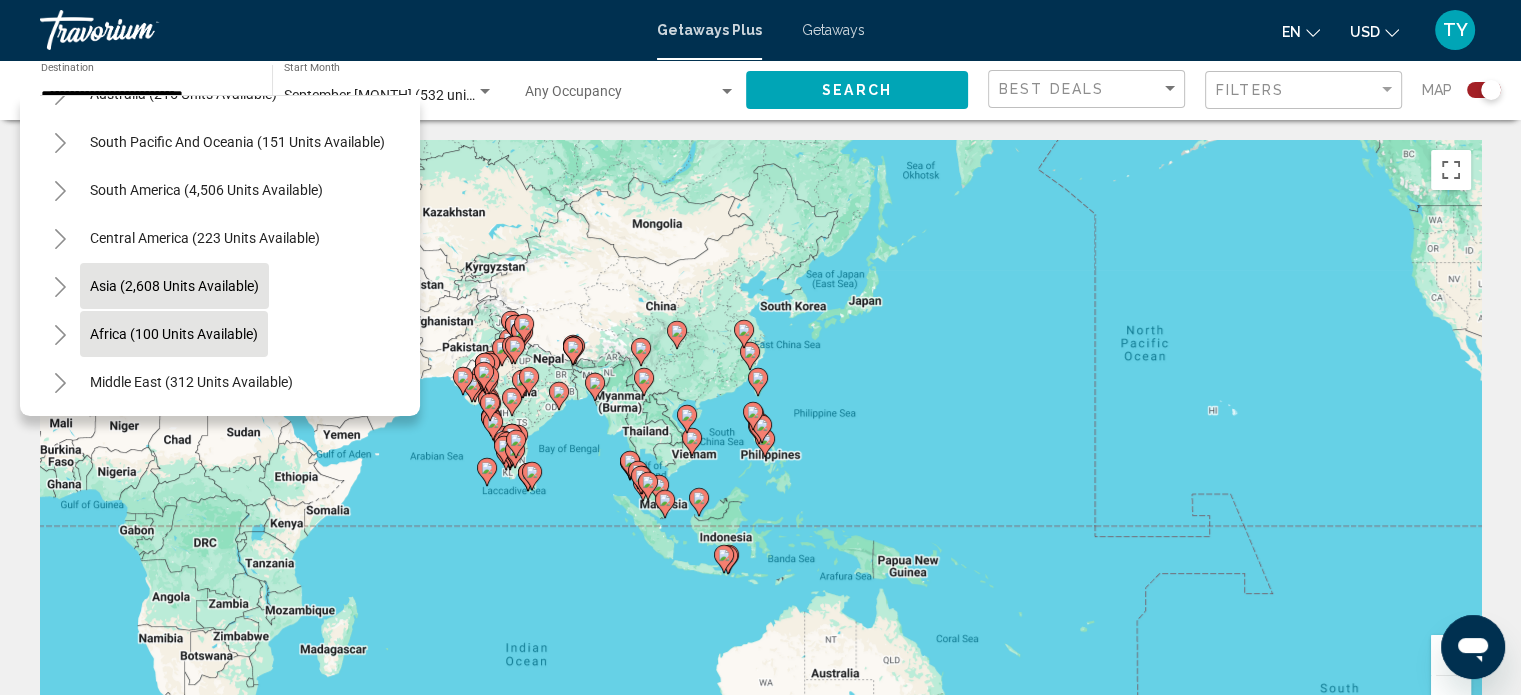 click on "Africa (100 units available)" at bounding box center (191, 382) 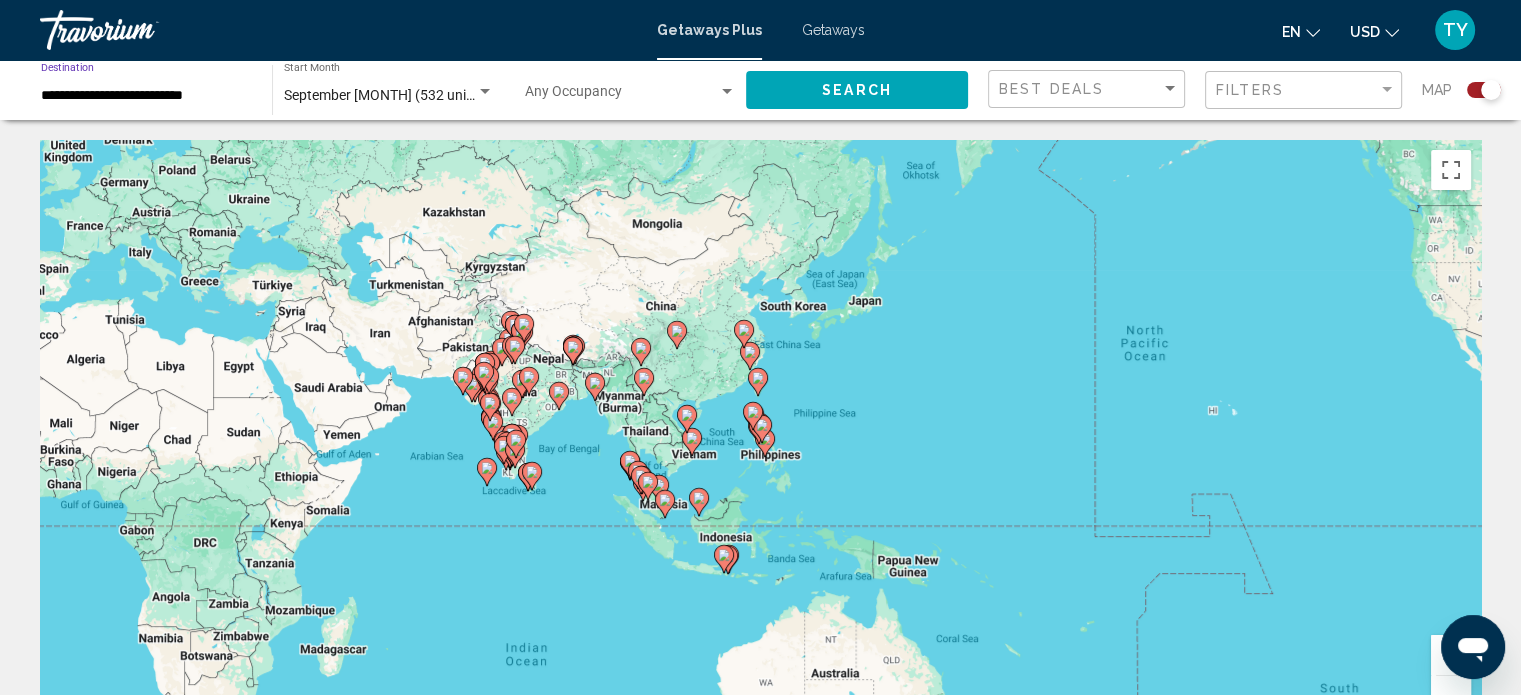 click on "Search" 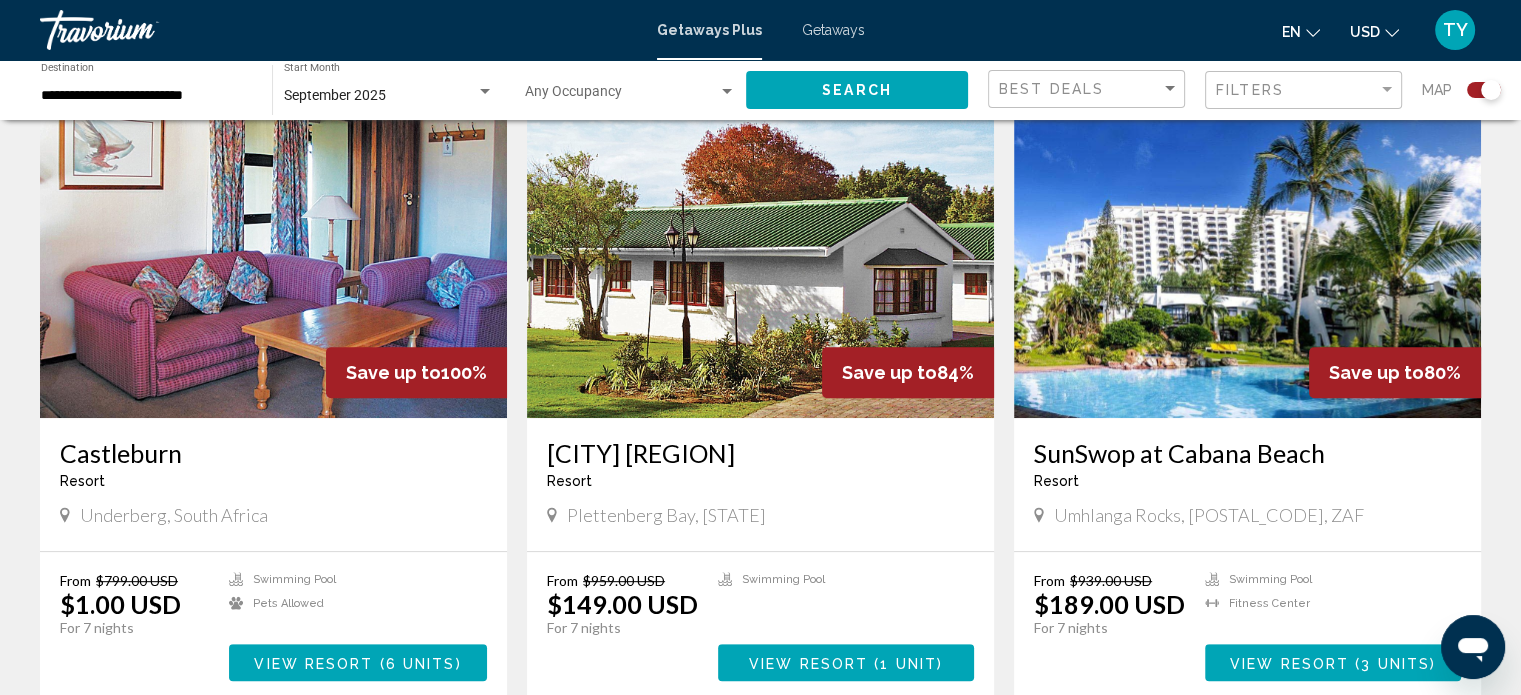 scroll, scrollTop: 700, scrollLeft: 0, axis: vertical 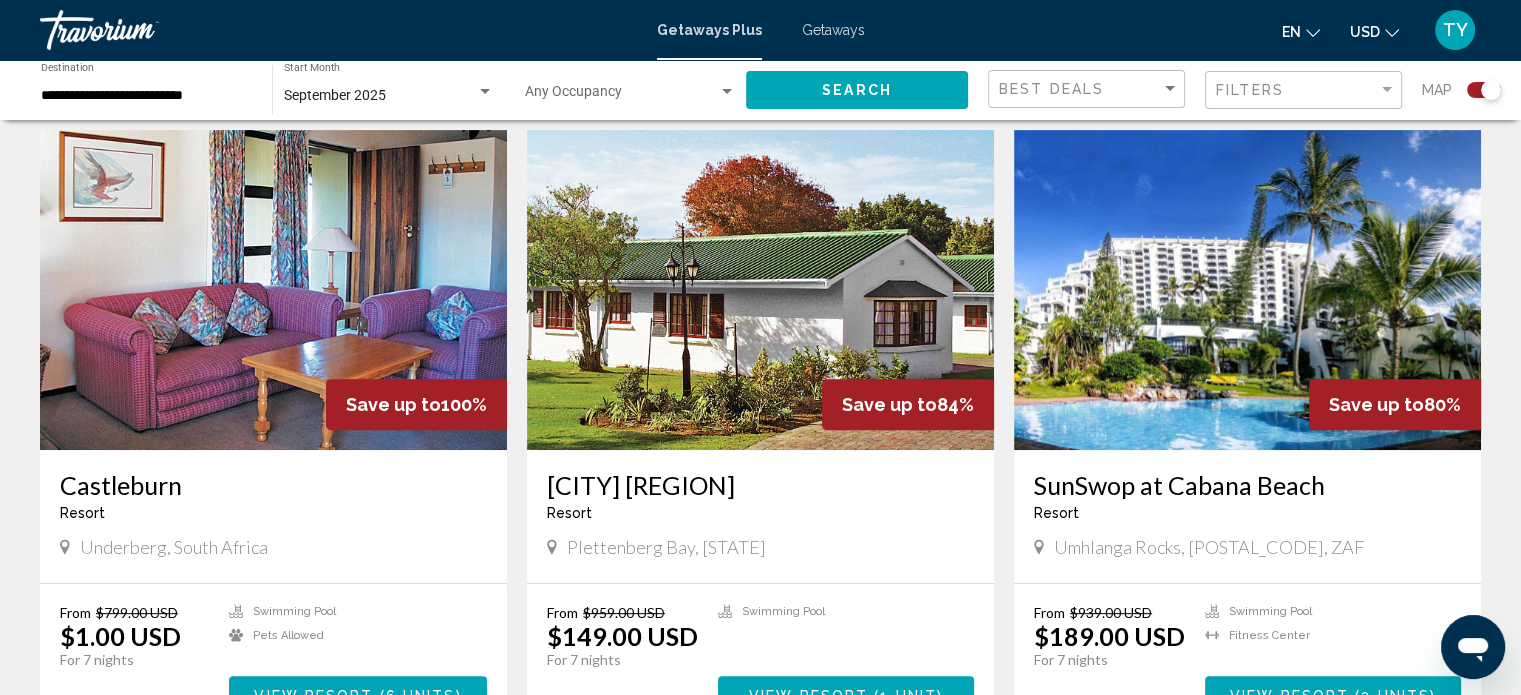 click at bounding box center [1247, 290] 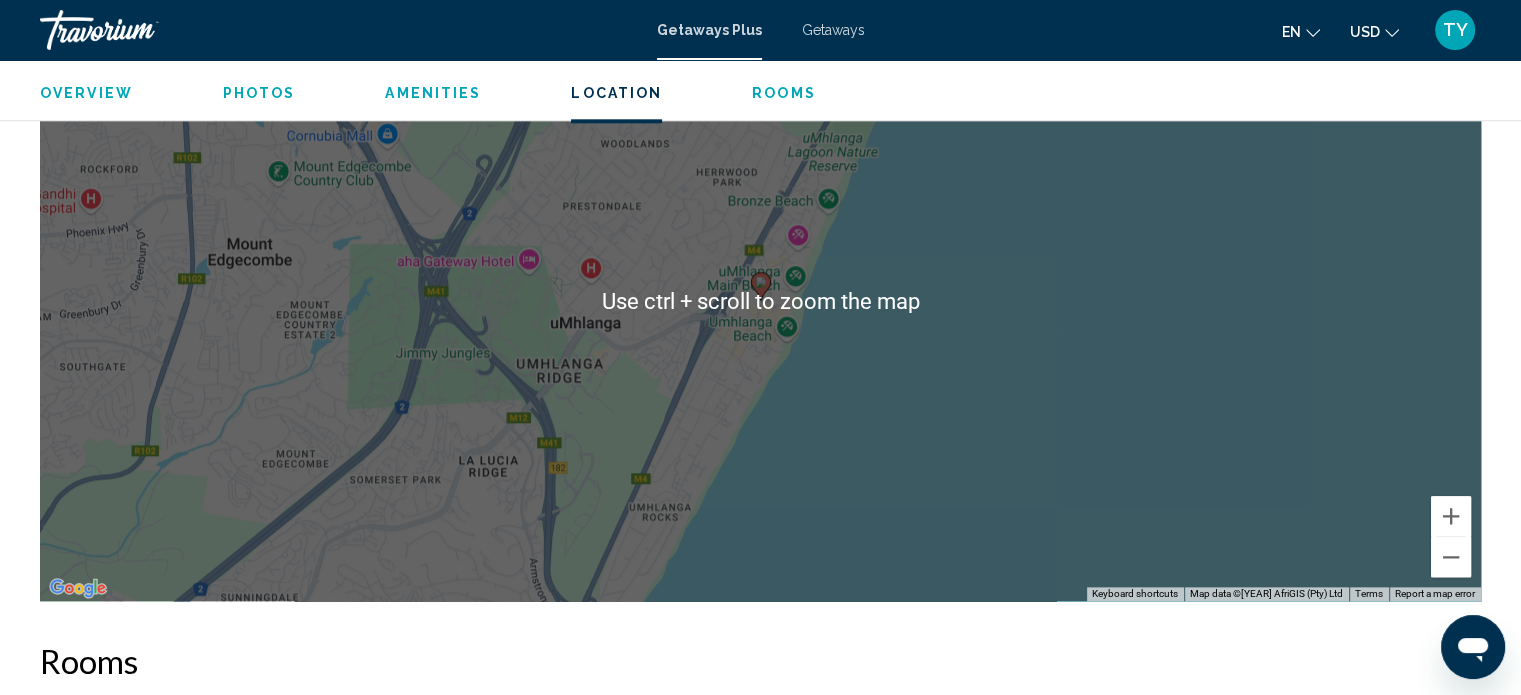 scroll, scrollTop: 2246, scrollLeft: 0, axis: vertical 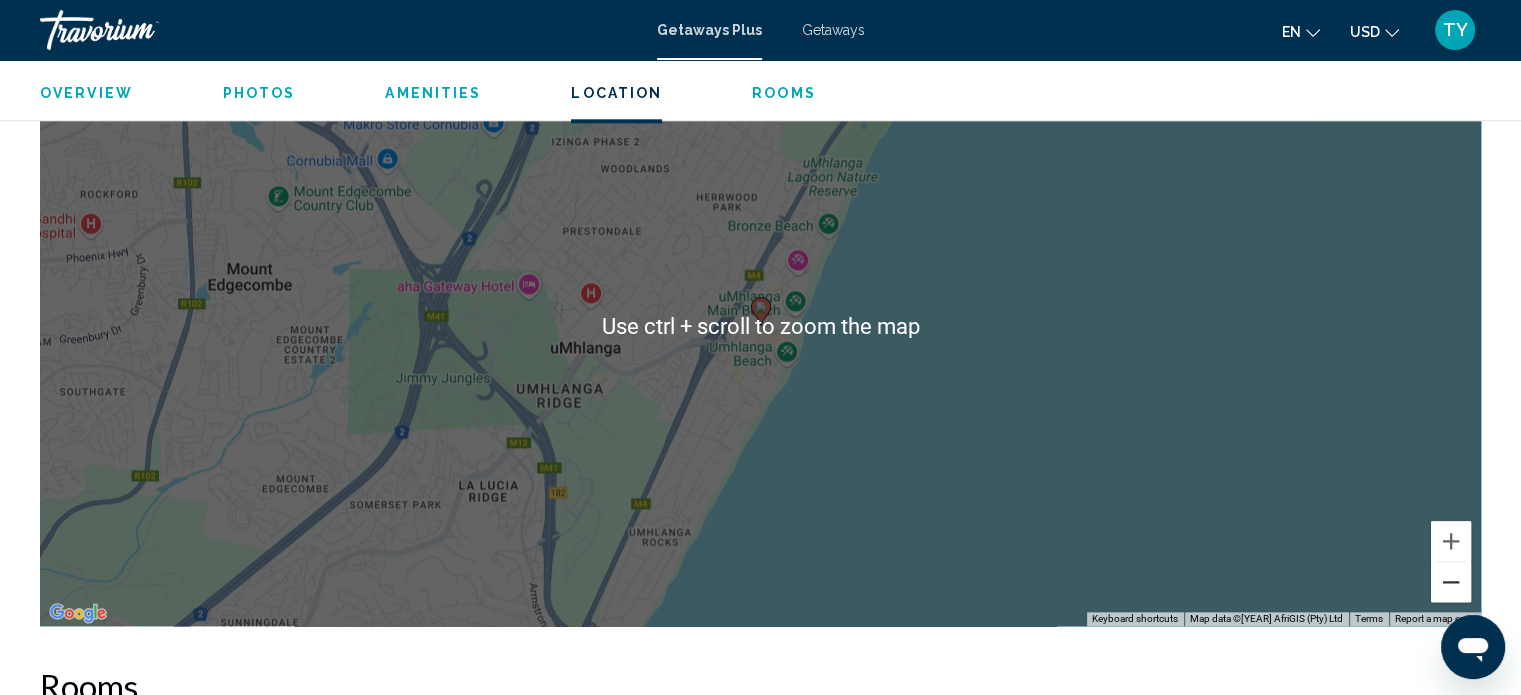 click at bounding box center (1451, 582) 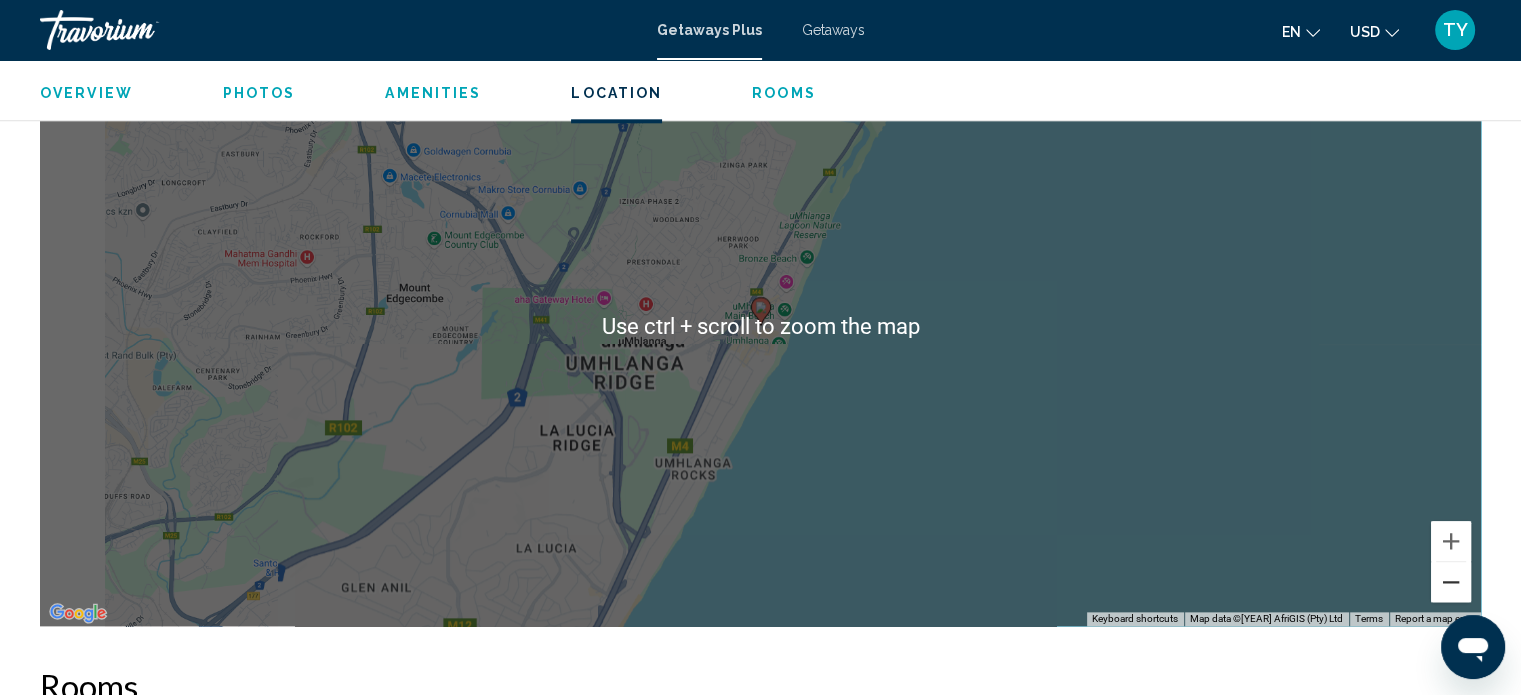 click at bounding box center (1451, 582) 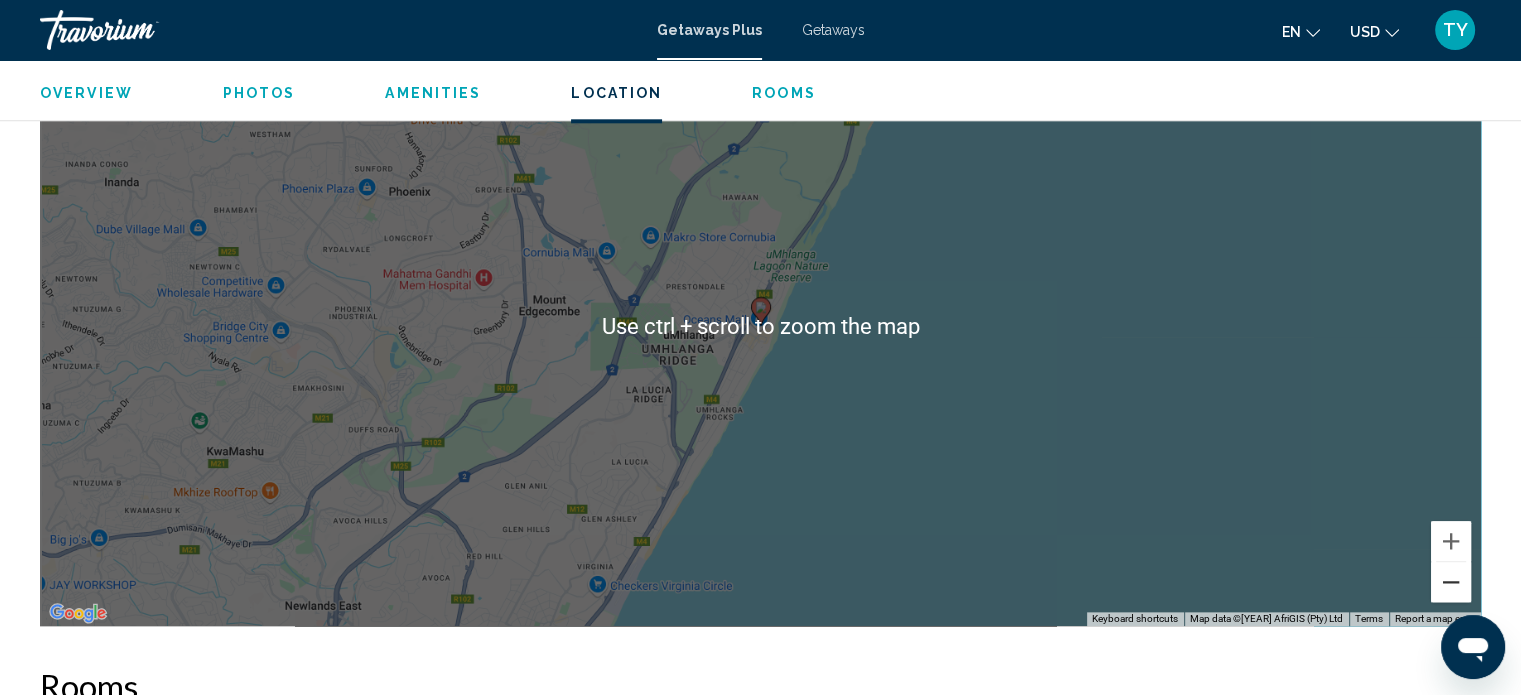 click at bounding box center [1451, 582] 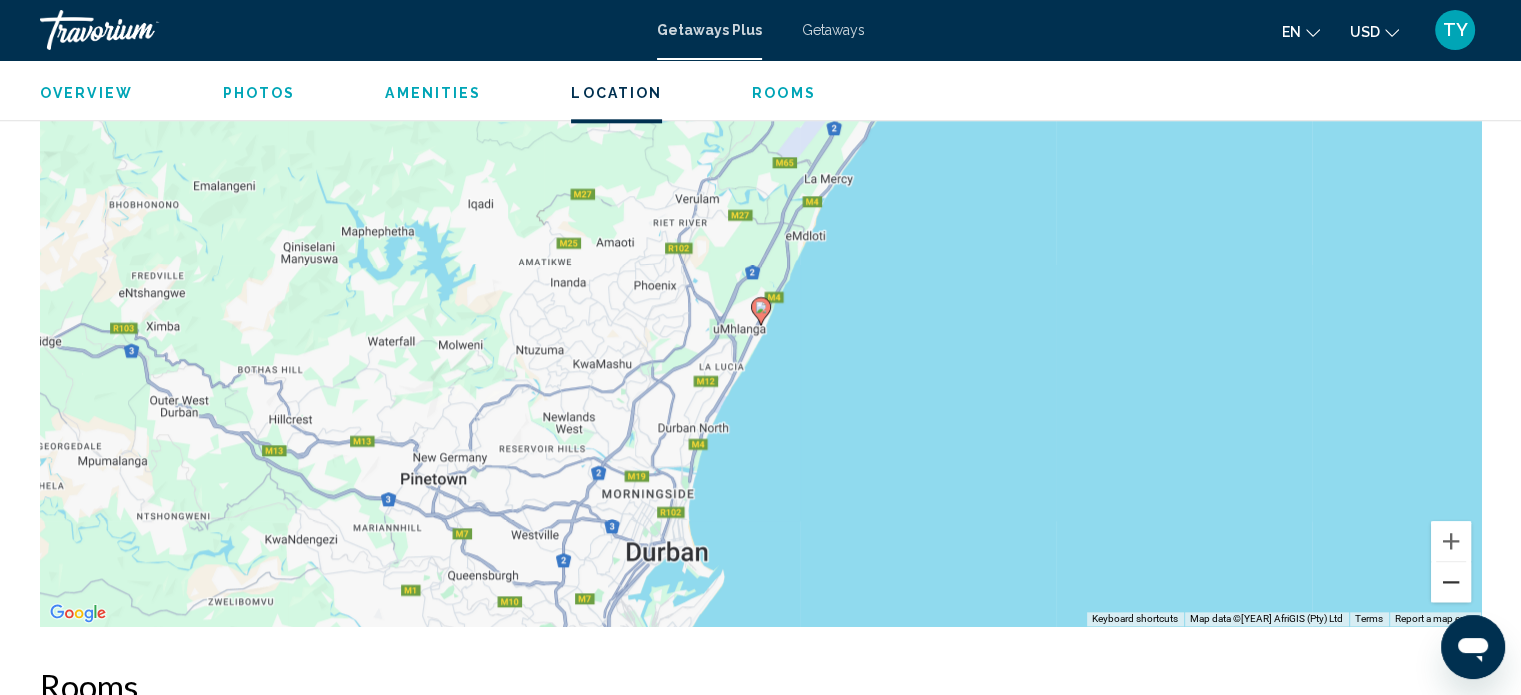 click at bounding box center (1451, 582) 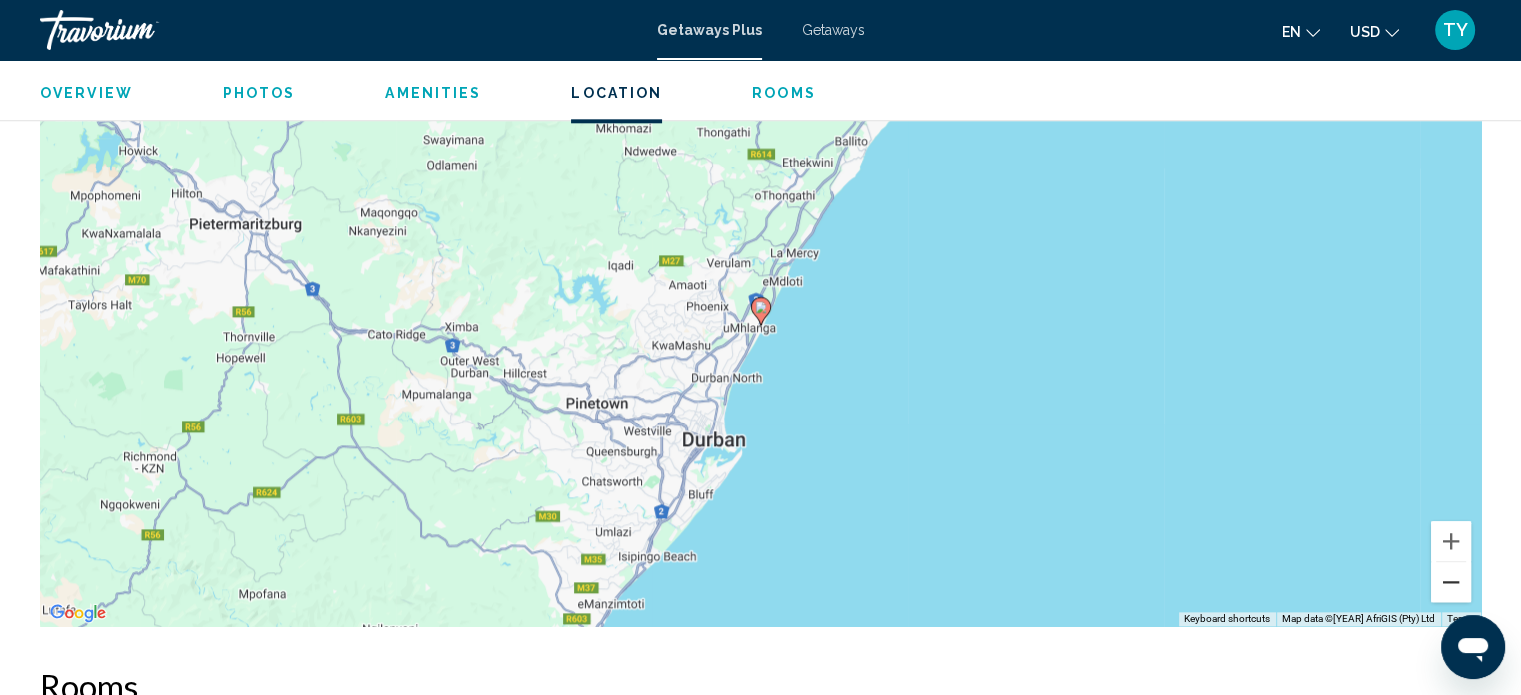 click at bounding box center [1451, 582] 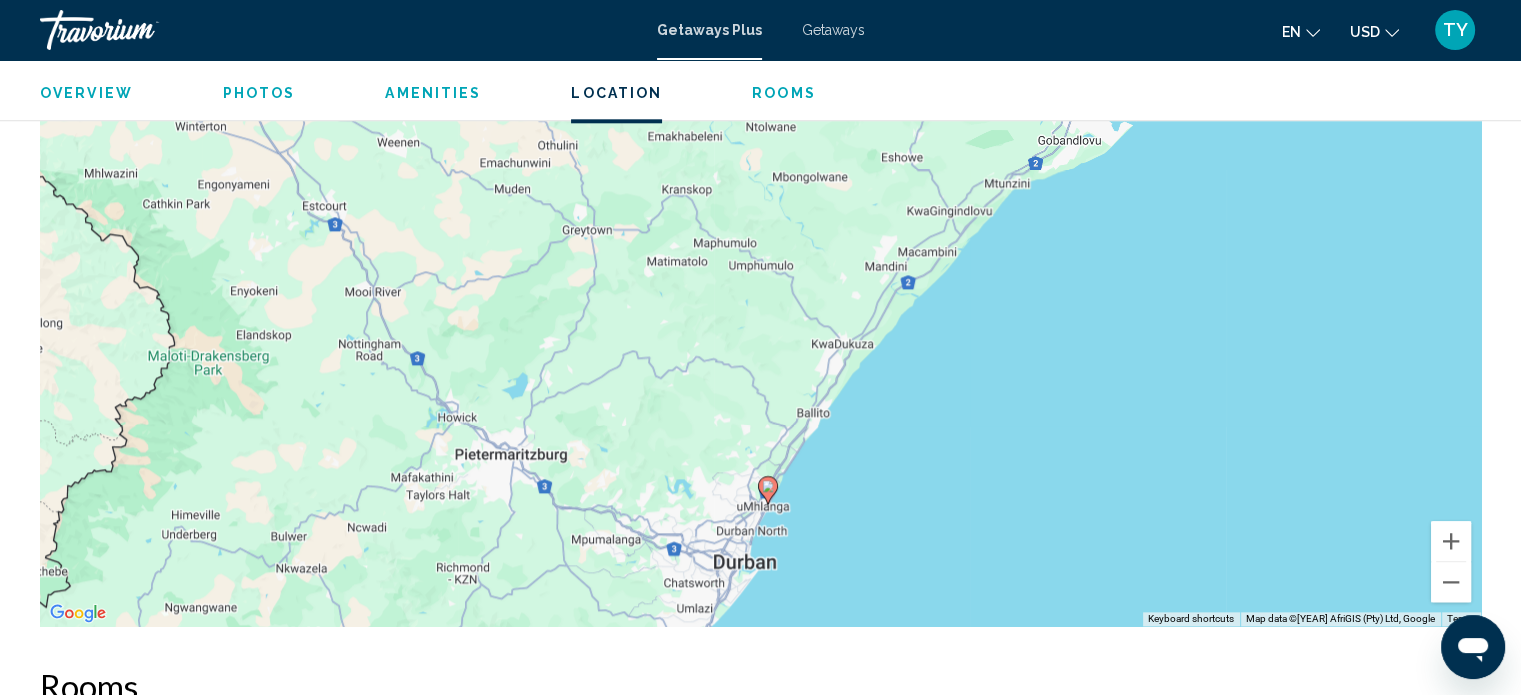 drag, startPoint x: 605, startPoint y: 296, endPoint x: 605, endPoint y: 488, distance: 192 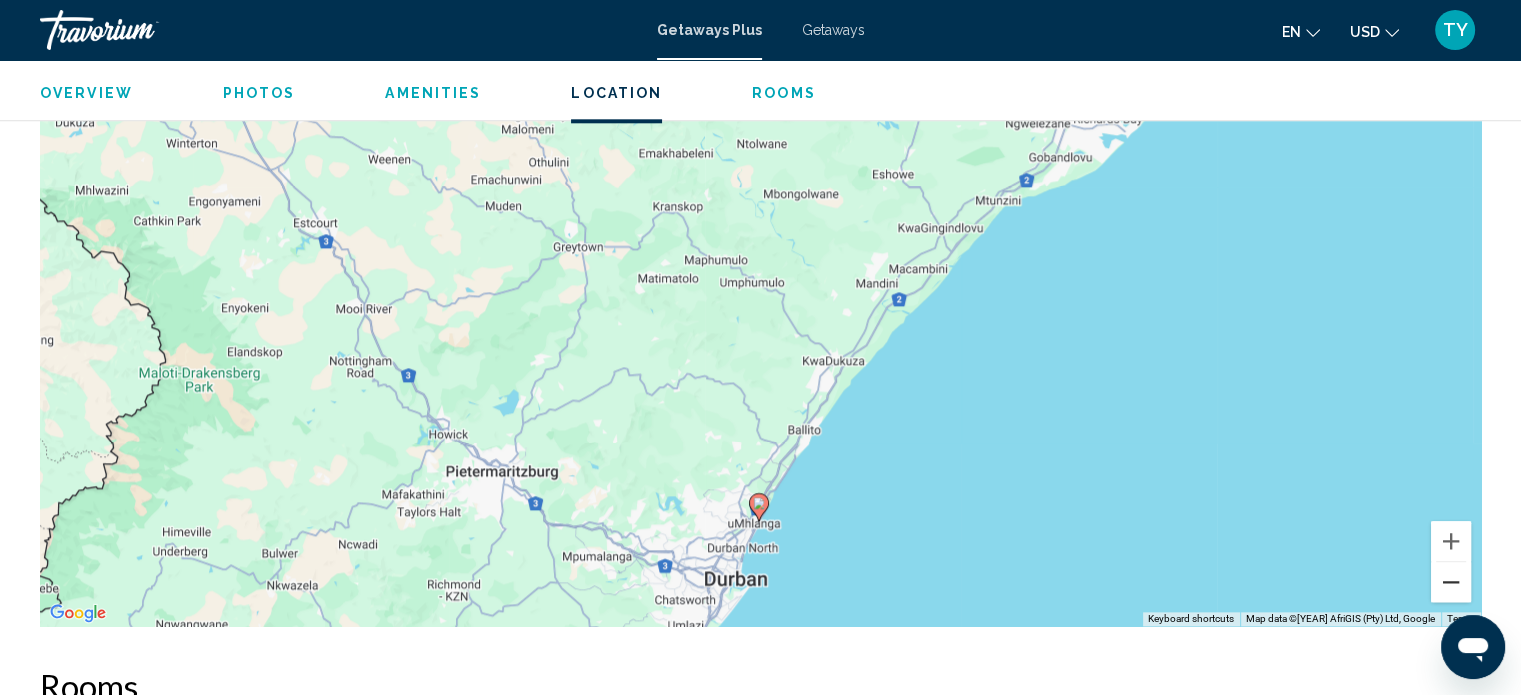 click at bounding box center (1451, 582) 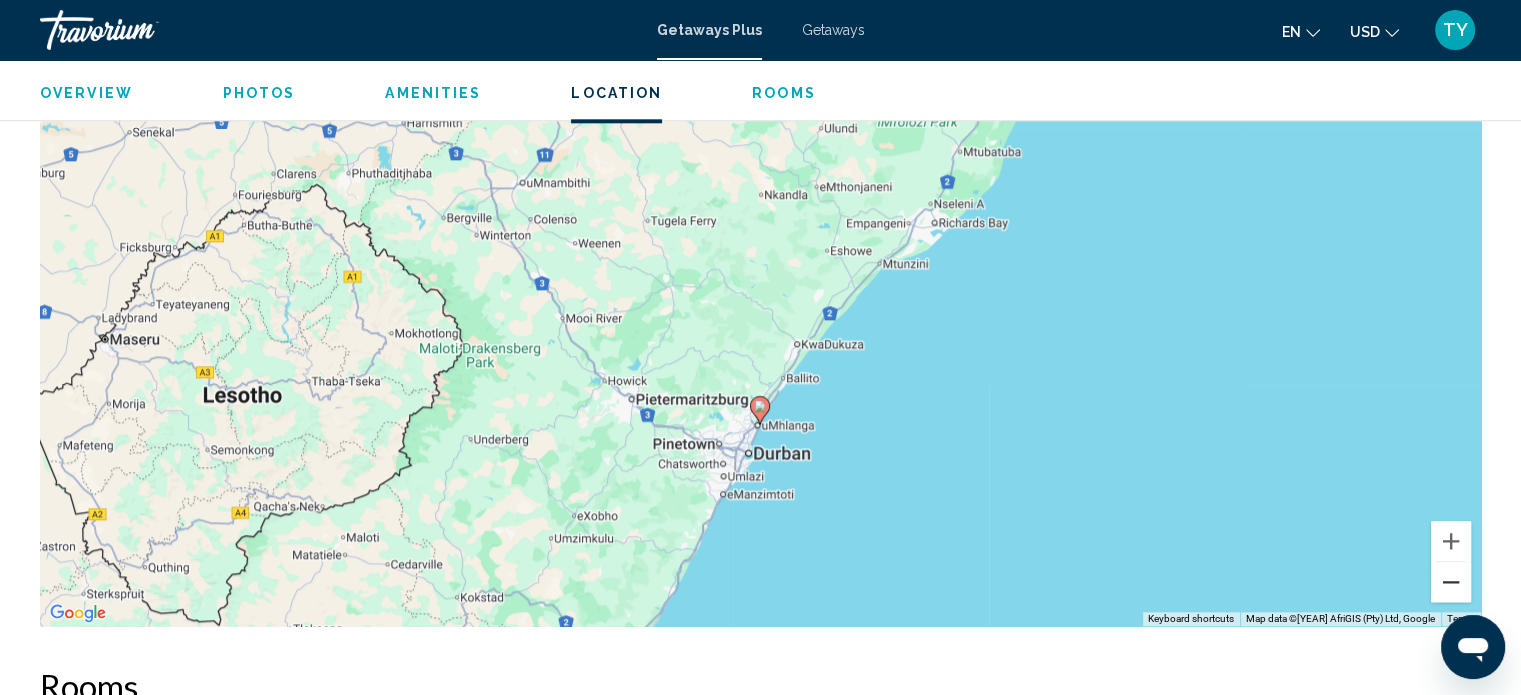 click at bounding box center (1451, 582) 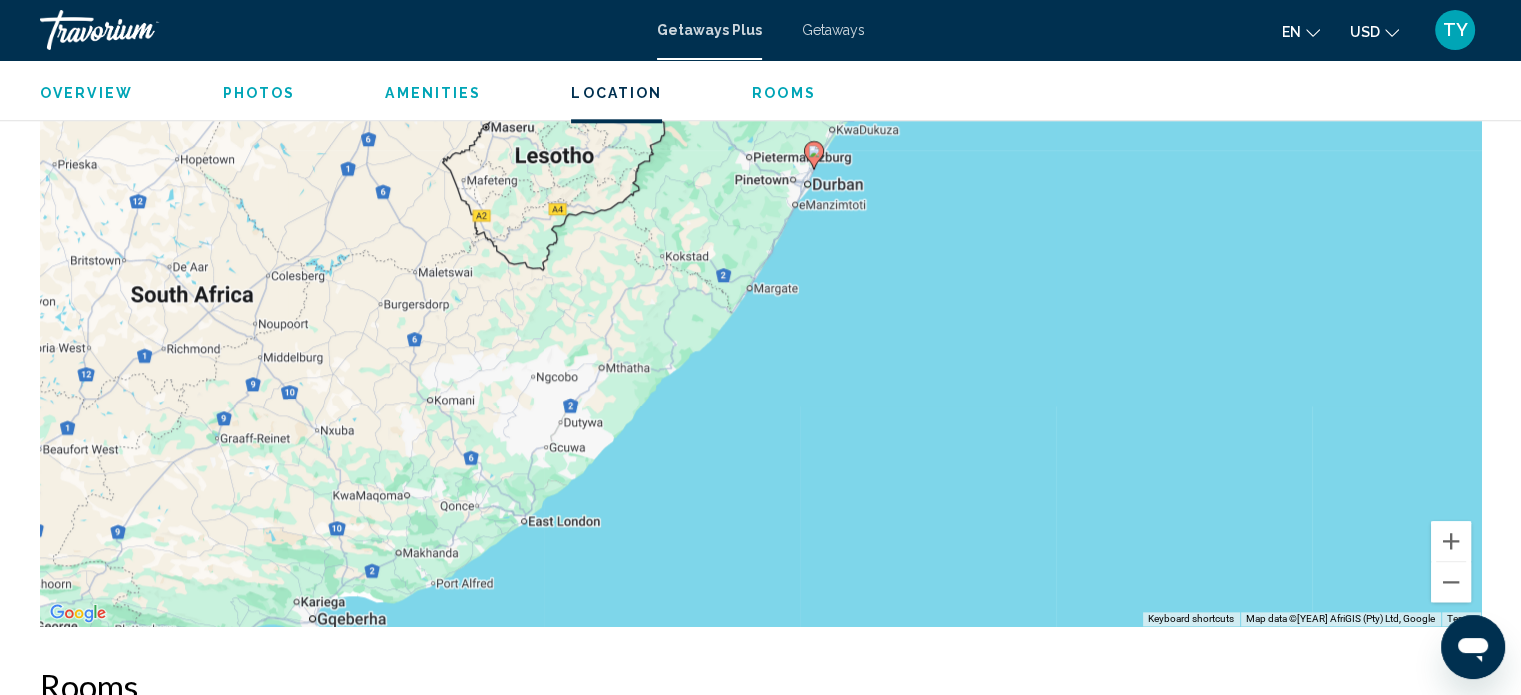 drag, startPoint x: 593, startPoint y: 384, endPoint x: 646, endPoint y: 187, distance: 204.0049 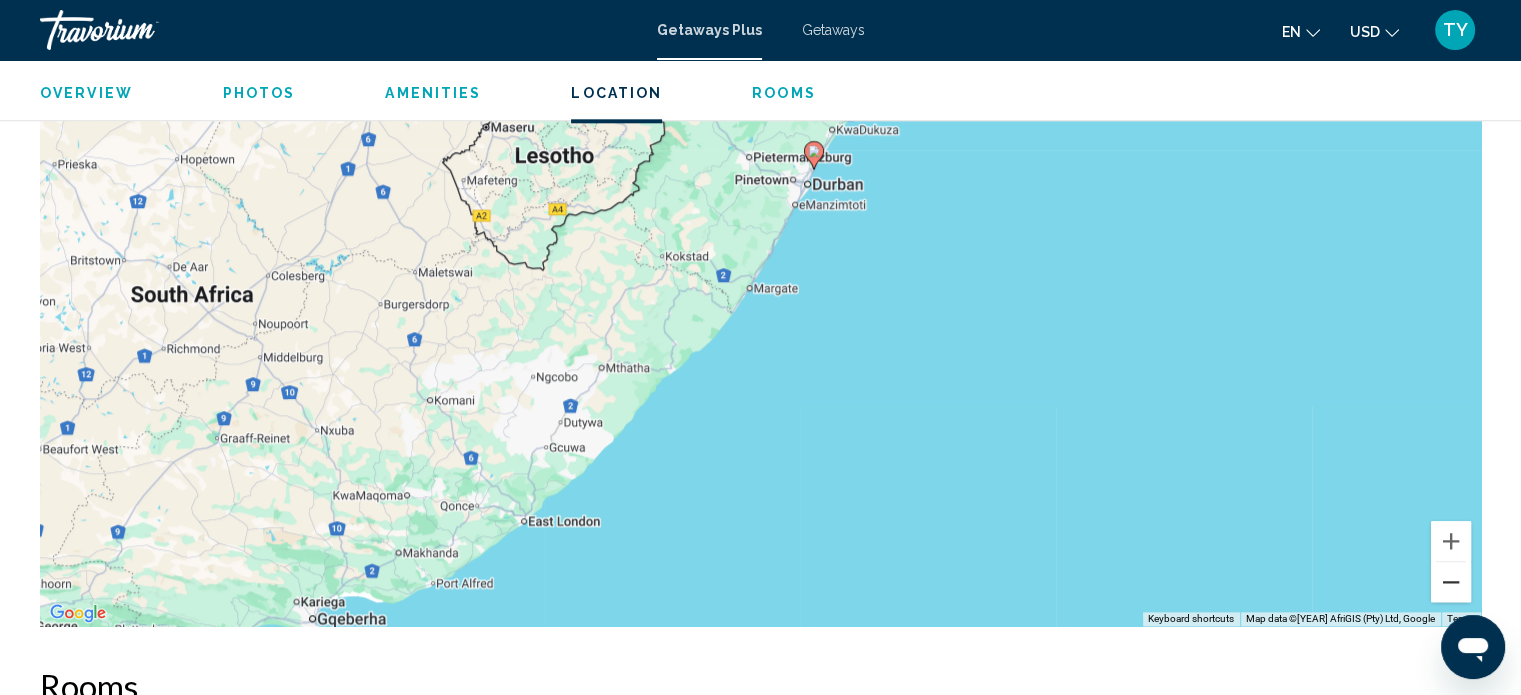 click at bounding box center [1451, 582] 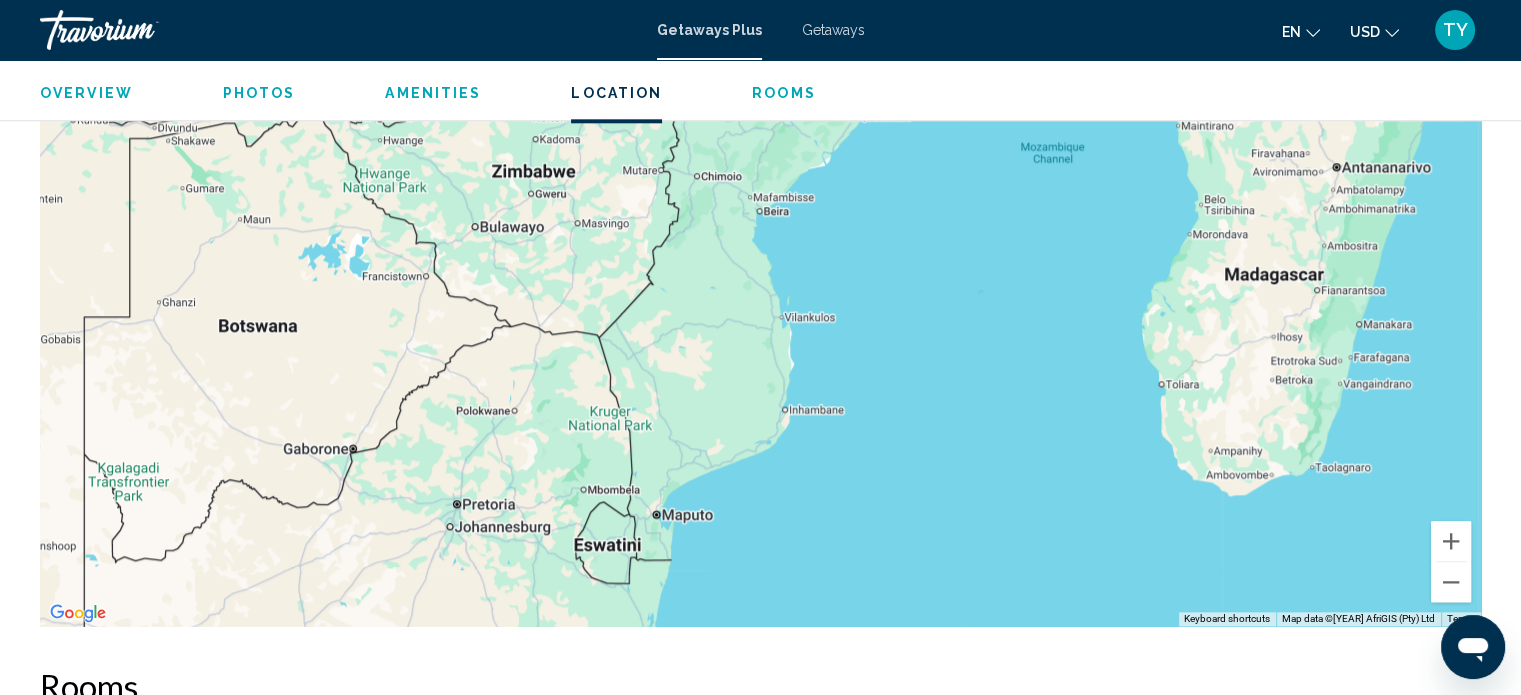 drag, startPoint x: 613, startPoint y: 254, endPoint x: 409, endPoint y: 707, distance: 496.81485 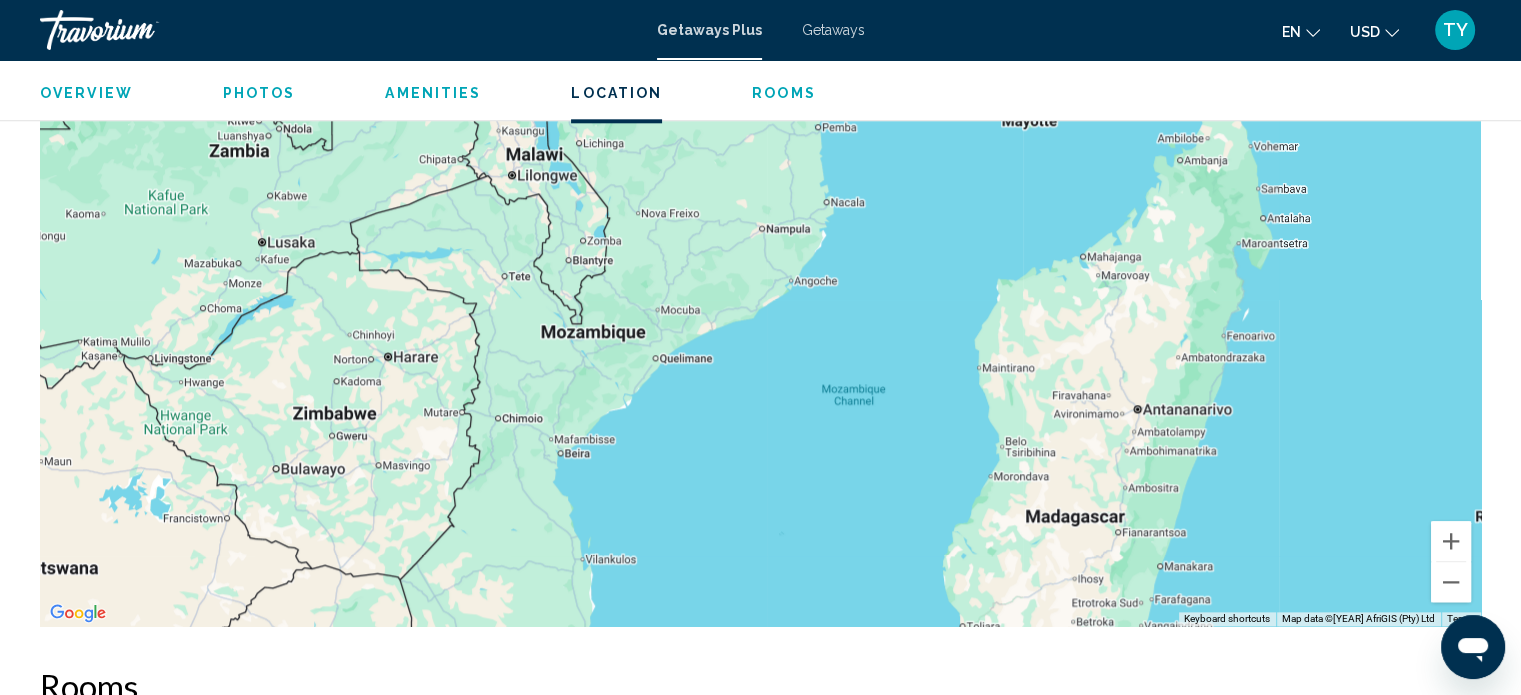 drag, startPoint x: 513, startPoint y: 381, endPoint x: 318, endPoint y: 622, distance: 310.00967 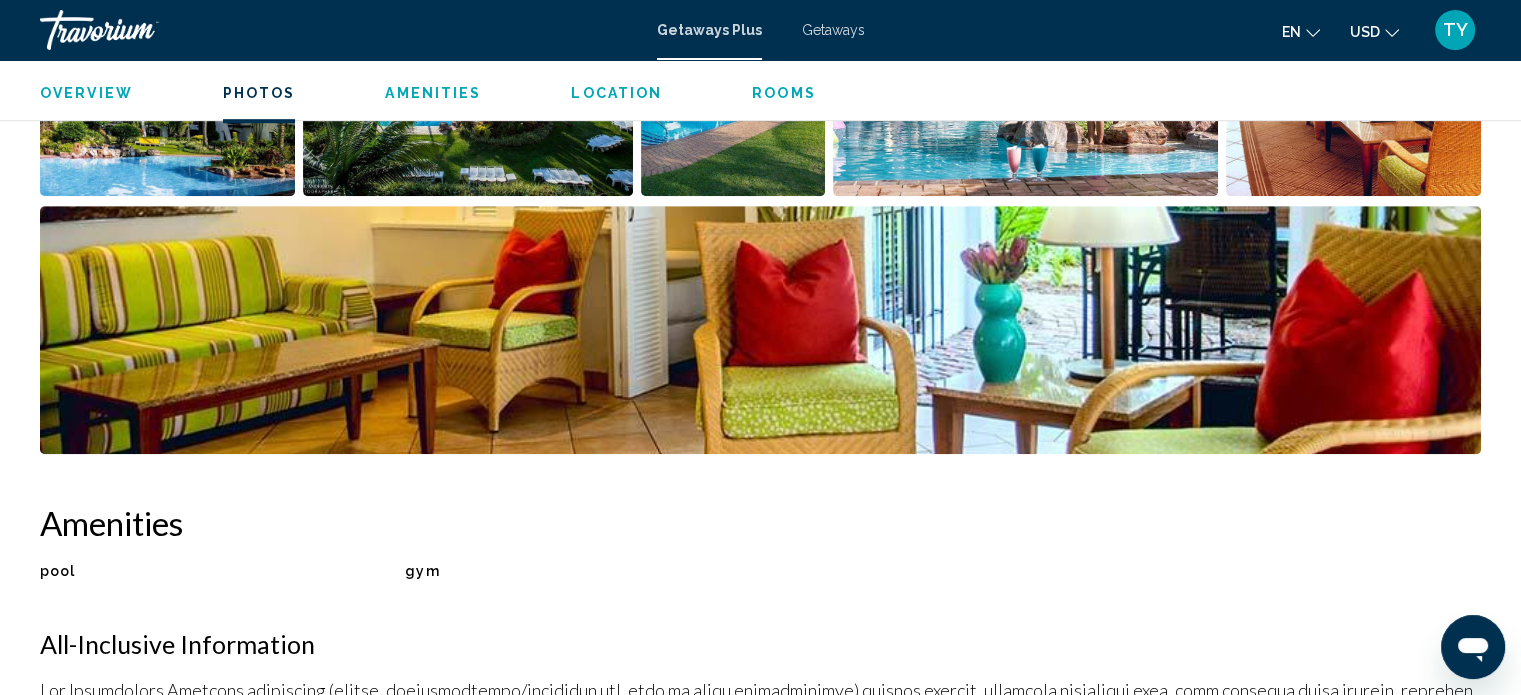 scroll, scrollTop: 1112, scrollLeft: 0, axis: vertical 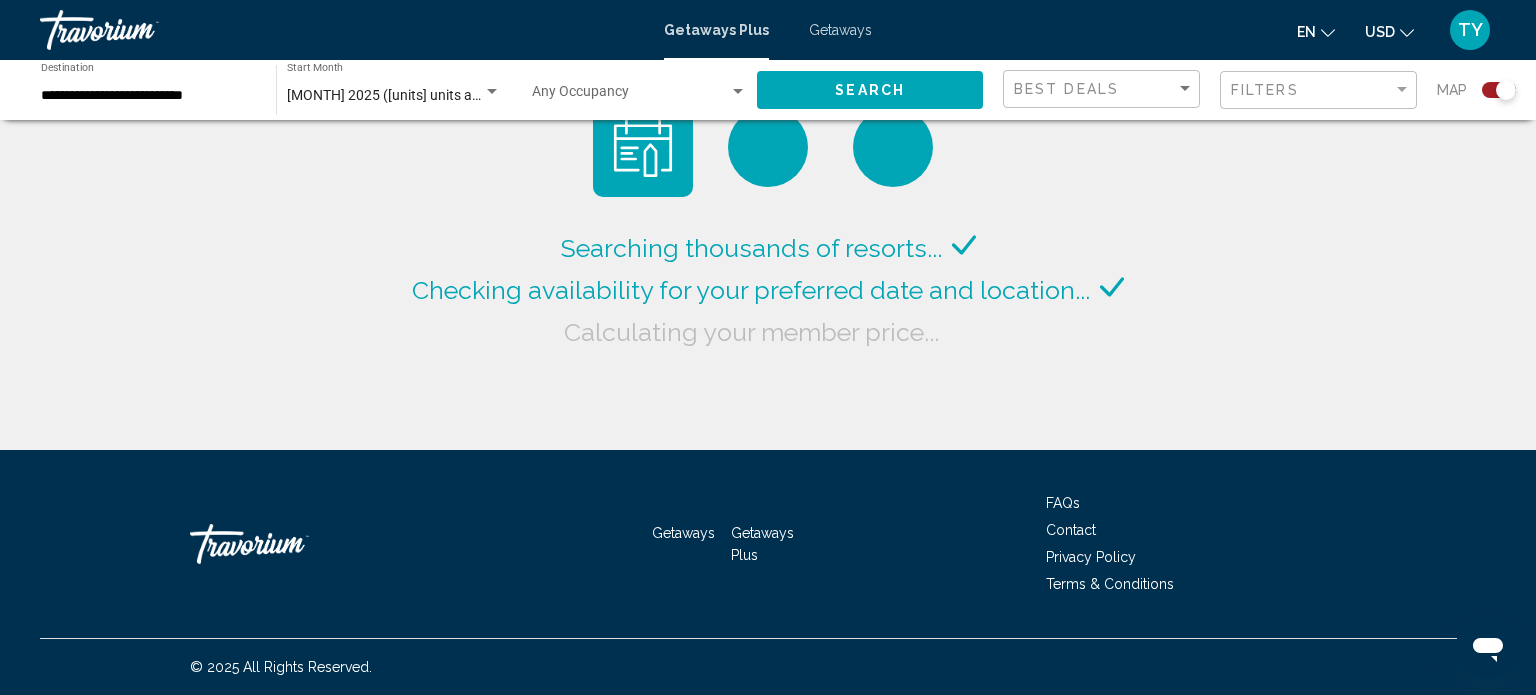 click on "**********" at bounding box center (148, 96) 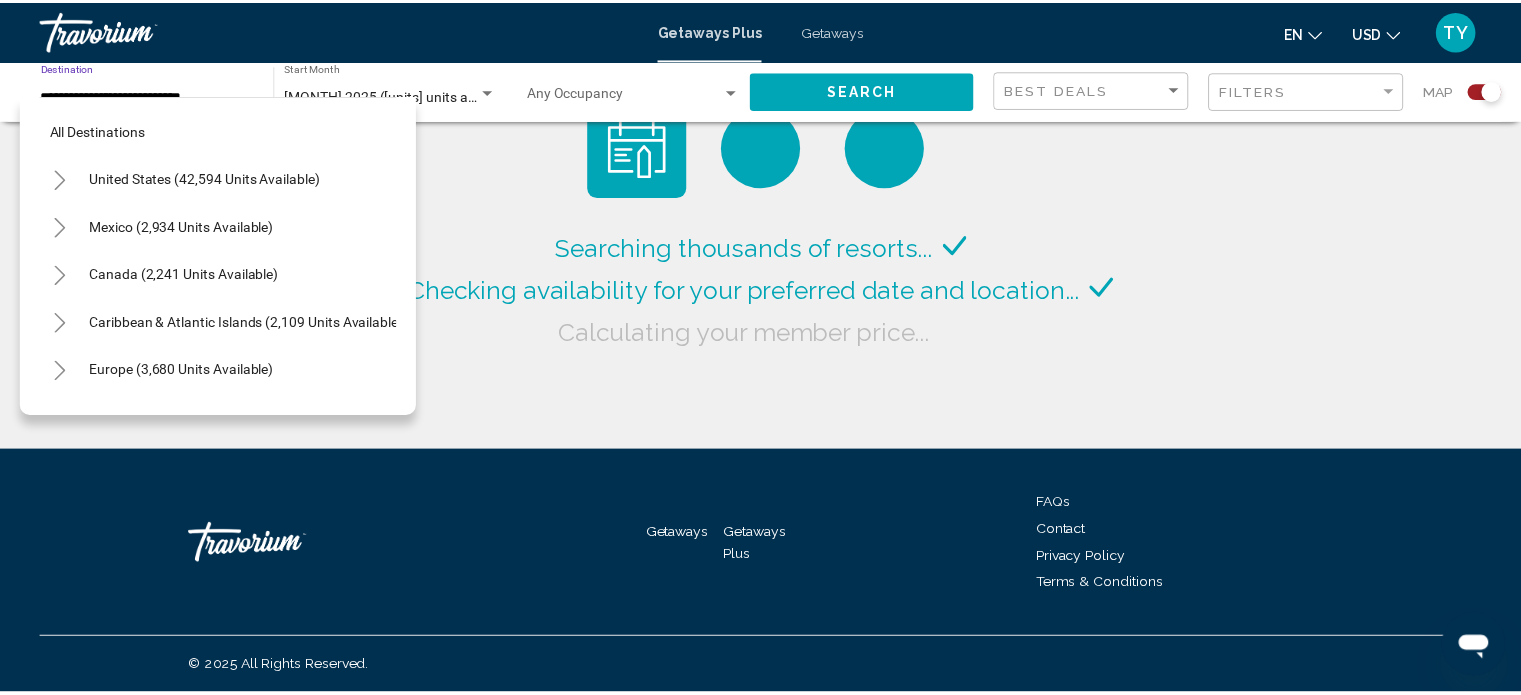 scroll, scrollTop: 414, scrollLeft: 0, axis: vertical 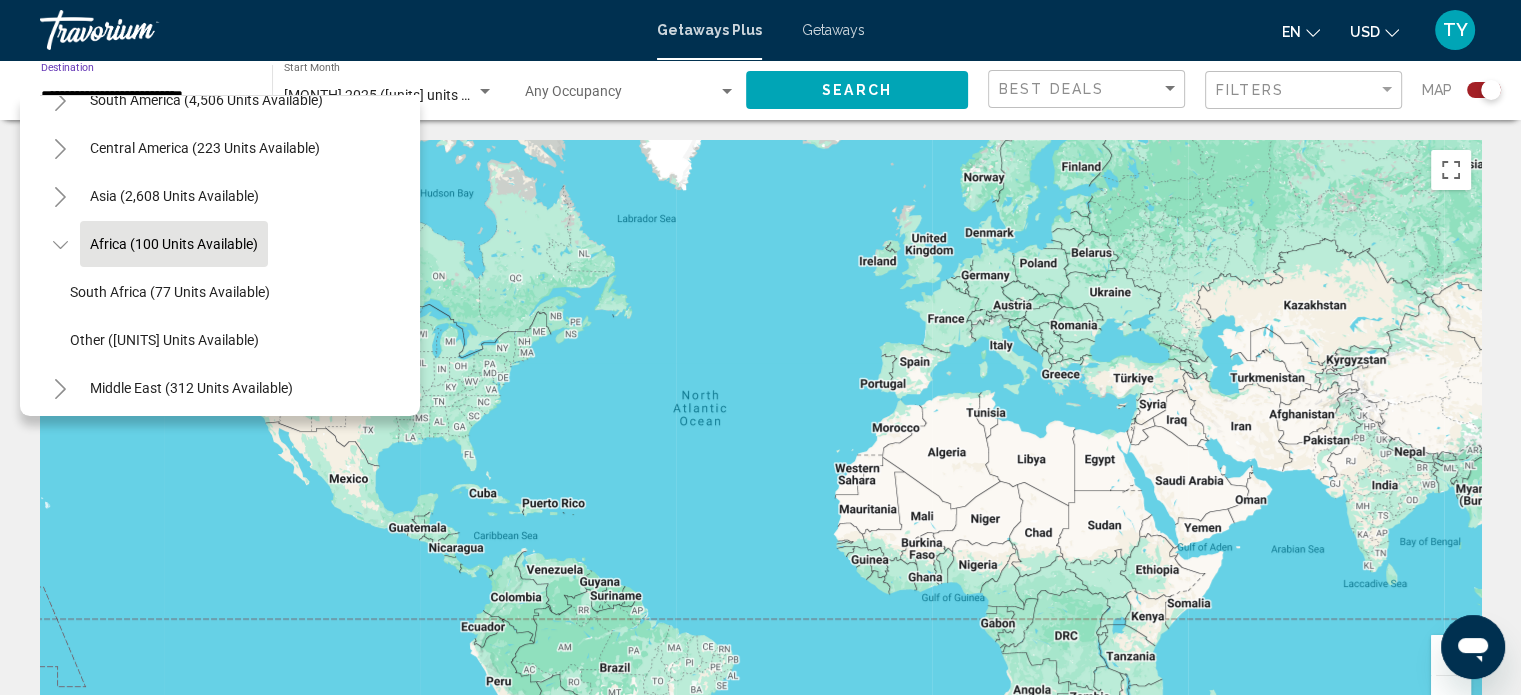 click 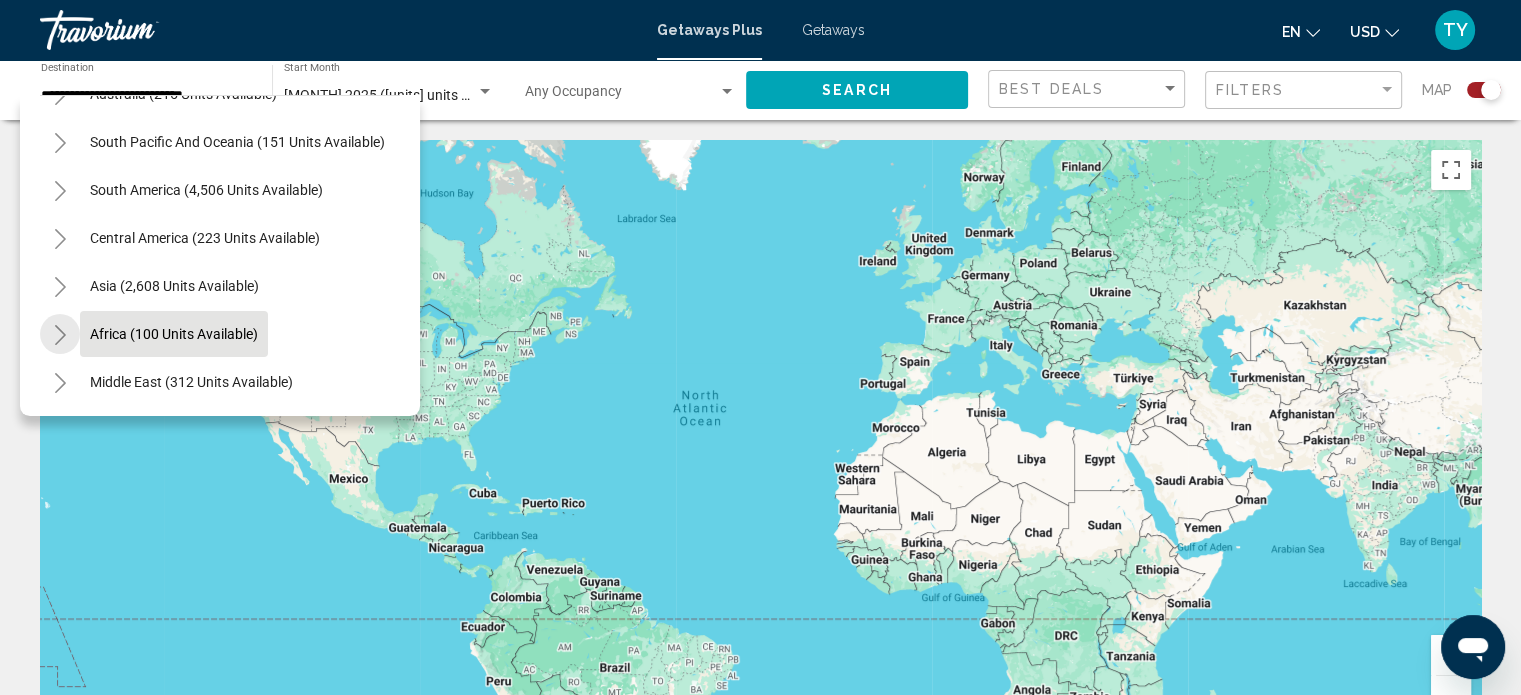 scroll, scrollTop: 339, scrollLeft: 0, axis: vertical 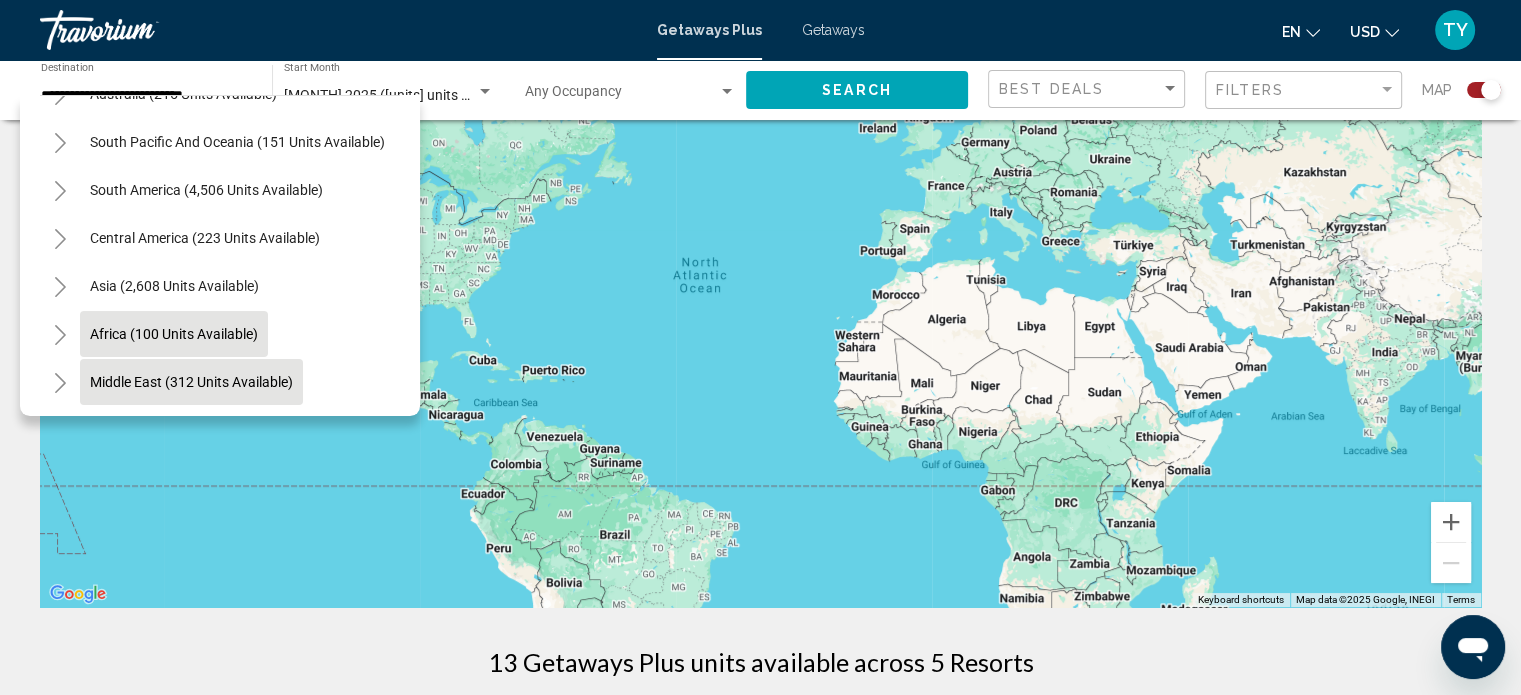 click on "Middle East (312 units available)" 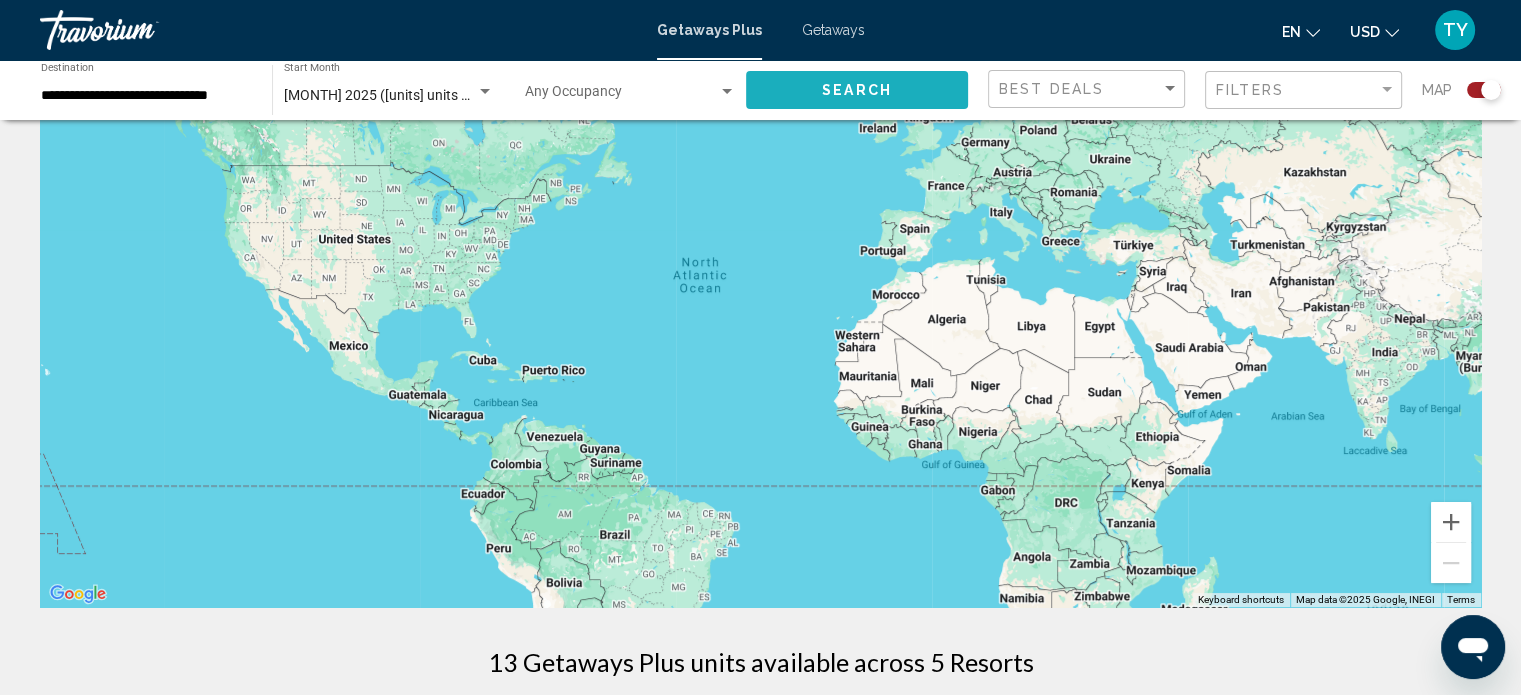 click on "Search" 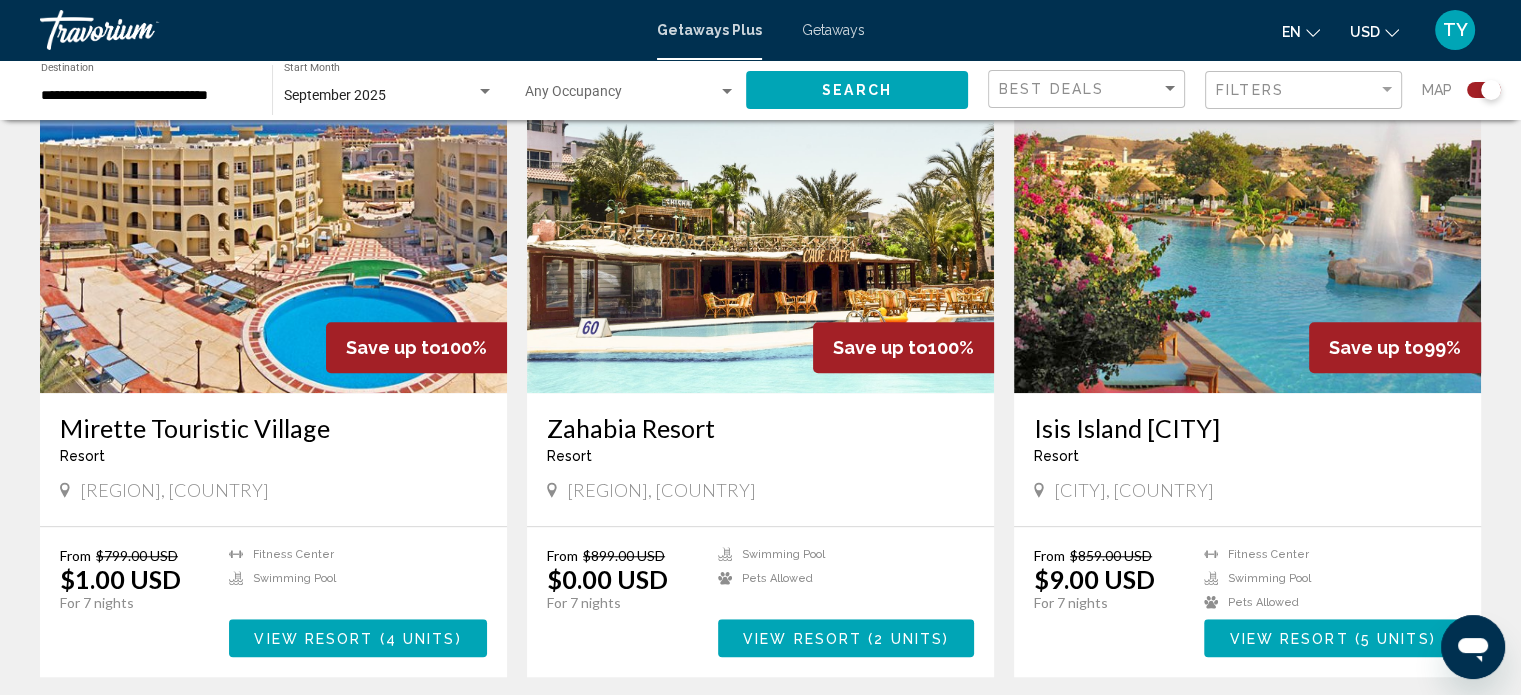 scroll, scrollTop: 1466, scrollLeft: 0, axis: vertical 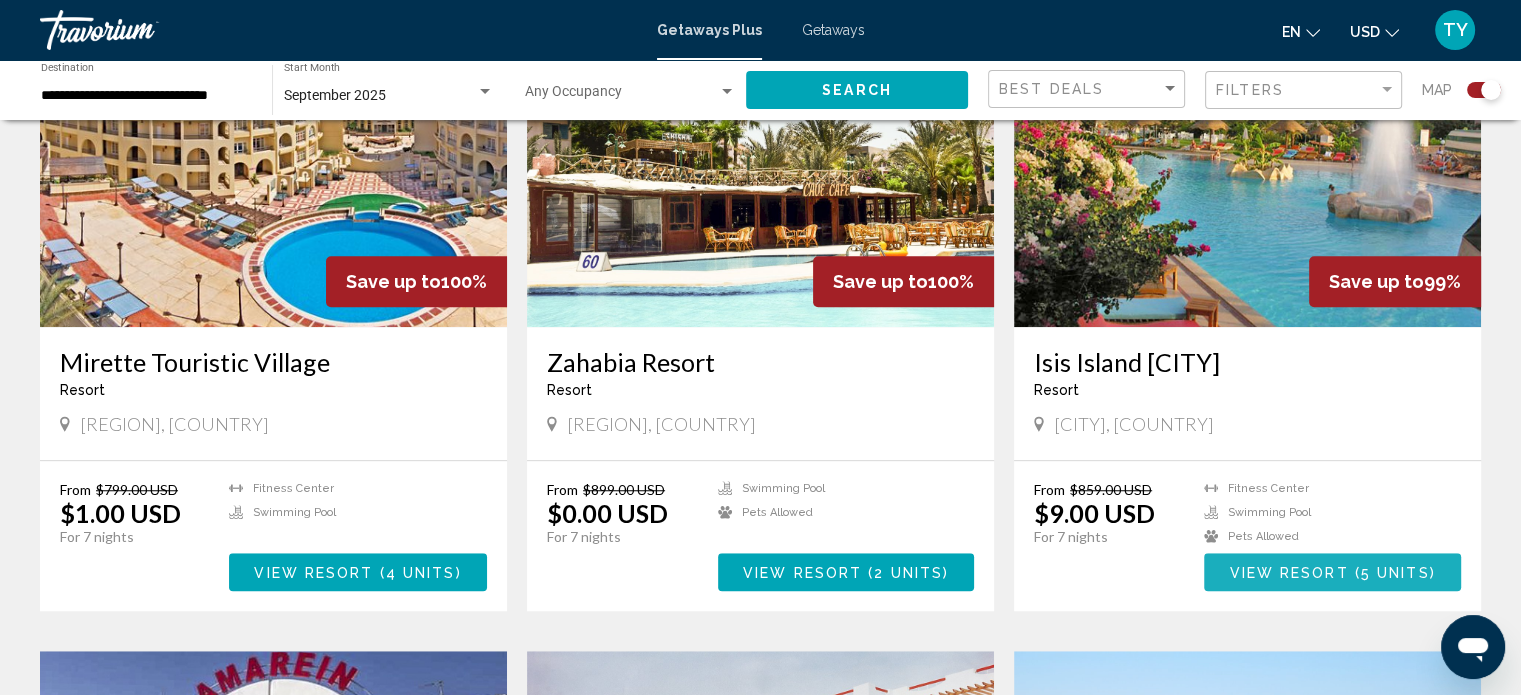 click on "View Resort" at bounding box center (1288, 573) 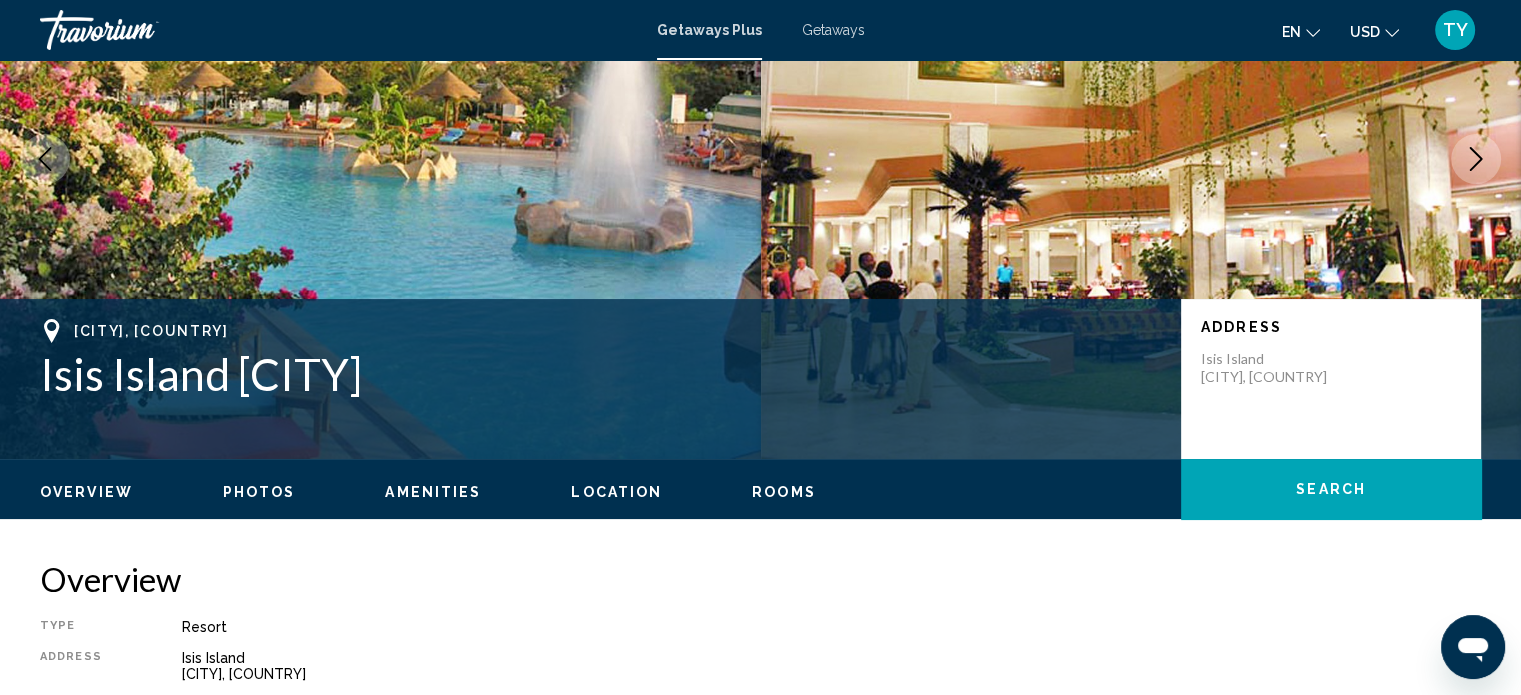 scroll, scrollTop: 233, scrollLeft: 0, axis: vertical 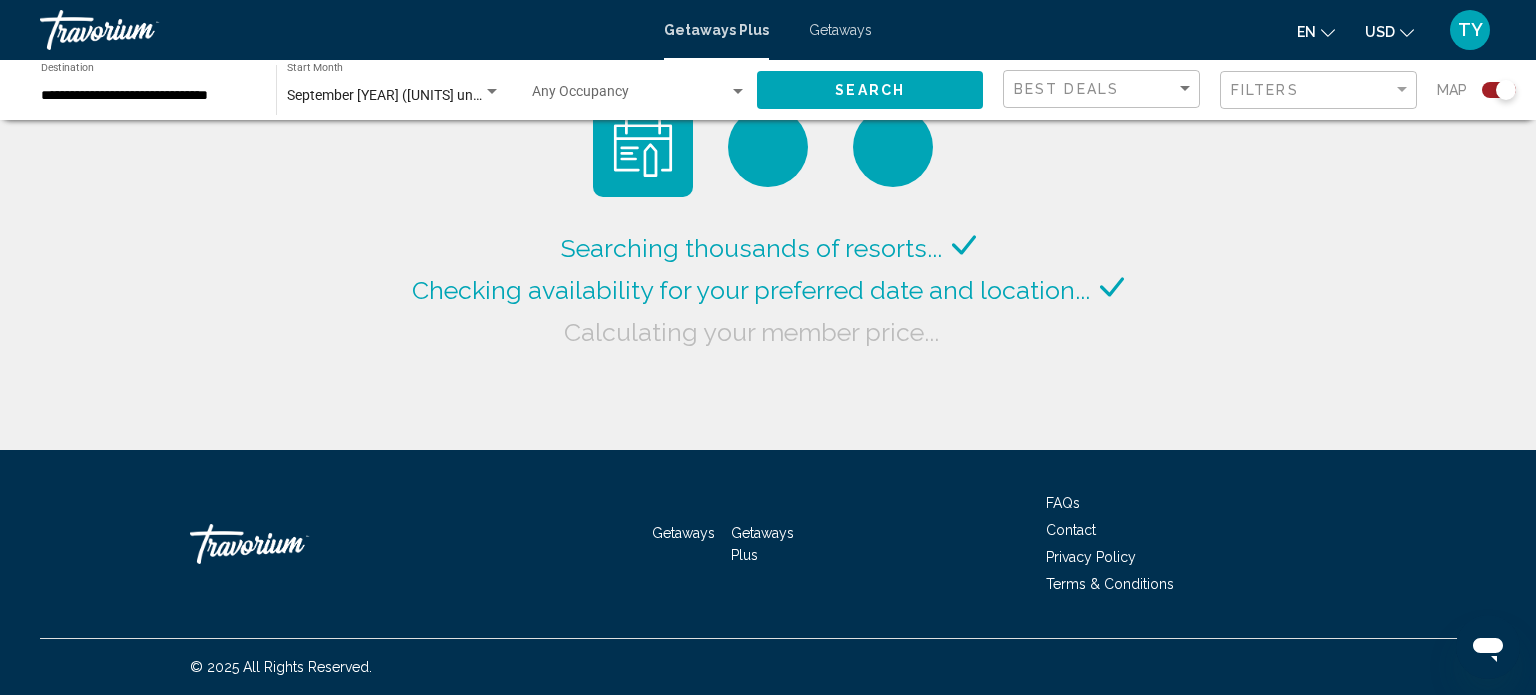 click on "**********" 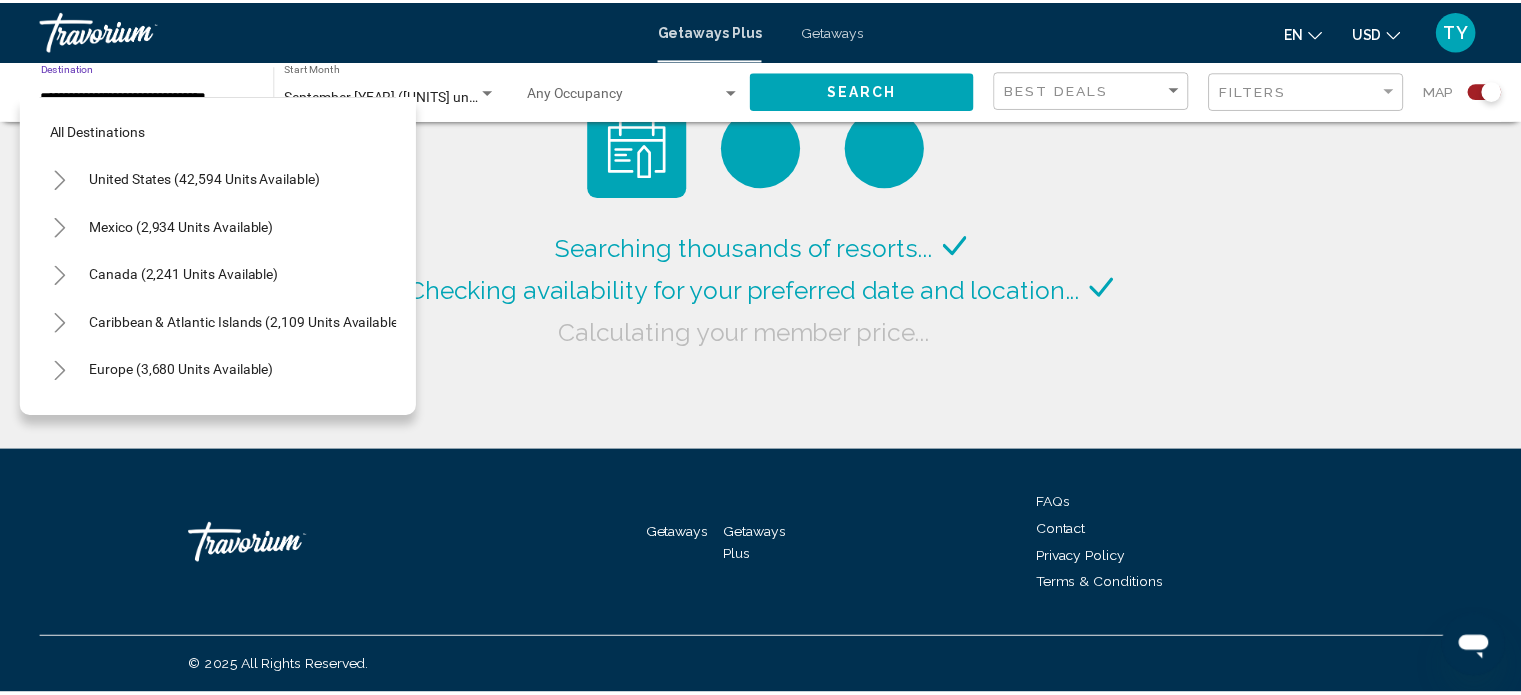 scroll, scrollTop: 462, scrollLeft: 0, axis: vertical 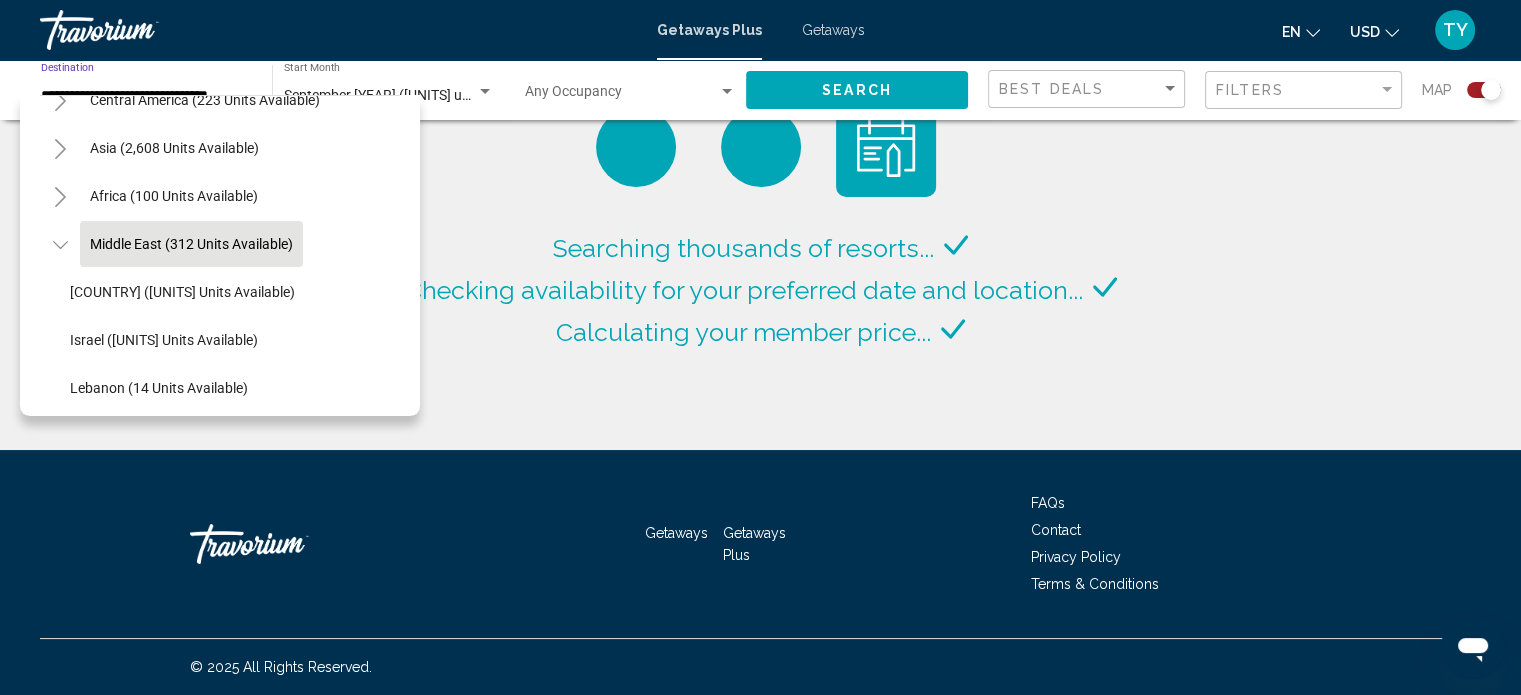 click 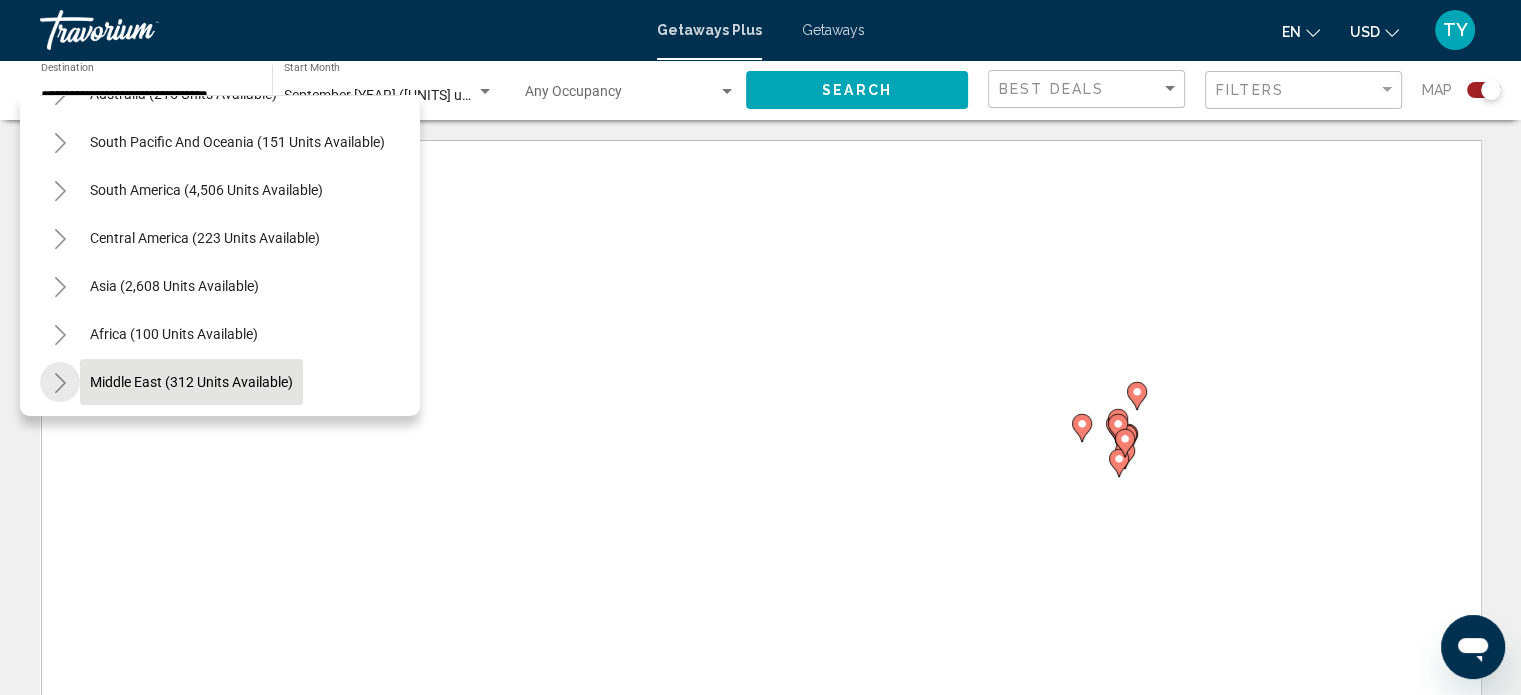 scroll, scrollTop: 339, scrollLeft: 0, axis: vertical 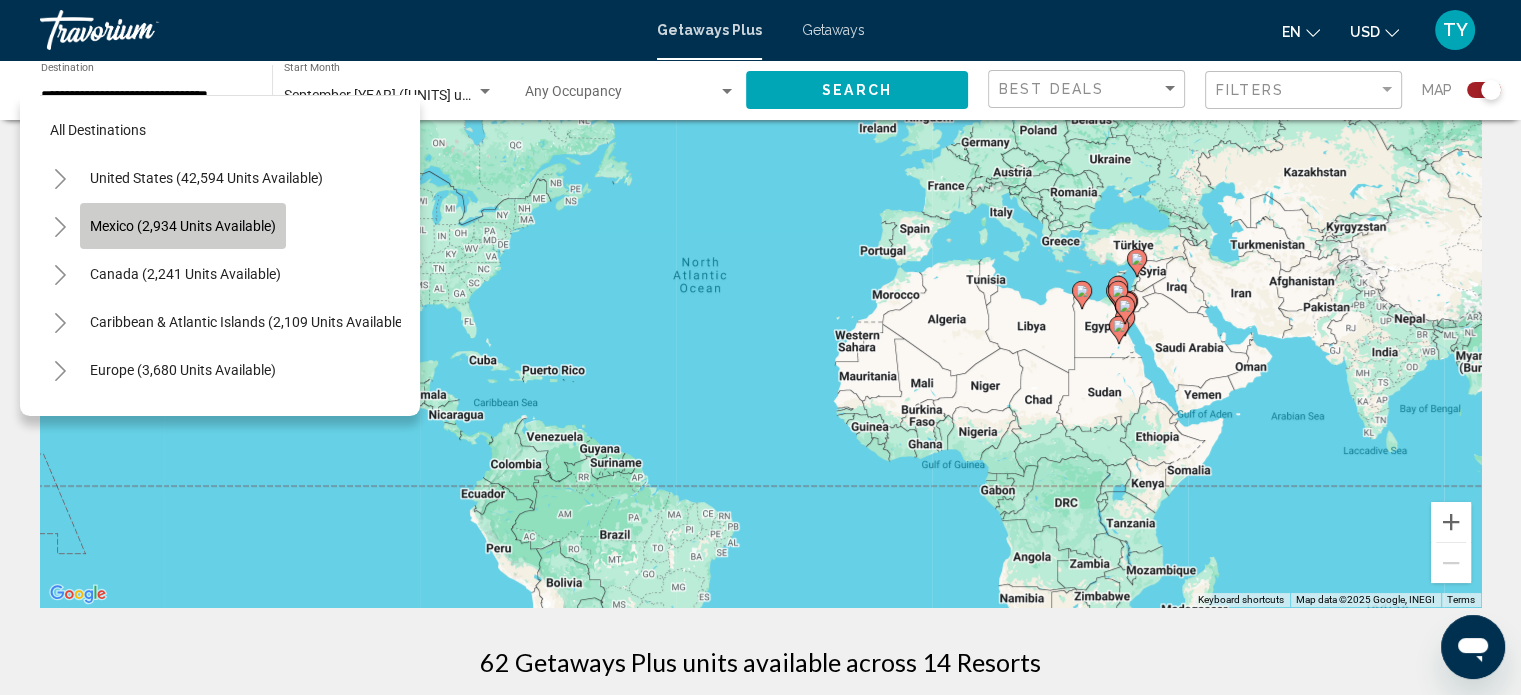 click on "Mexico (2,934 units available)" 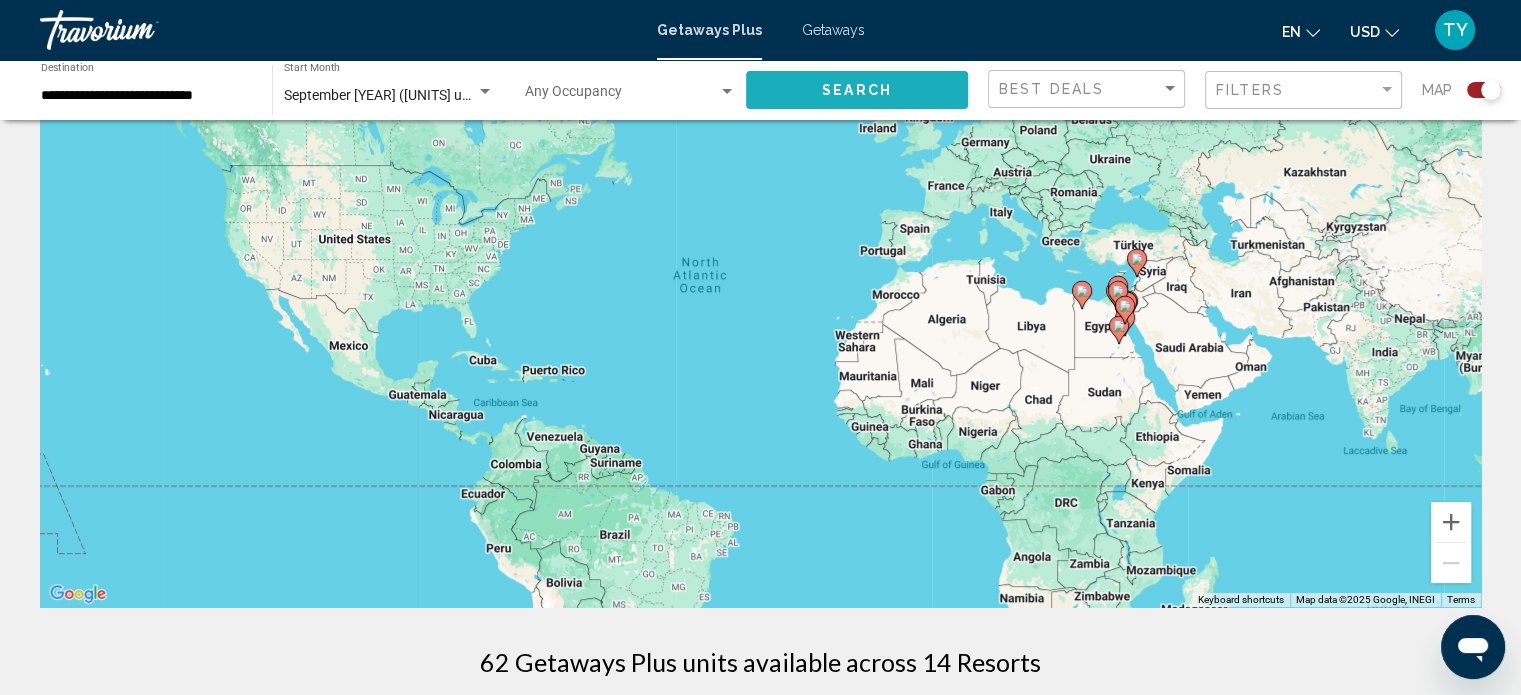 click on "Search" 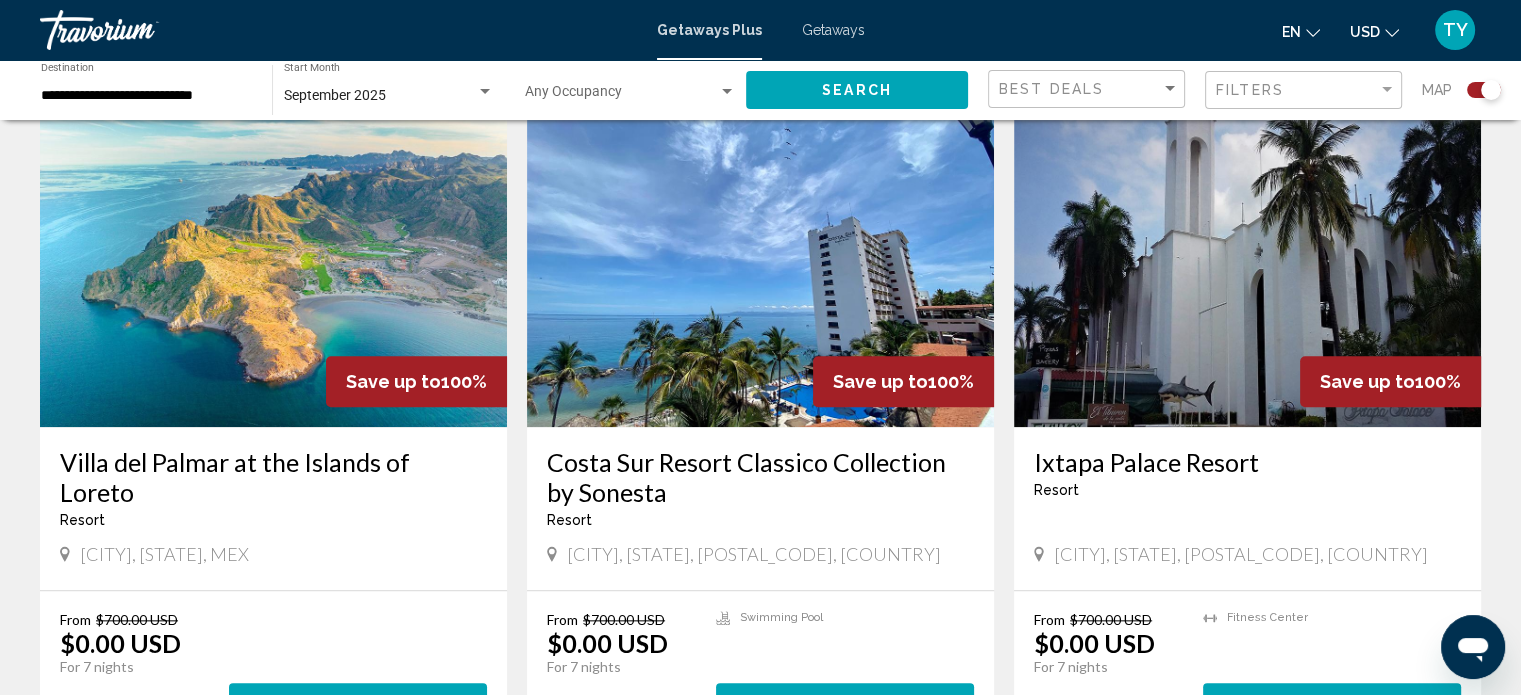 scroll, scrollTop: 2000, scrollLeft: 0, axis: vertical 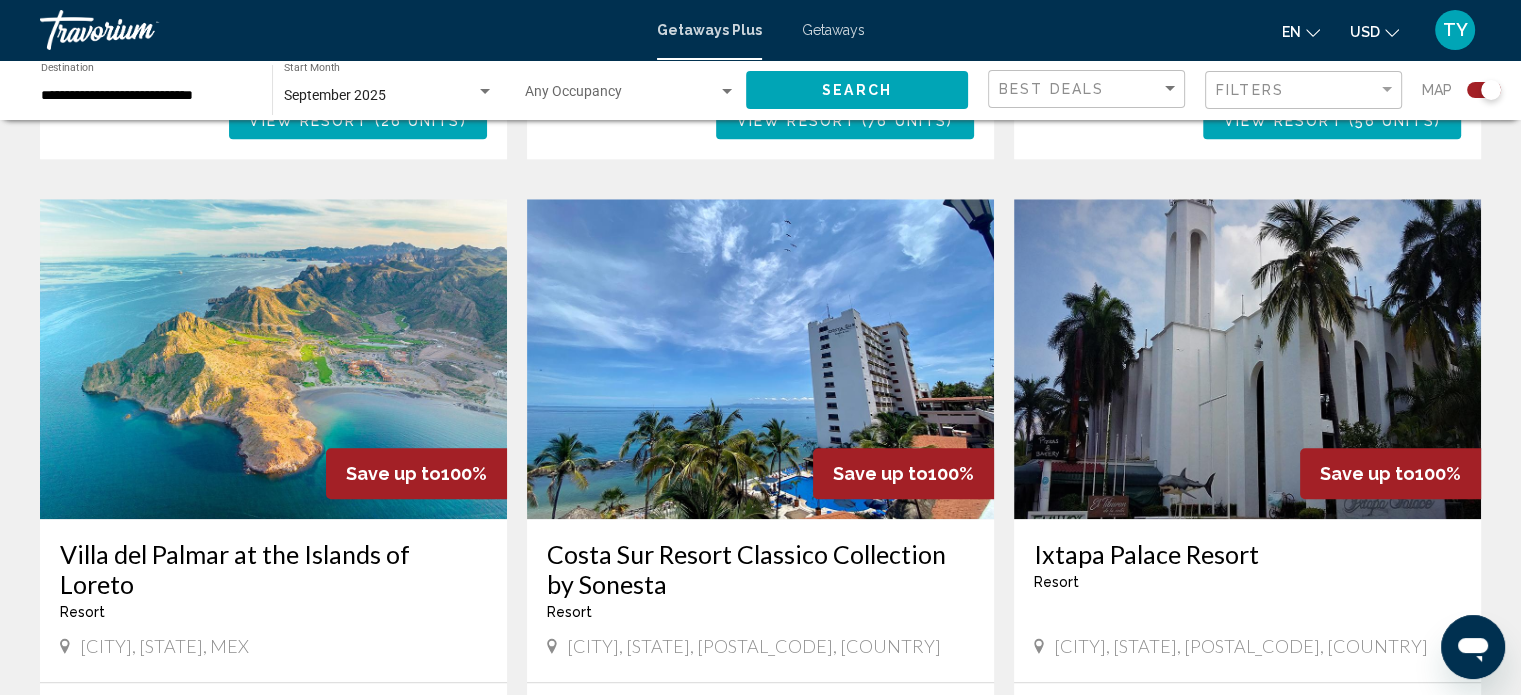 click on "September 2025" at bounding box center [380, 96] 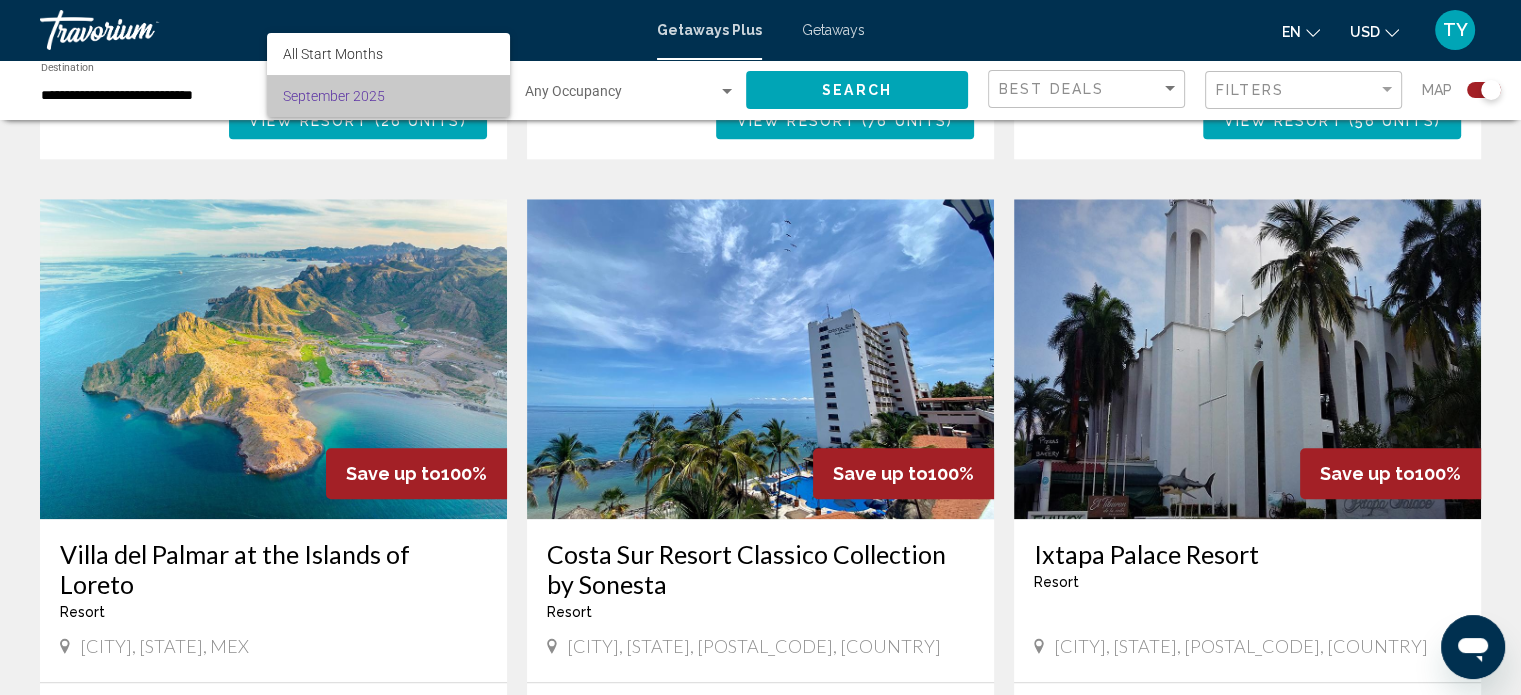 click on "September 2025" at bounding box center [388, 96] 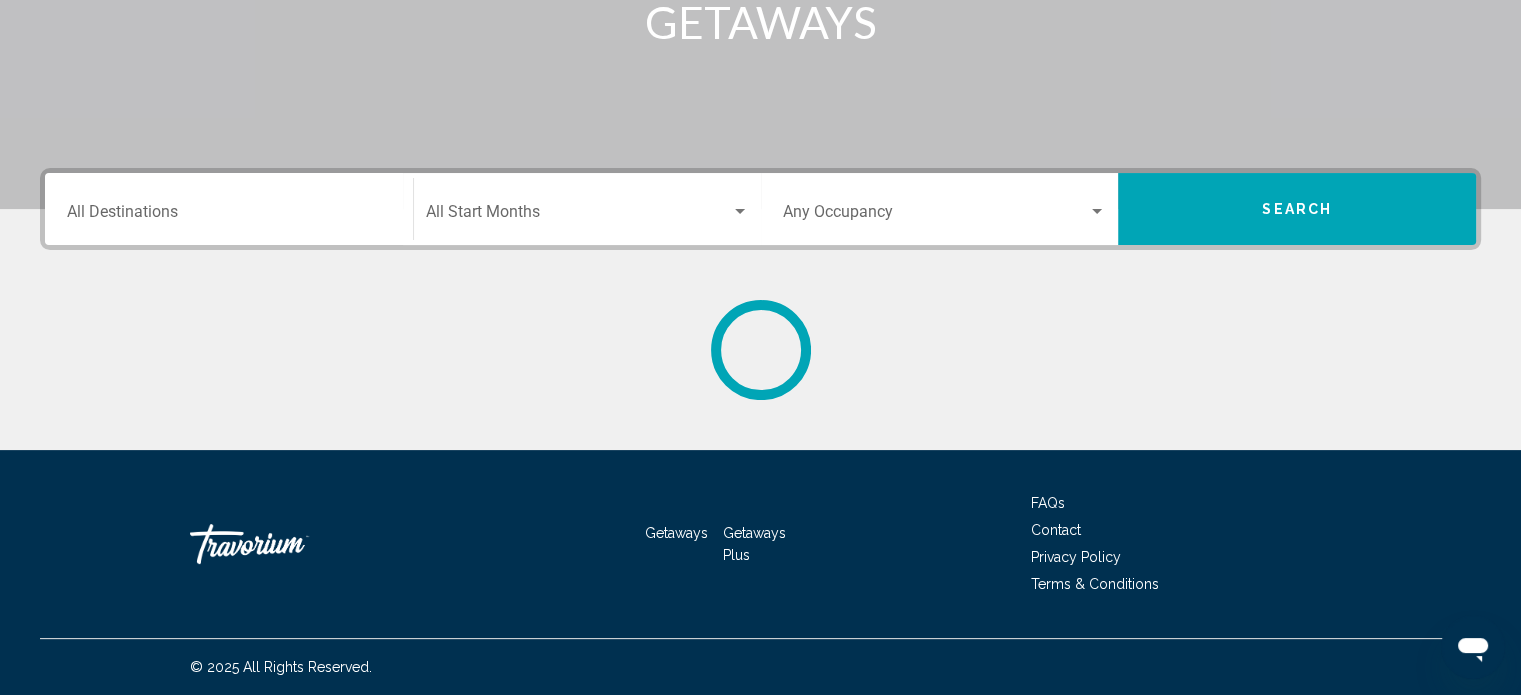 scroll, scrollTop: 0, scrollLeft: 0, axis: both 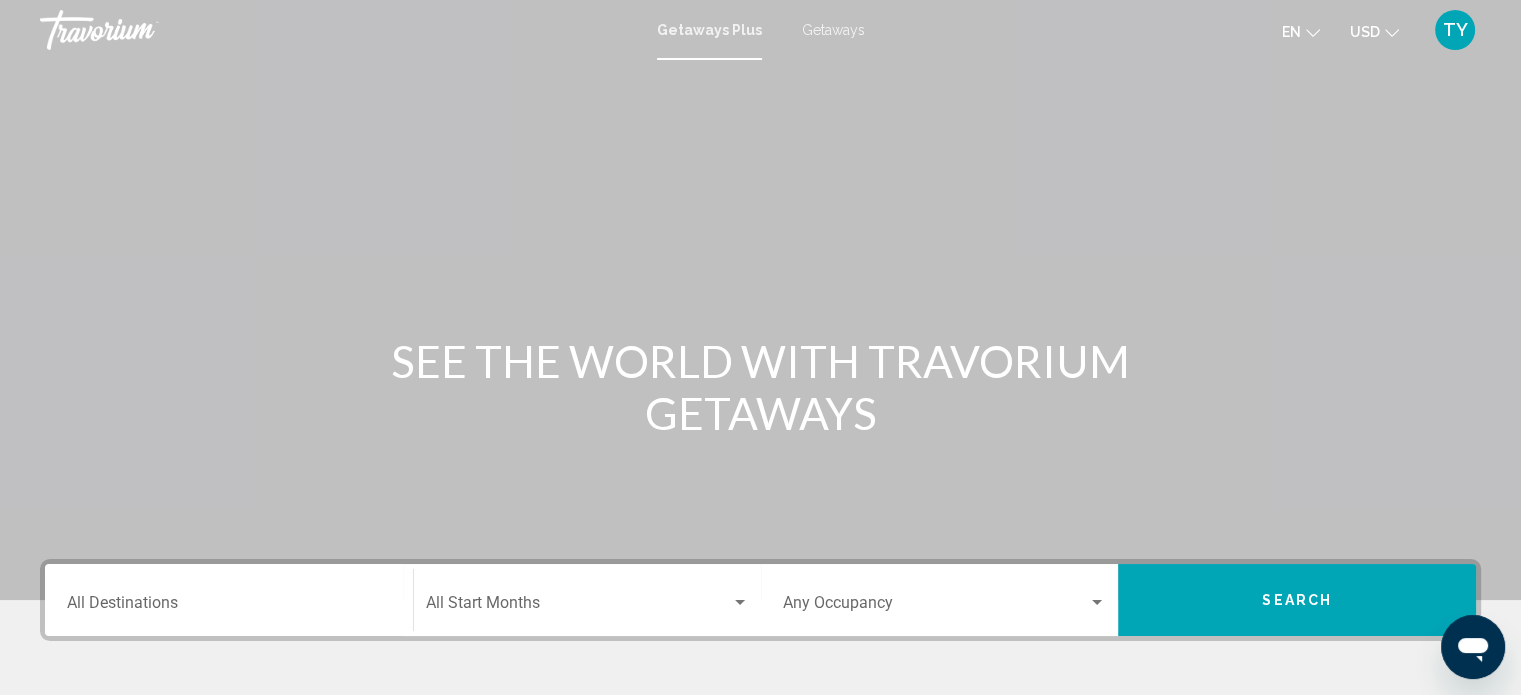 click on "Destination All Destinations" at bounding box center (229, 600) 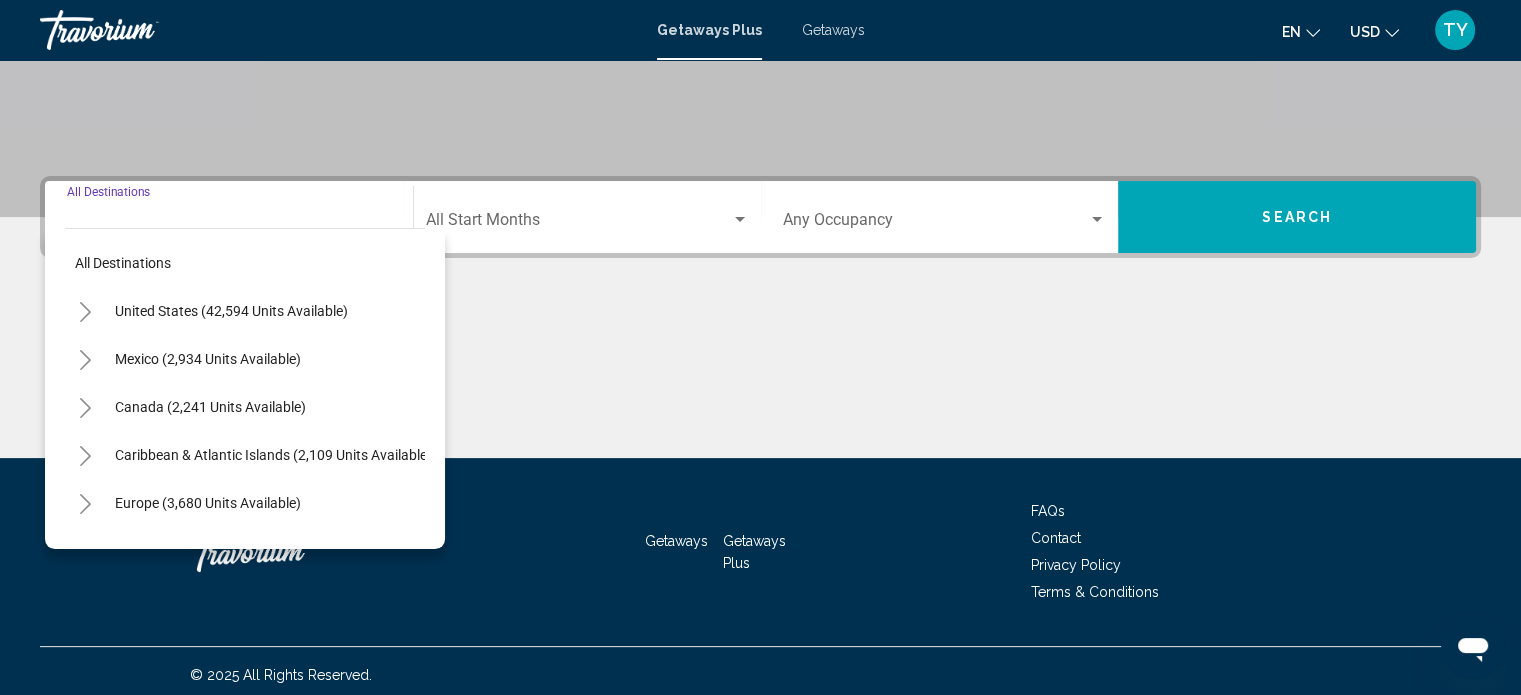 scroll, scrollTop: 390, scrollLeft: 0, axis: vertical 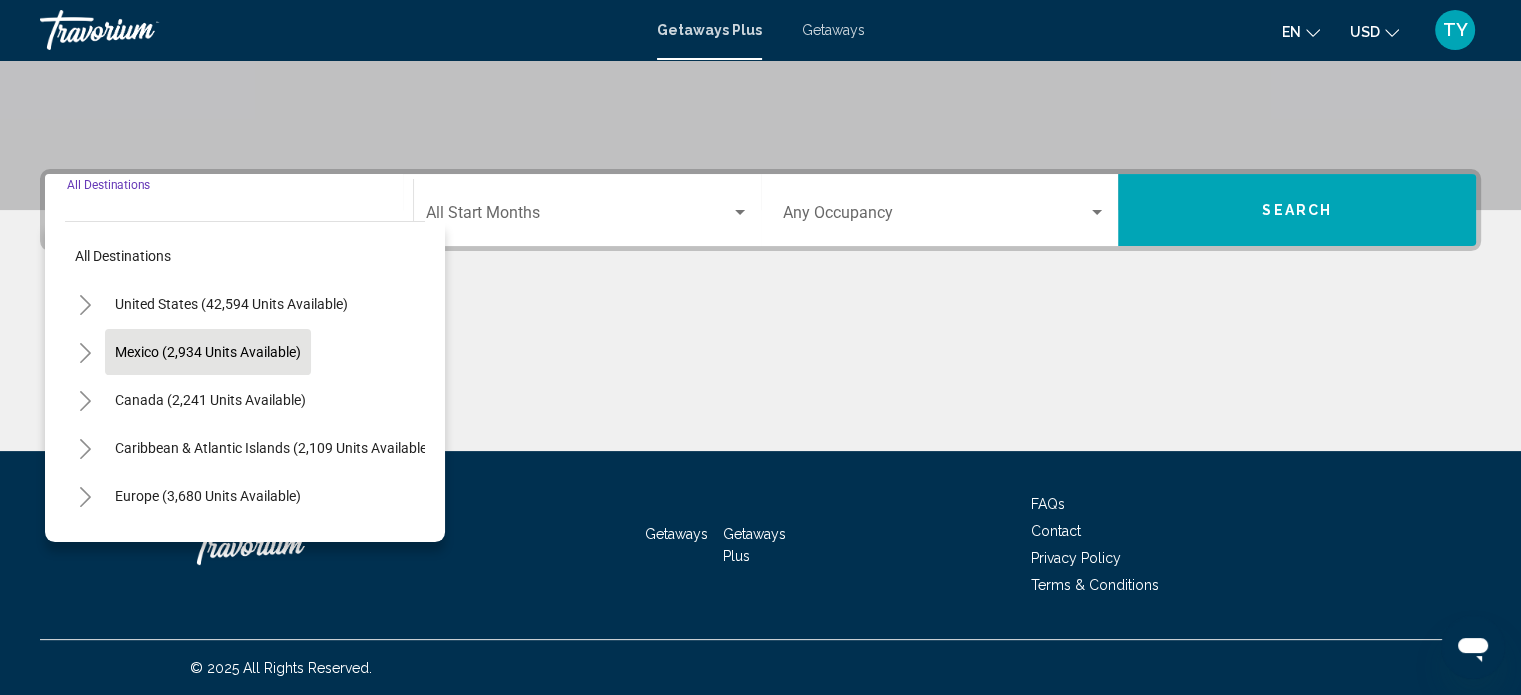 click on "Mexico (2,934 units available)" at bounding box center [210, 400] 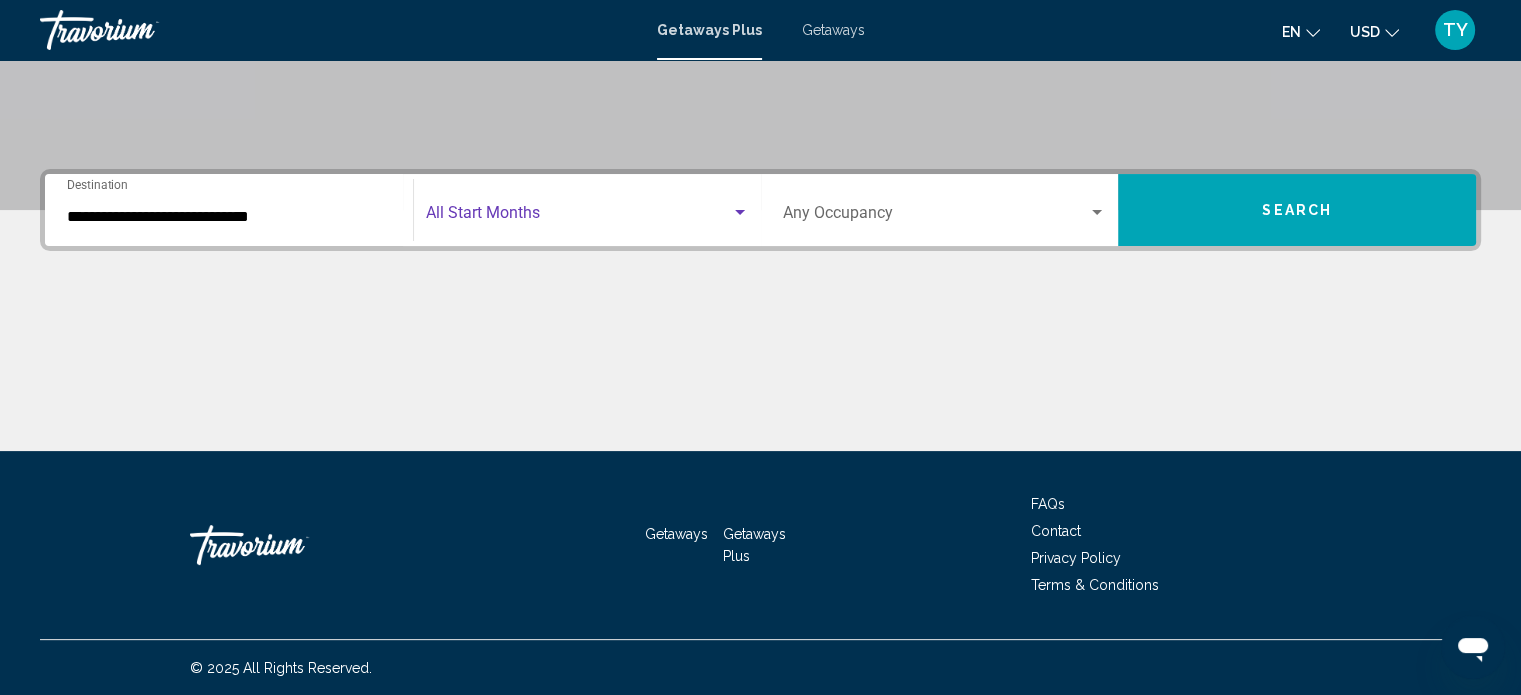 click at bounding box center [578, 217] 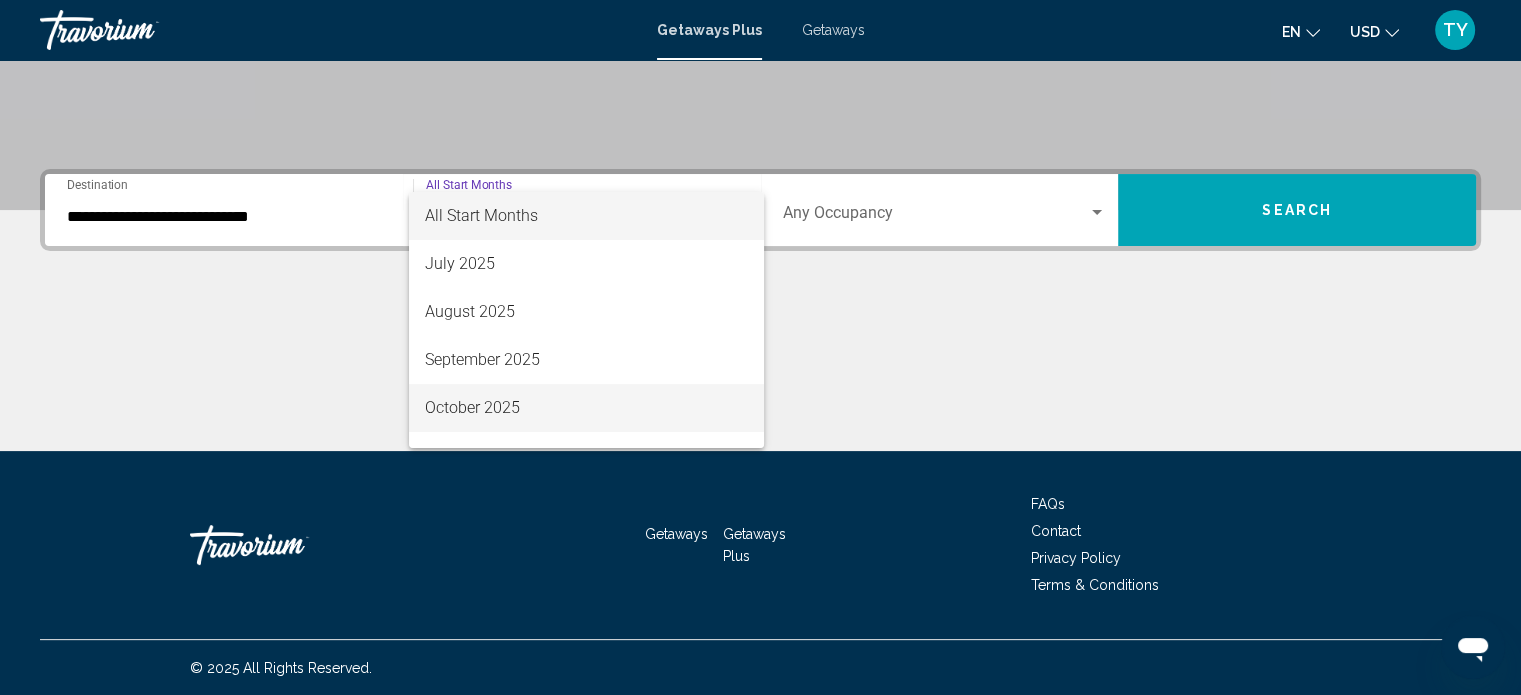 click on "October 2025" at bounding box center (586, 408) 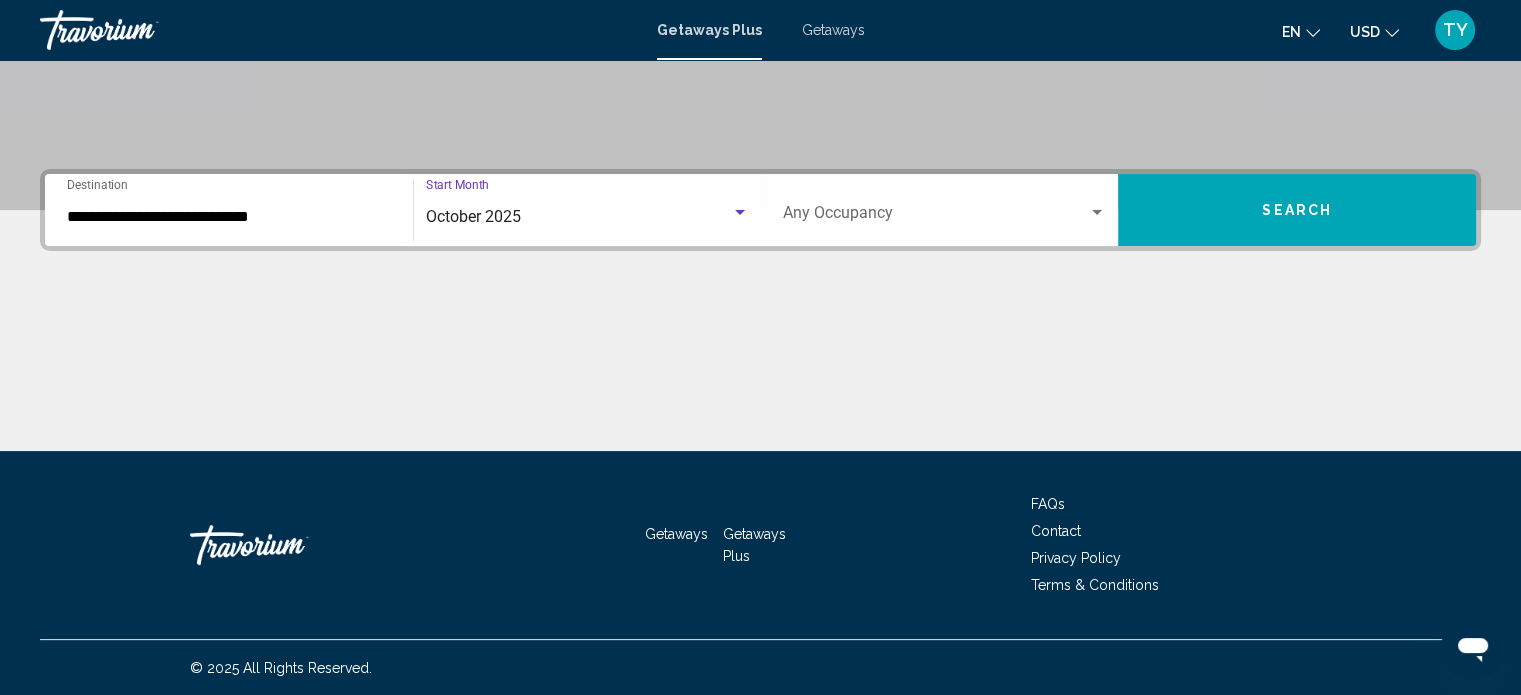 click on "Occupancy Any Occupancy" at bounding box center [945, 210] 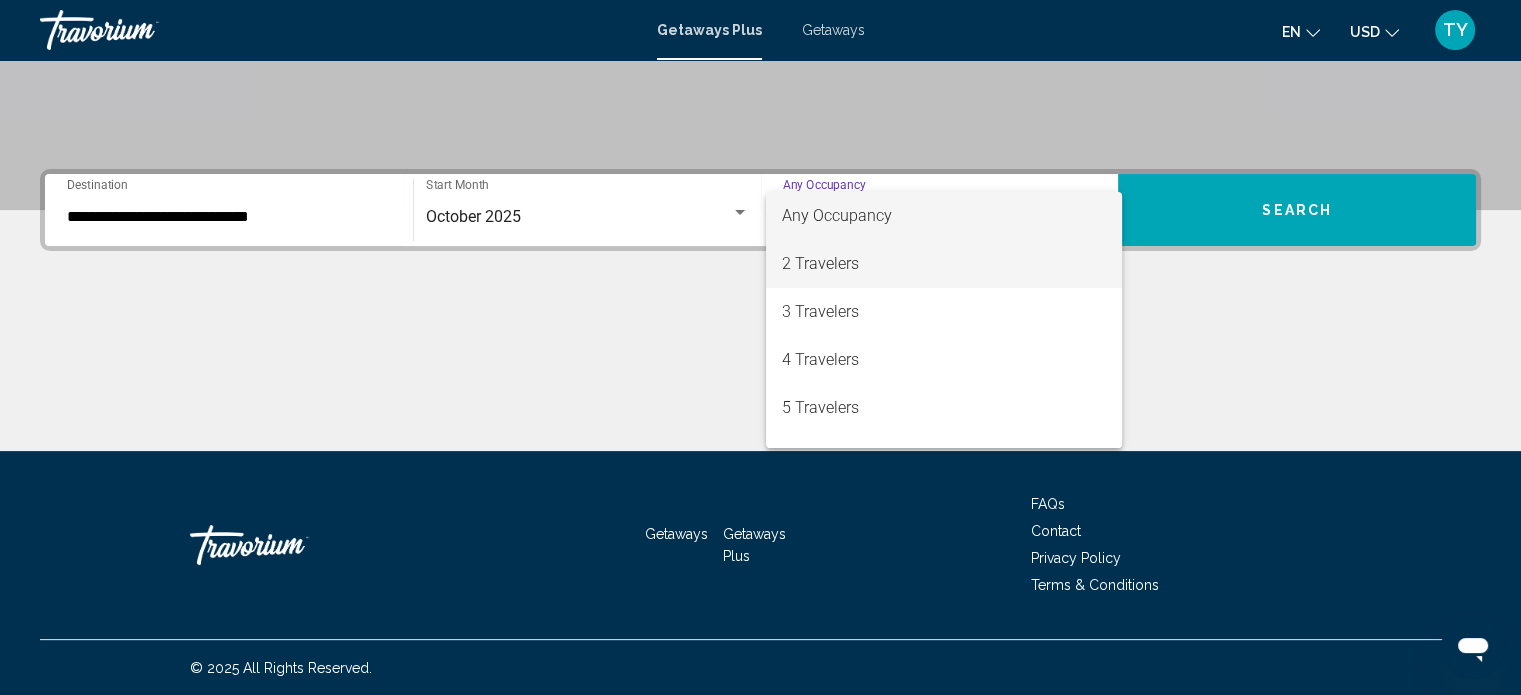 click on "2 Travelers" at bounding box center [944, 264] 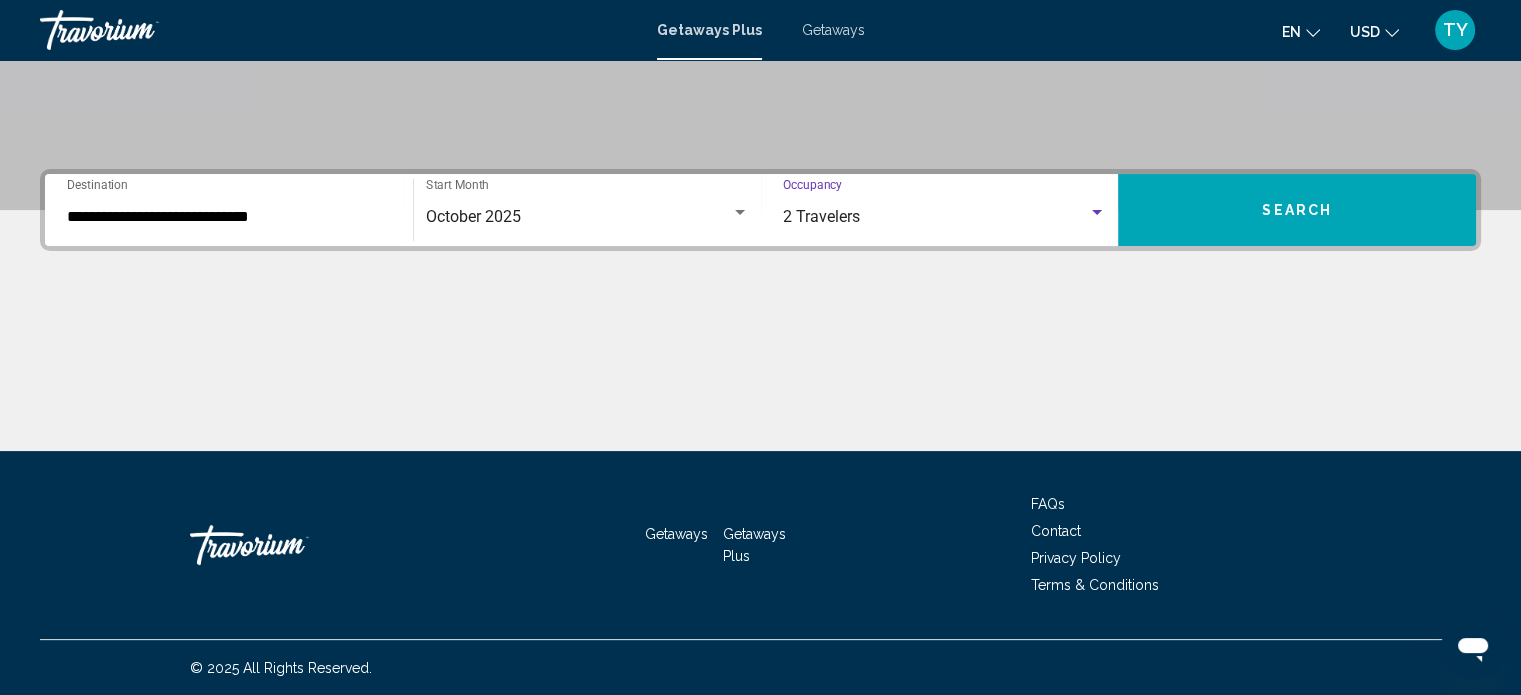 click on "Search" at bounding box center [1297, 211] 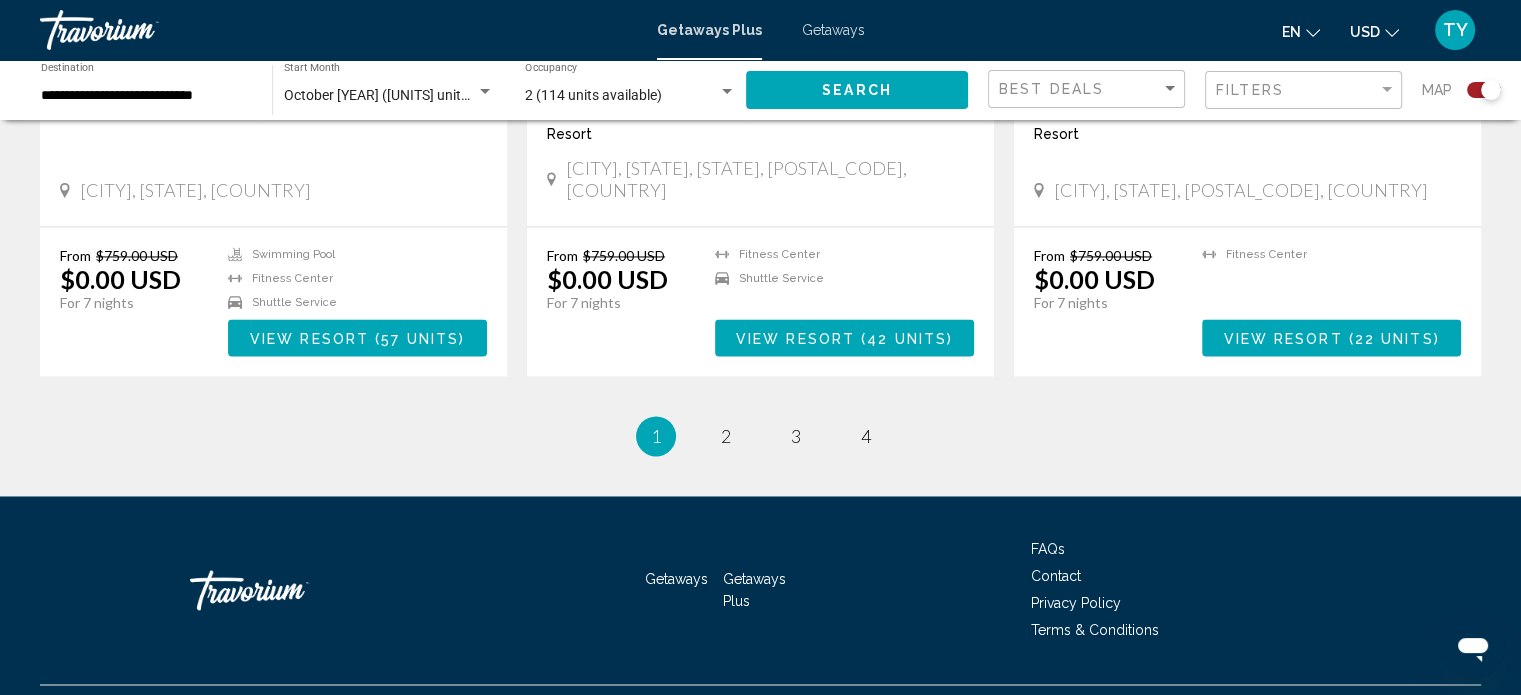 scroll, scrollTop: 3149, scrollLeft: 0, axis: vertical 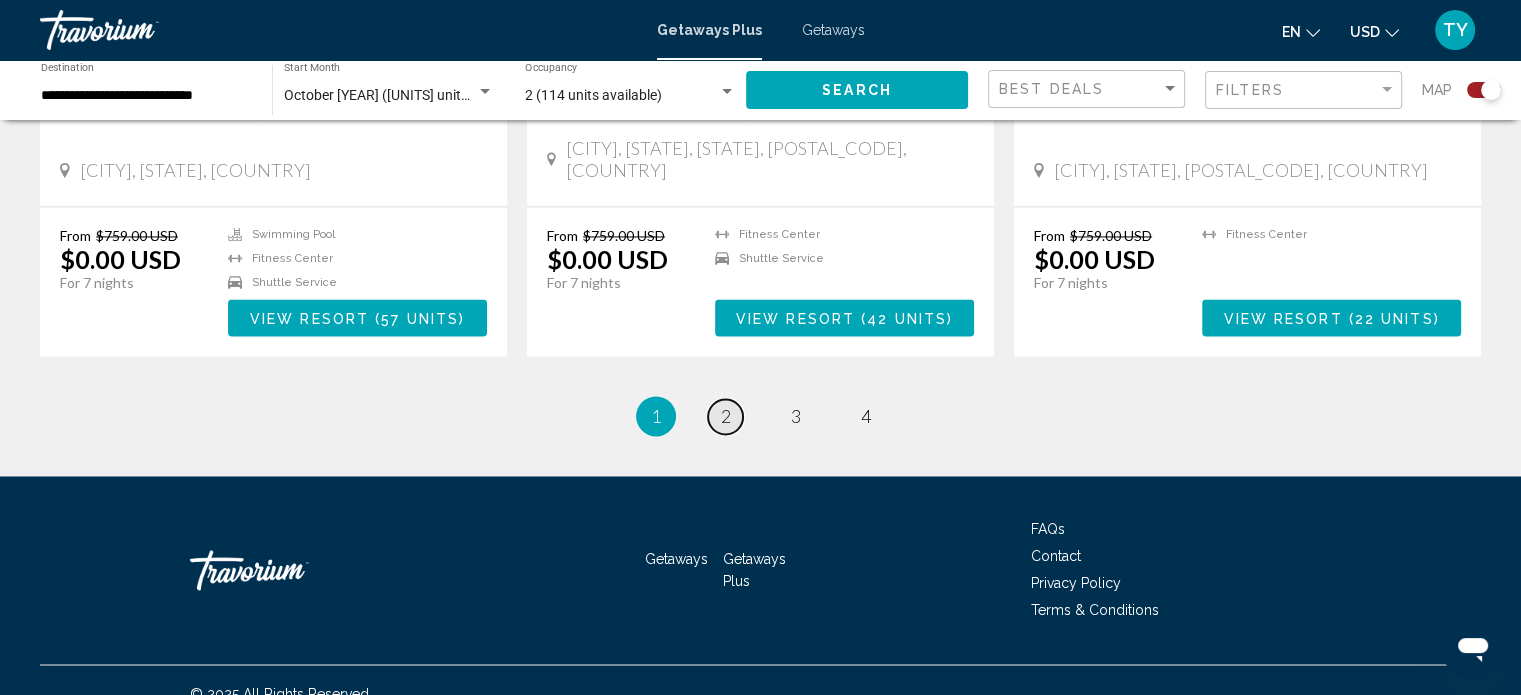 click on "page  2" at bounding box center [725, 416] 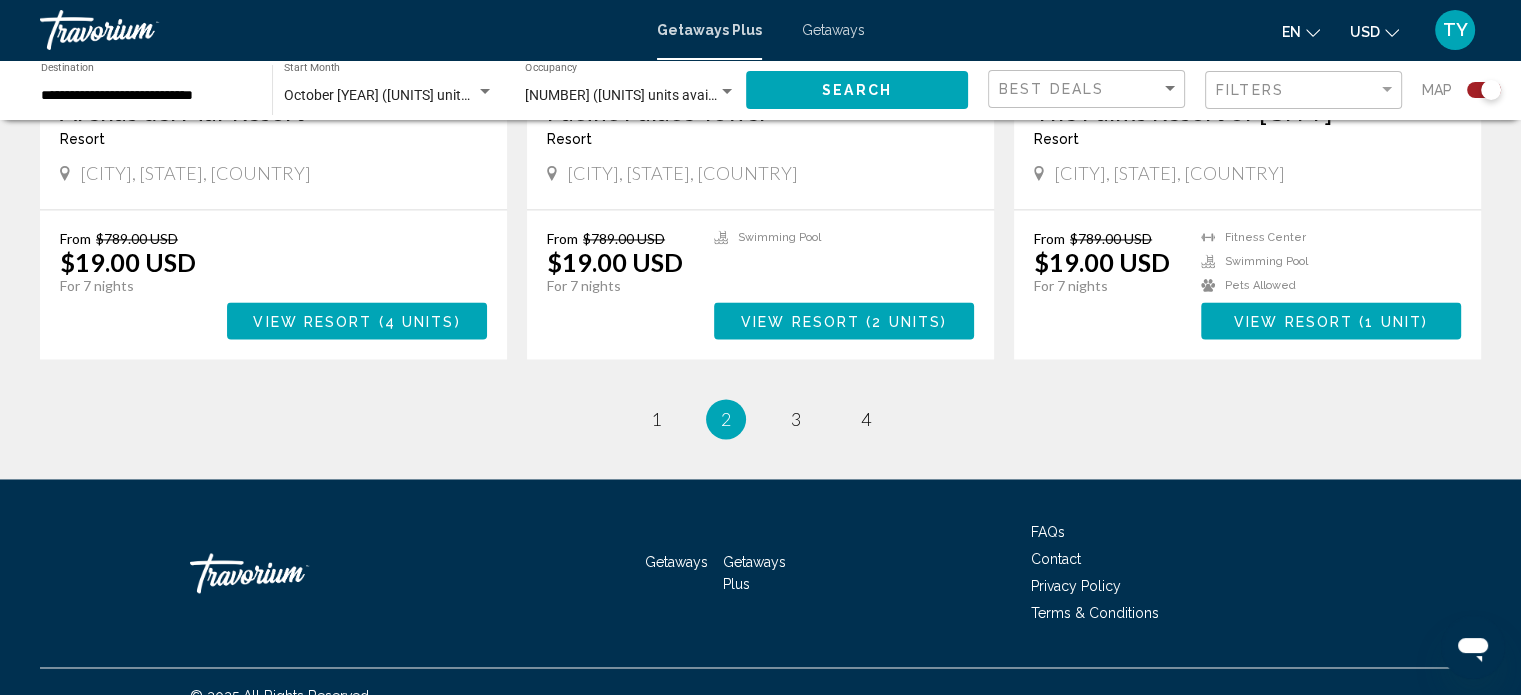 scroll, scrollTop: 3089, scrollLeft: 0, axis: vertical 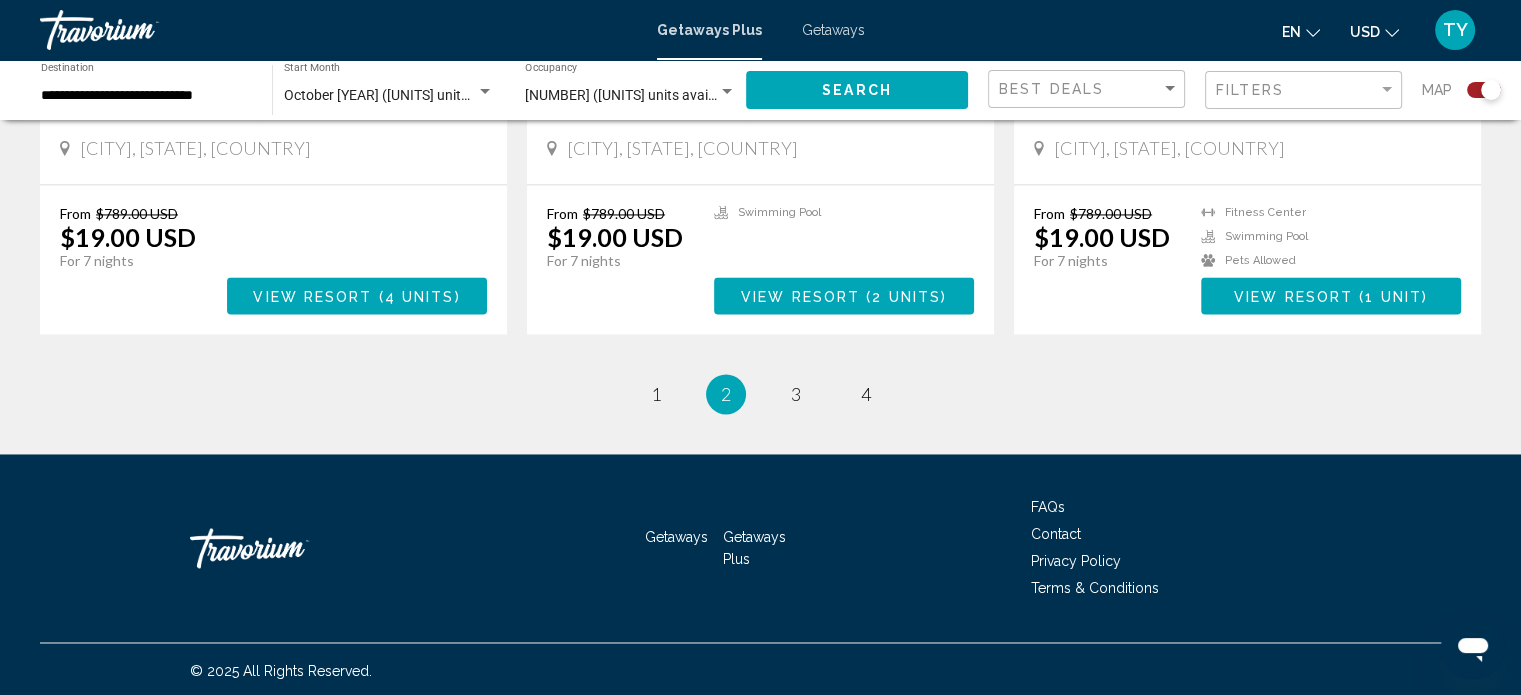 click on "**********" 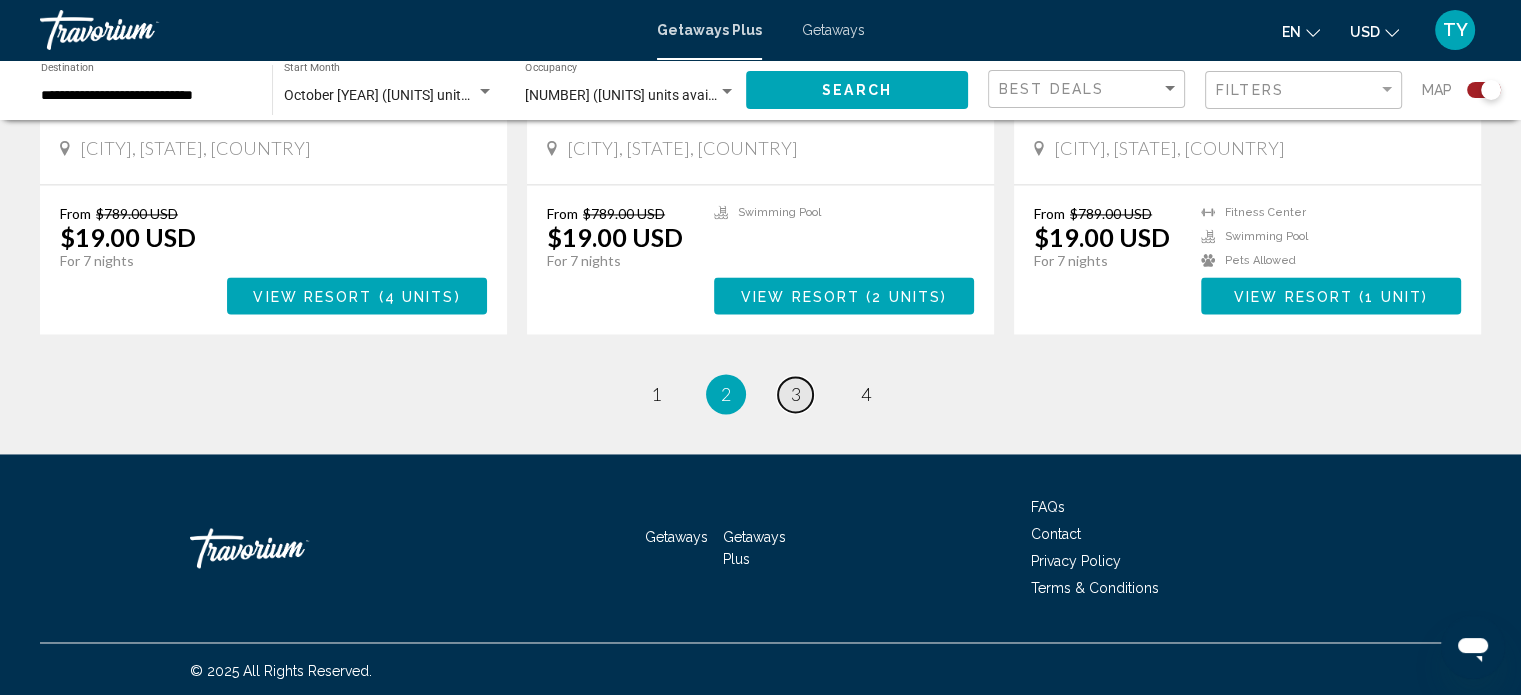 click on "3" at bounding box center (796, 394) 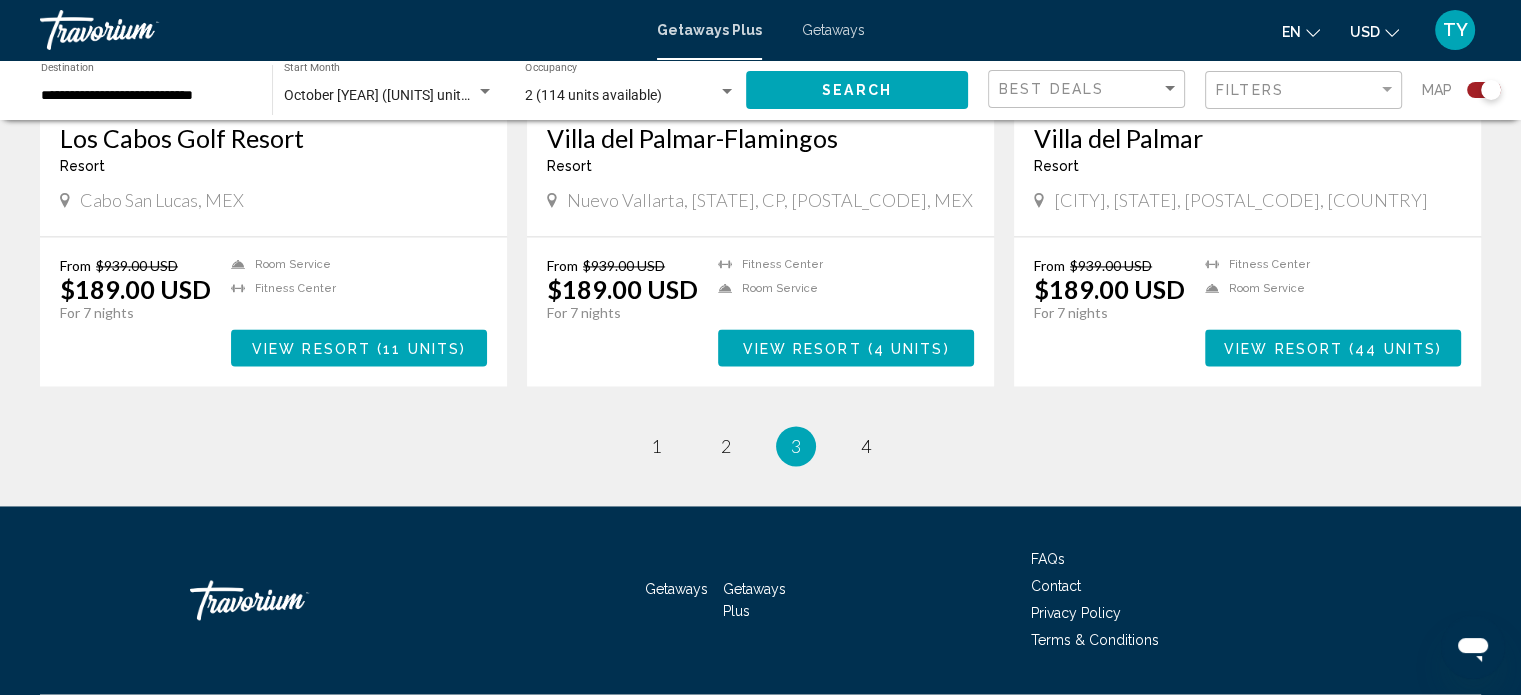 scroll, scrollTop: 3030, scrollLeft: 0, axis: vertical 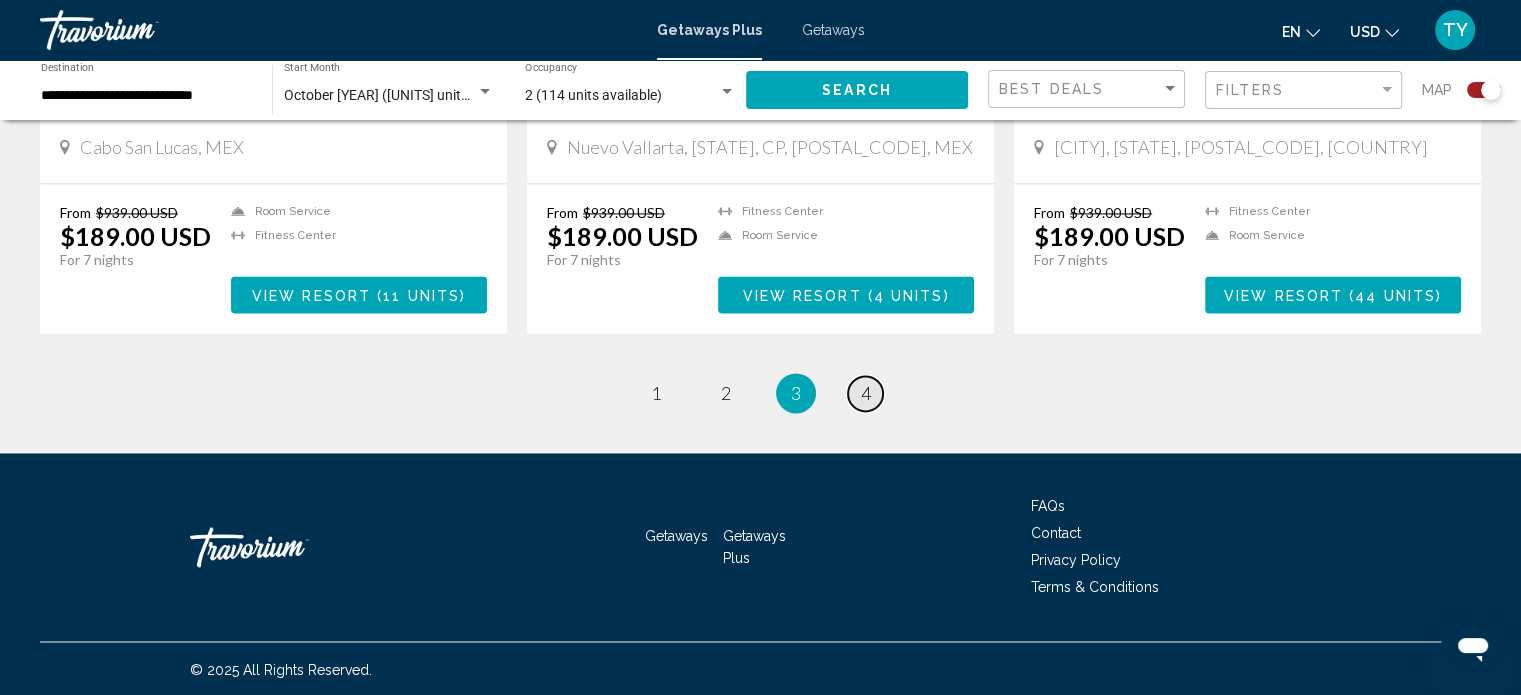 click on "page  4" at bounding box center [865, 393] 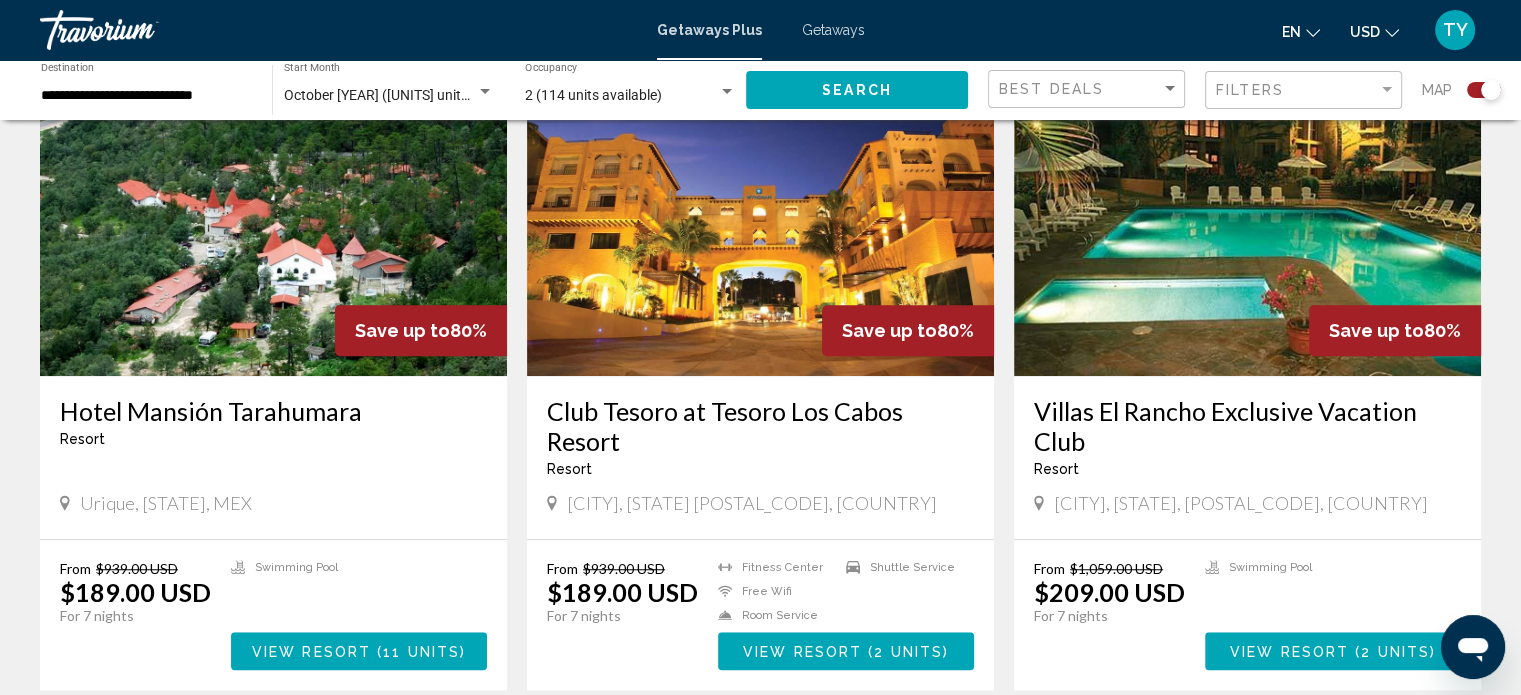 scroll, scrollTop: 1296, scrollLeft: 0, axis: vertical 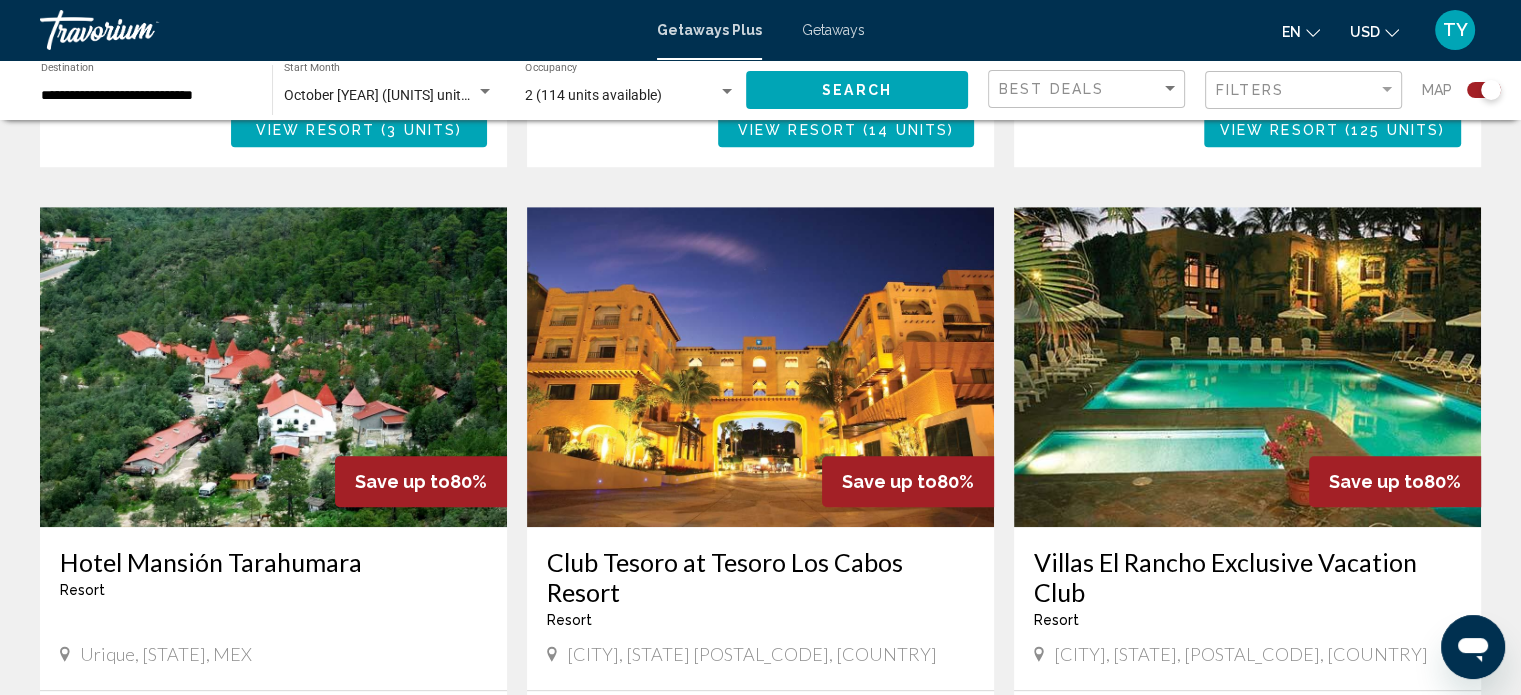 click 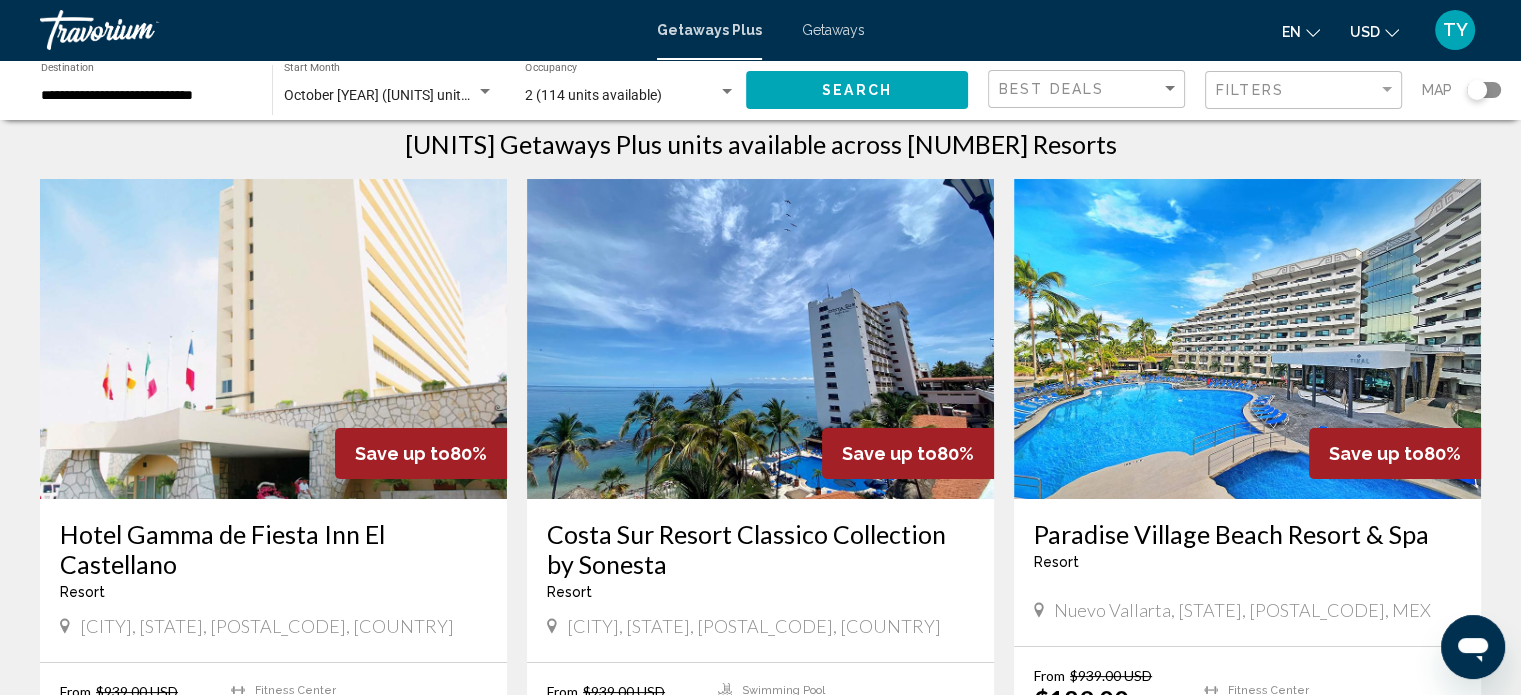 scroll, scrollTop: 0, scrollLeft: 0, axis: both 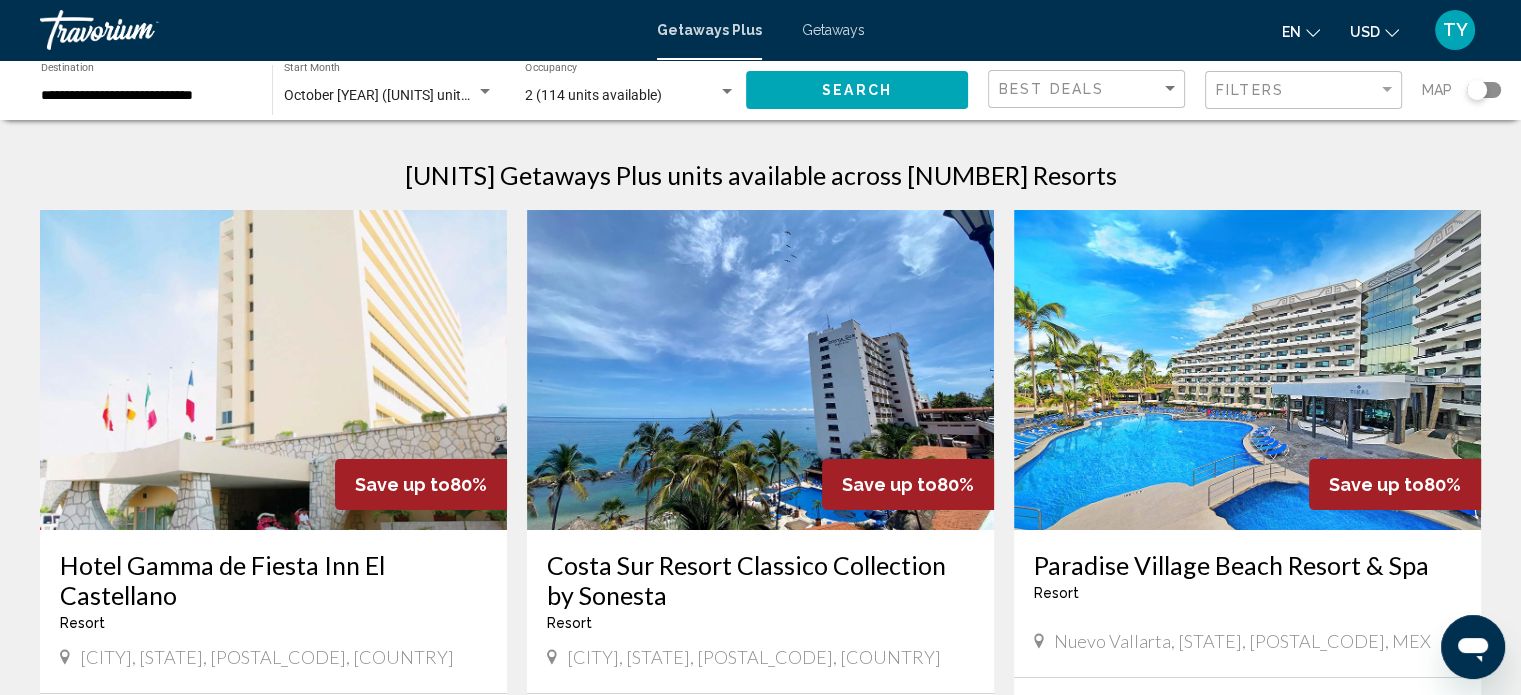 click on "Destination All Destinations October [YEAR] ([UNITS] units available) Start Month All Start Months [NUMBER] ([UNITS] units available) Occupancy Any Occupancy Search Best Deals Filters Map" 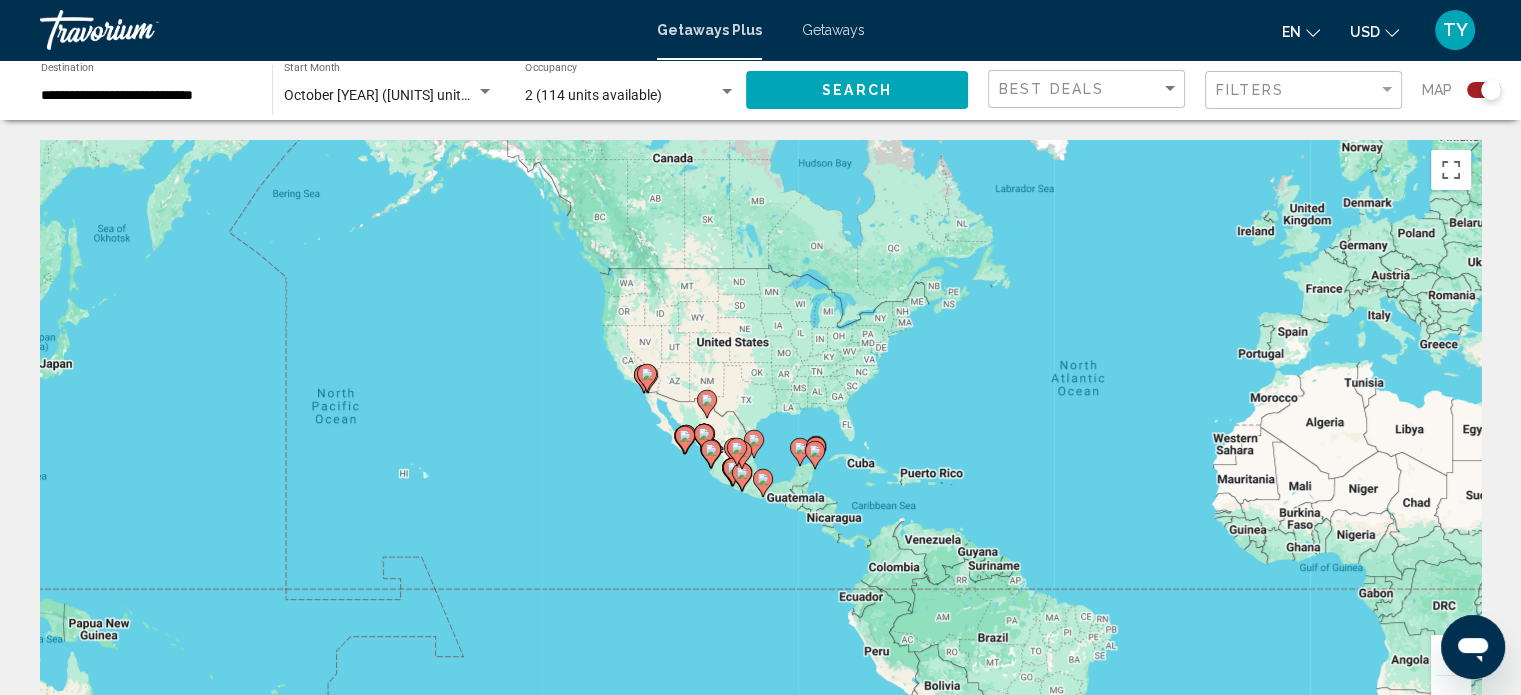 drag, startPoint x: 348, startPoint y: 464, endPoint x: 729, endPoint y: 433, distance: 382.25906 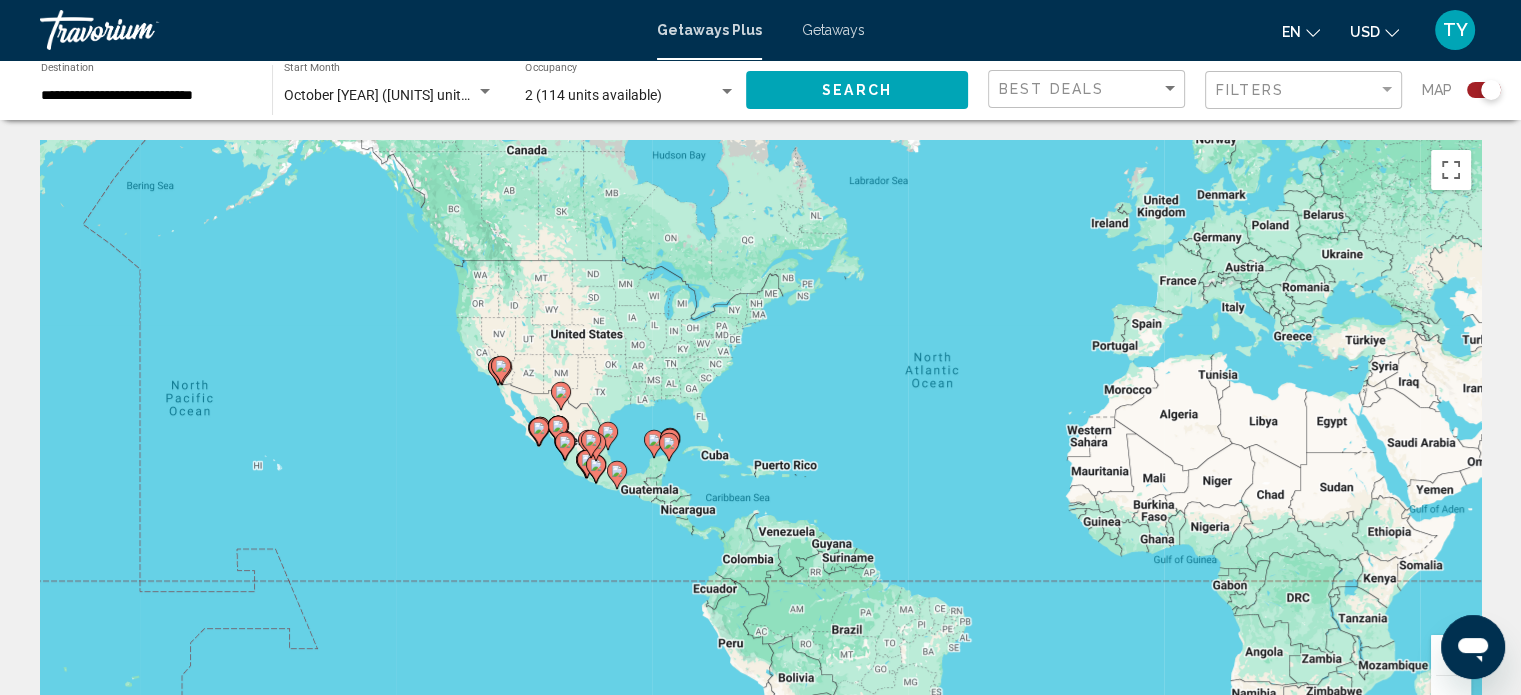 drag, startPoint x: 1378, startPoint y: 636, endPoint x: 1228, endPoint y: 627, distance: 150.26976 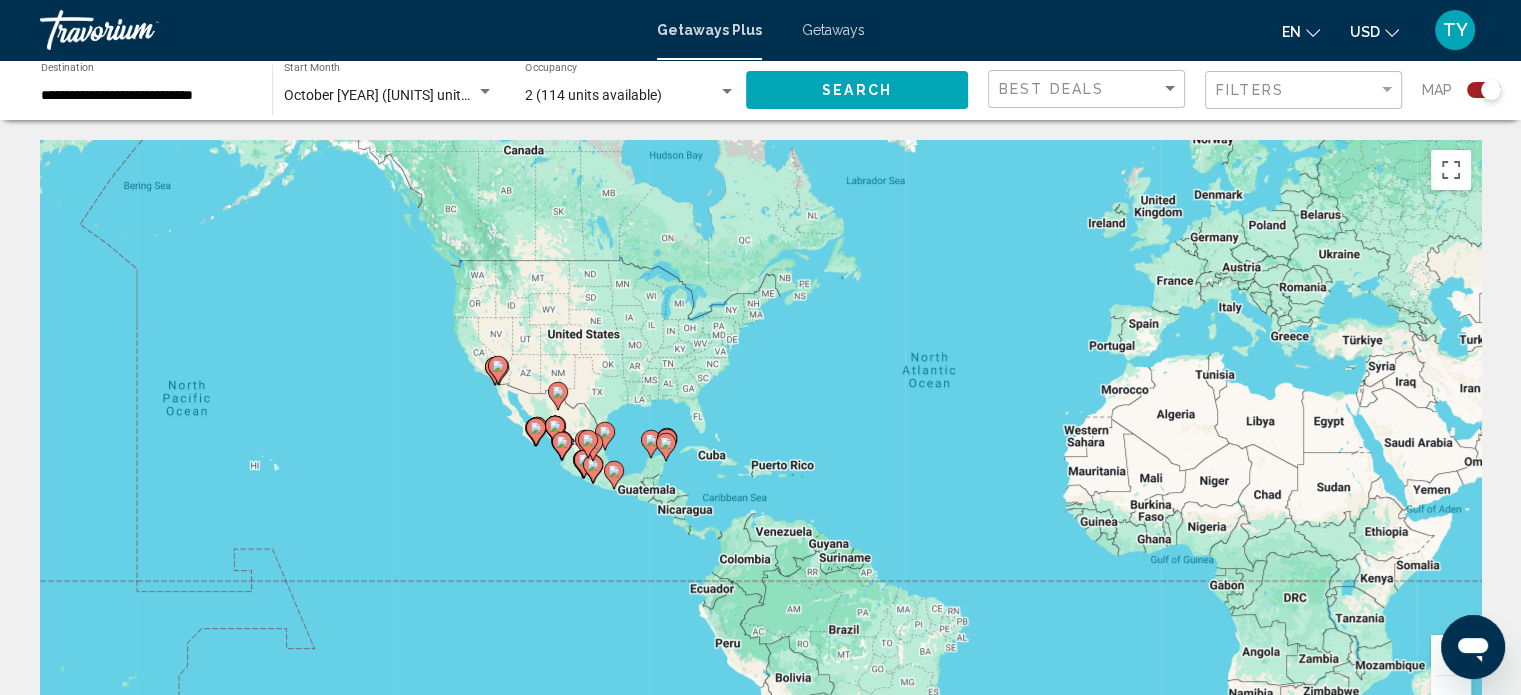 drag, startPoint x: 1456, startPoint y: 645, endPoint x: 1530, endPoint y: 426, distance: 231.16444 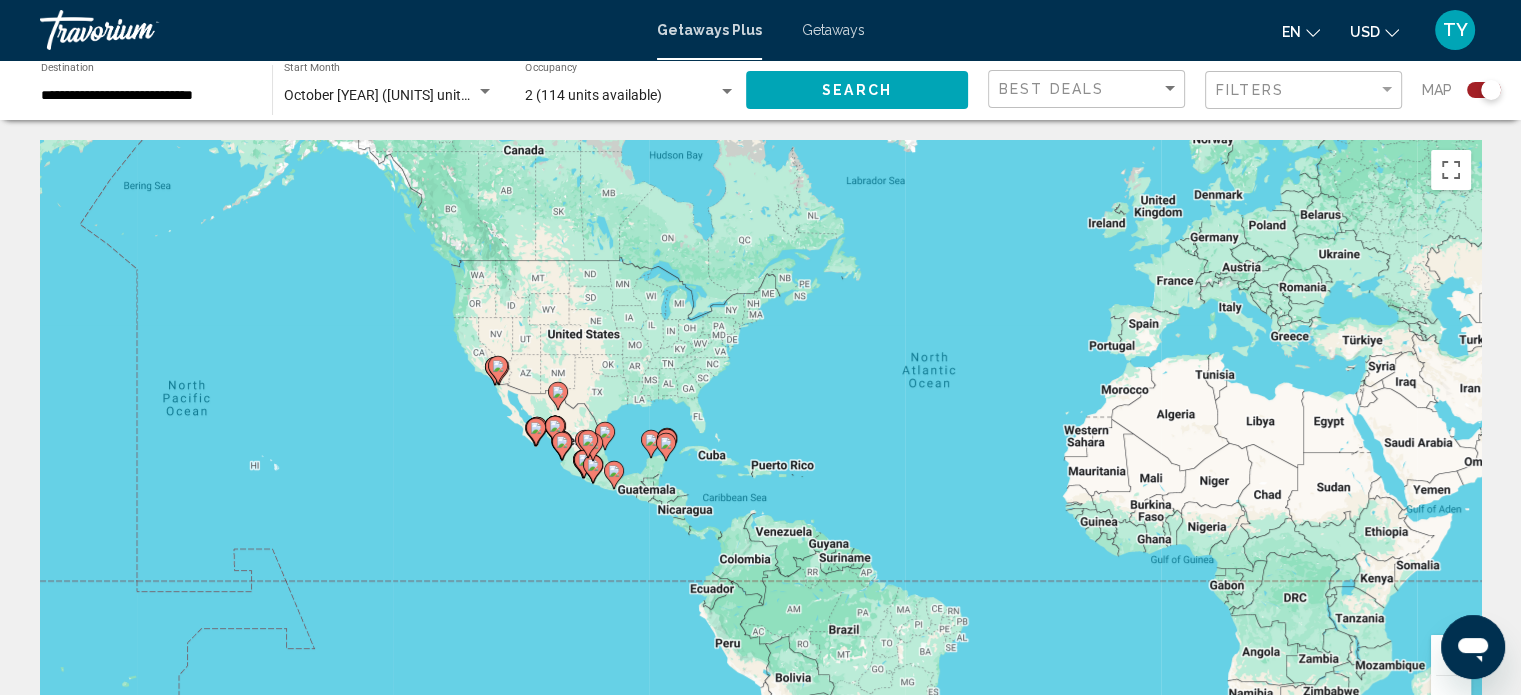 click at bounding box center (1451, 655) 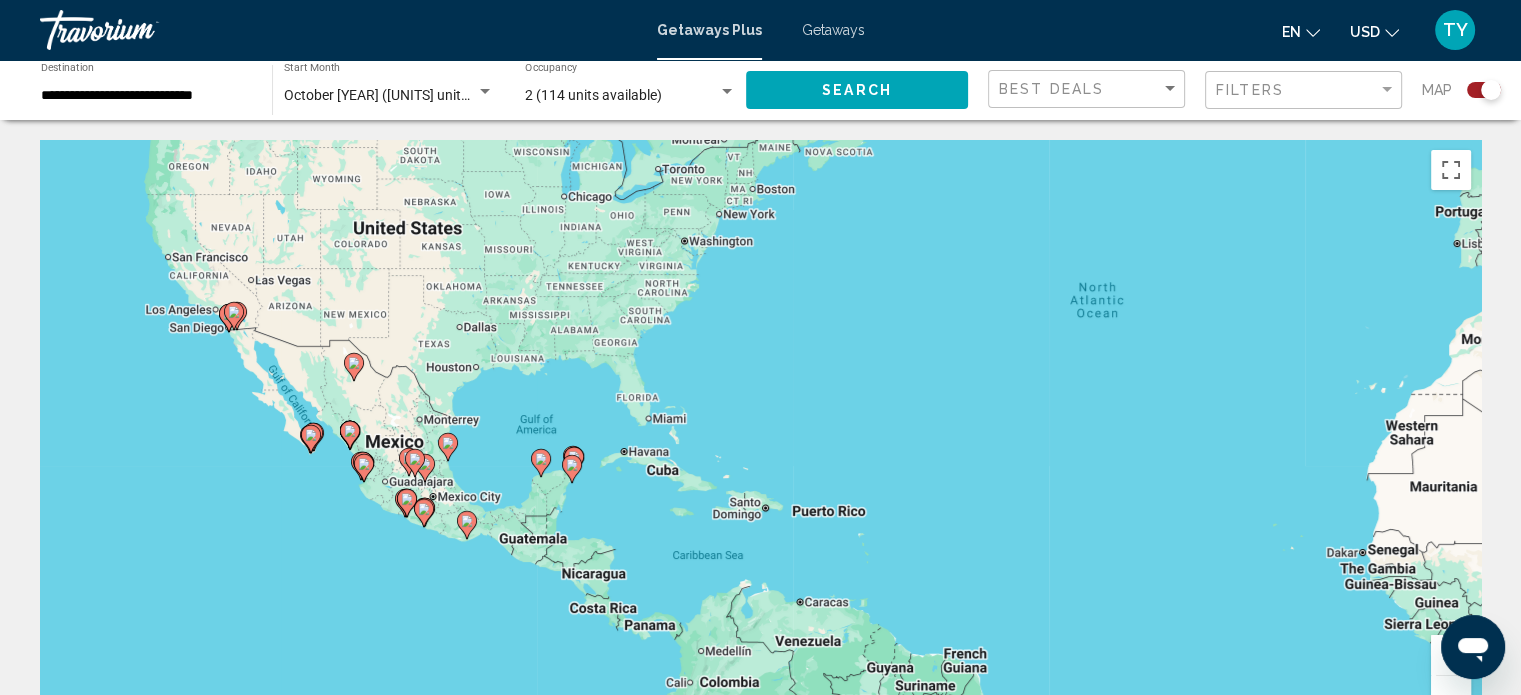 click at bounding box center (1451, 655) 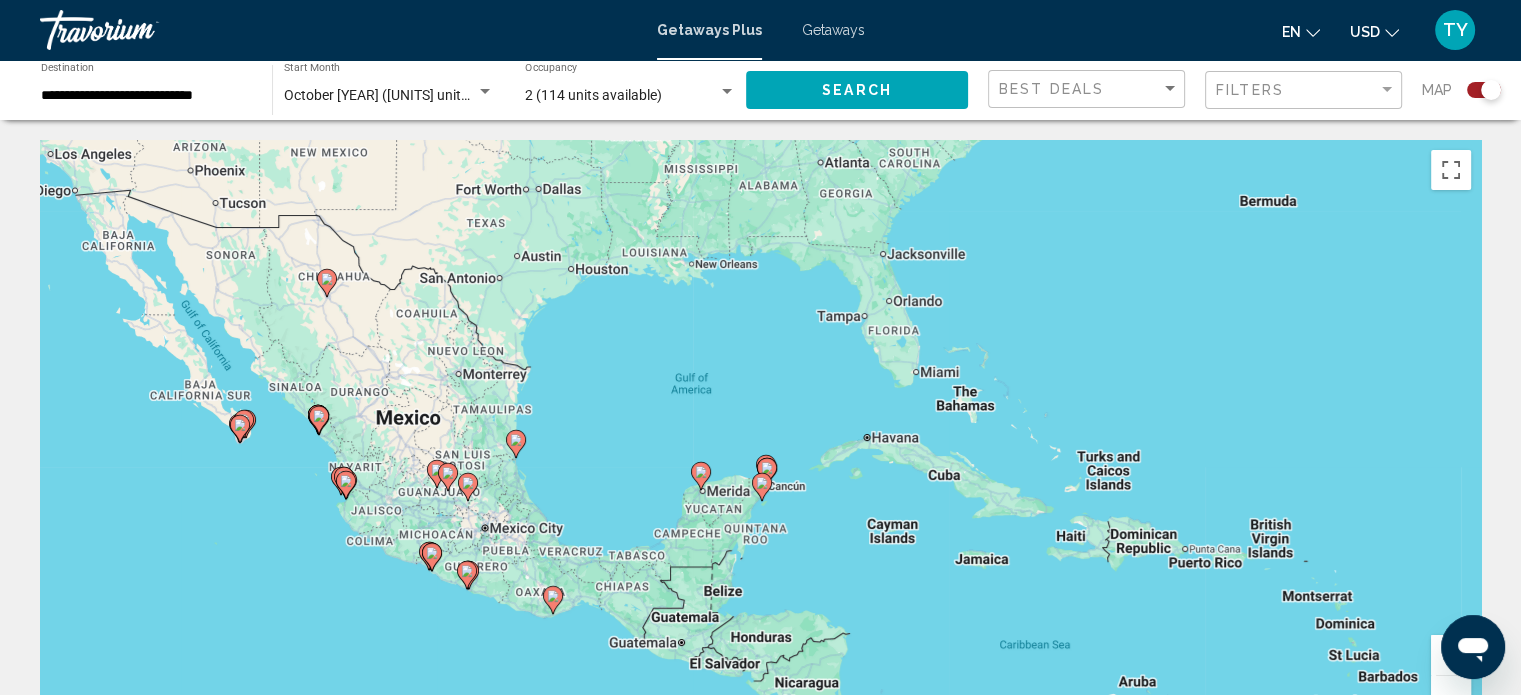 drag, startPoint x: 453, startPoint y: 380, endPoint x: 833, endPoint y: 356, distance: 380.75714 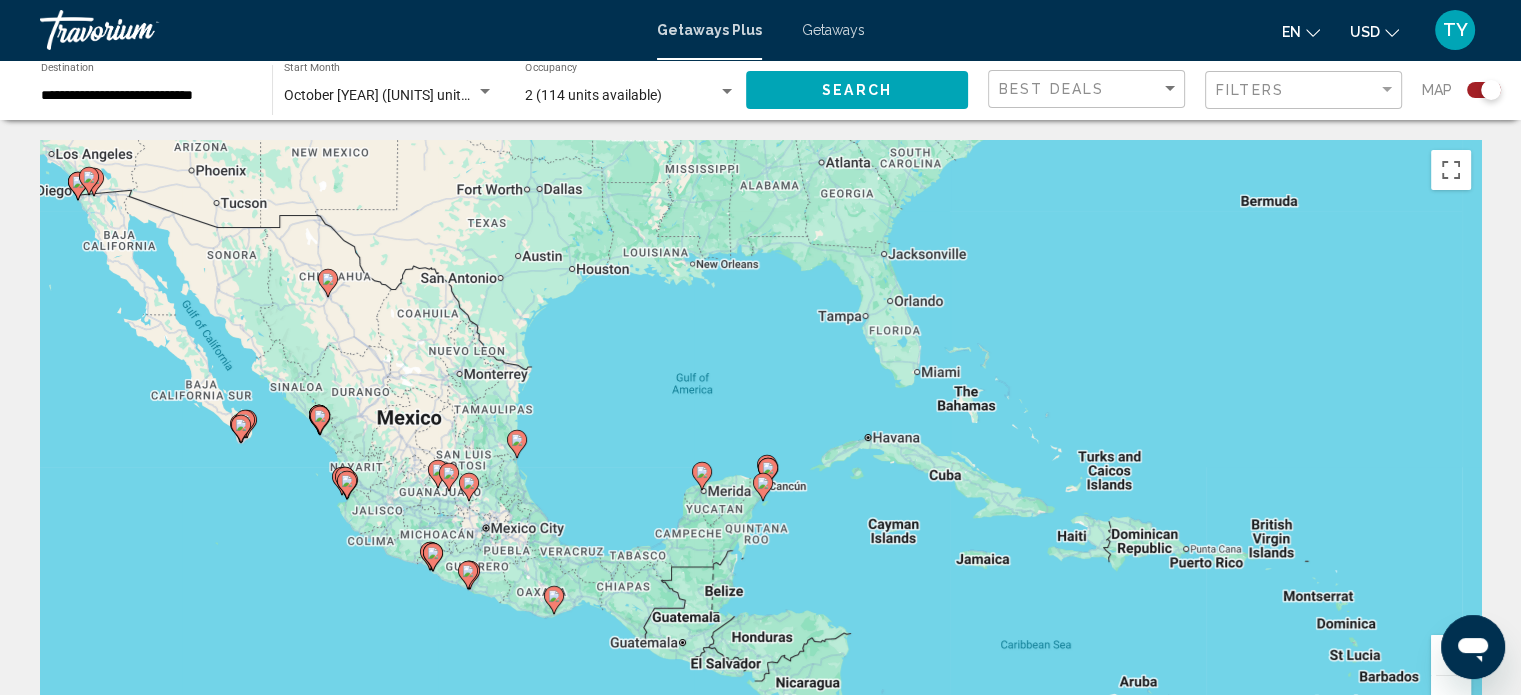 click on "To navigate, press the arrow keys. To activate drag with keyboard, press Alt + Enter. Once in keyboard drag state, use the arrow keys to move the marker. To complete the drag, press the Enter key. To cancel, press Escape." at bounding box center [760, 440] 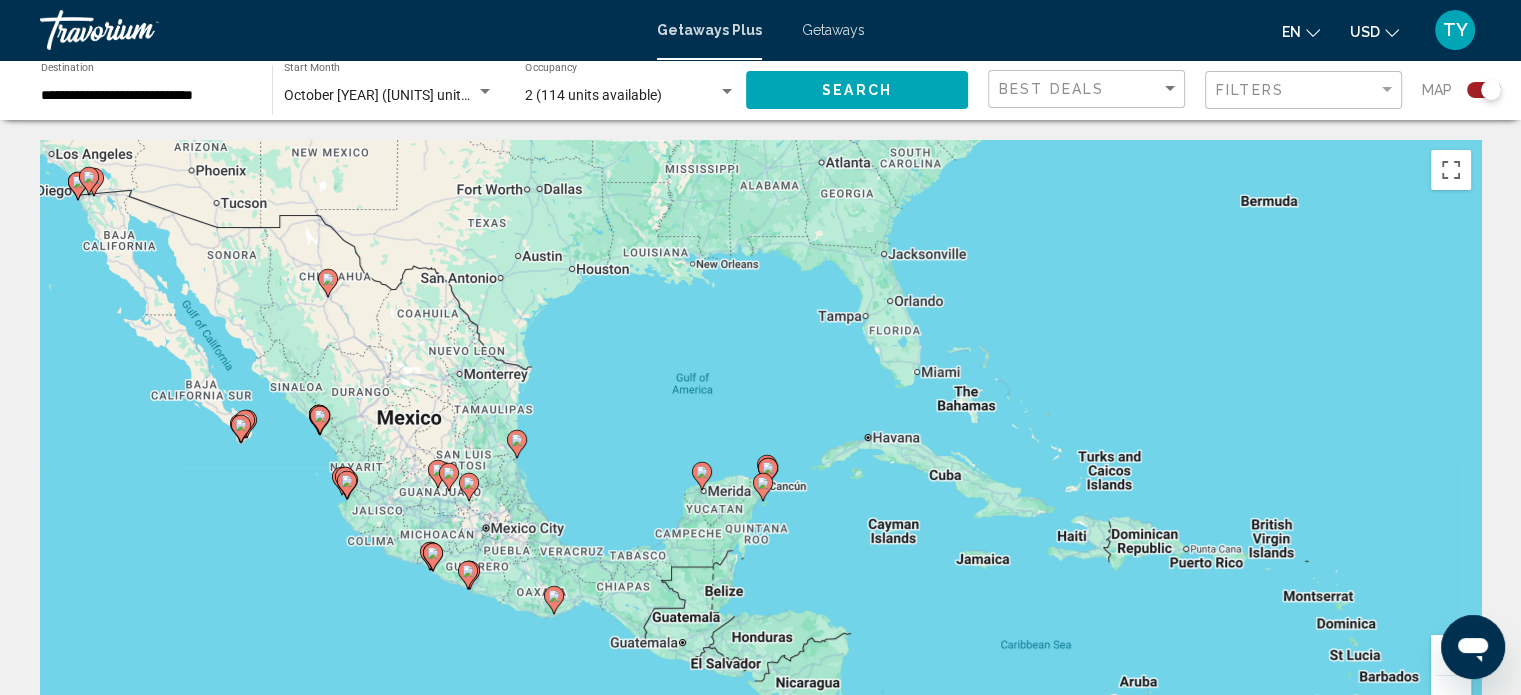 click at bounding box center (1451, 655) 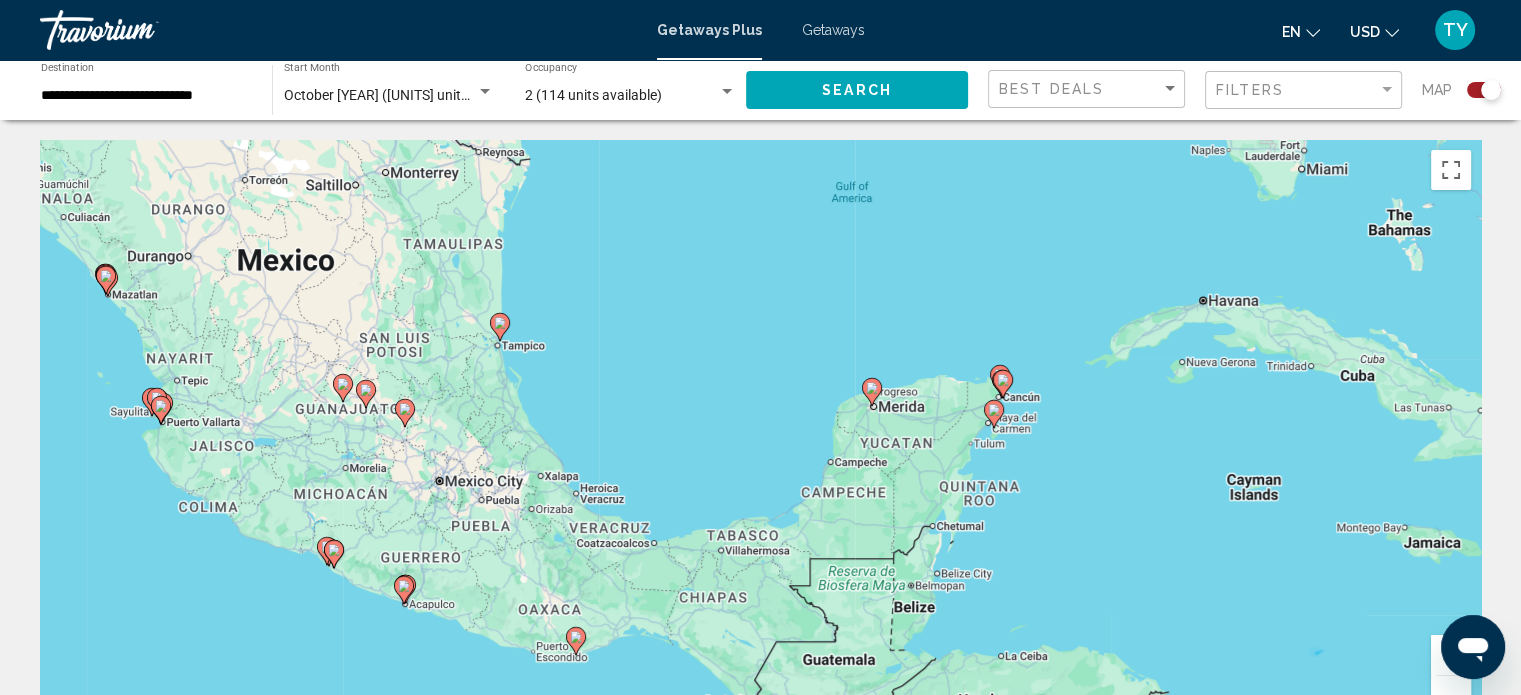 drag, startPoint x: 709, startPoint y: 614, endPoint x: 856, endPoint y: 511, distance: 179.49373 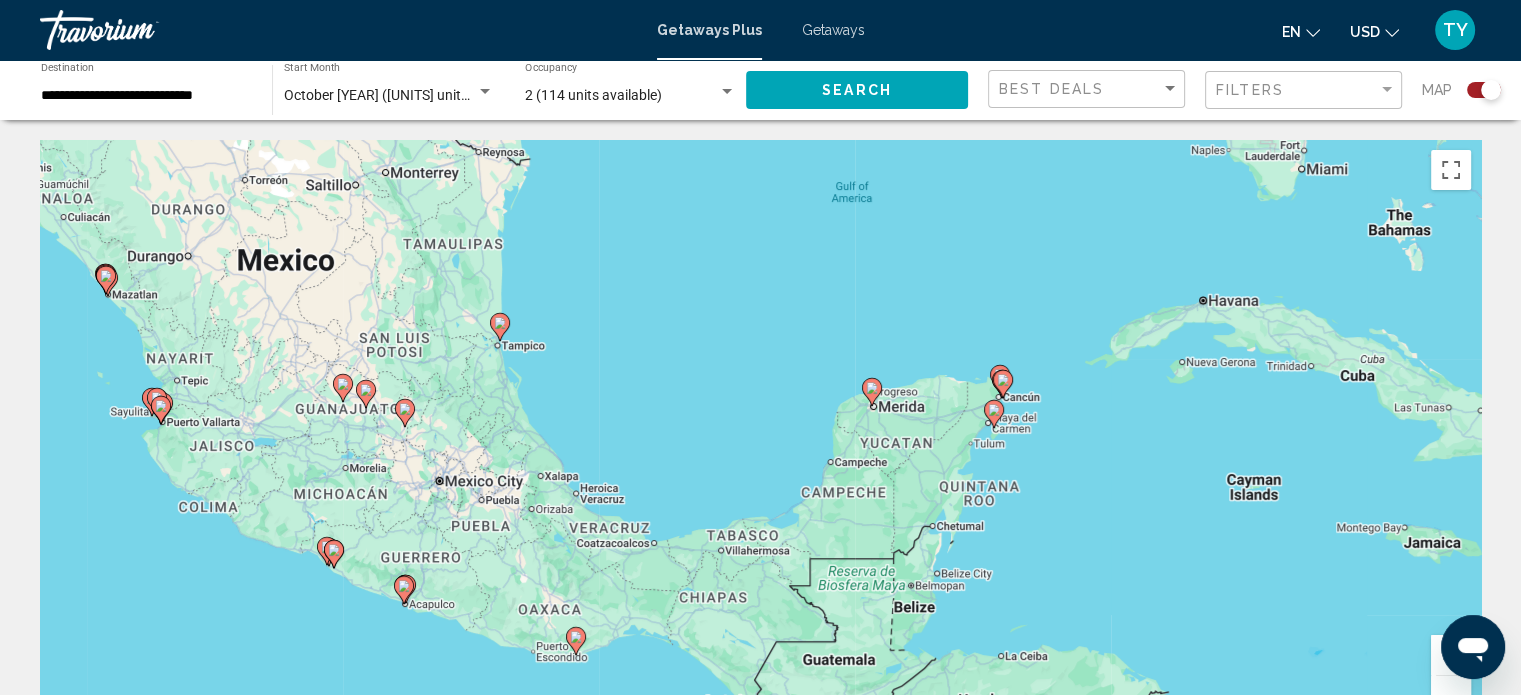 click at bounding box center [1451, 655] 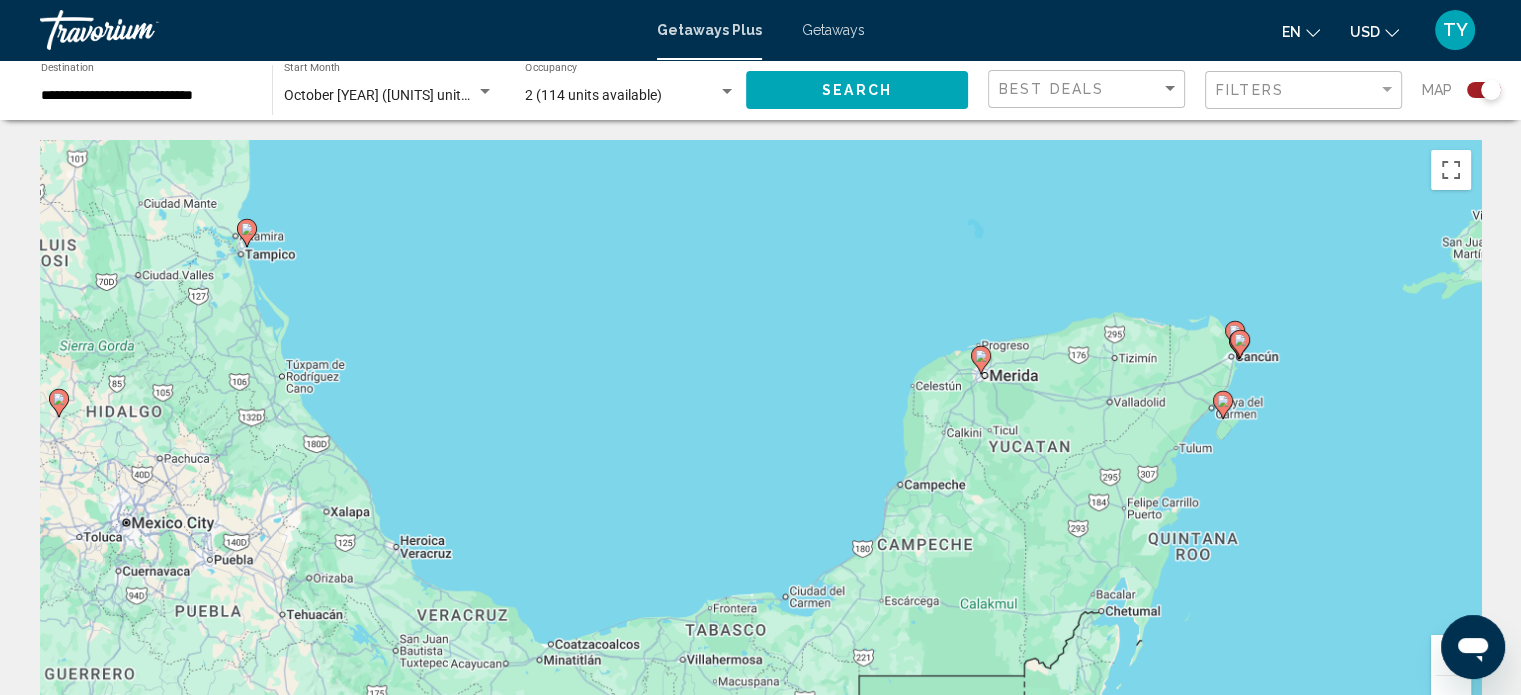 click at bounding box center (1451, 655) 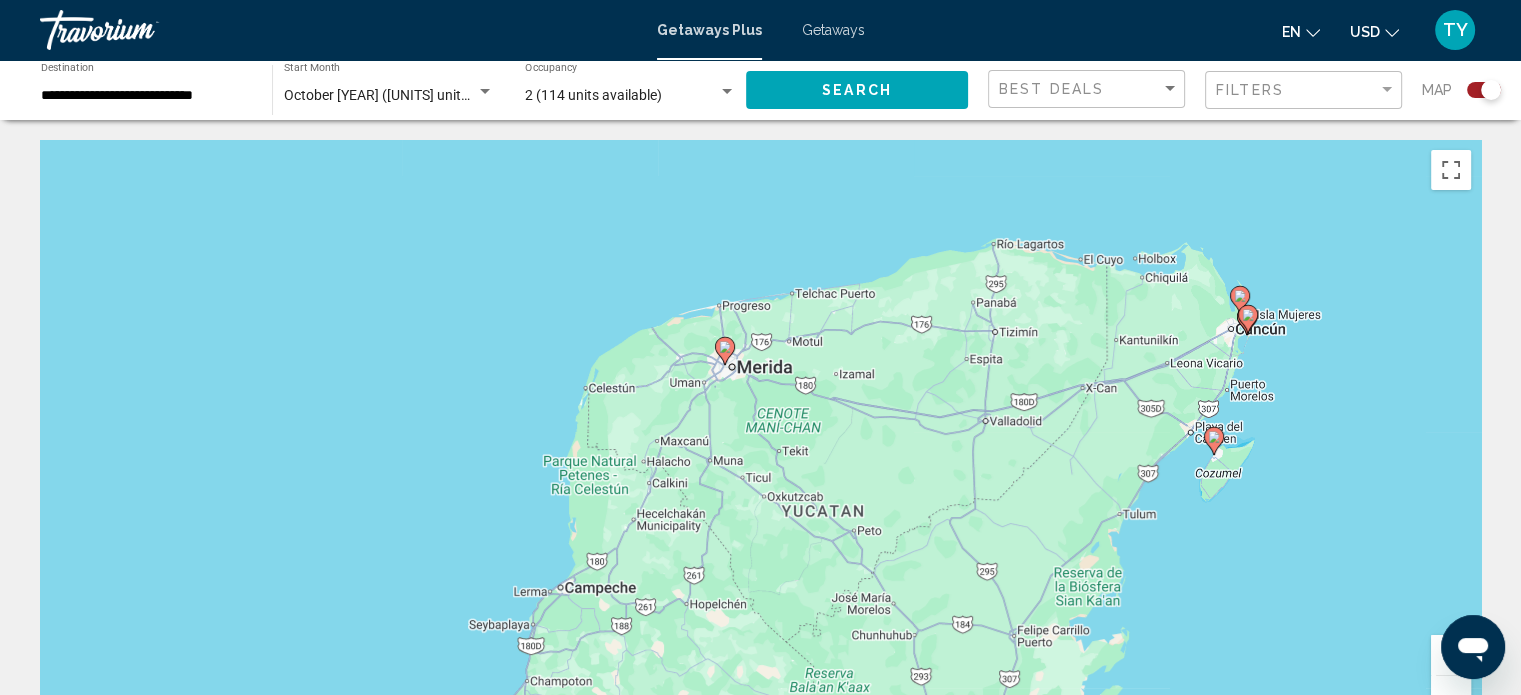 drag, startPoint x: 1385, startPoint y: 584, endPoint x: 899, endPoint y: 648, distance: 490.1959 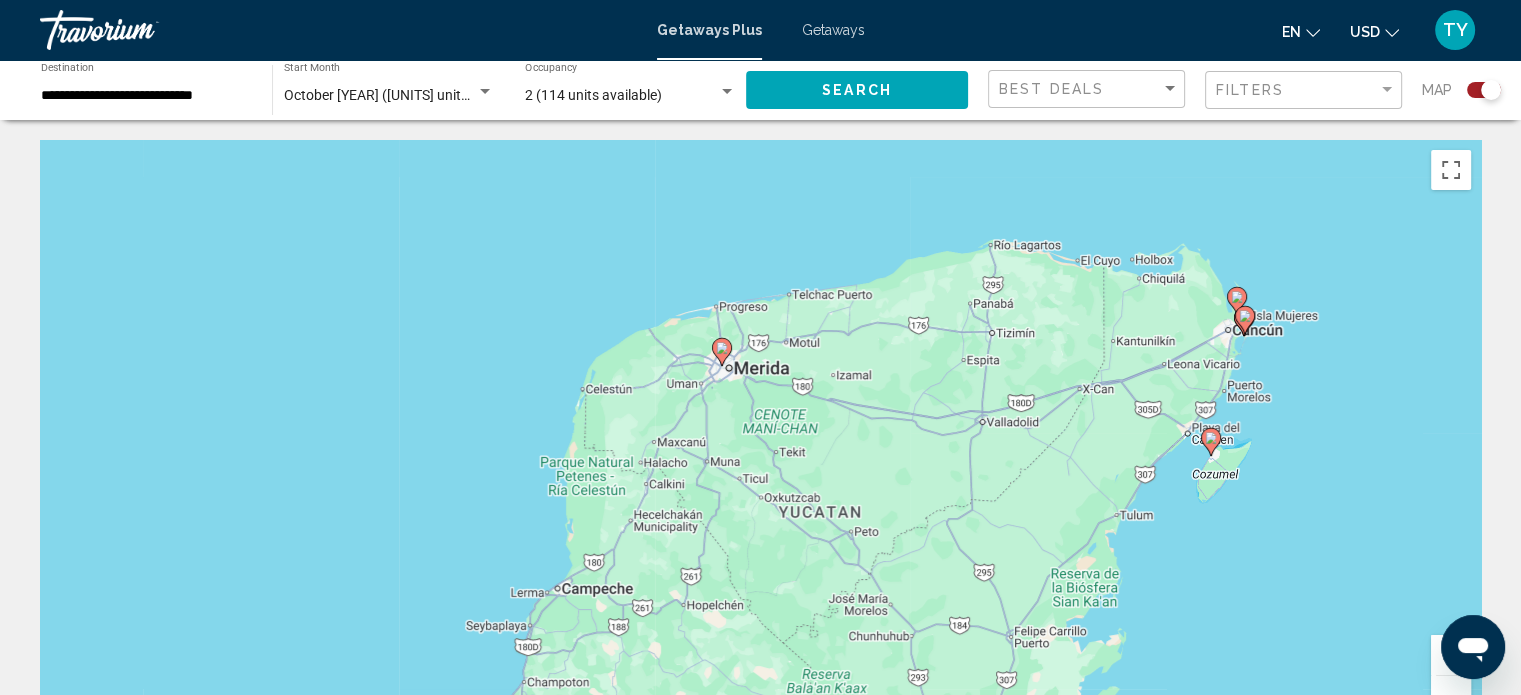 click at bounding box center [1451, 655] 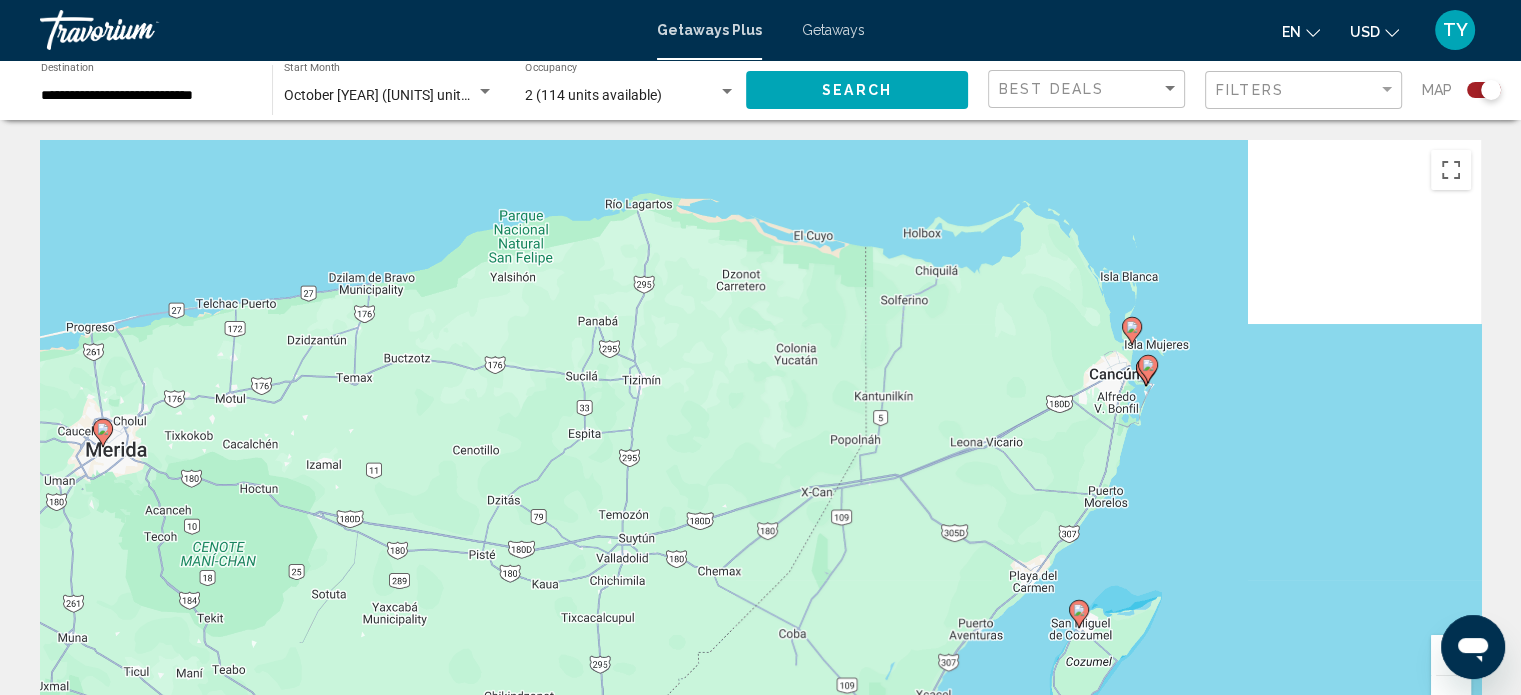 drag, startPoint x: 1356, startPoint y: 407, endPoint x: 768, endPoint y: 560, distance: 607.57965 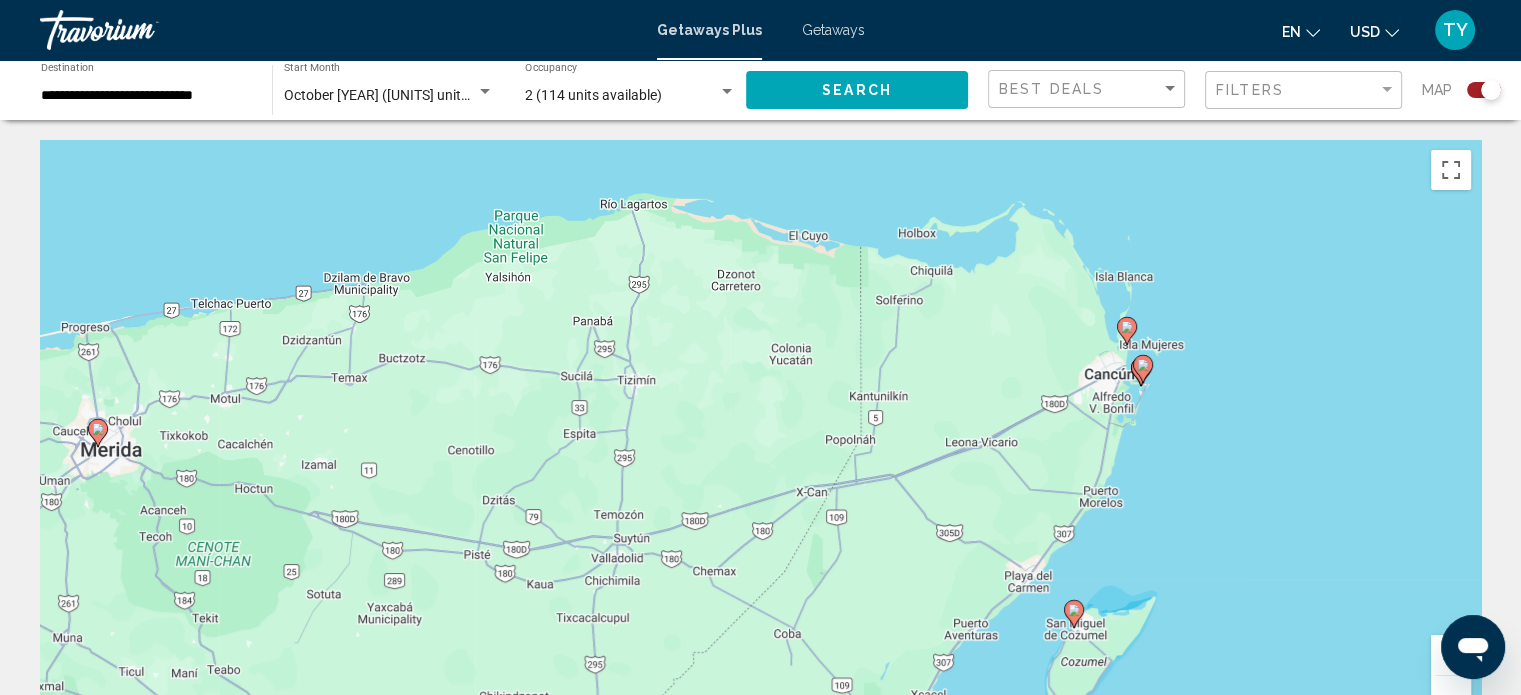 click at bounding box center (1451, 655) 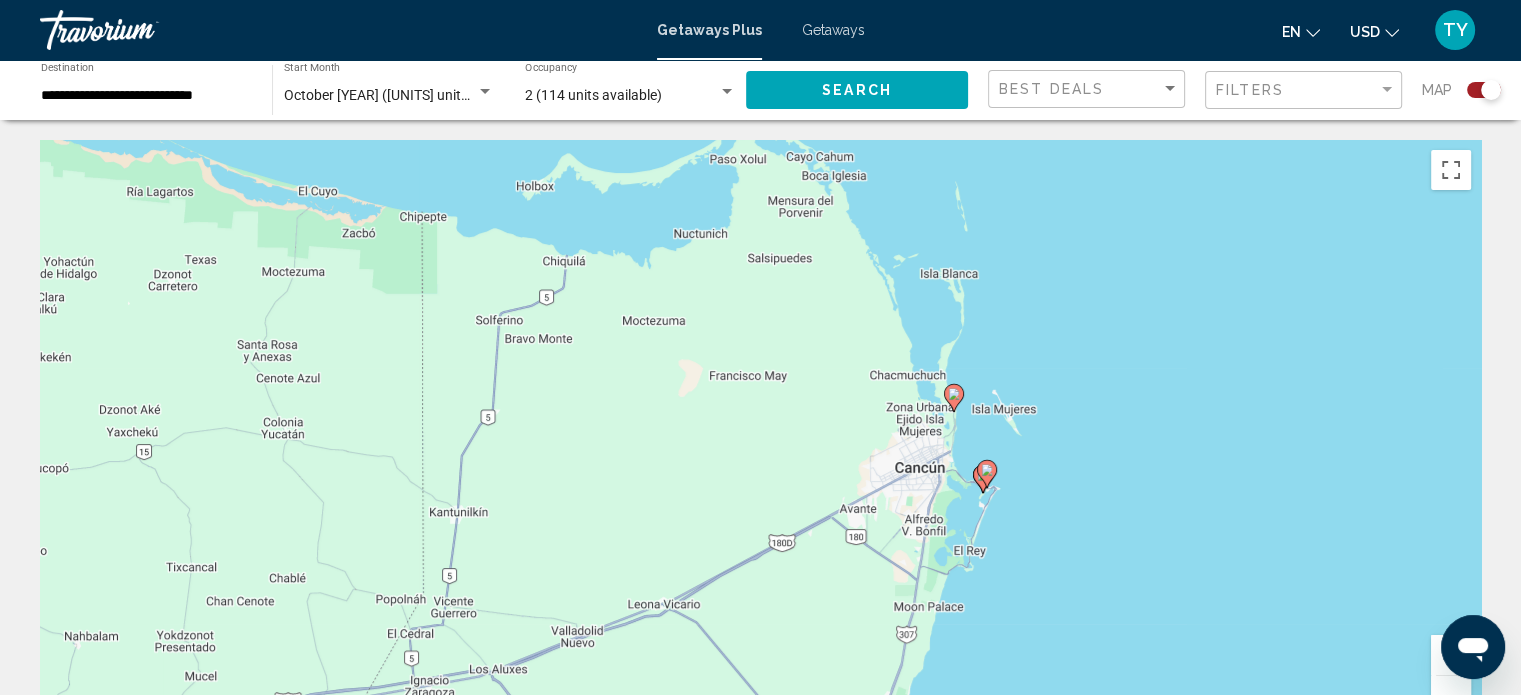 drag, startPoint x: 1085, startPoint y: 554, endPoint x: 823, endPoint y: 630, distance: 272.8003 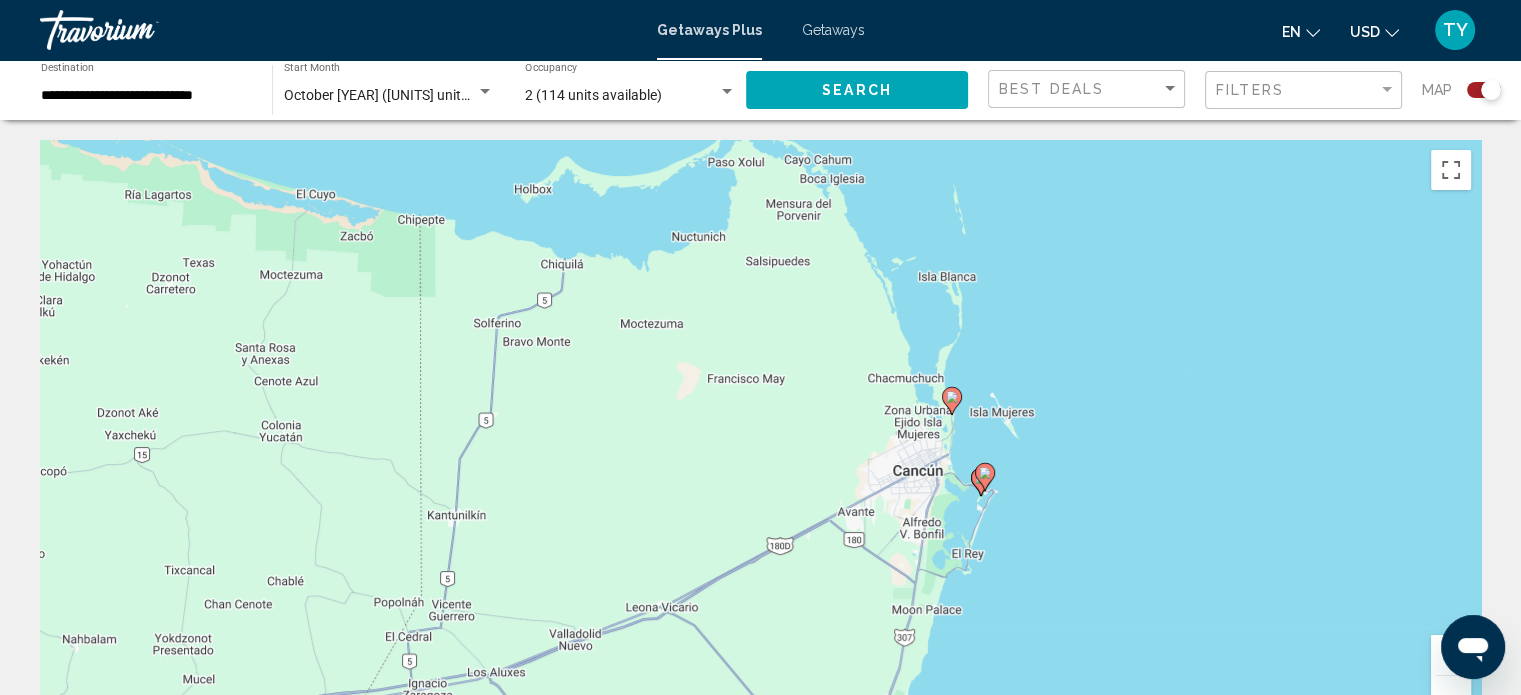 click at bounding box center [1451, 655] 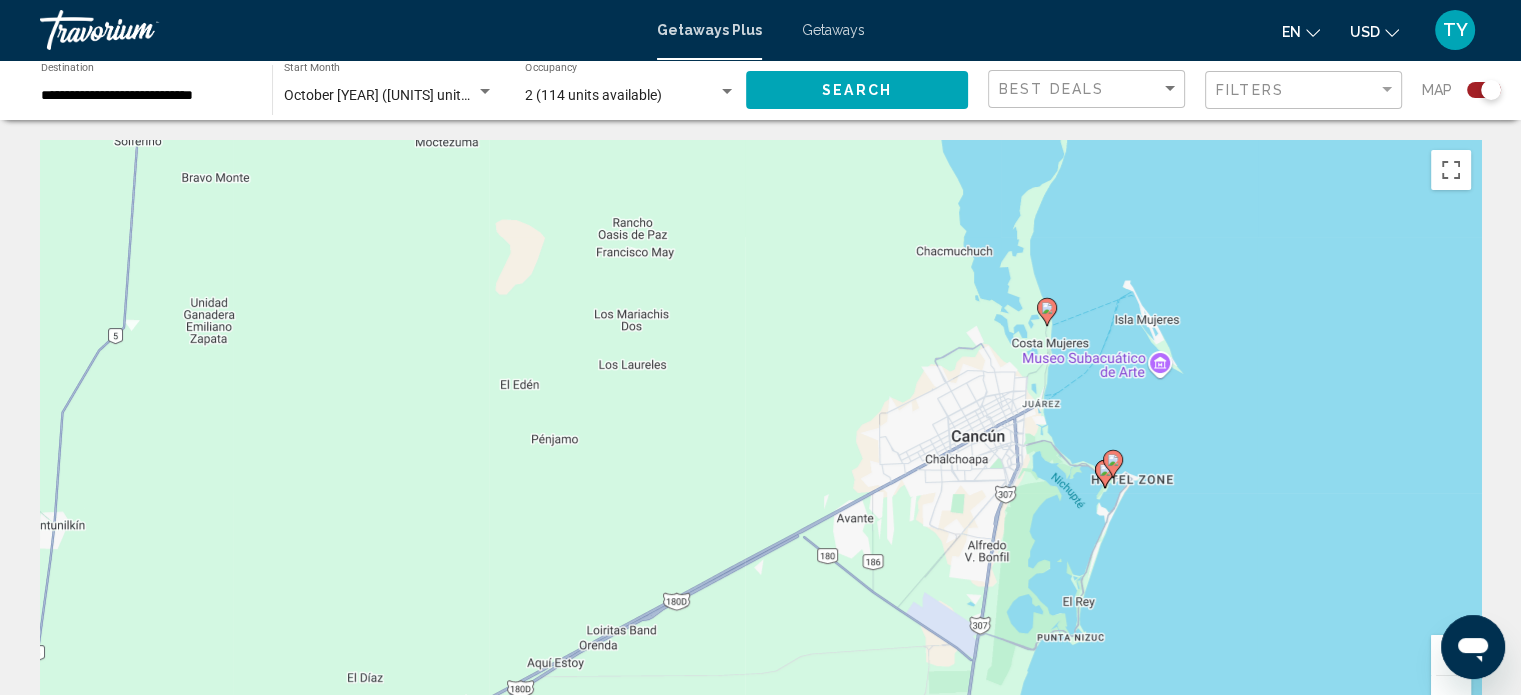 drag, startPoint x: 1051, startPoint y: 499, endPoint x: 926, endPoint y: 408, distance: 154.61565 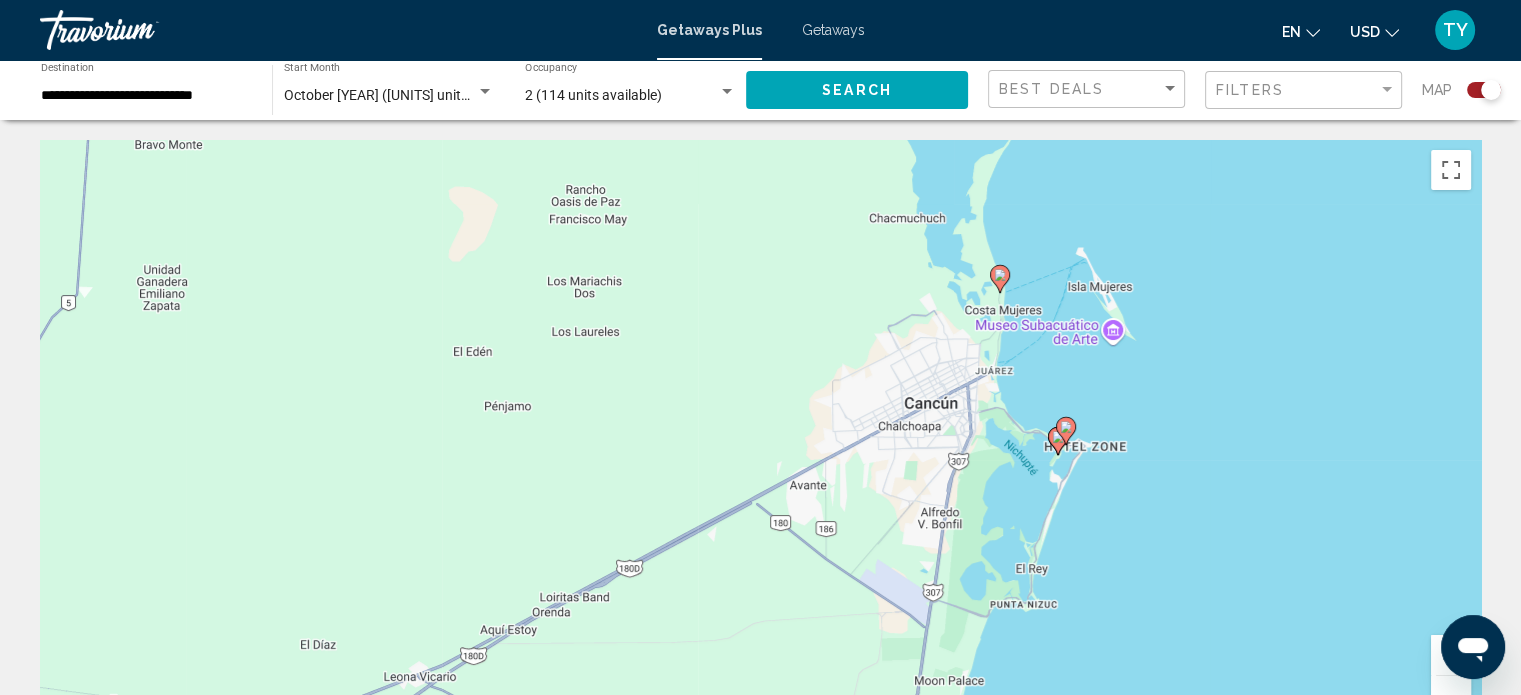 click at bounding box center [1451, 655] 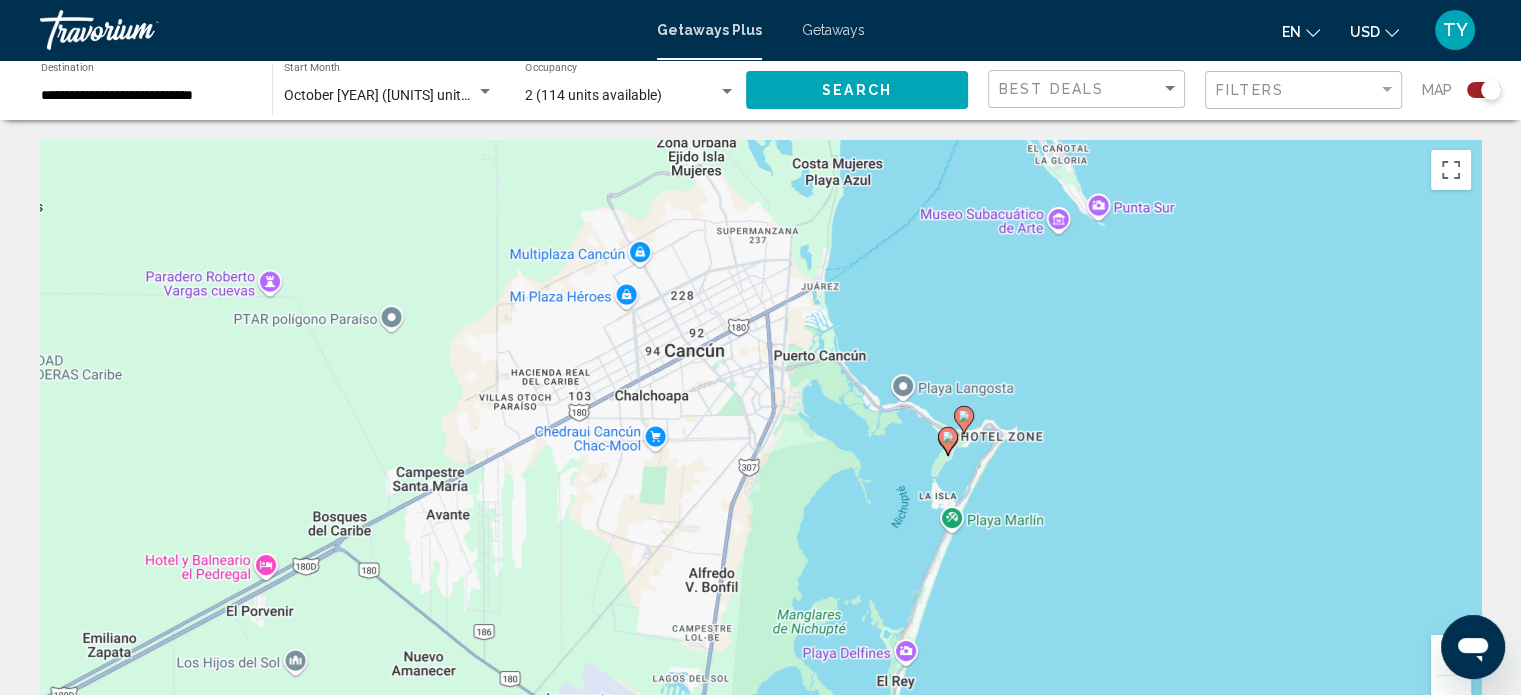 drag, startPoint x: 1344, startPoint y: 599, endPoint x: 929, endPoint y: 582, distance: 415.34805 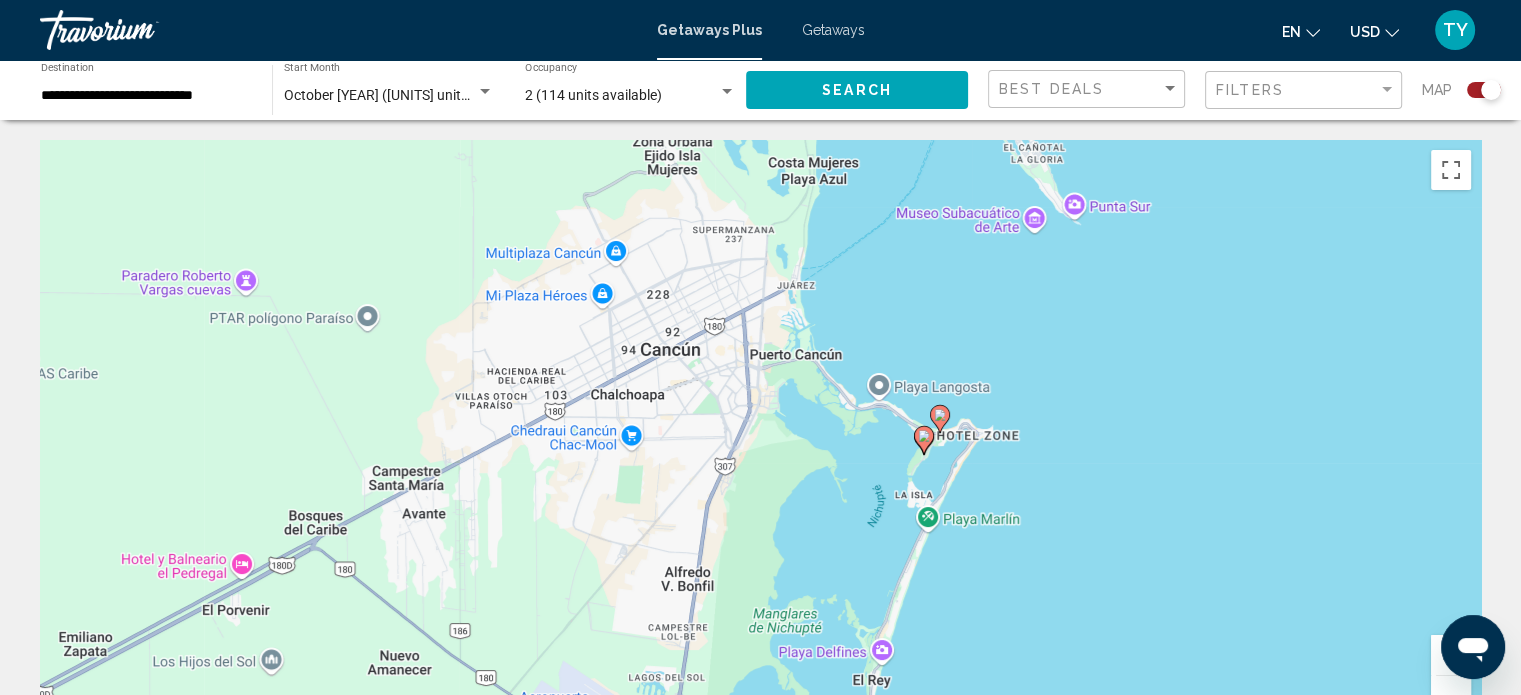 click at bounding box center (1451, 655) 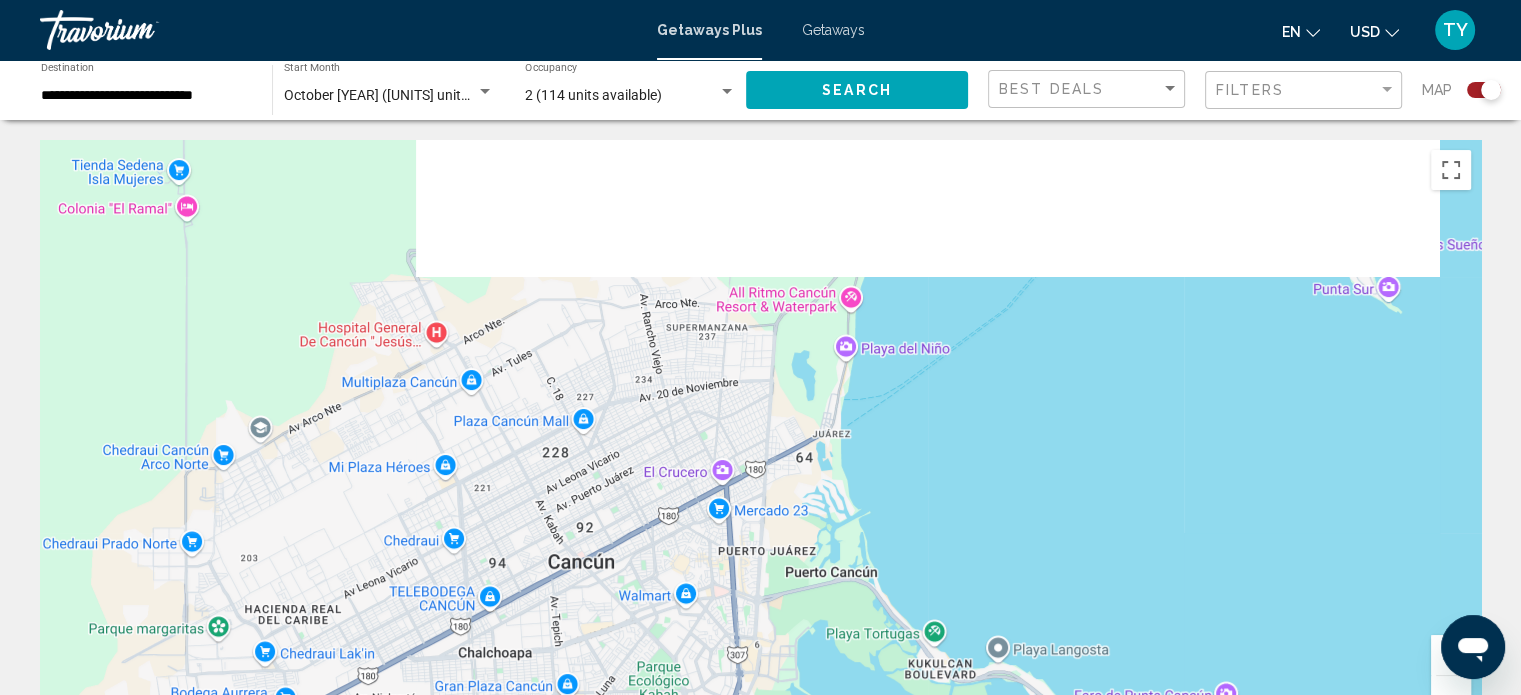 drag, startPoint x: 1267, startPoint y: 432, endPoint x: 1283, endPoint y: 742, distance: 310.41263 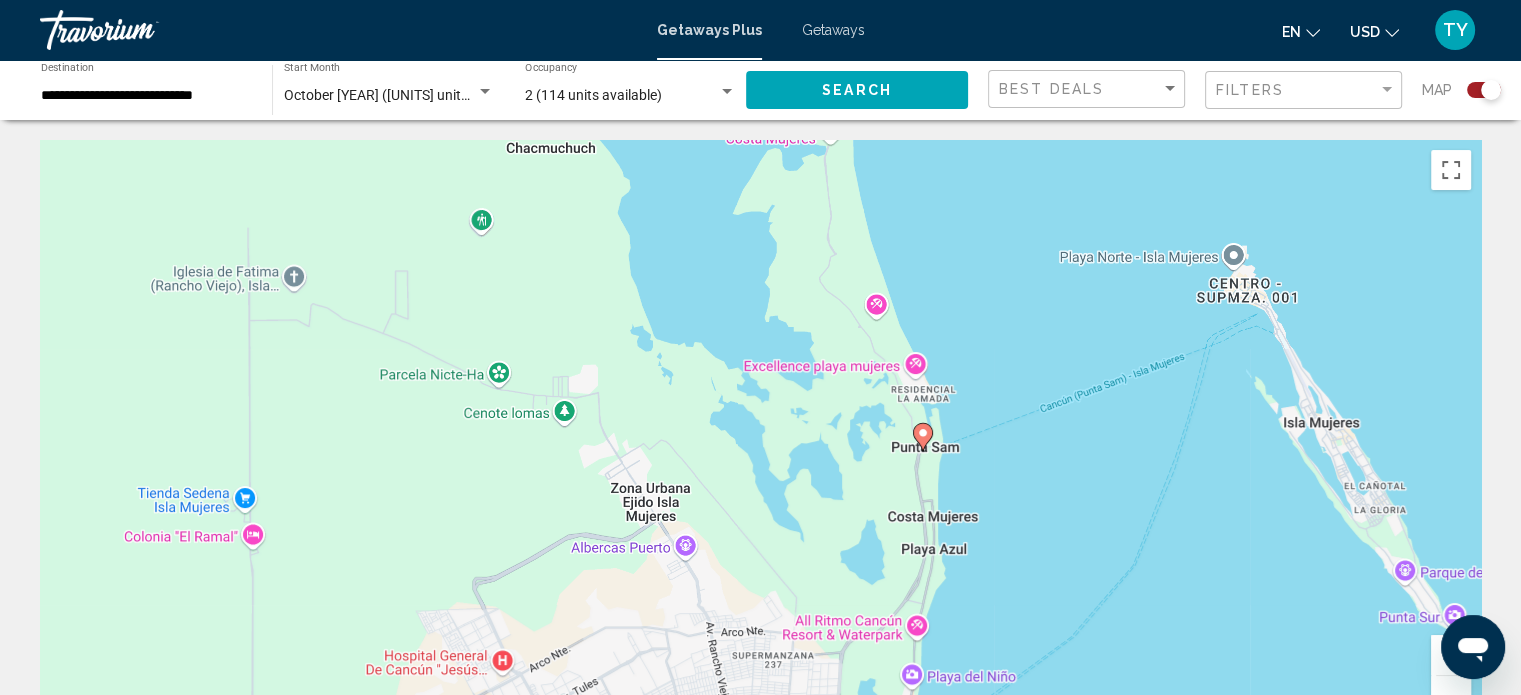 drag, startPoint x: 1183, startPoint y: 490, endPoint x: 1208, endPoint y: 742, distance: 253.23705 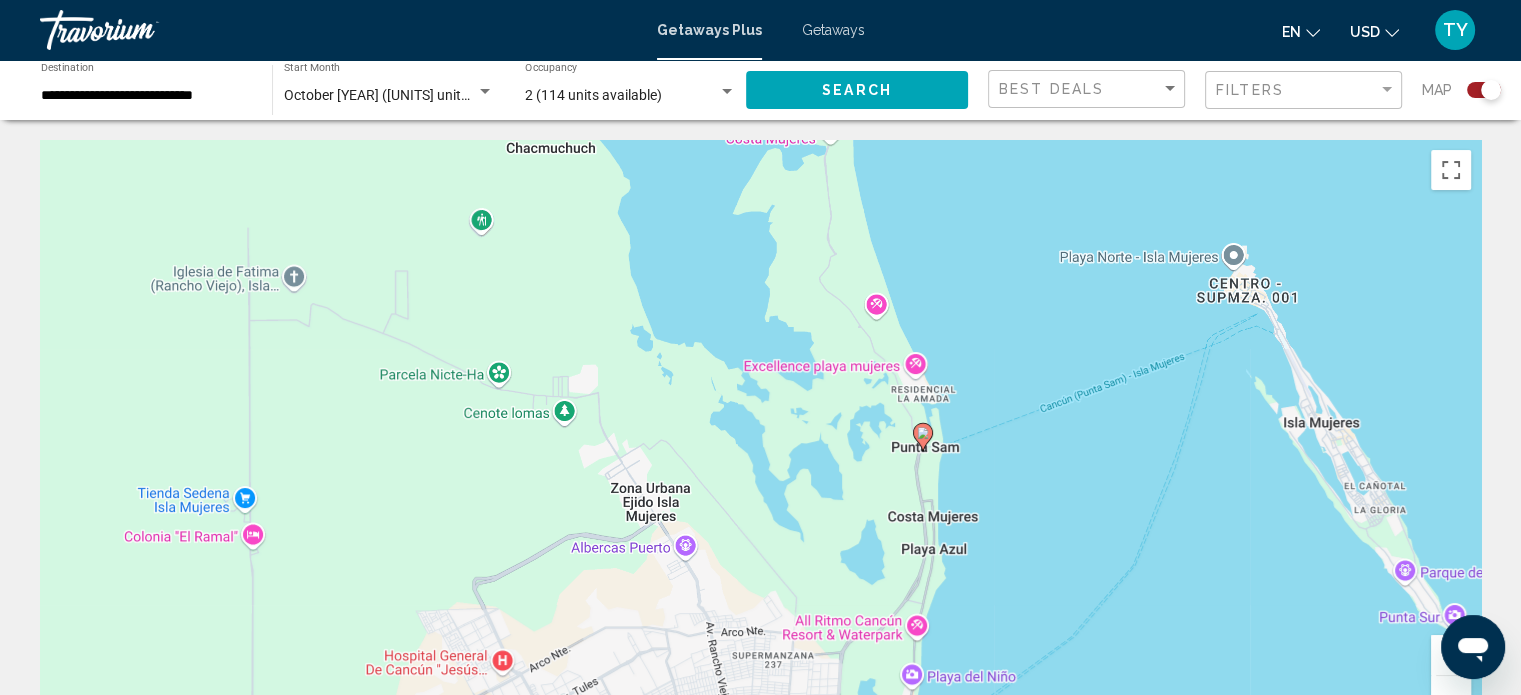 click on "**********" at bounding box center (760, 347) 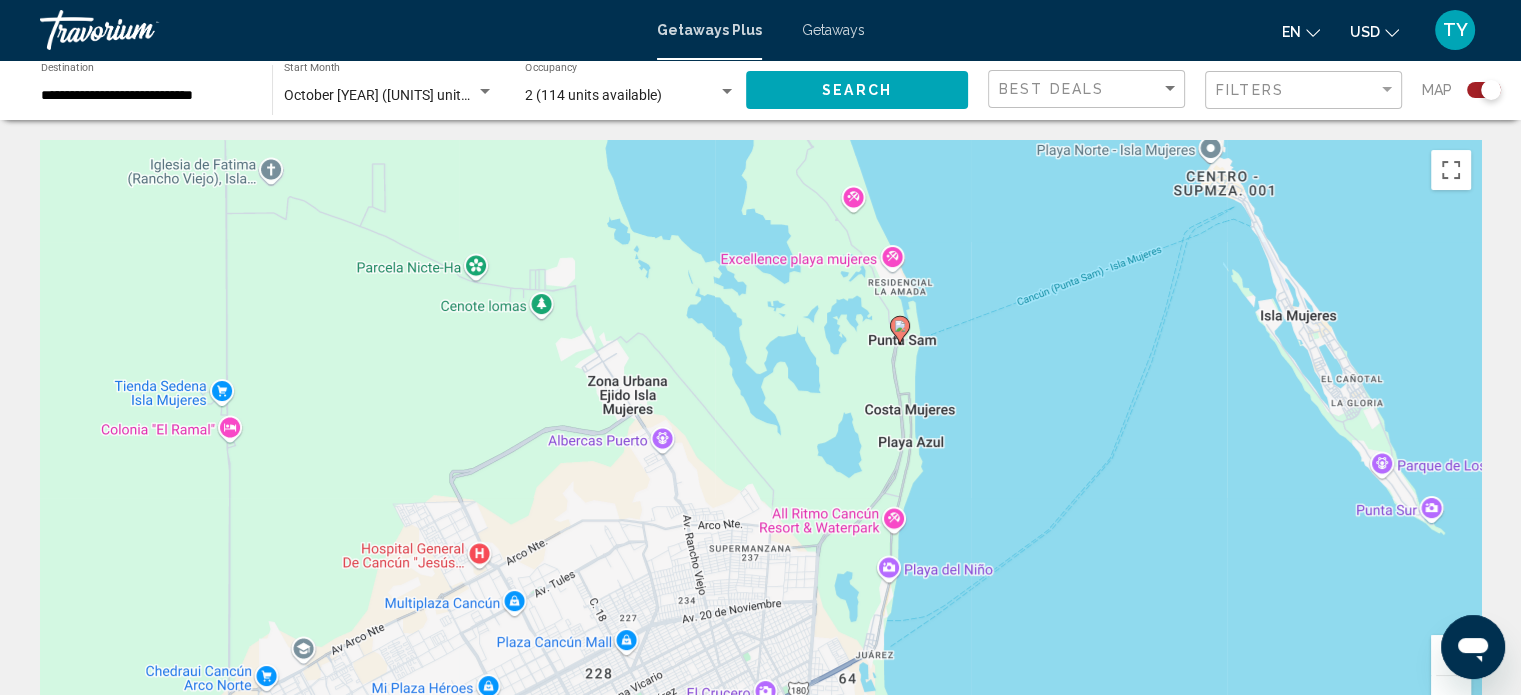 drag, startPoint x: 1157, startPoint y: 587, endPoint x: 991, endPoint y: 260, distance: 366.72195 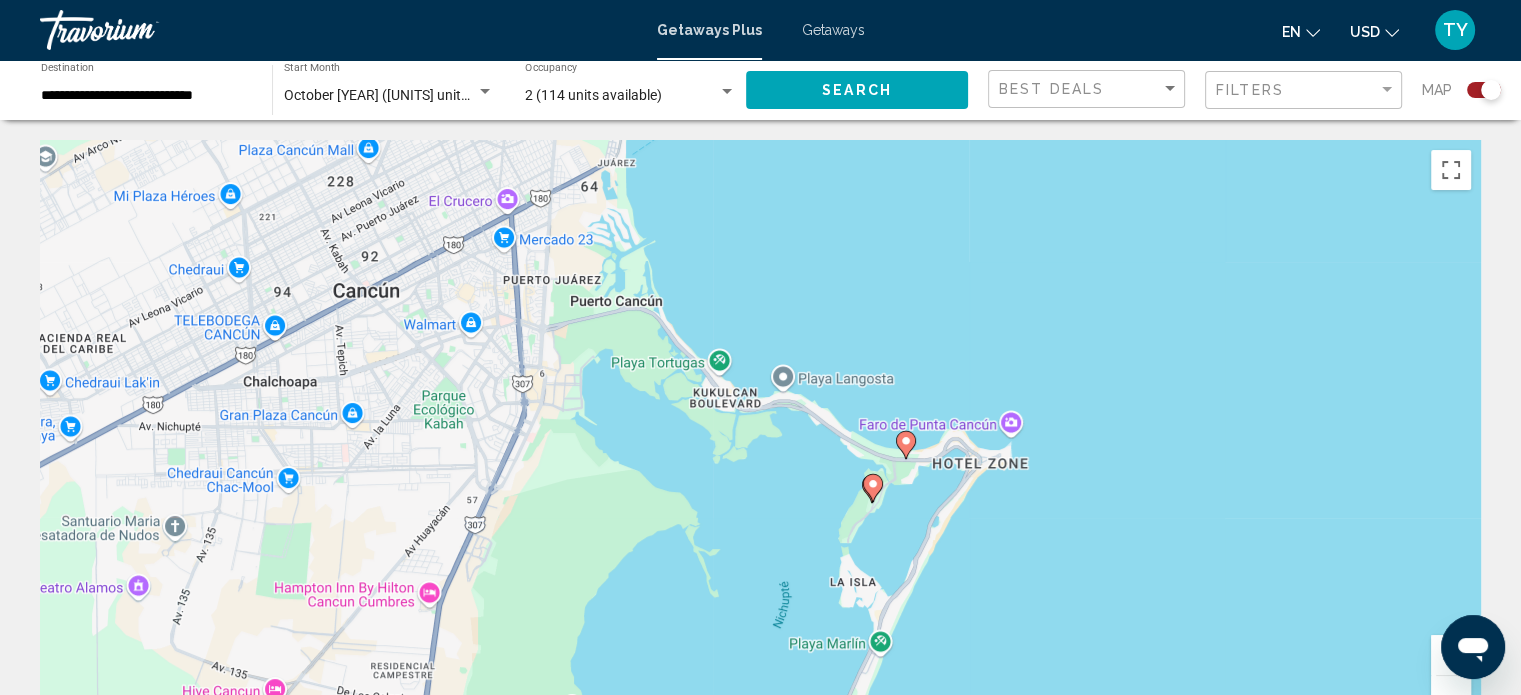 drag, startPoint x: 1073, startPoint y: 526, endPoint x: 1212, endPoint y: 593, distance: 154.30489 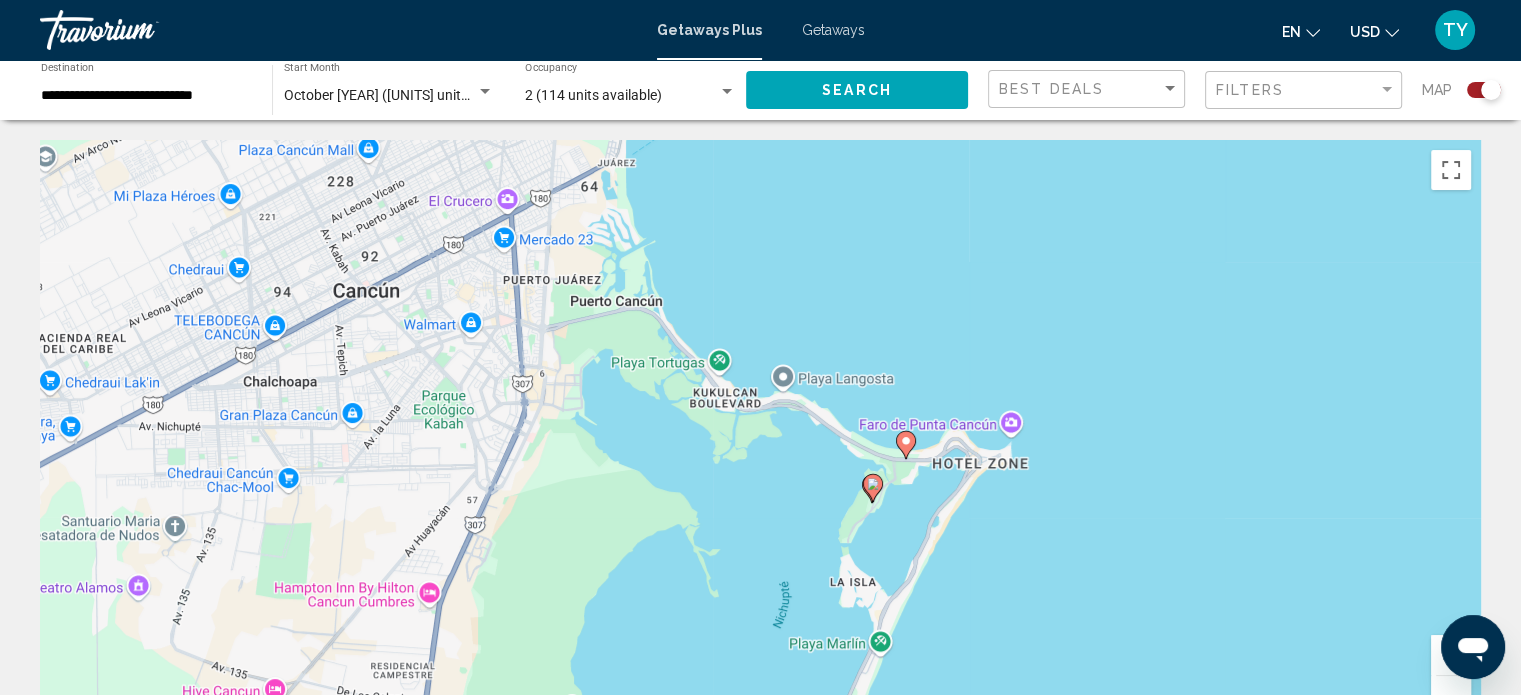 click on "To navigate, press the arrow keys. To activate drag with keyboard, press Alt + Enter. Once in keyboard drag state, use the arrow keys to move the marker. To complete the drag, press the Enter key. To cancel, press Escape." at bounding box center [760, 440] 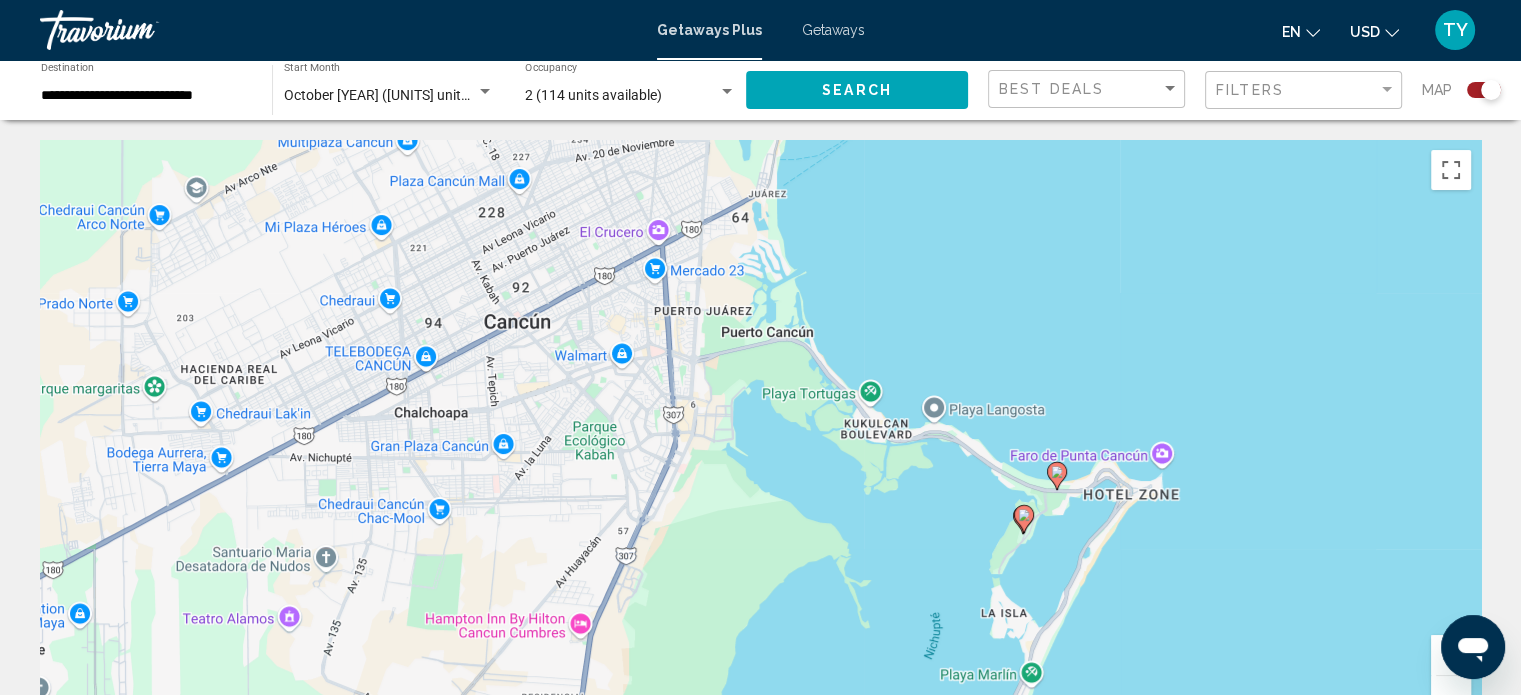 click 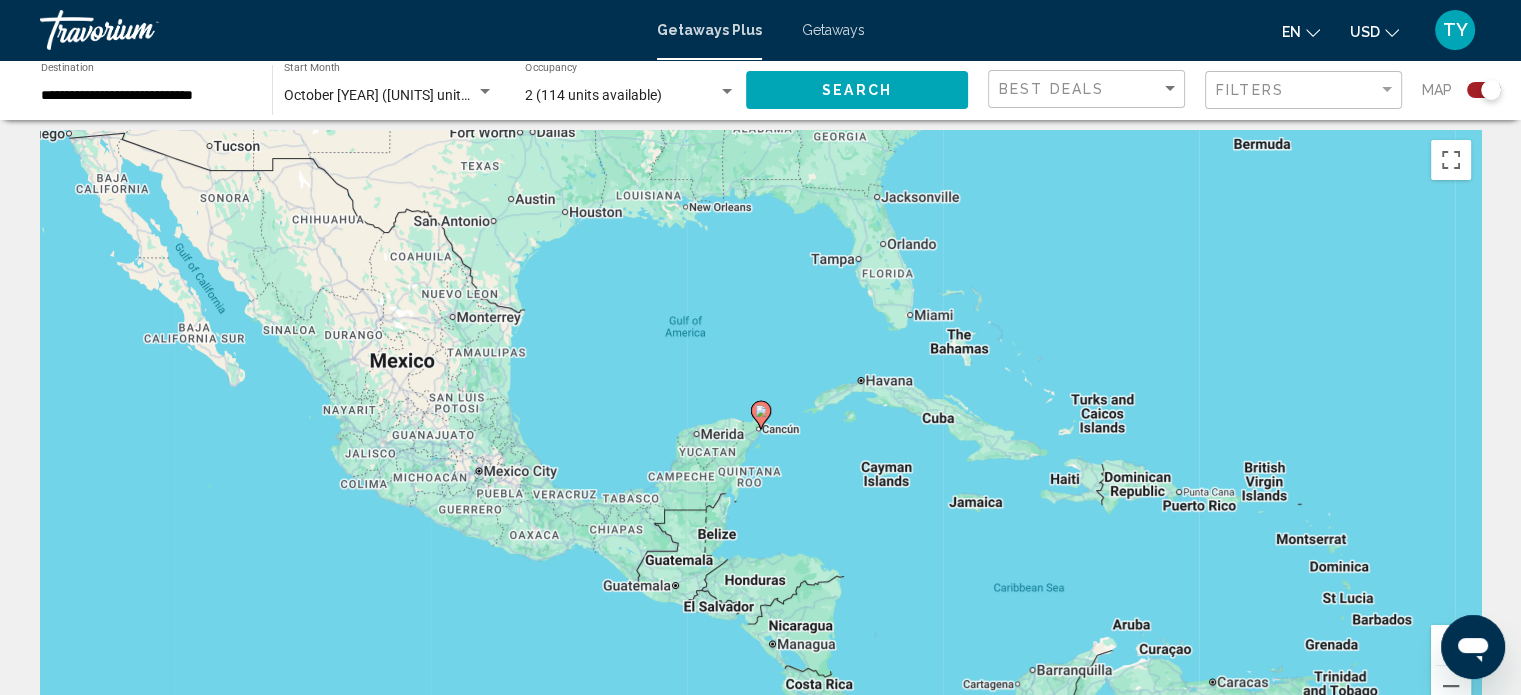 scroll, scrollTop: 0, scrollLeft: 0, axis: both 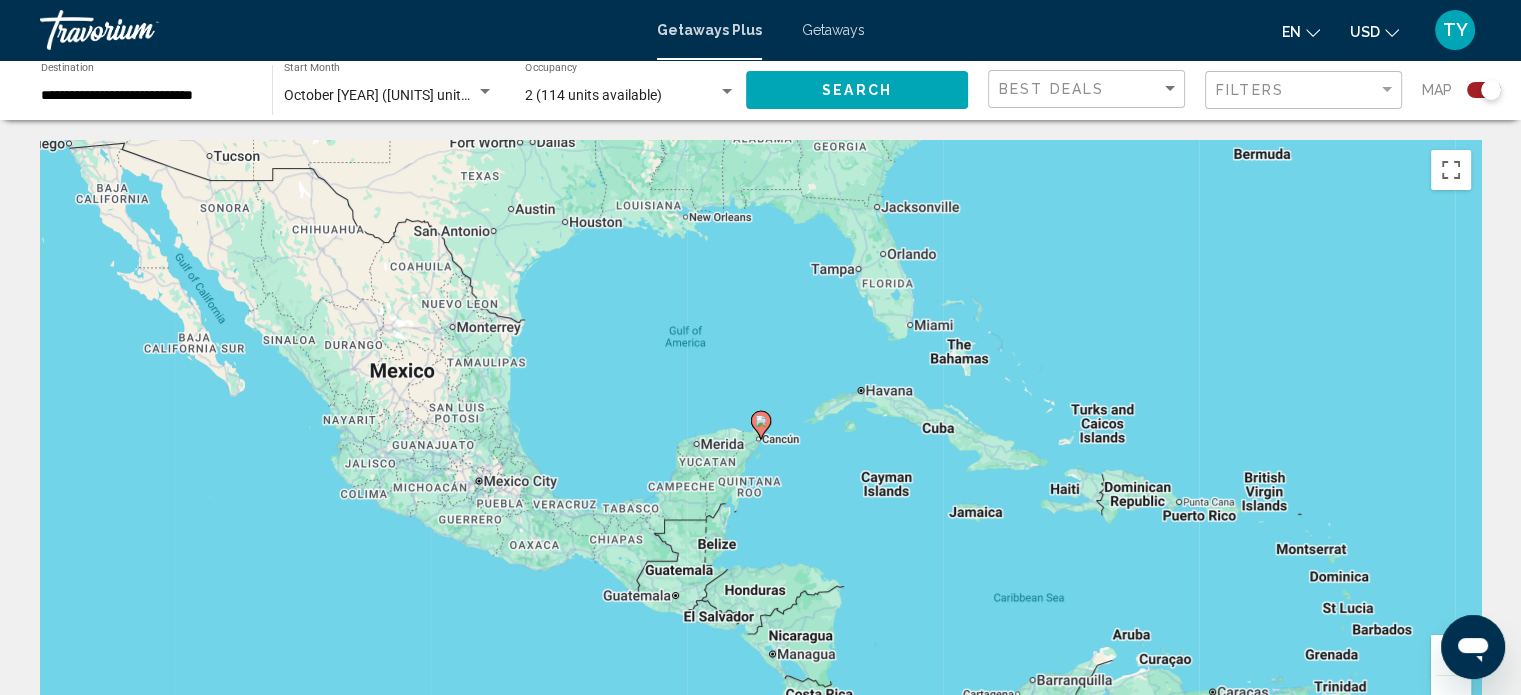 click at bounding box center (1451, 655) 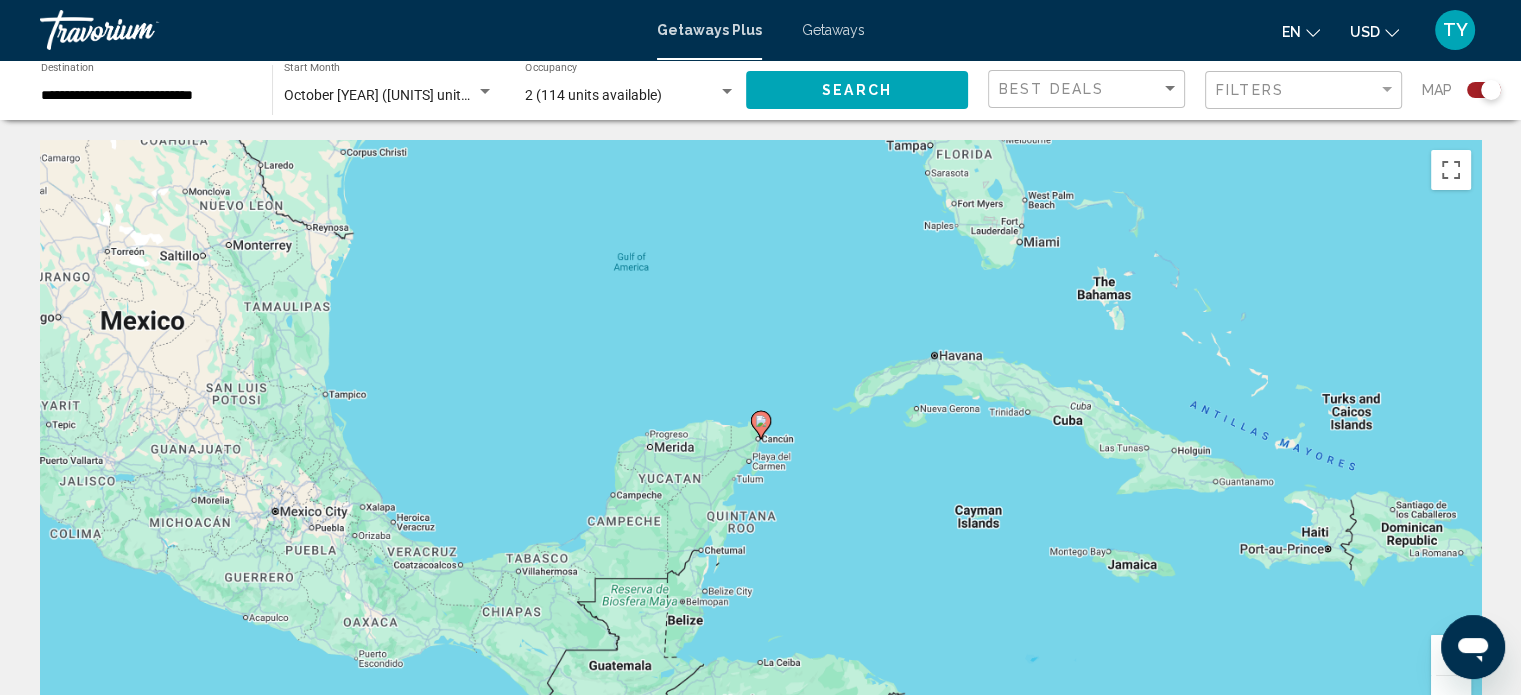 click at bounding box center (1451, 655) 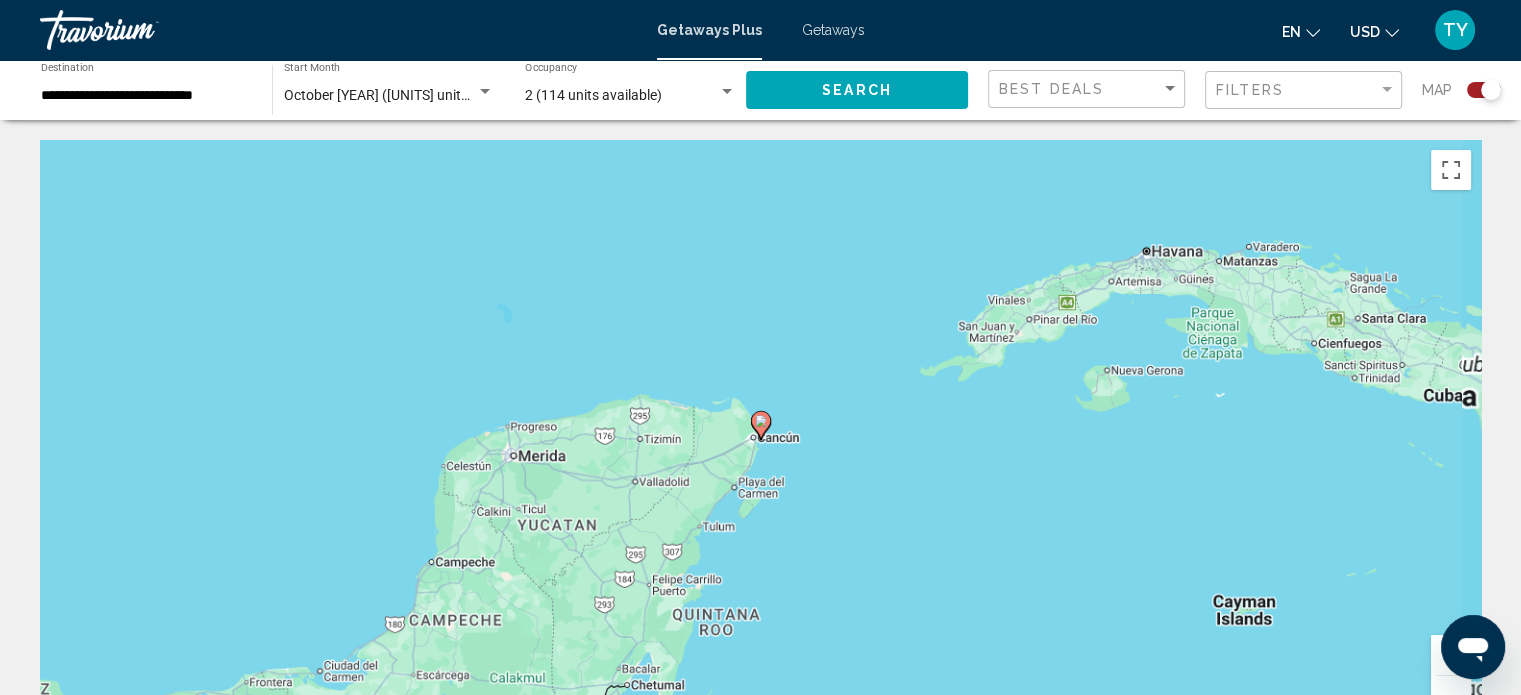 click at bounding box center [1451, 655] 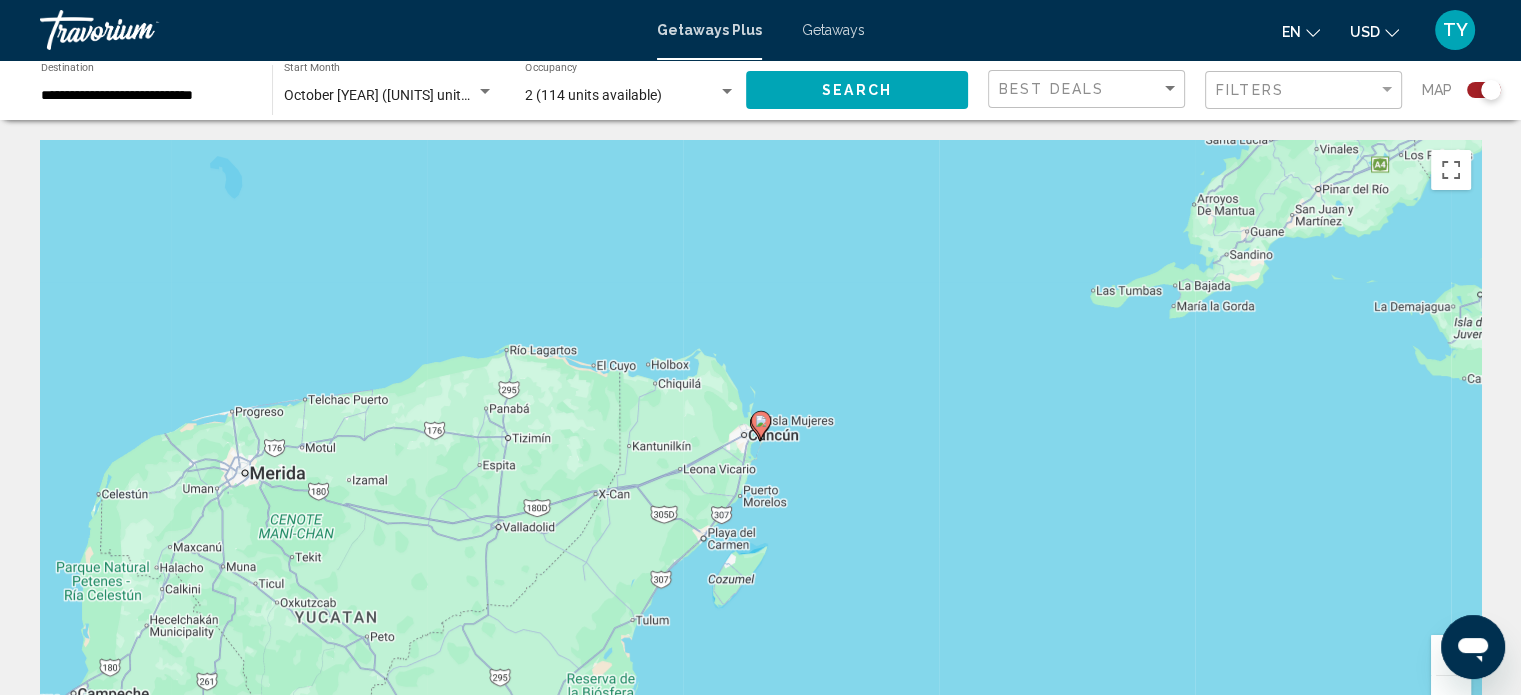 click at bounding box center (1451, 655) 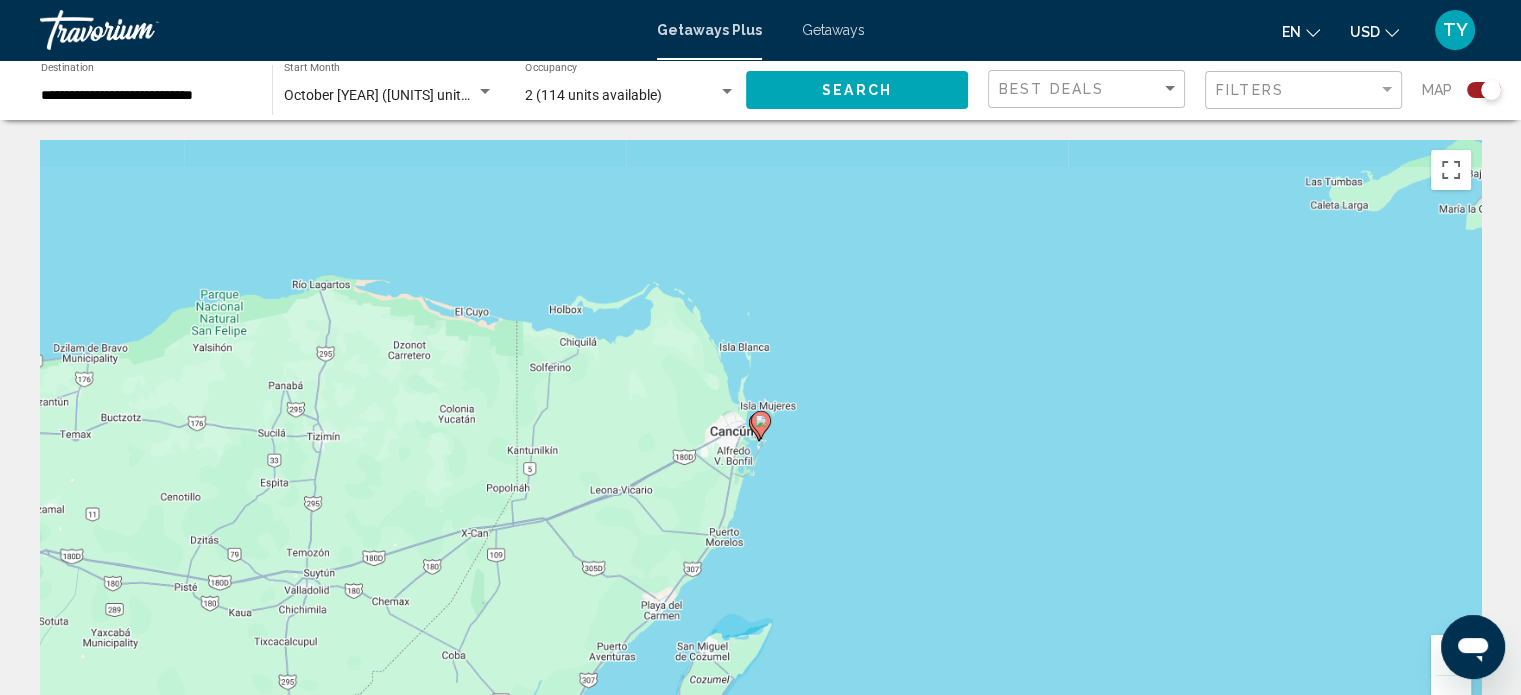 click at bounding box center (1451, 655) 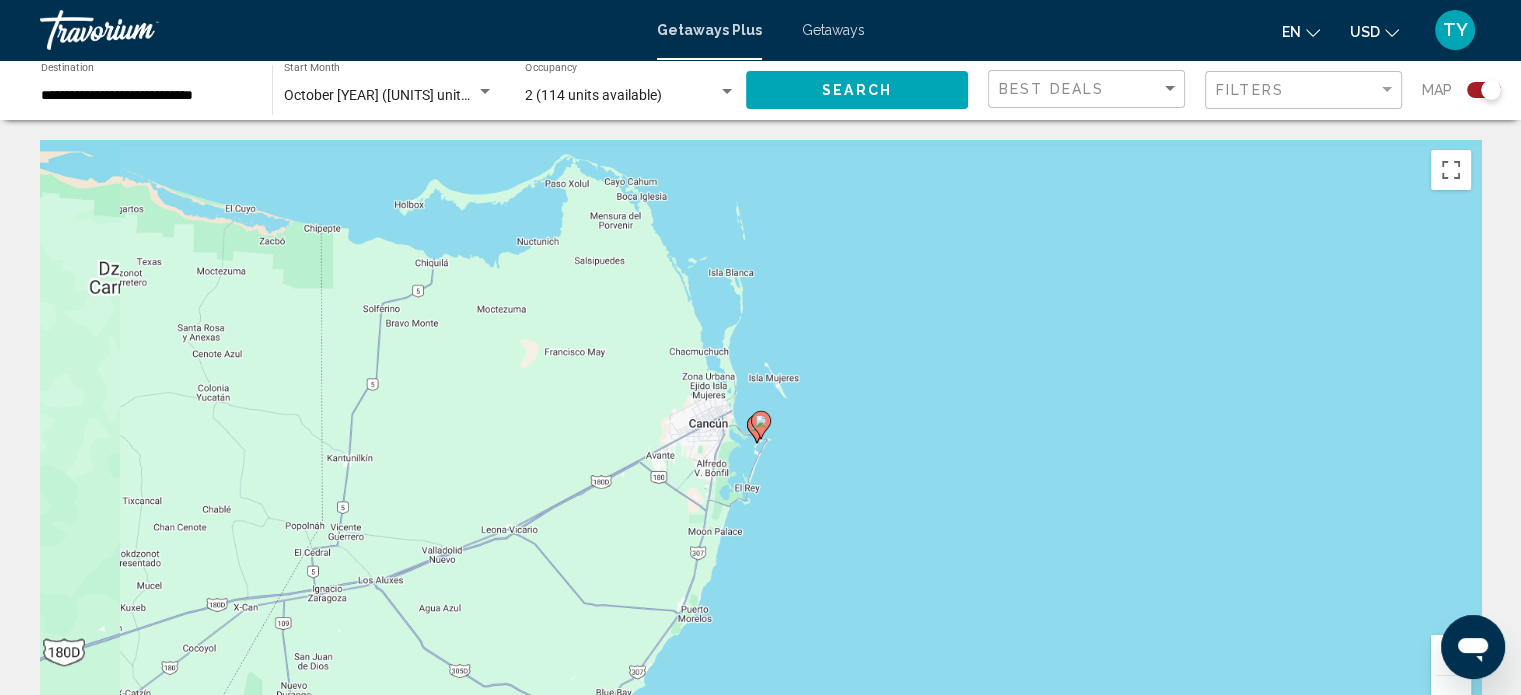 click at bounding box center [1451, 655] 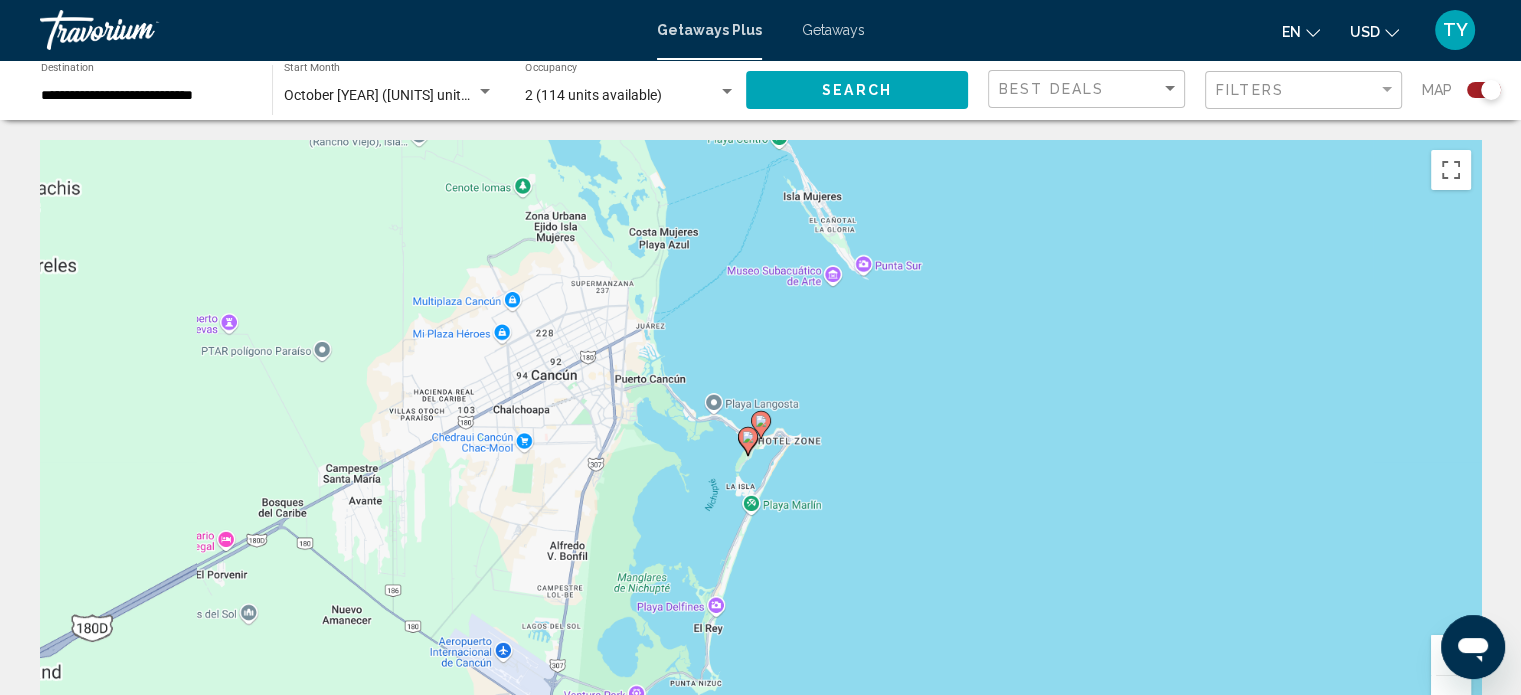 click at bounding box center (1451, 655) 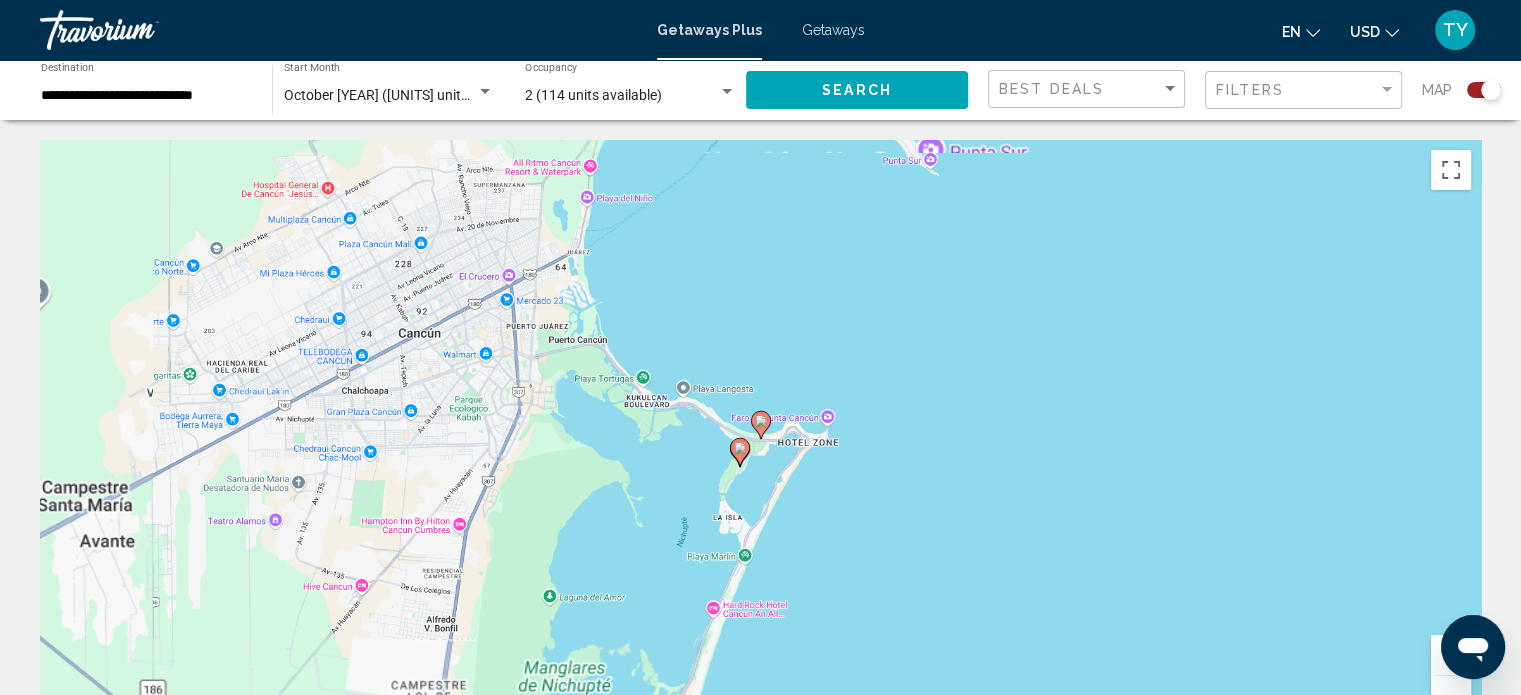 click at bounding box center (1451, 655) 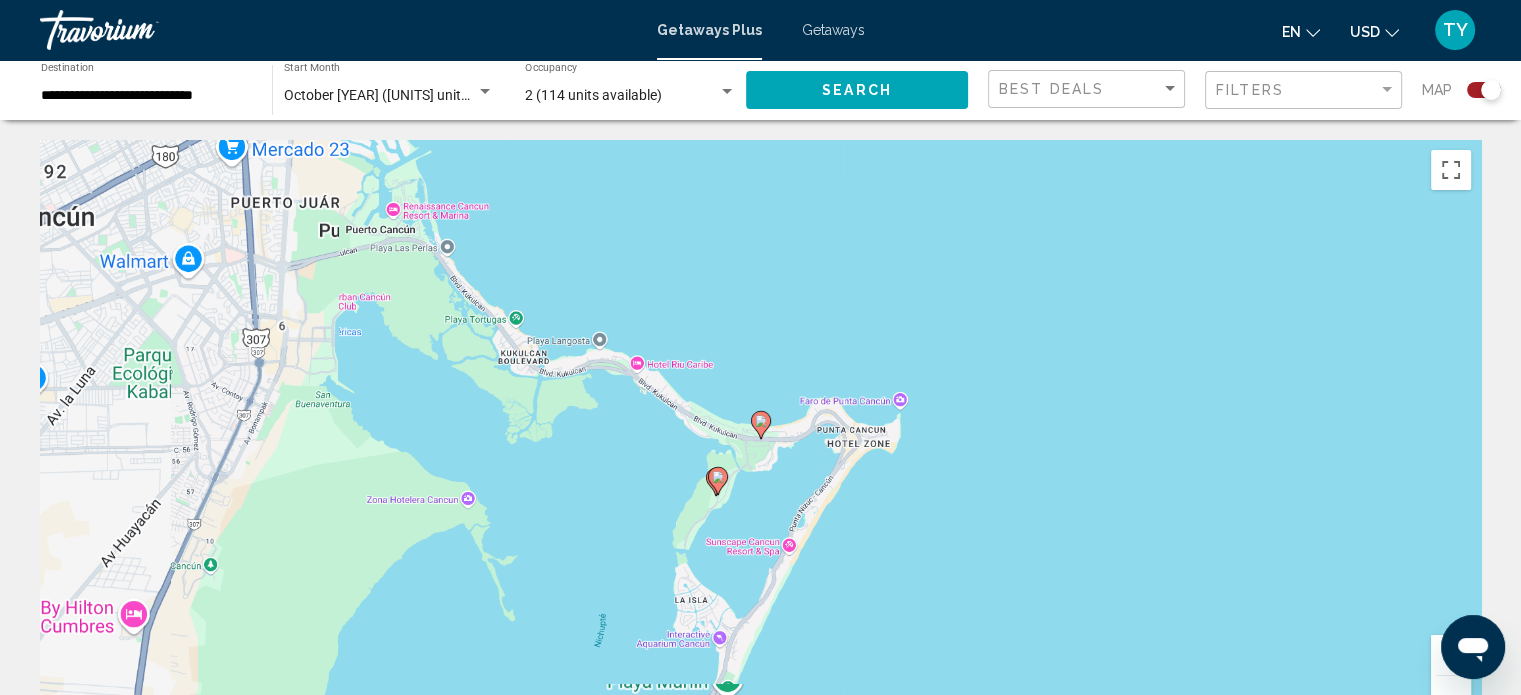 click at bounding box center (1451, 655) 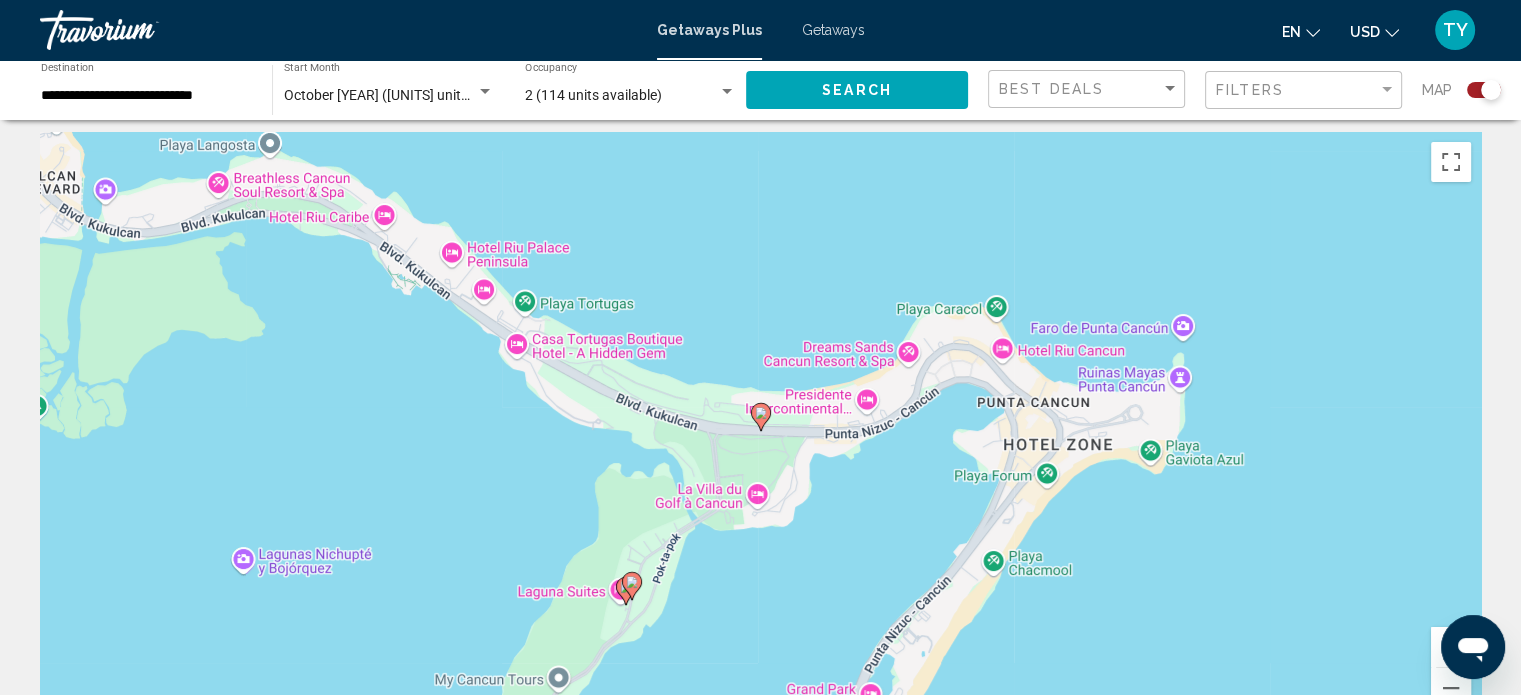 scroll, scrollTop: 0, scrollLeft: 0, axis: both 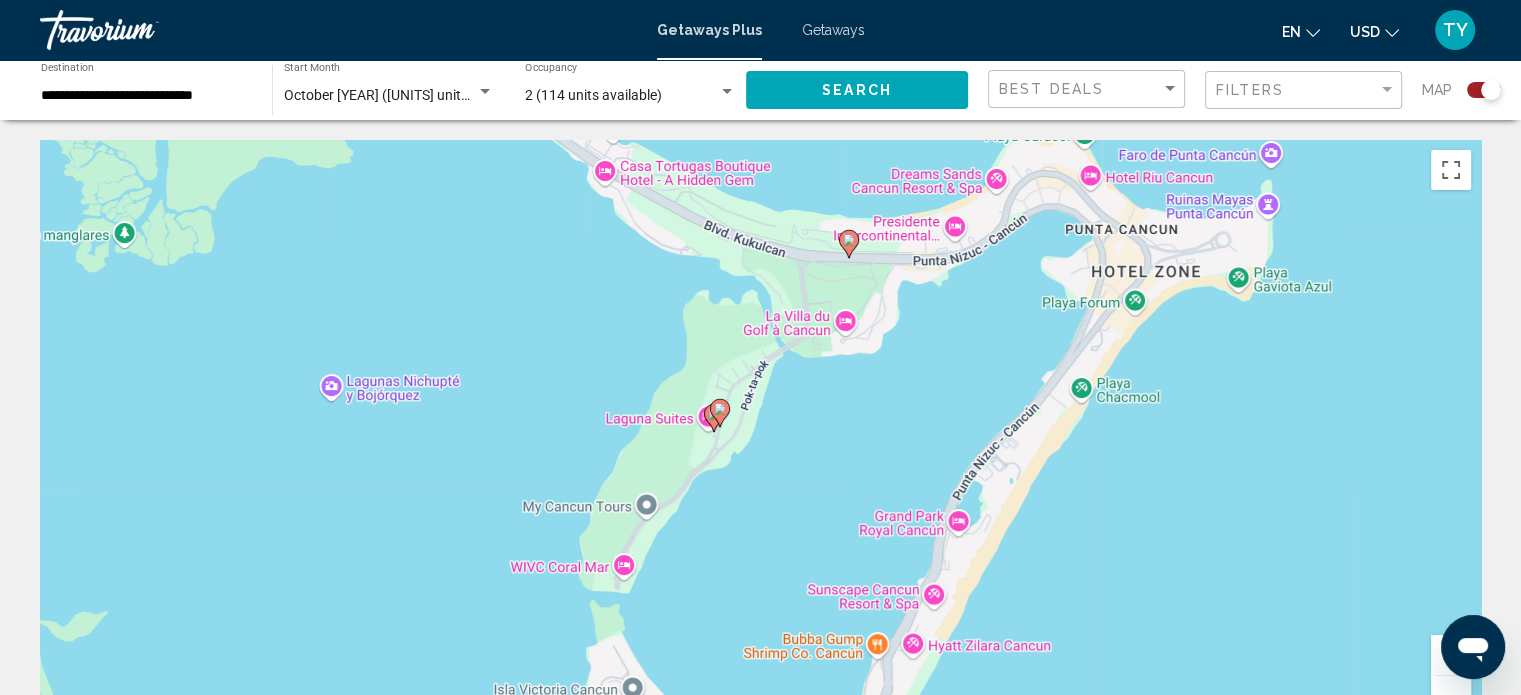 drag, startPoint x: 1260, startPoint y: 503, endPoint x: 1344, endPoint y: 351, distance: 173.66635 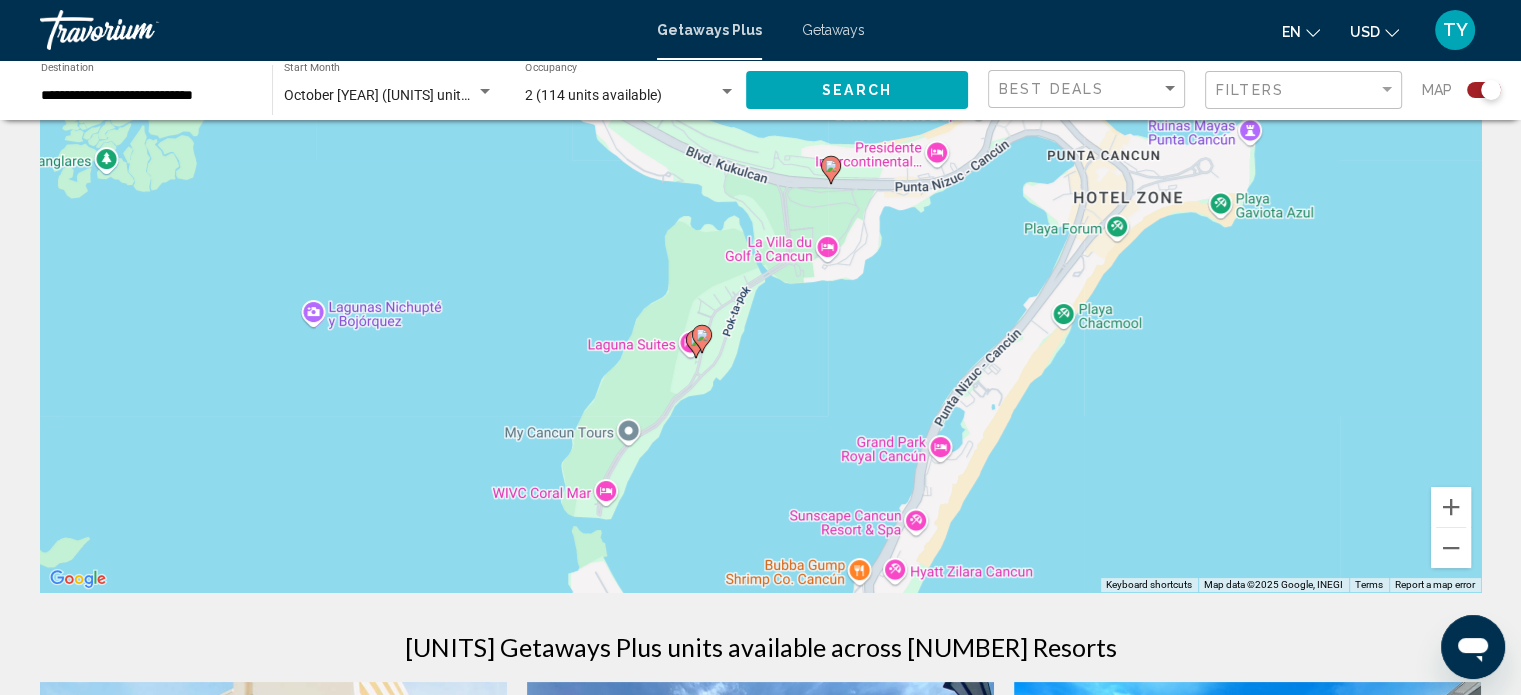 scroll, scrollTop: 166, scrollLeft: 0, axis: vertical 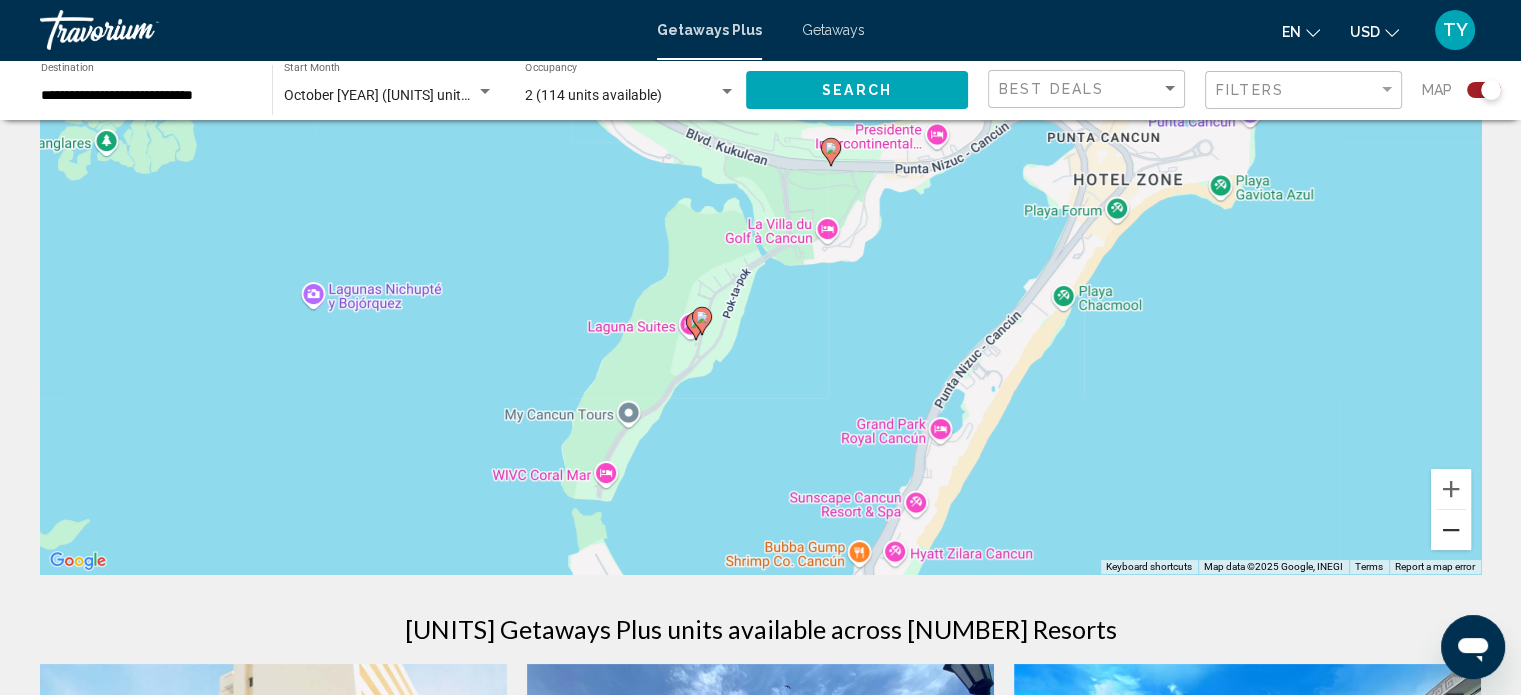 click at bounding box center [1451, 530] 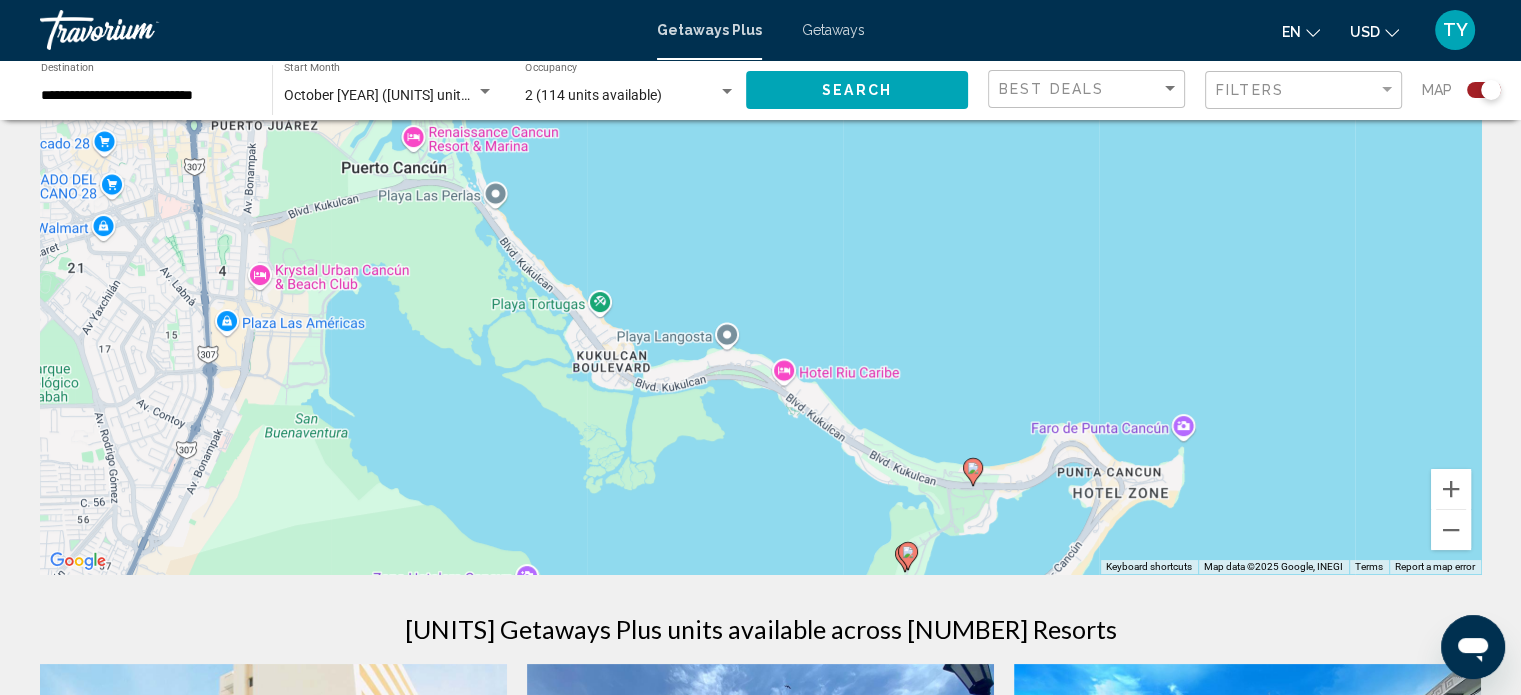 drag, startPoint x: 1265, startPoint y: 449, endPoint x: 1384, endPoint y: 563, distance: 164.79381 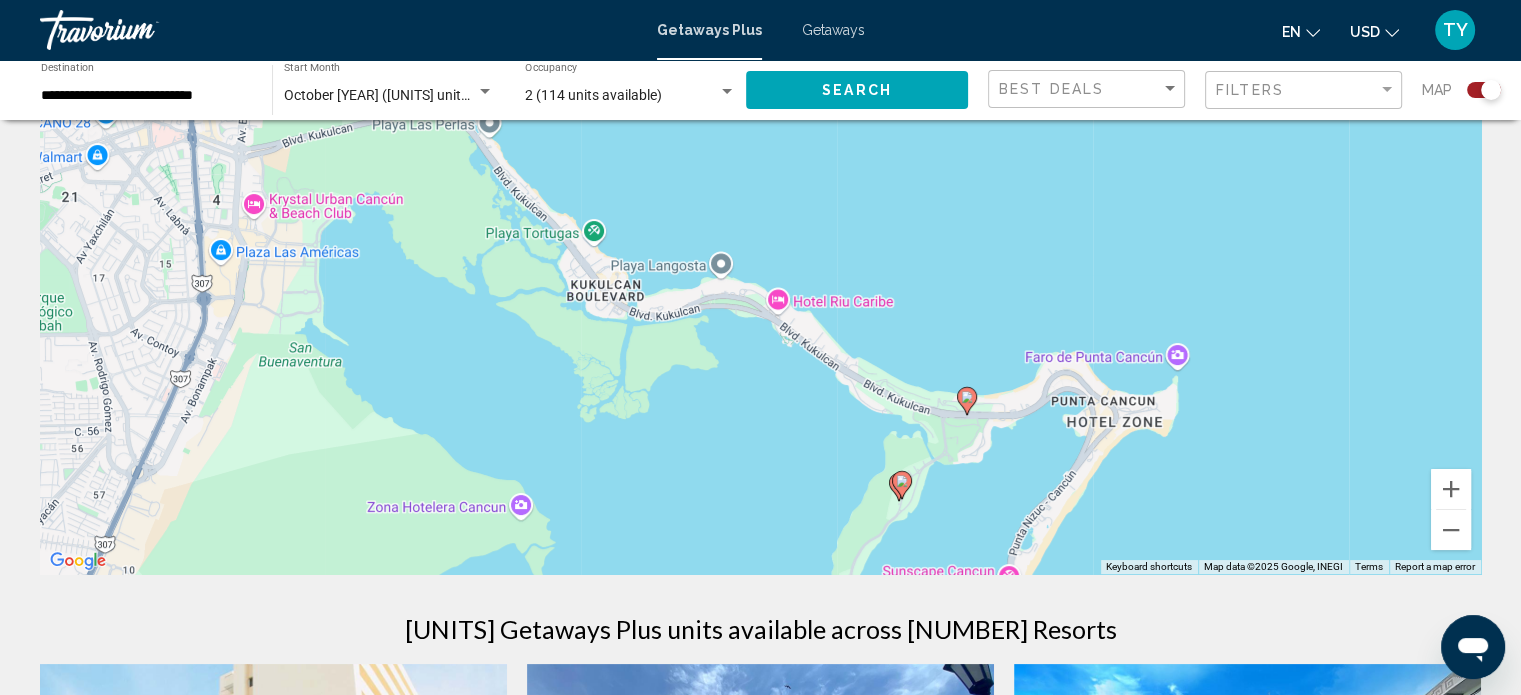 click 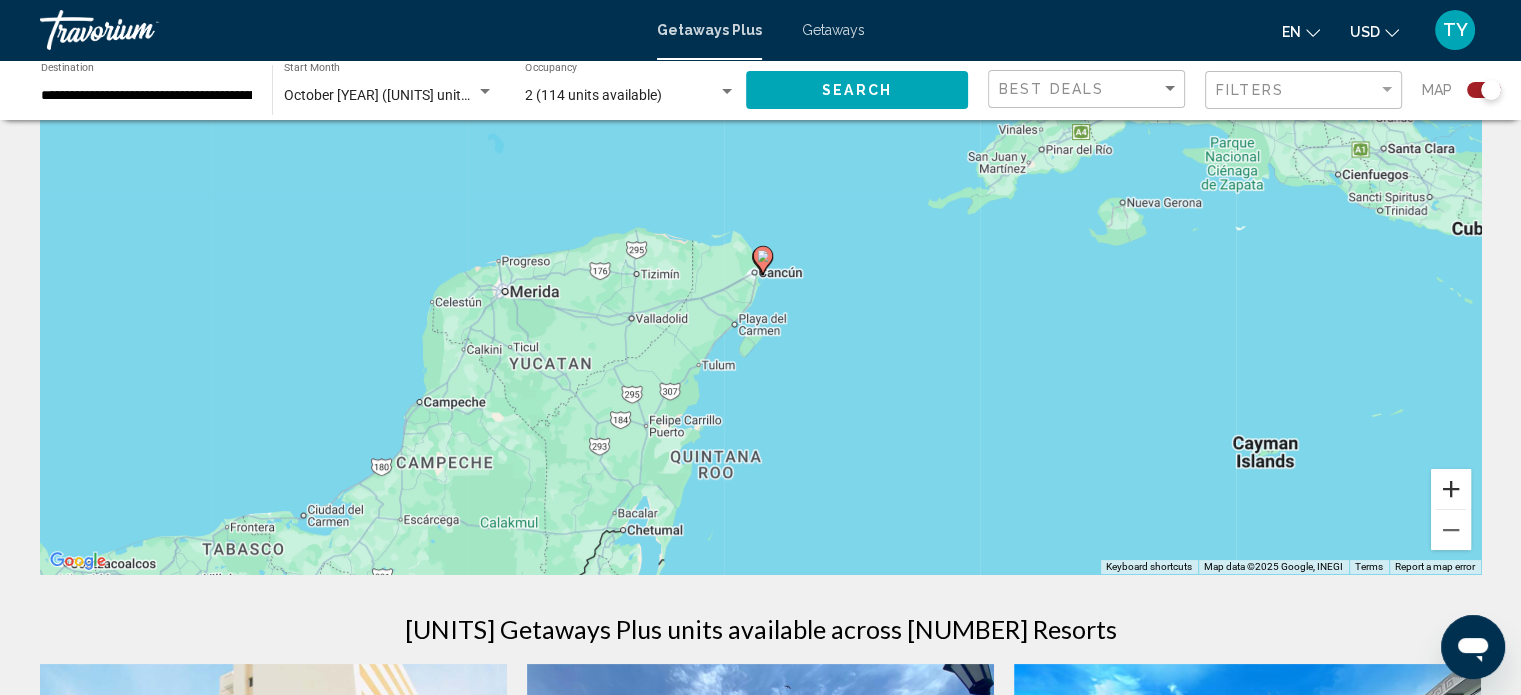 click at bounding box center [1451, 489] 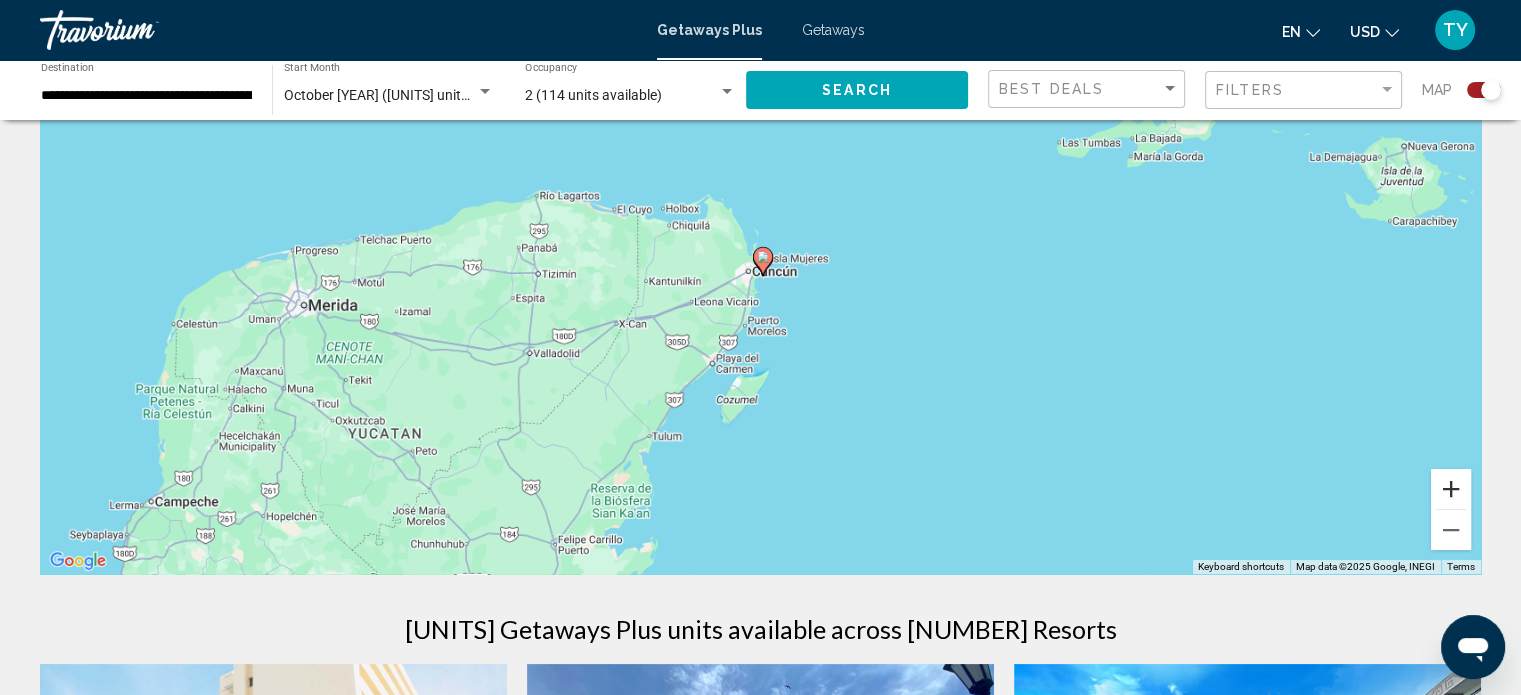 click at bounding box center [1451, 489] 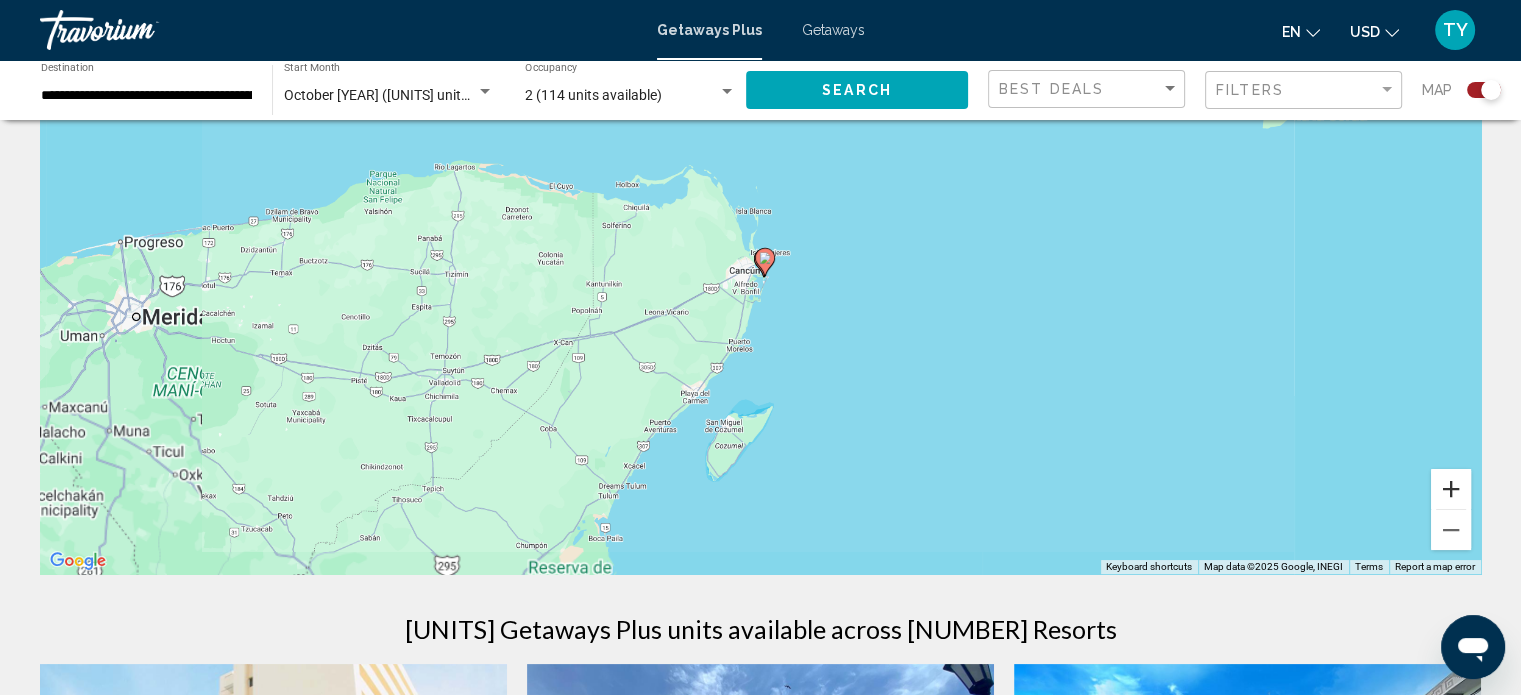 click at bounding box center [1451, 489] 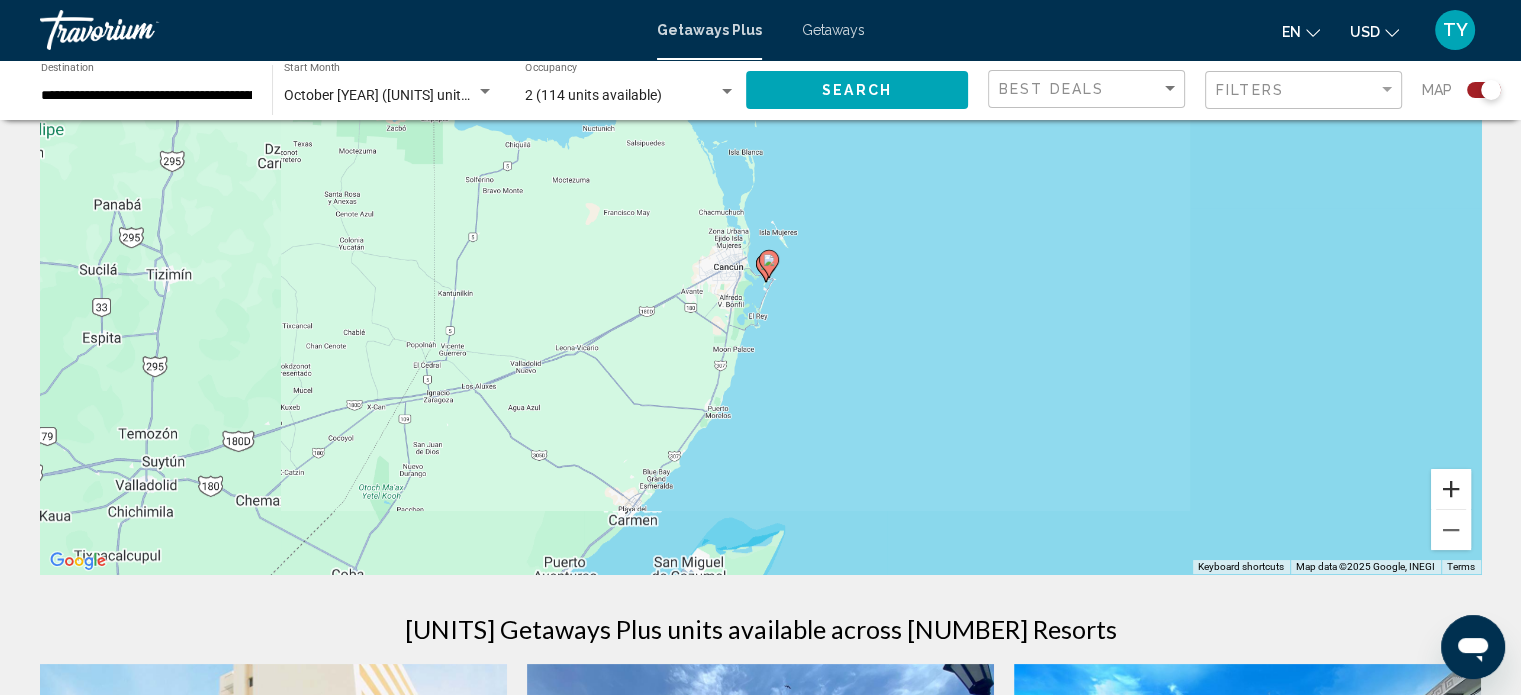 click at bounding box center (1451, 489) 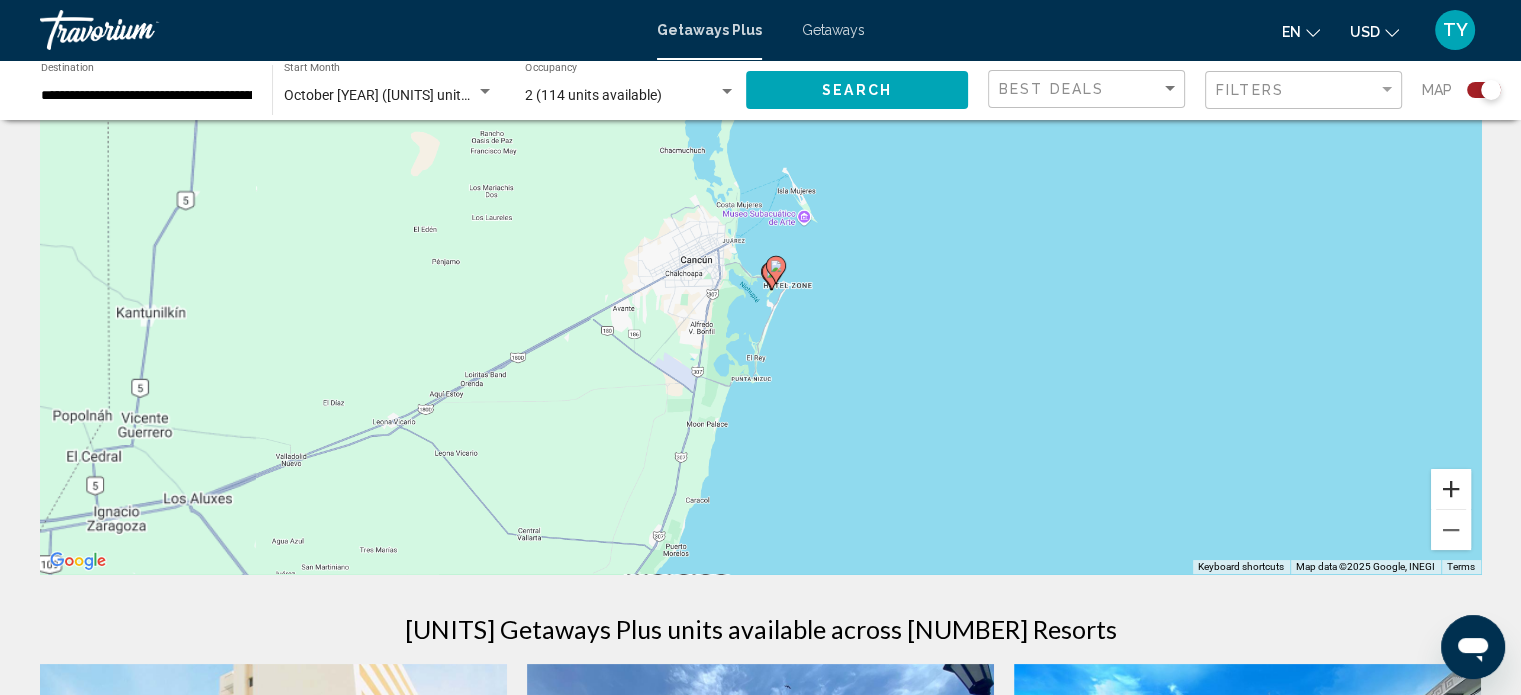 click at bounding box center (1451, 489) 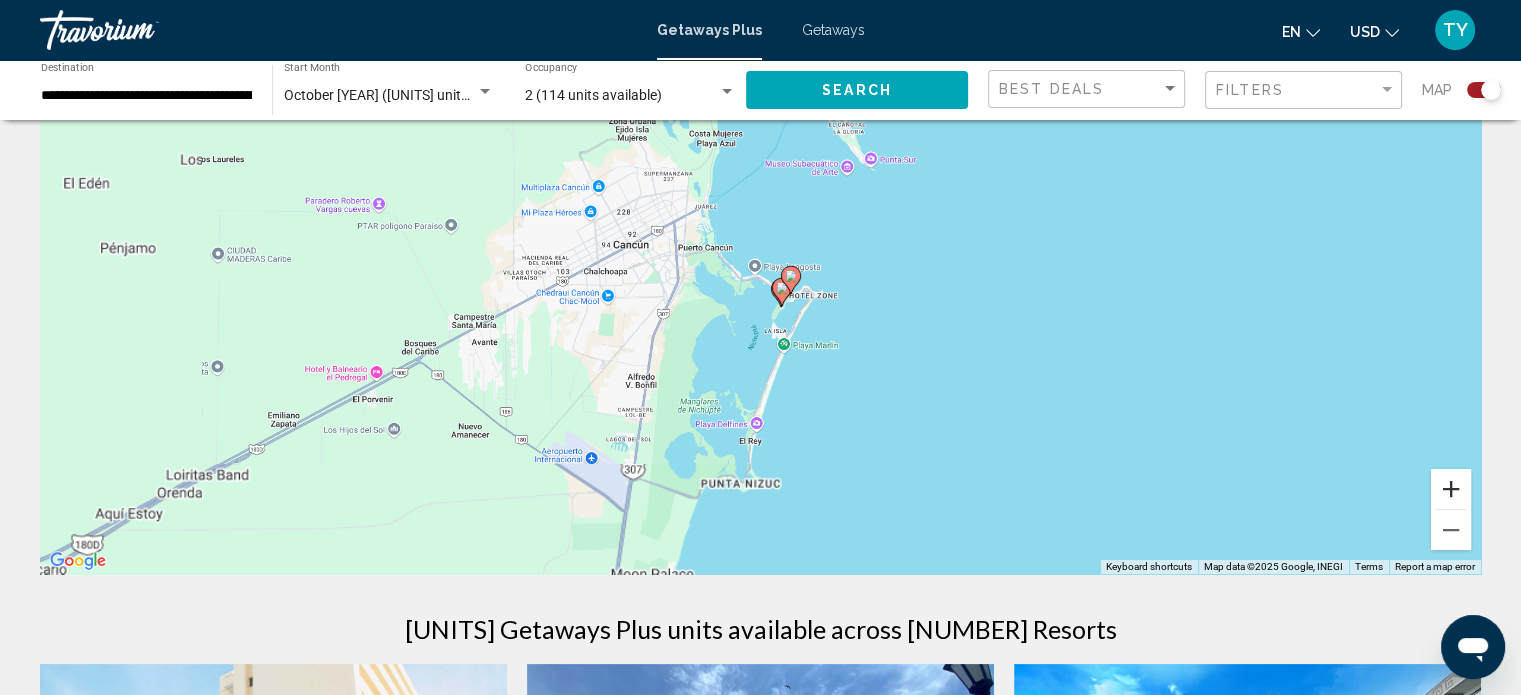 click at bounding box center (1451, 489) 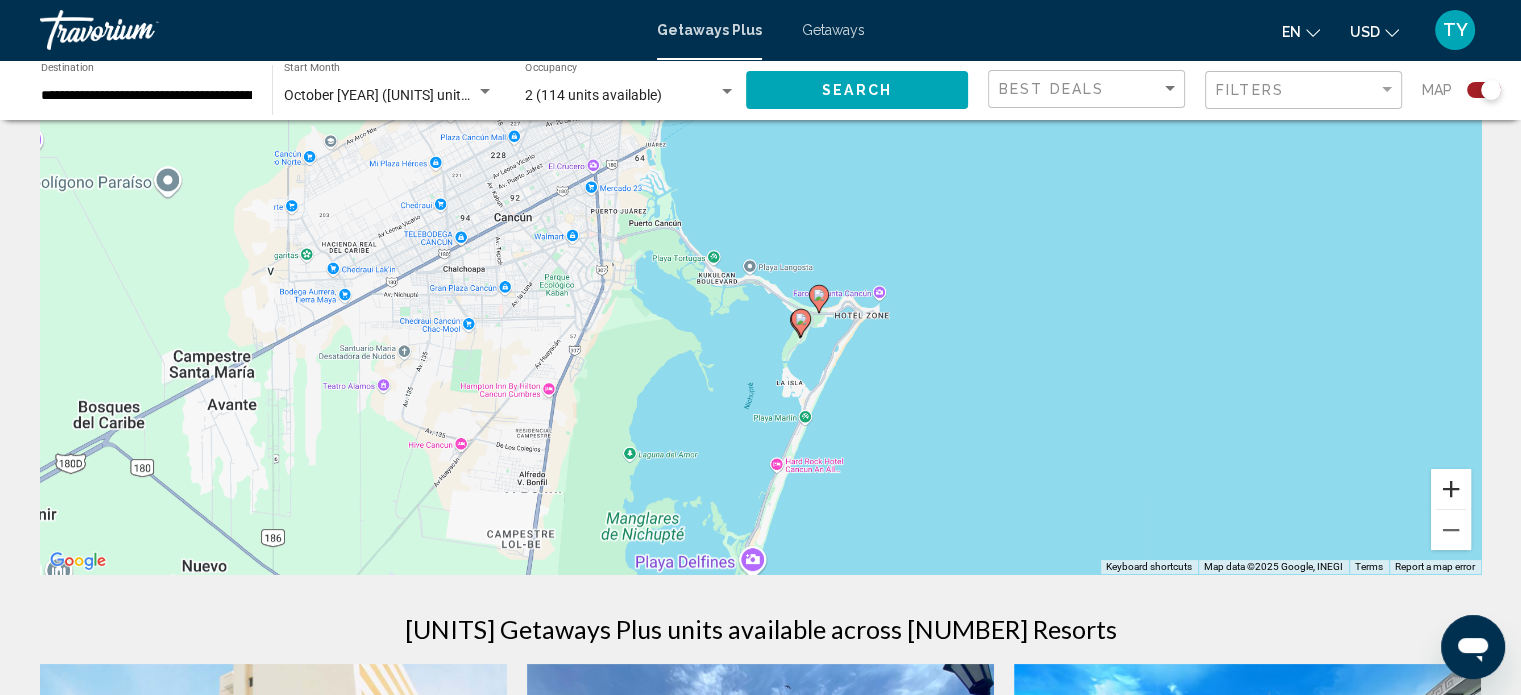 click at bounding box center [1451, 489] 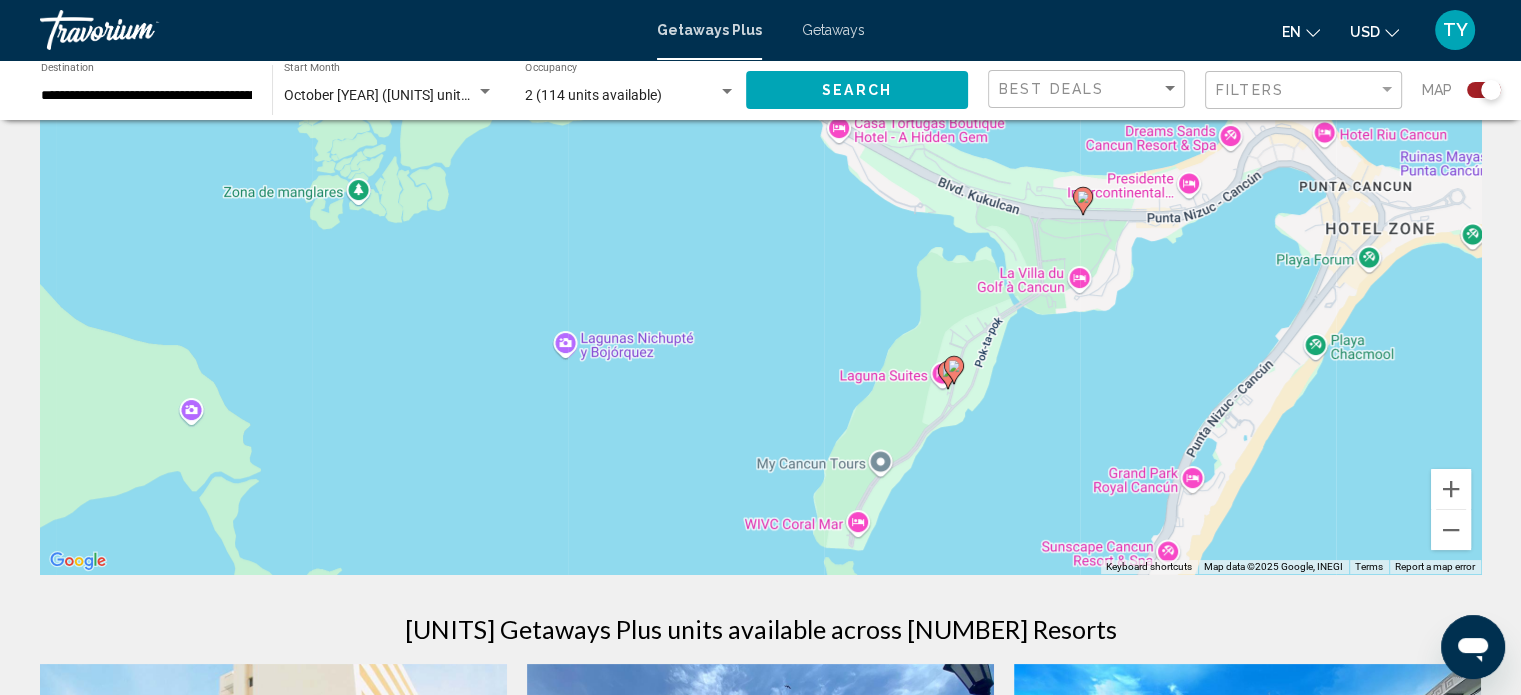 drag, startPoint x: 1044, startPoint y: 487, endPoint x: 954, endPoint y: 147, distance: 351.7101 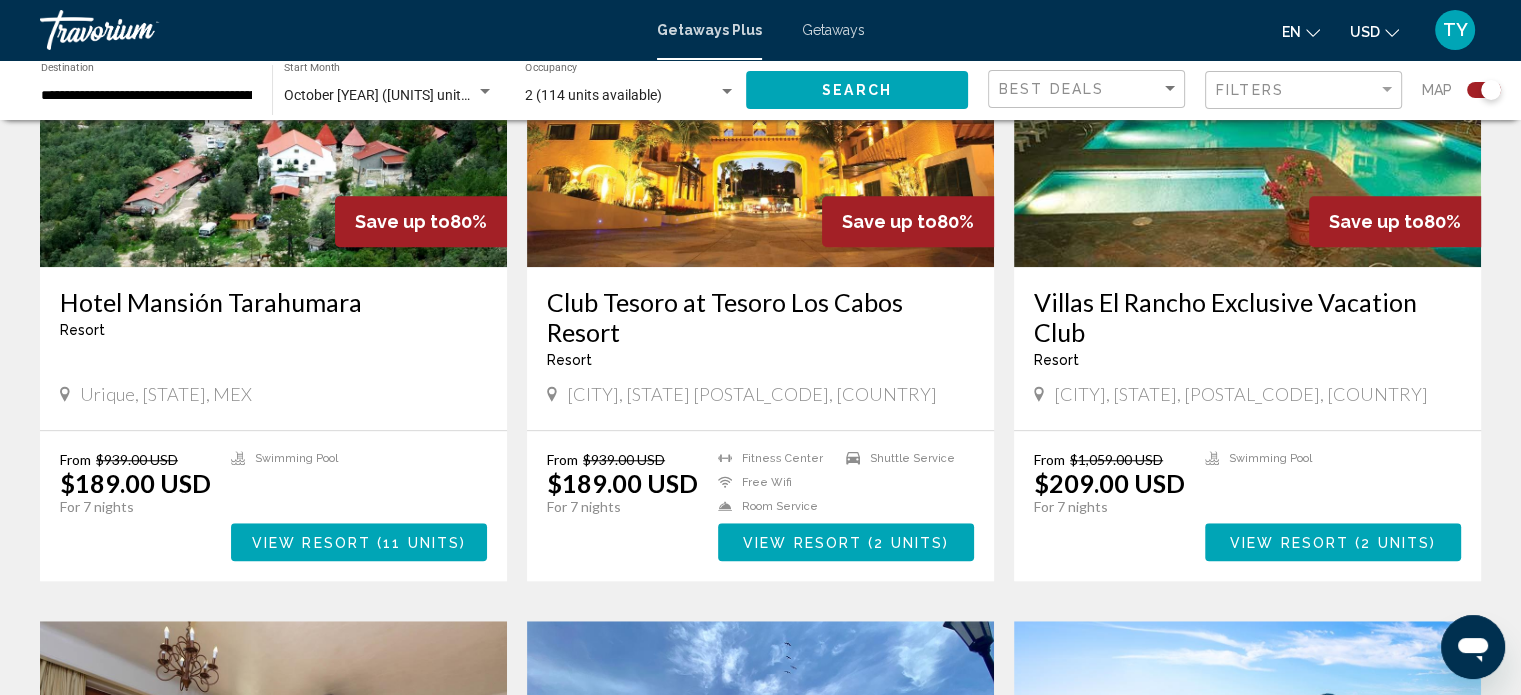 scroll, scrollTop: 1533, scrollLeft: 0, axis: vertical 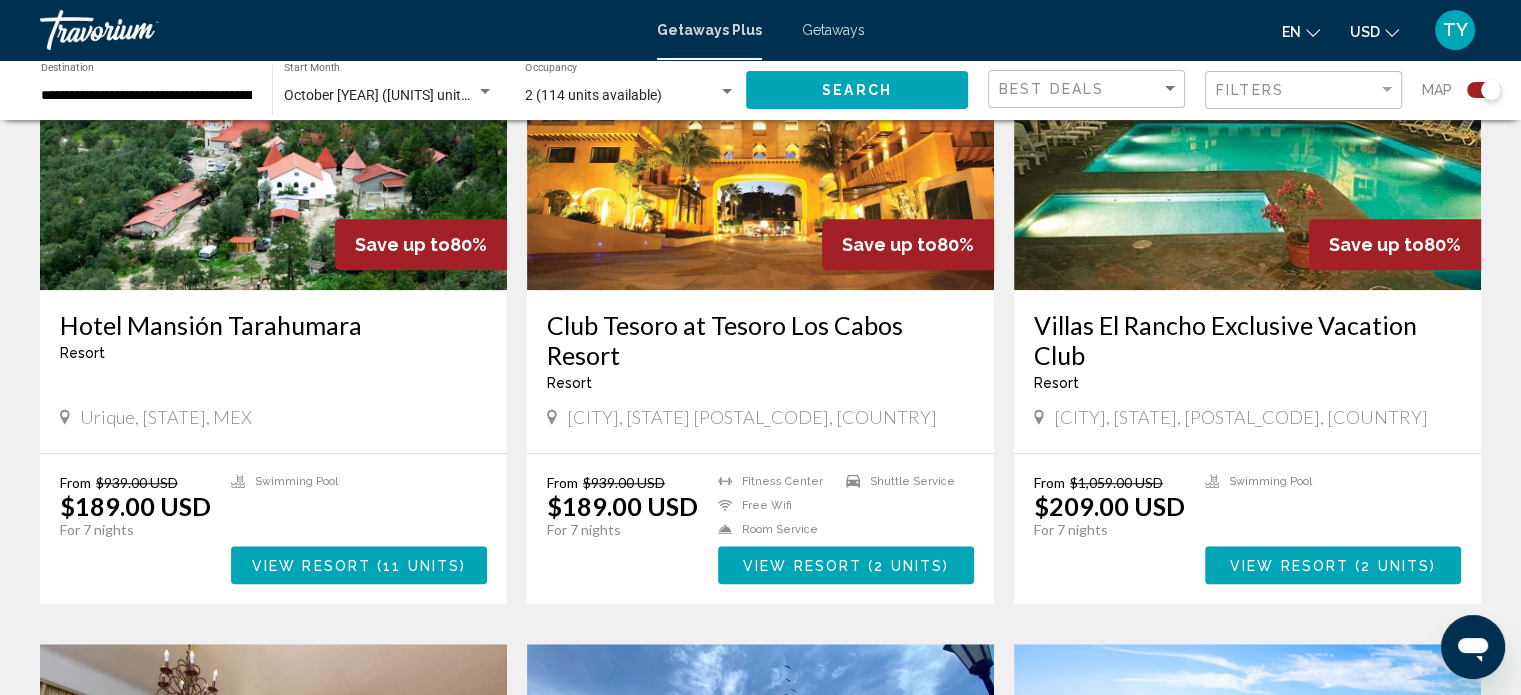 click on "**********" at bounding box center [146, 96] 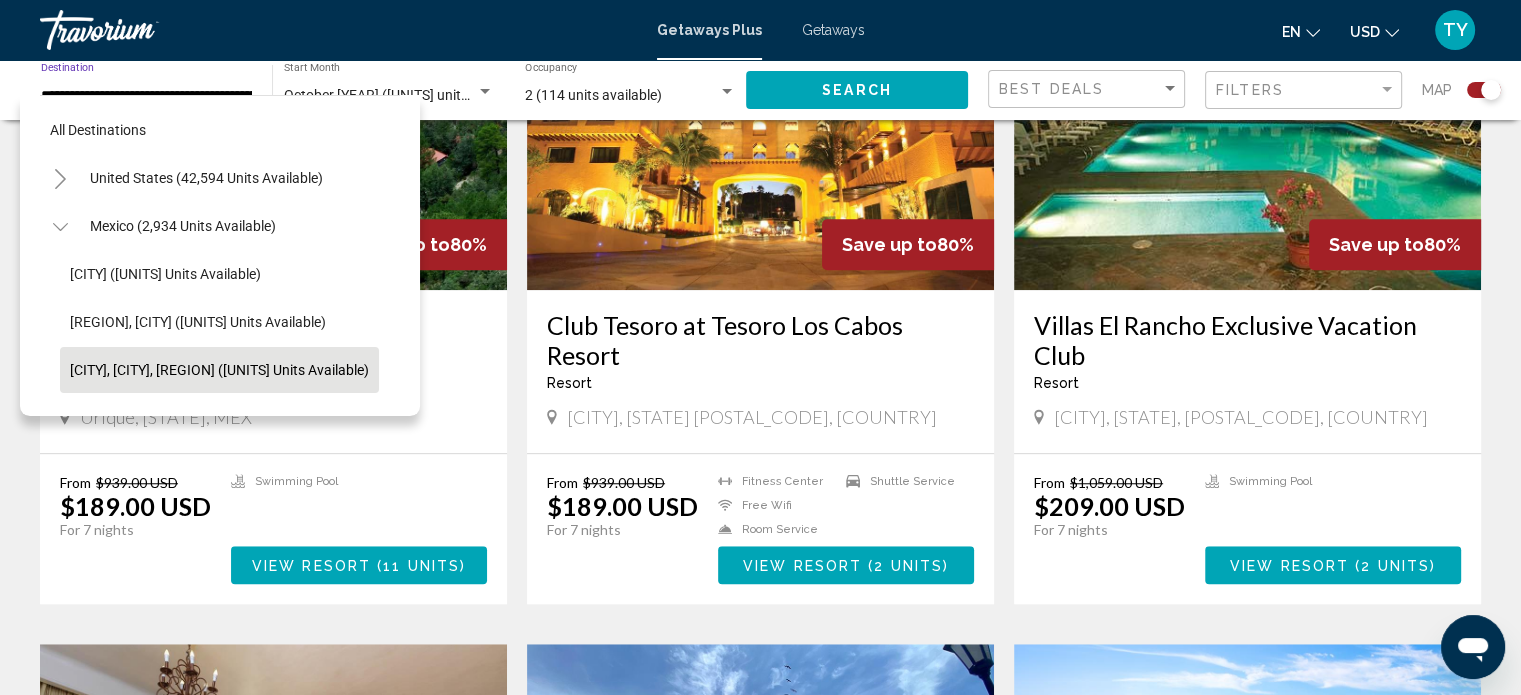 scroll, scrollTop: 126, scrollLeft: 20, axis: both 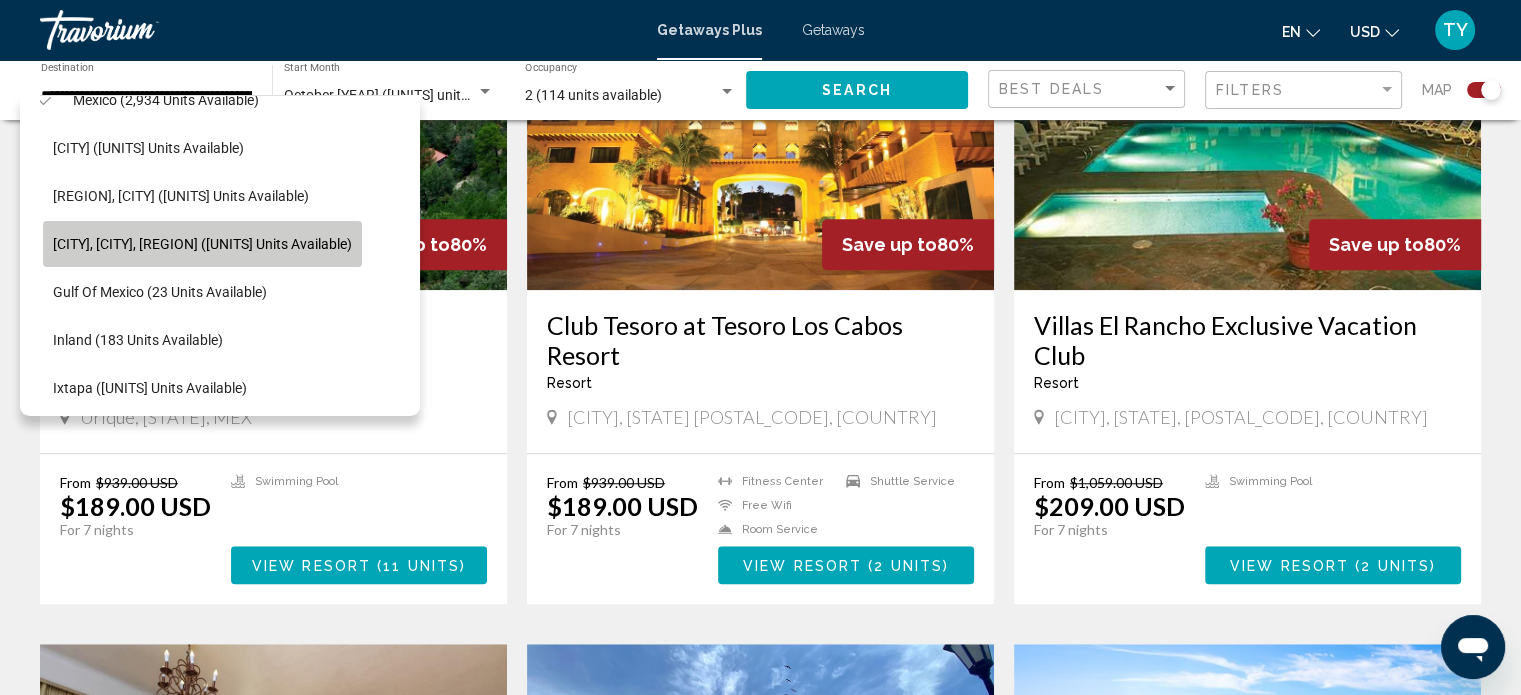 click on "[CITY], [CITY], [REGION] ([UNITS] units available)" 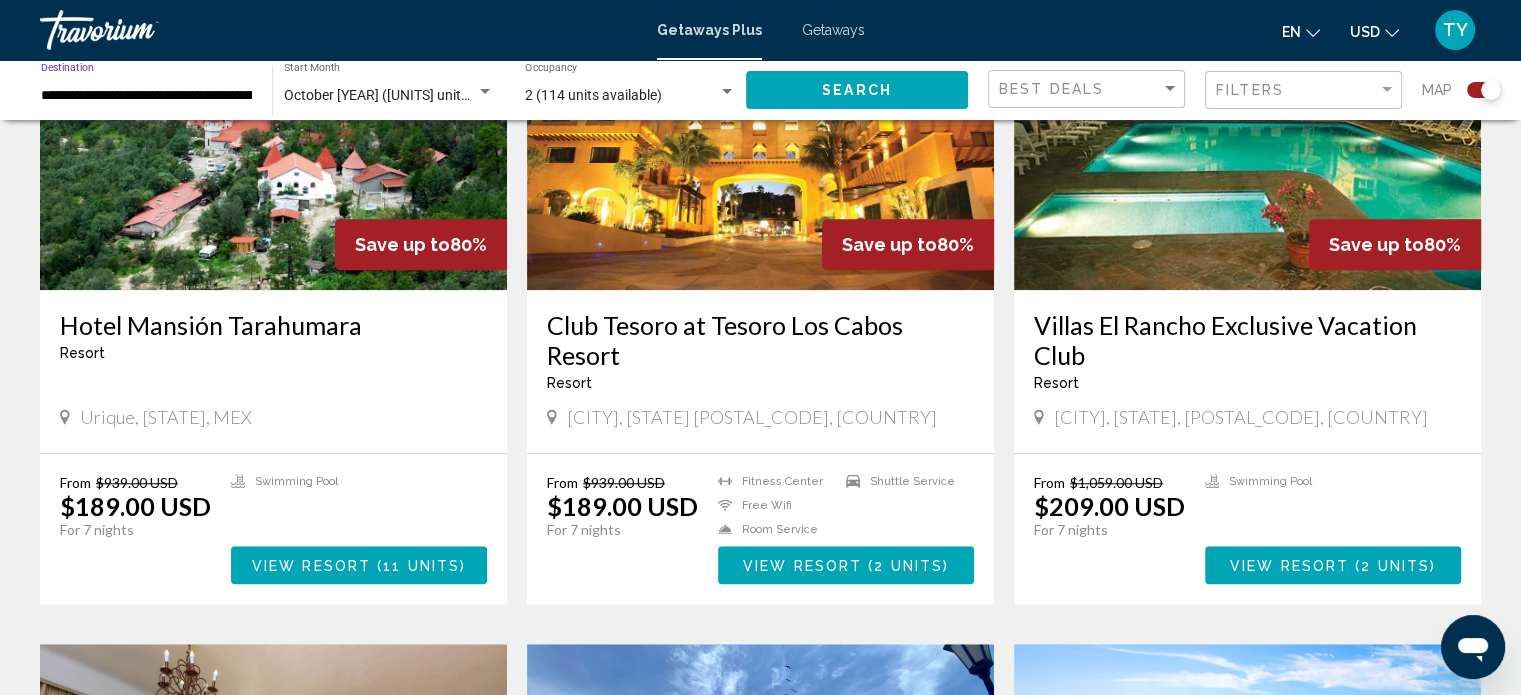 click on "Search" 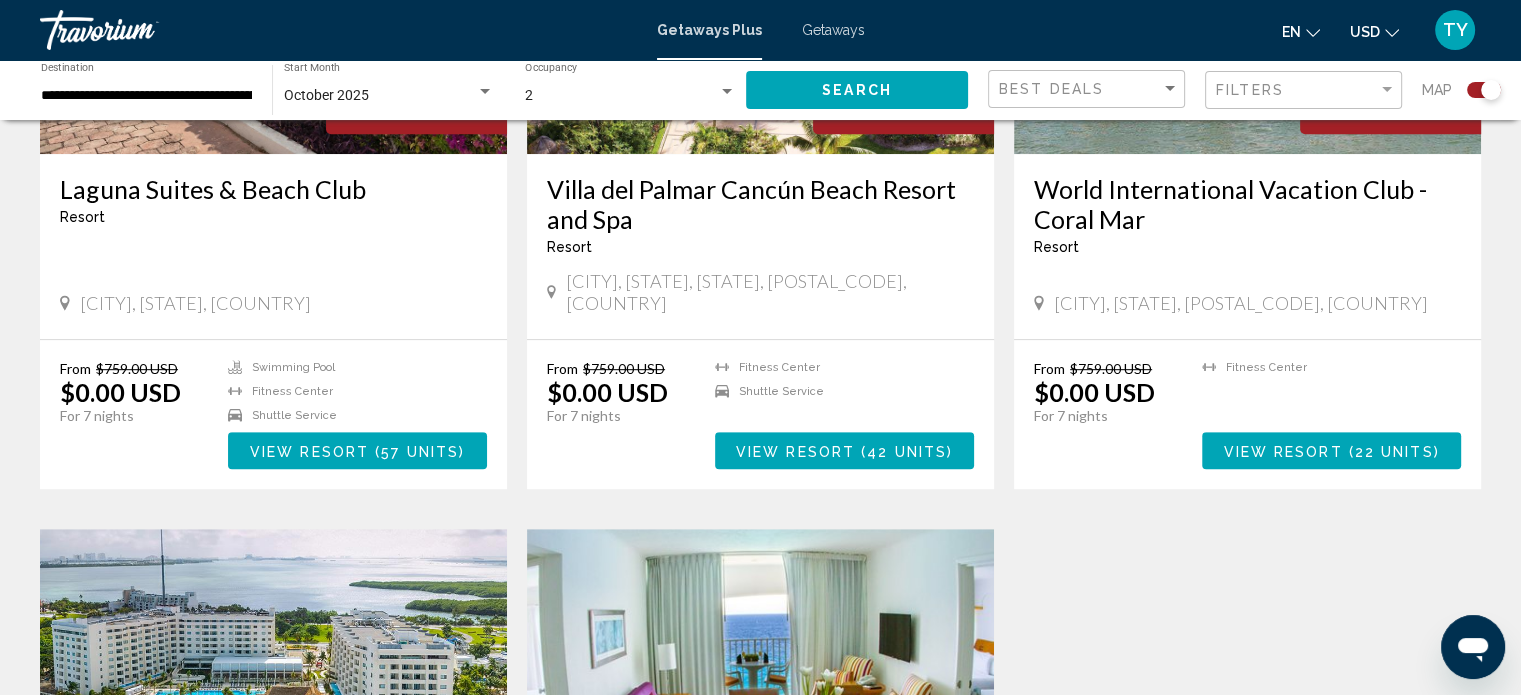 scroll, scrollTop: 1100, scrollLeft: 0, axis: vertical 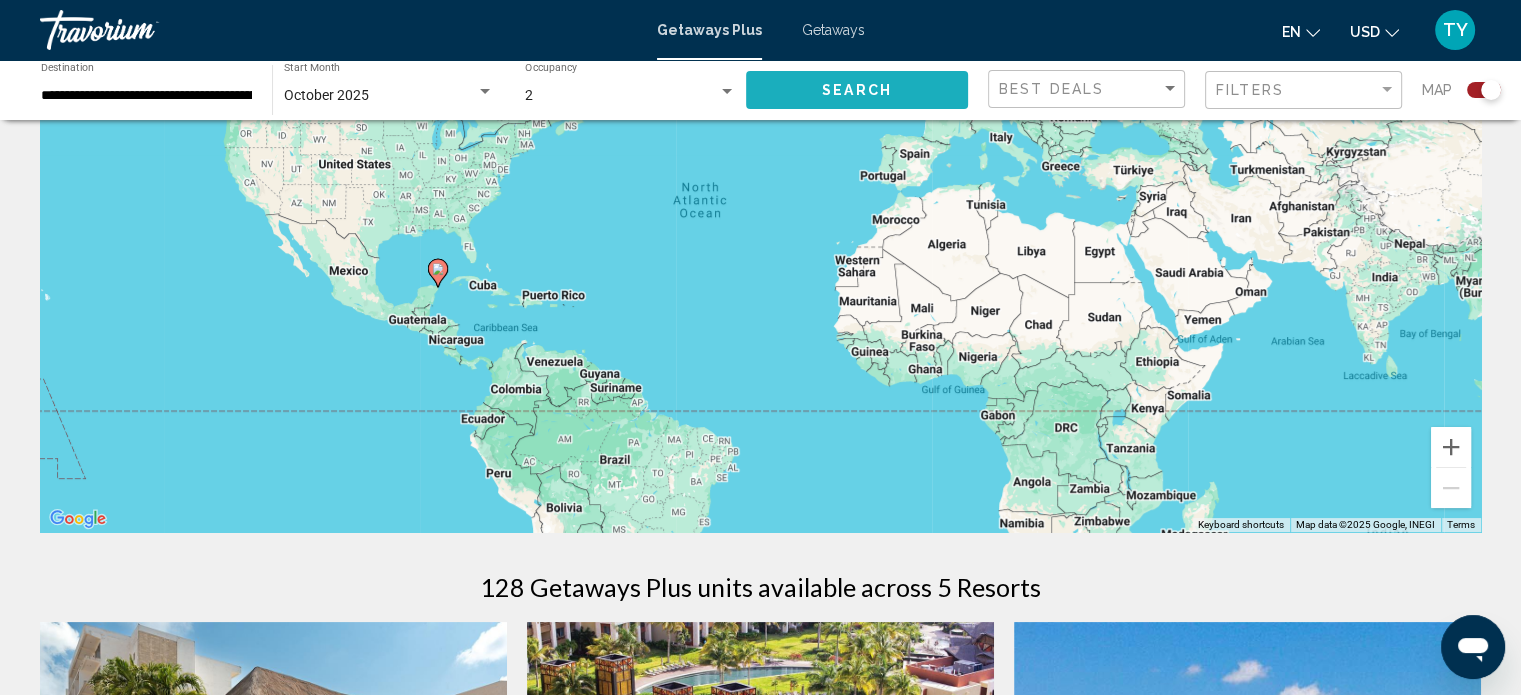 click on "Search" 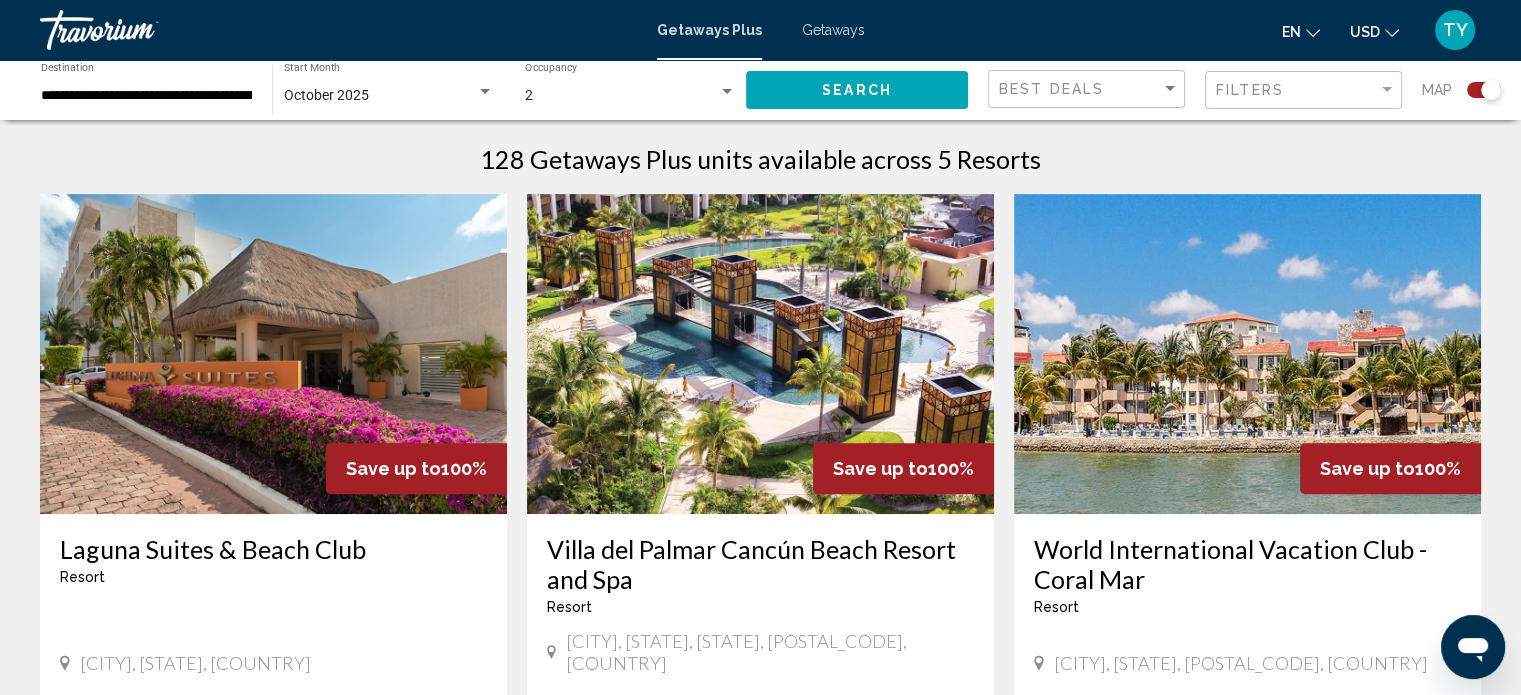 scroll, scrollTop: 733, scrollLeft: 0, axis: vertical 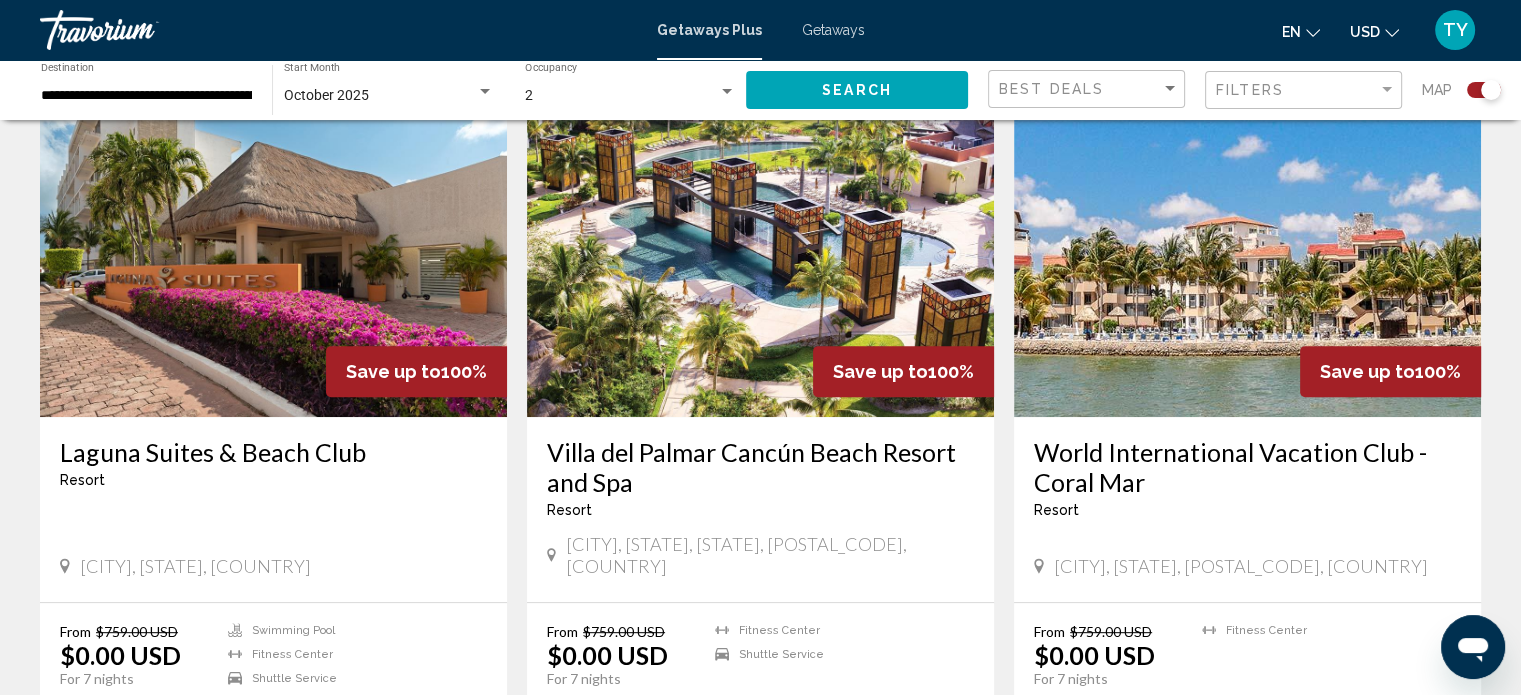 drag, startPoint x: 542, startPoint y: 446, endPoint x: 744, endPoint y: 474, distance: 203.93137 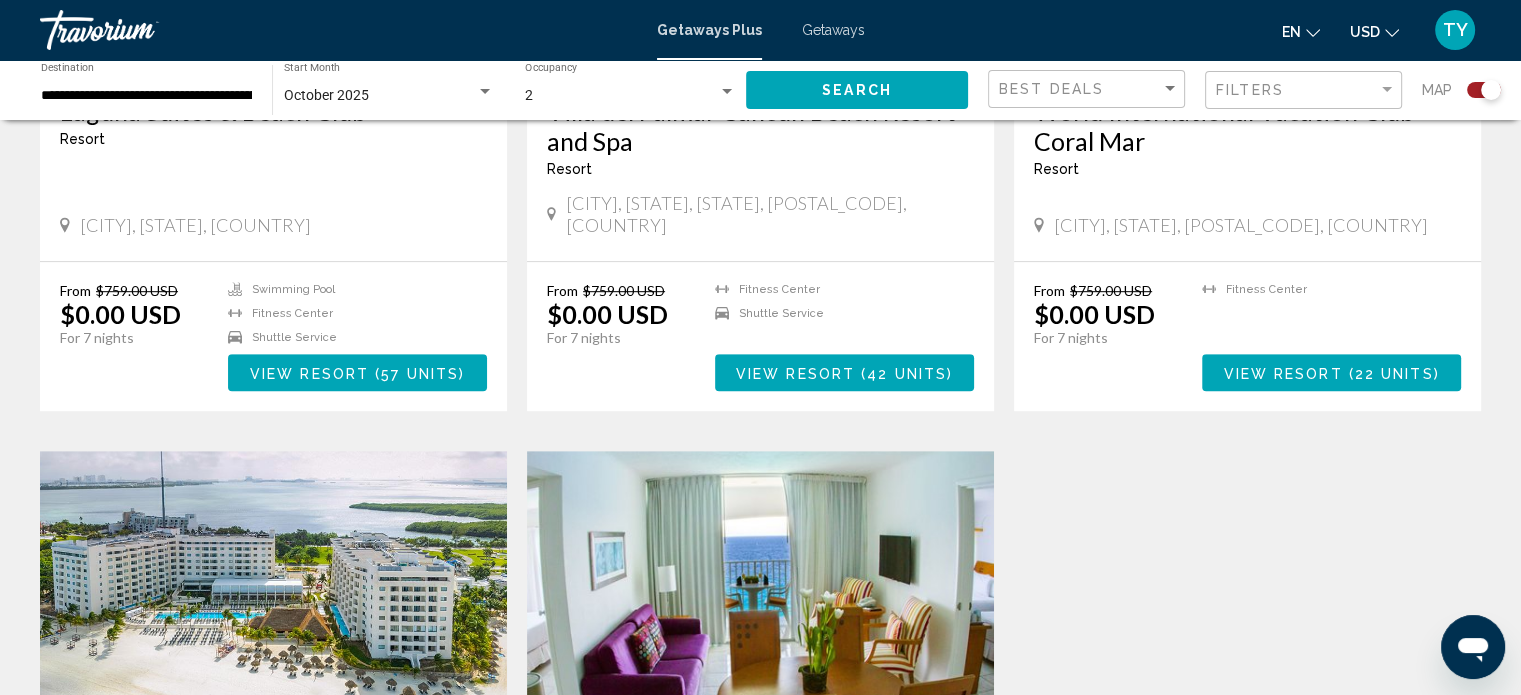 scroll, scrollTop: 1100, scrollLeft: 0, axis: vertical 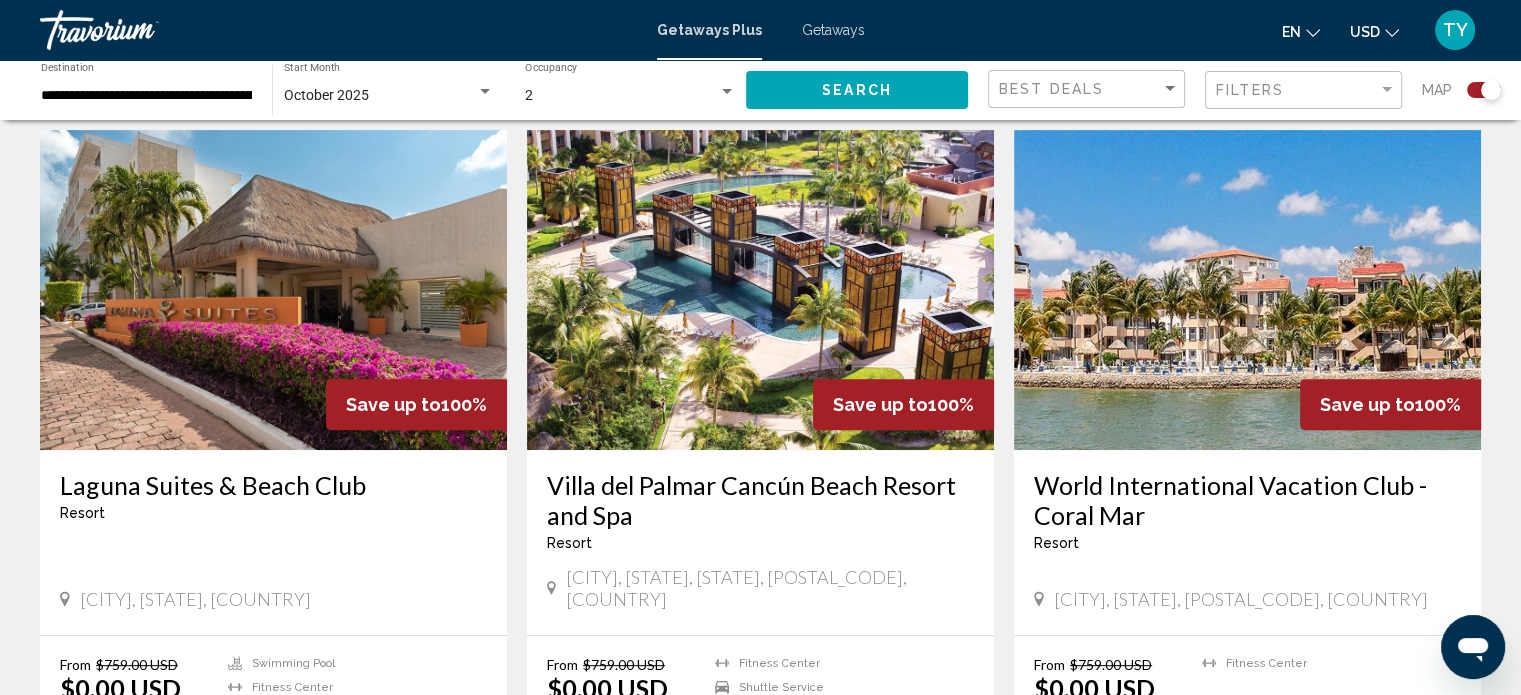 drag, startPoint x: 53, startPoint y: 481, endPoint x: 400, endPoint y: 485, distance: 347.02304 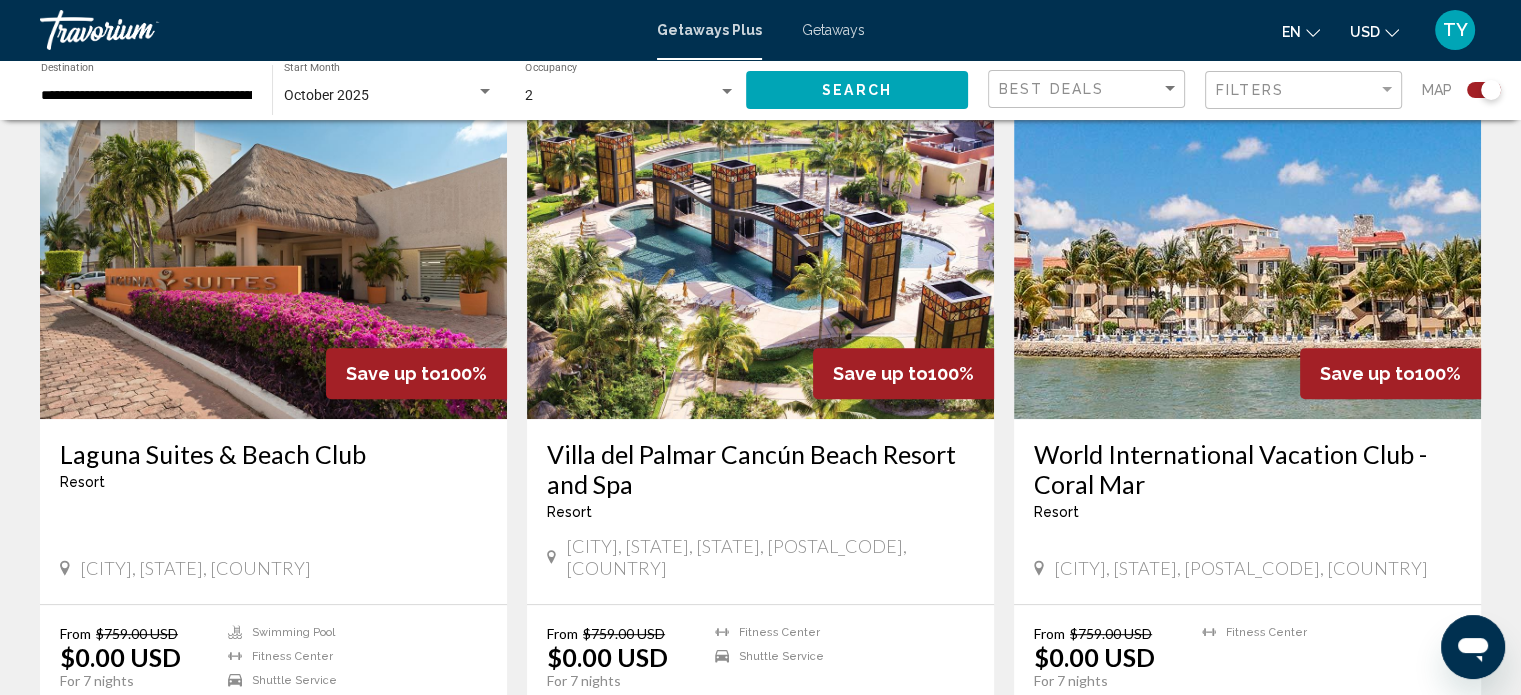 scroll, scrollTop: 833, scrollLeft: 0, axis: vertical 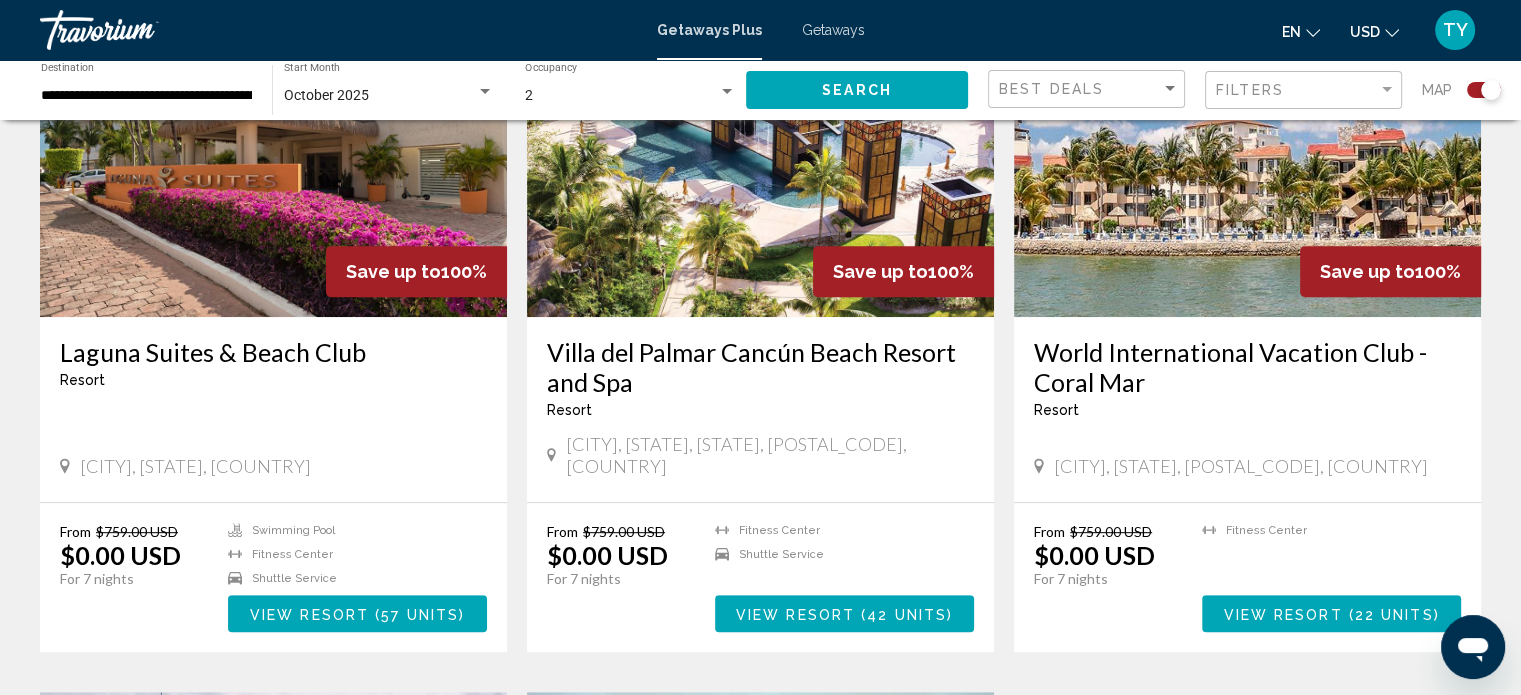 click at bounding box center [273, 157] 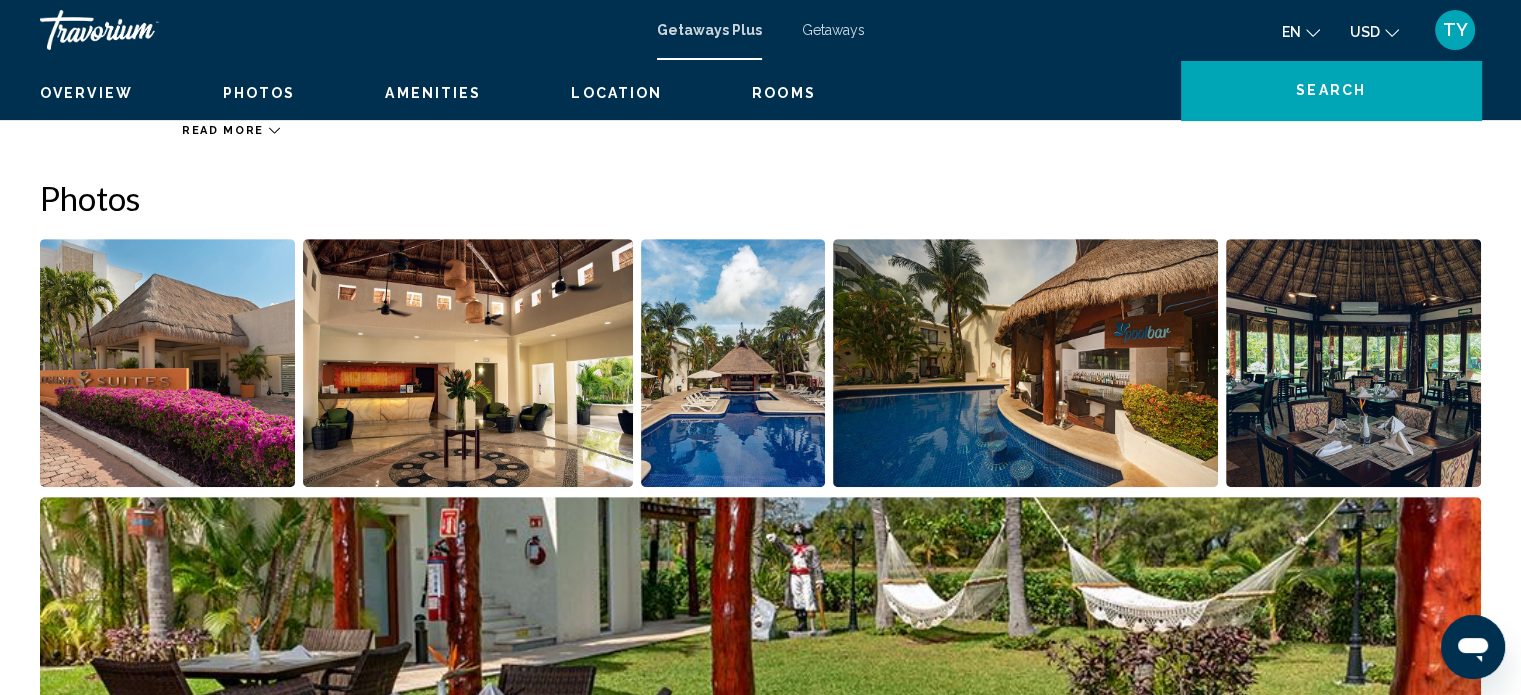 scroll, scrollTop: 12, scrollLeft: 0, axis: vertical 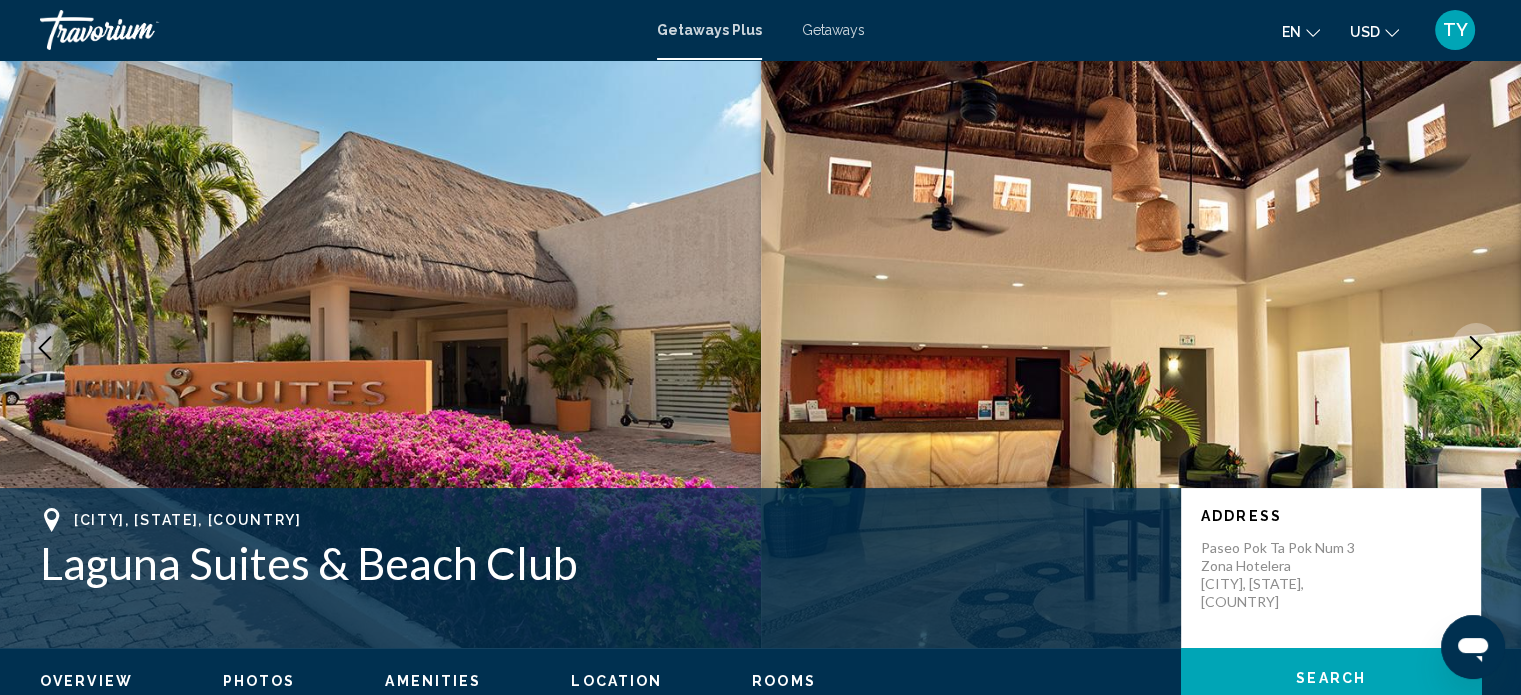 click 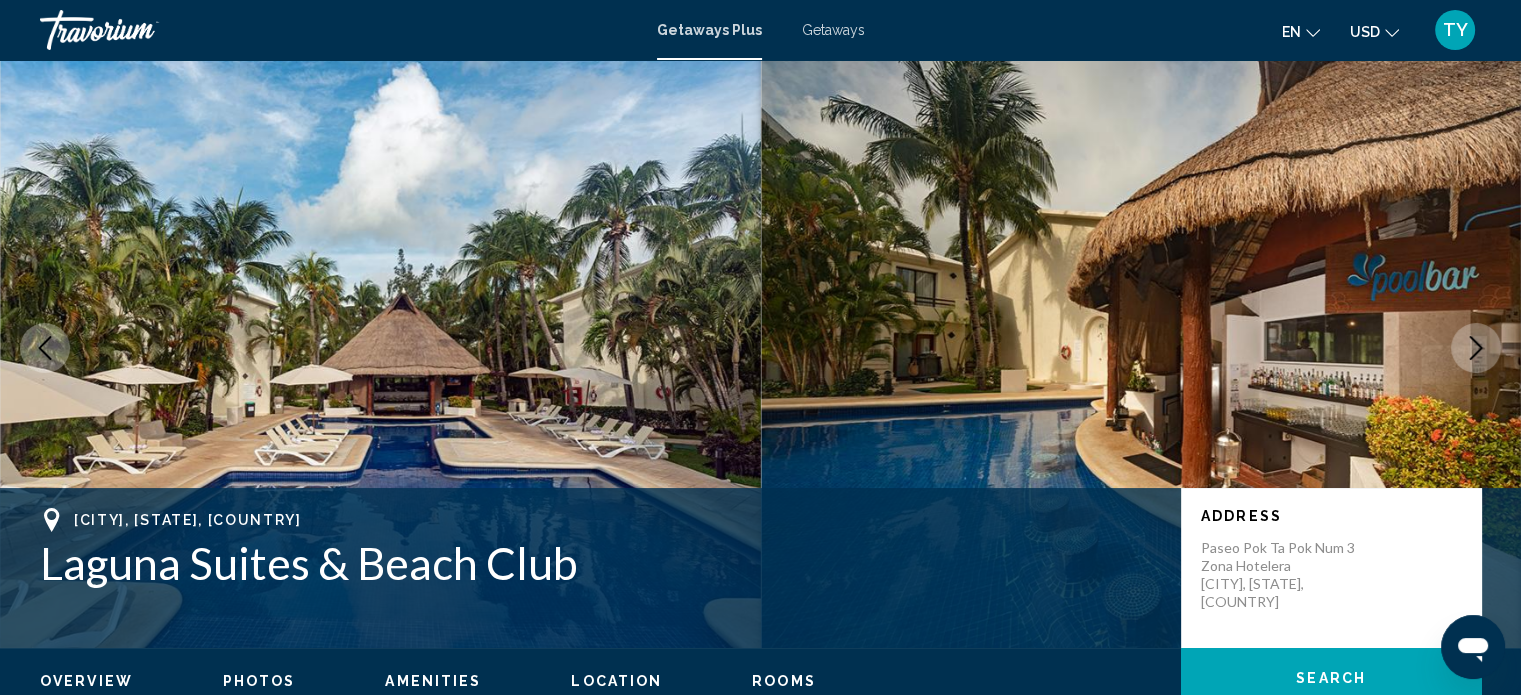 click 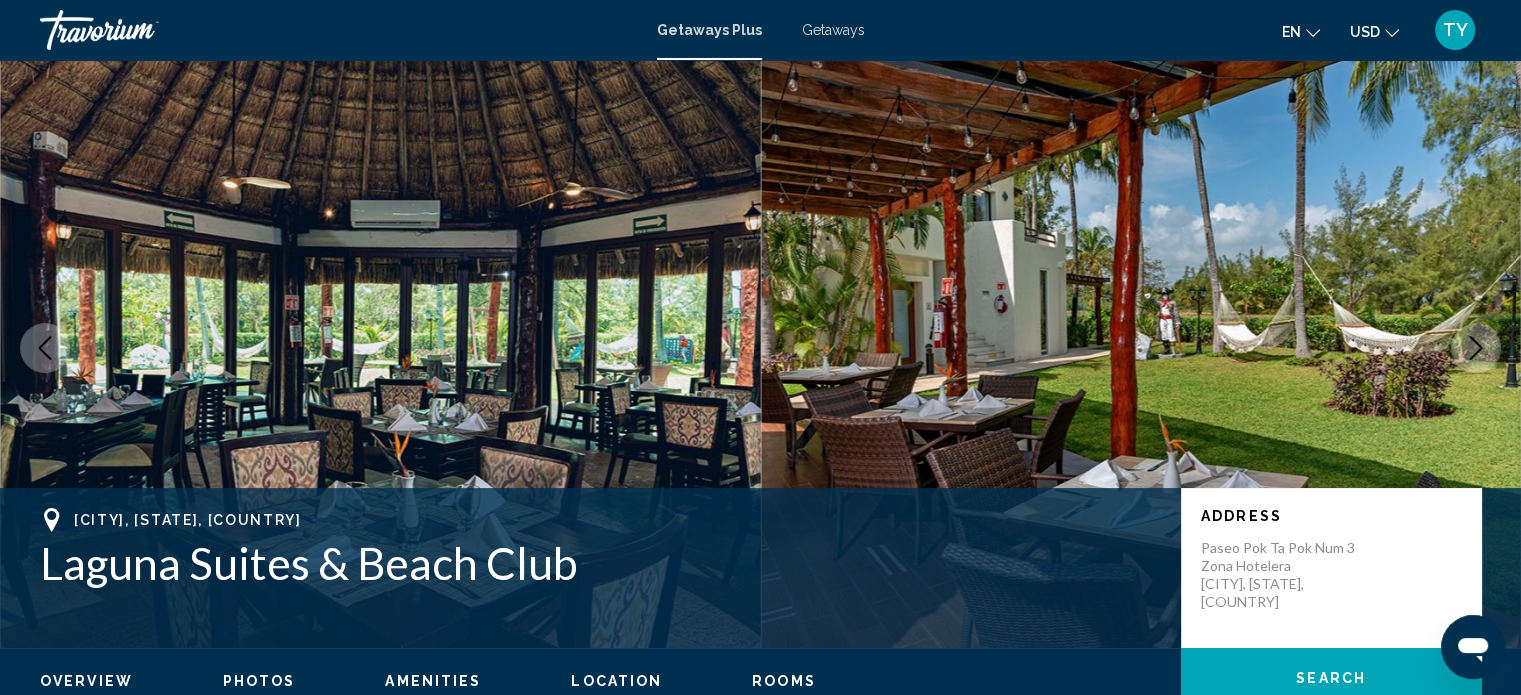 click 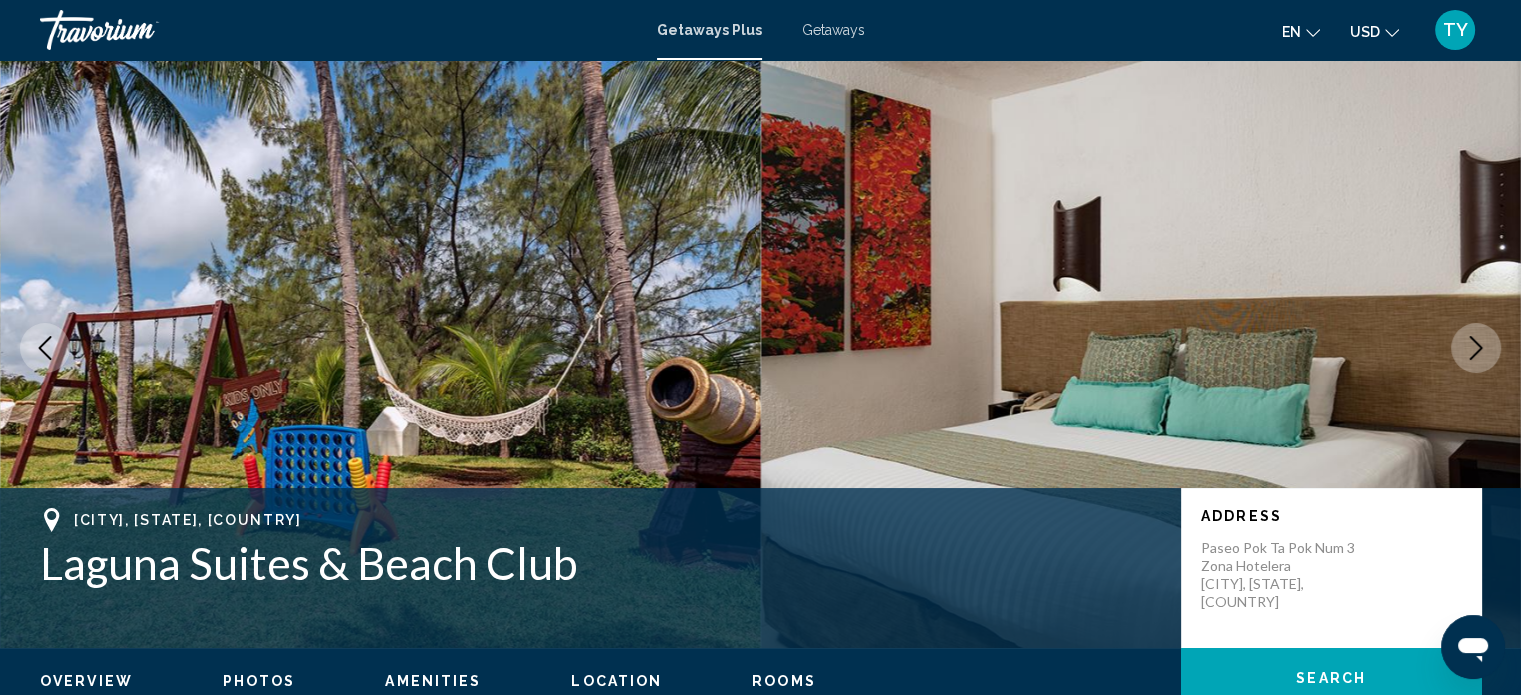 click 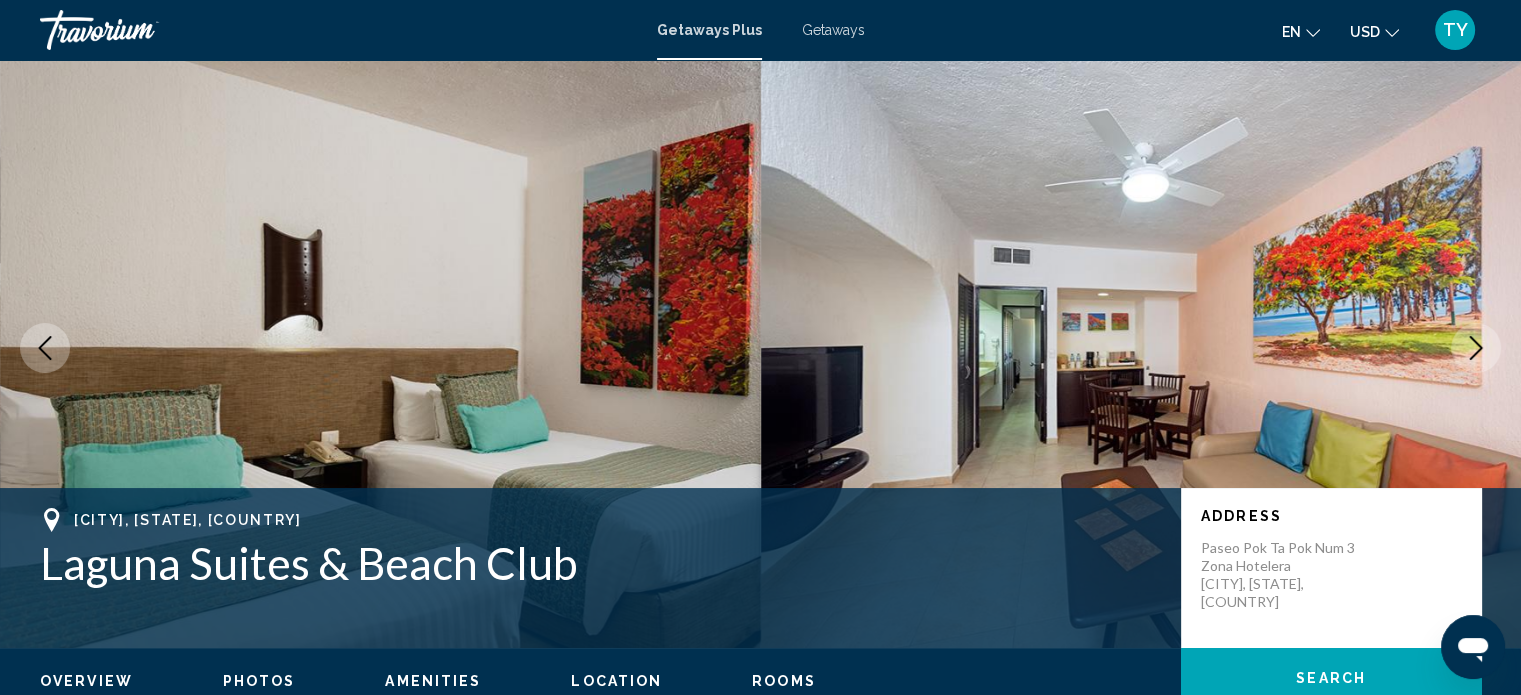 click 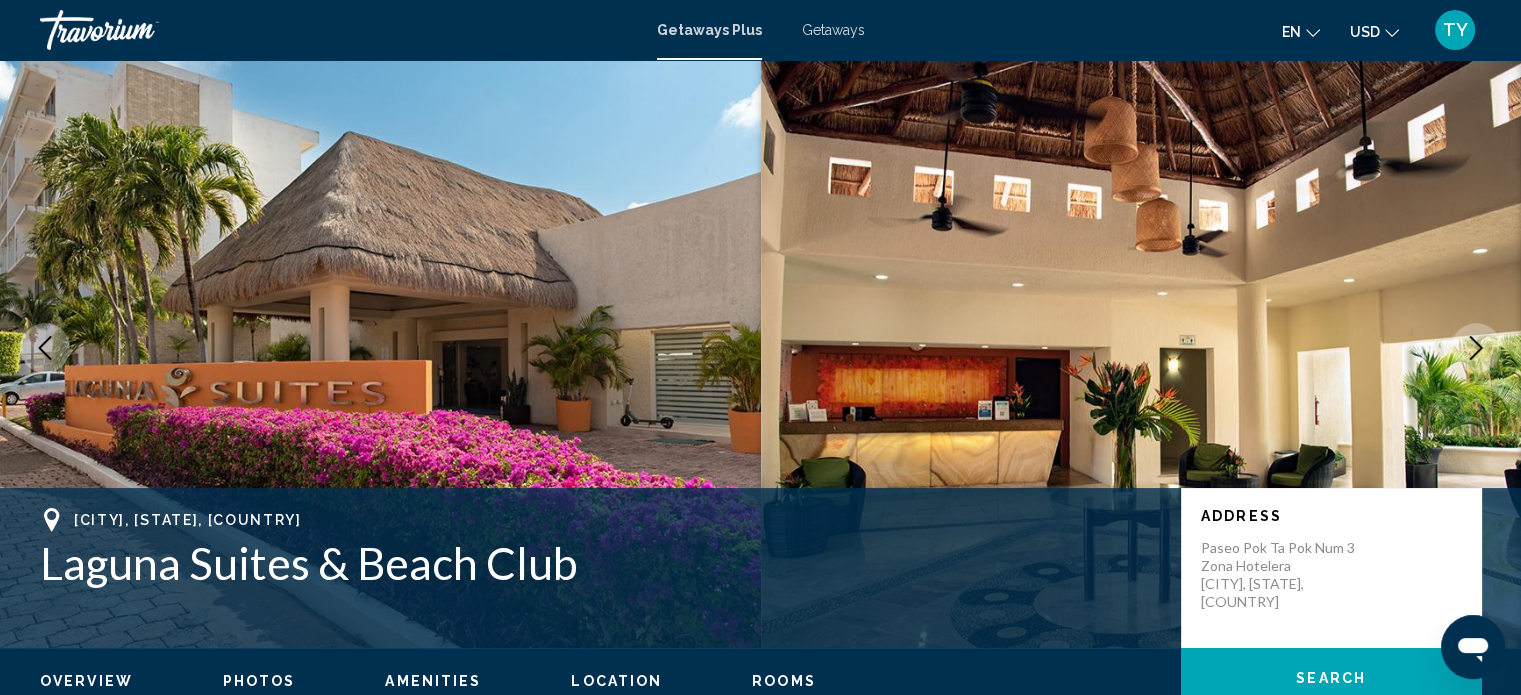 click 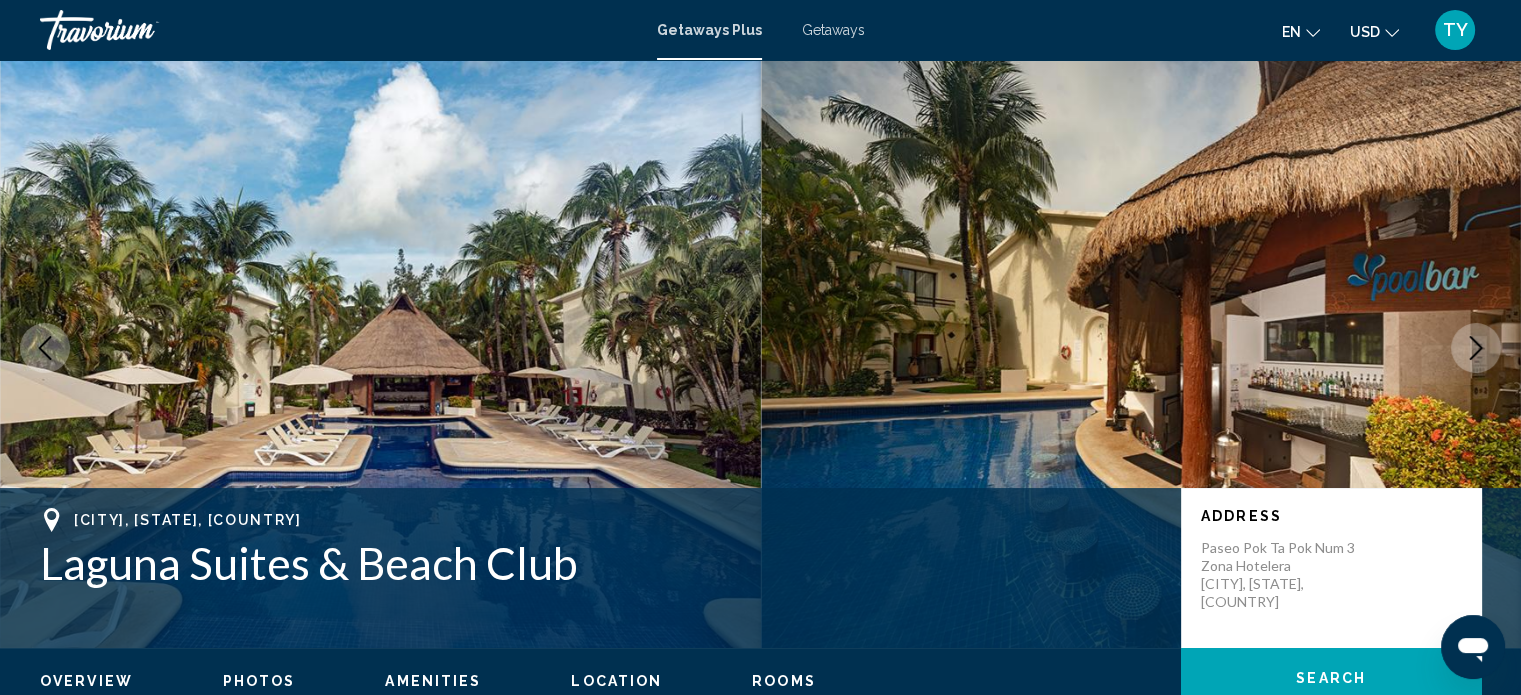 click 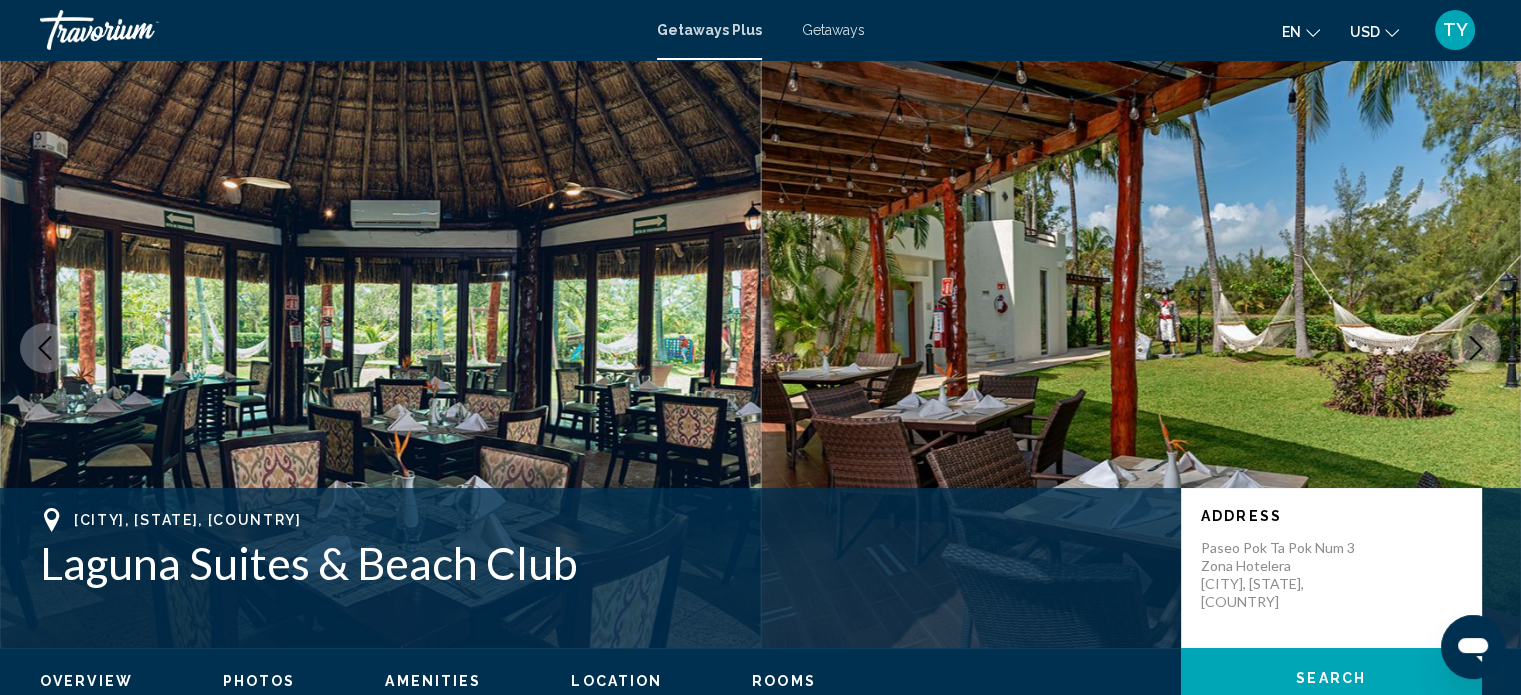 click 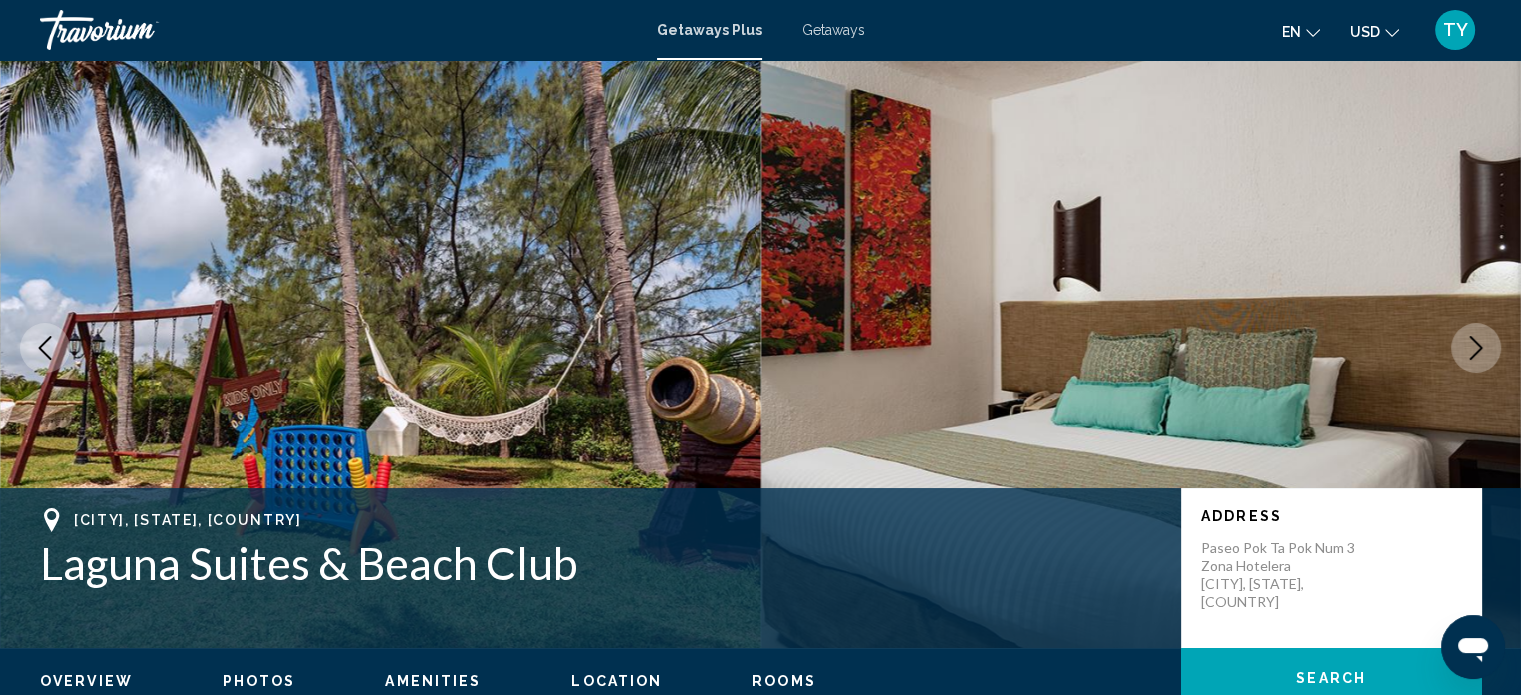 click 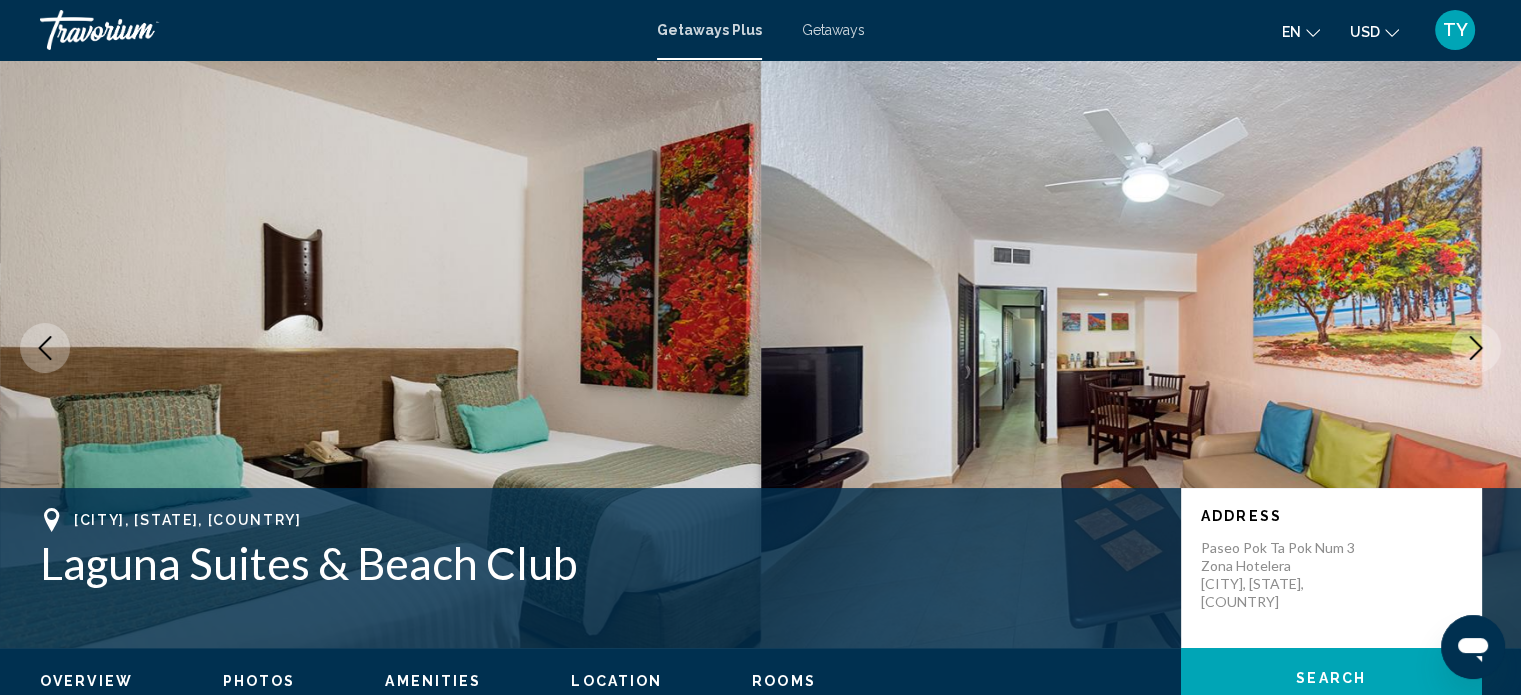 click 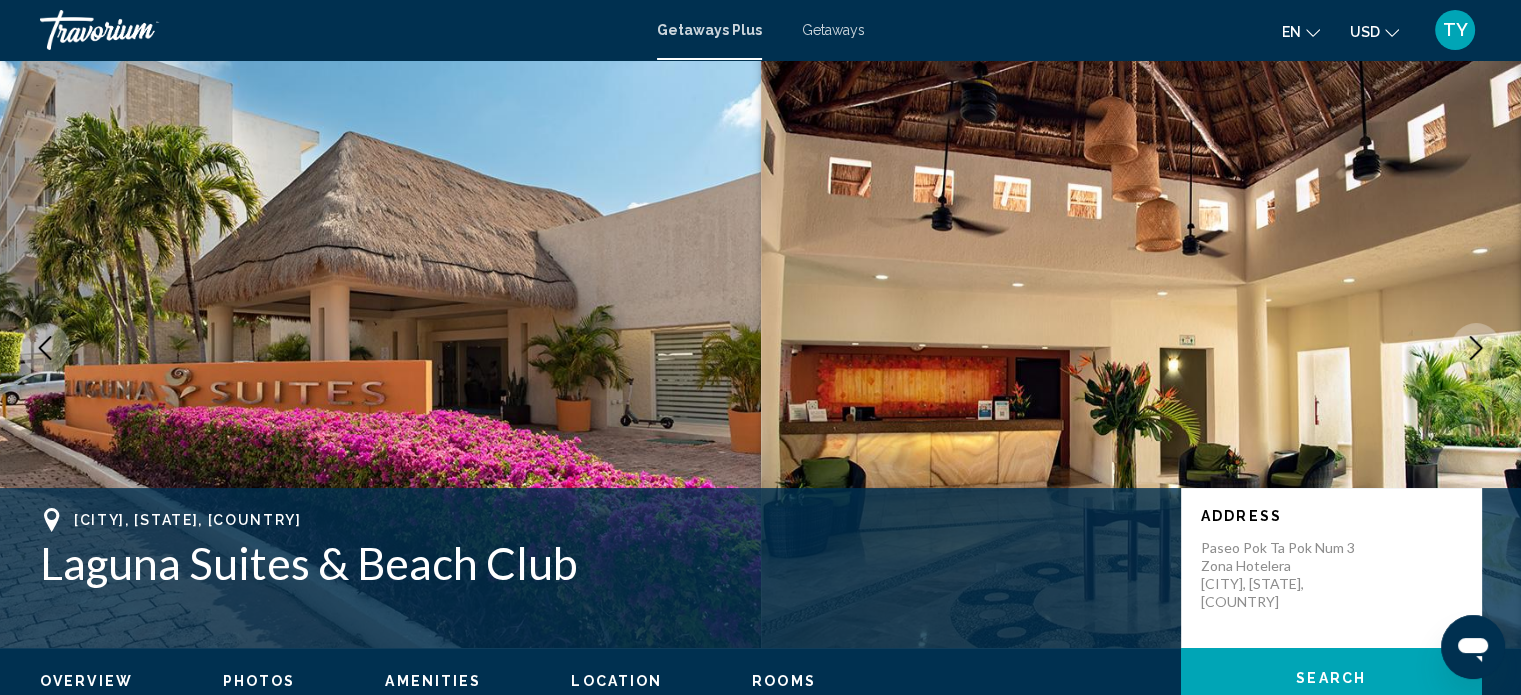 scroll, scrollTop: 0, scrollLeft: 0, axis: both 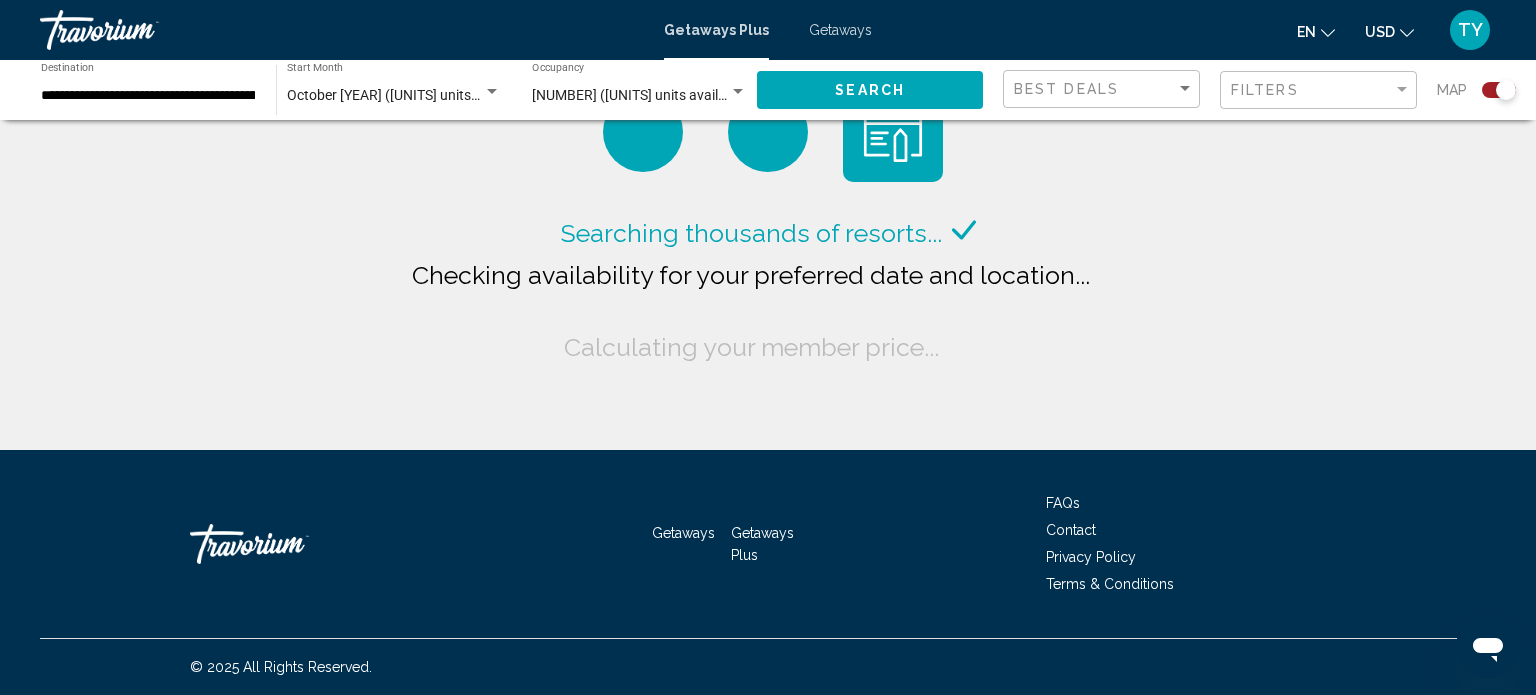 click on "Search" 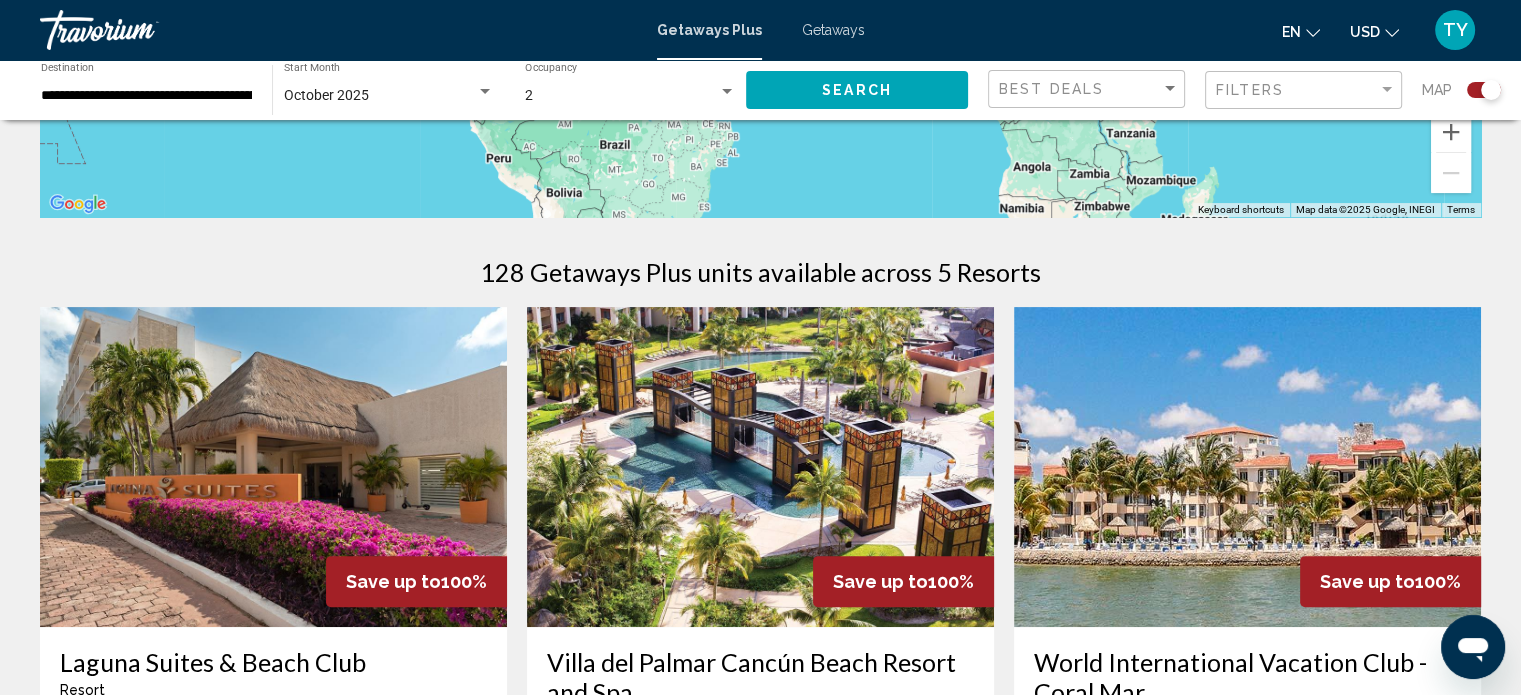 scroll, scrollTop: 633, scrollLeft: 0, axis: vertical 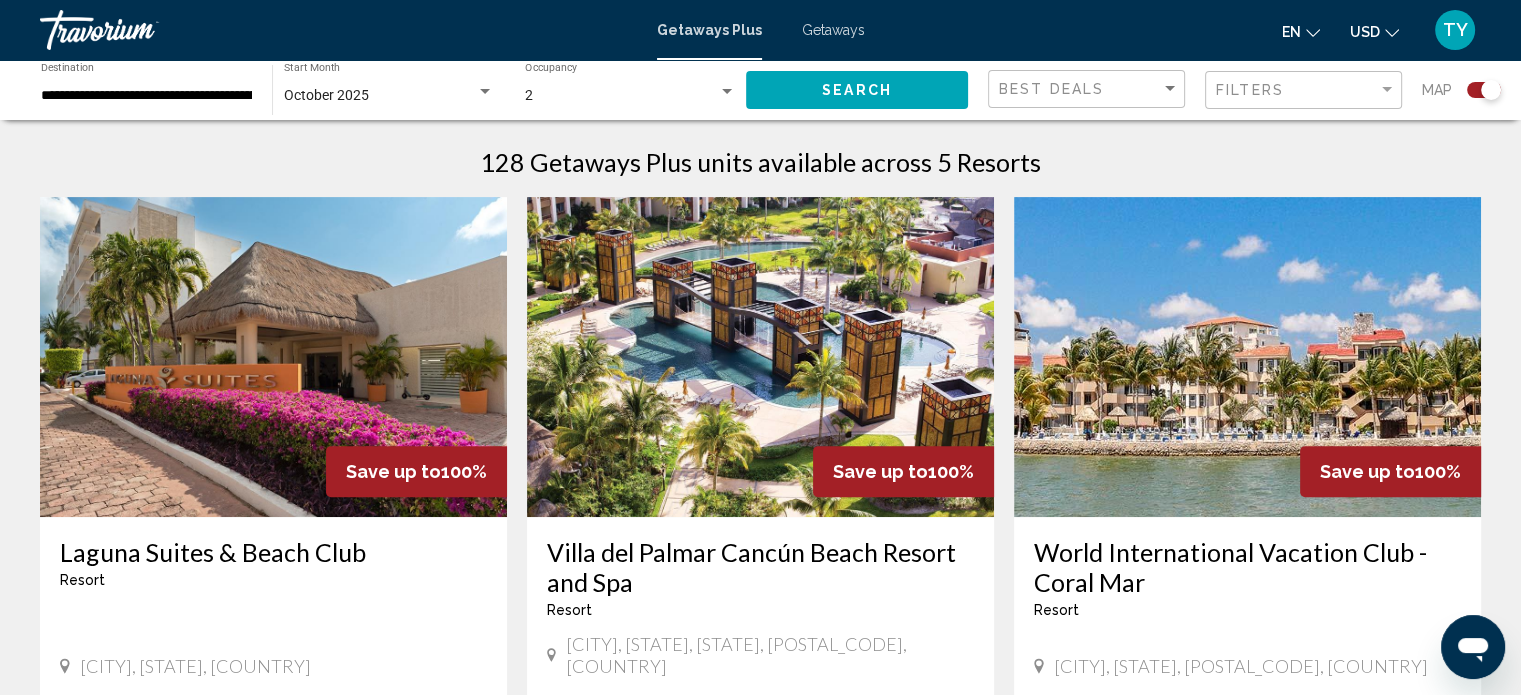 click at bounding box center [1247, 357] 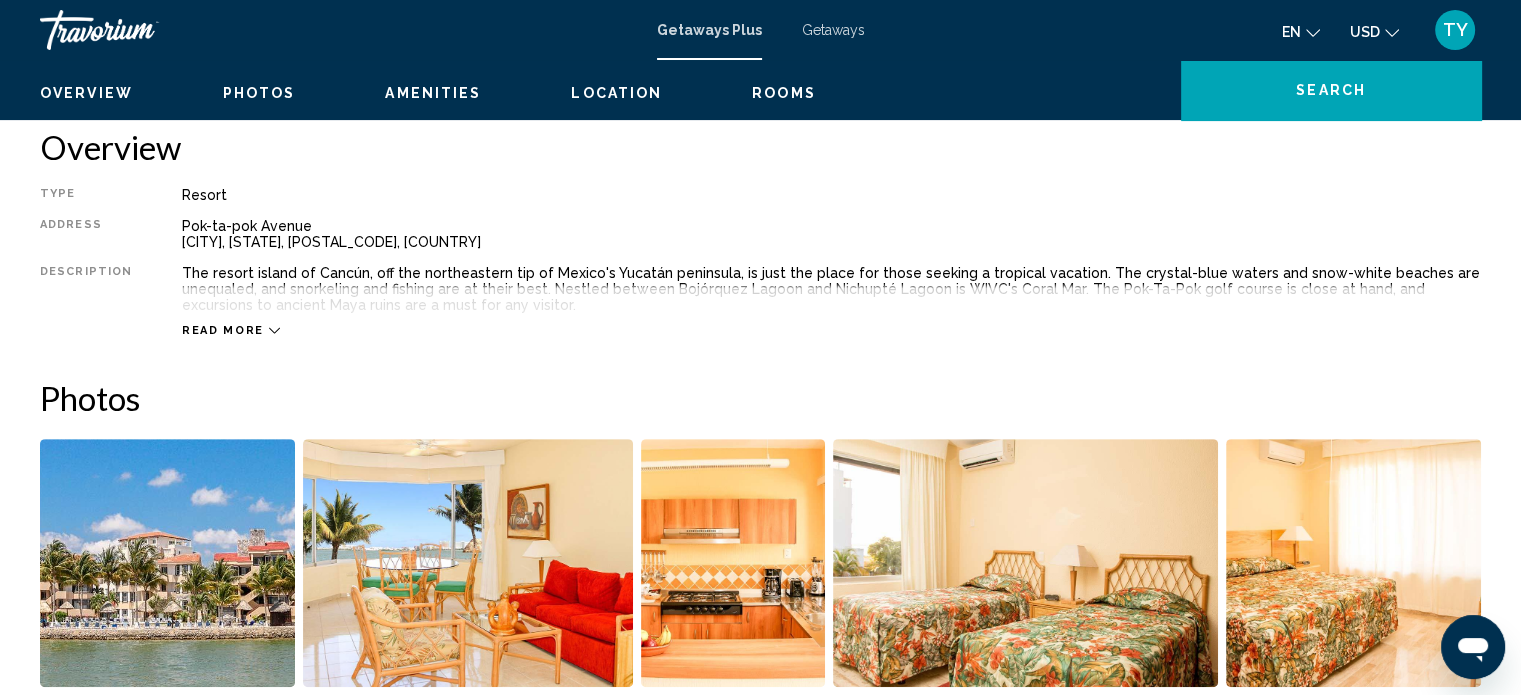 scroll, scrollTop: 12, scrollLeft: 0, axis: vertical 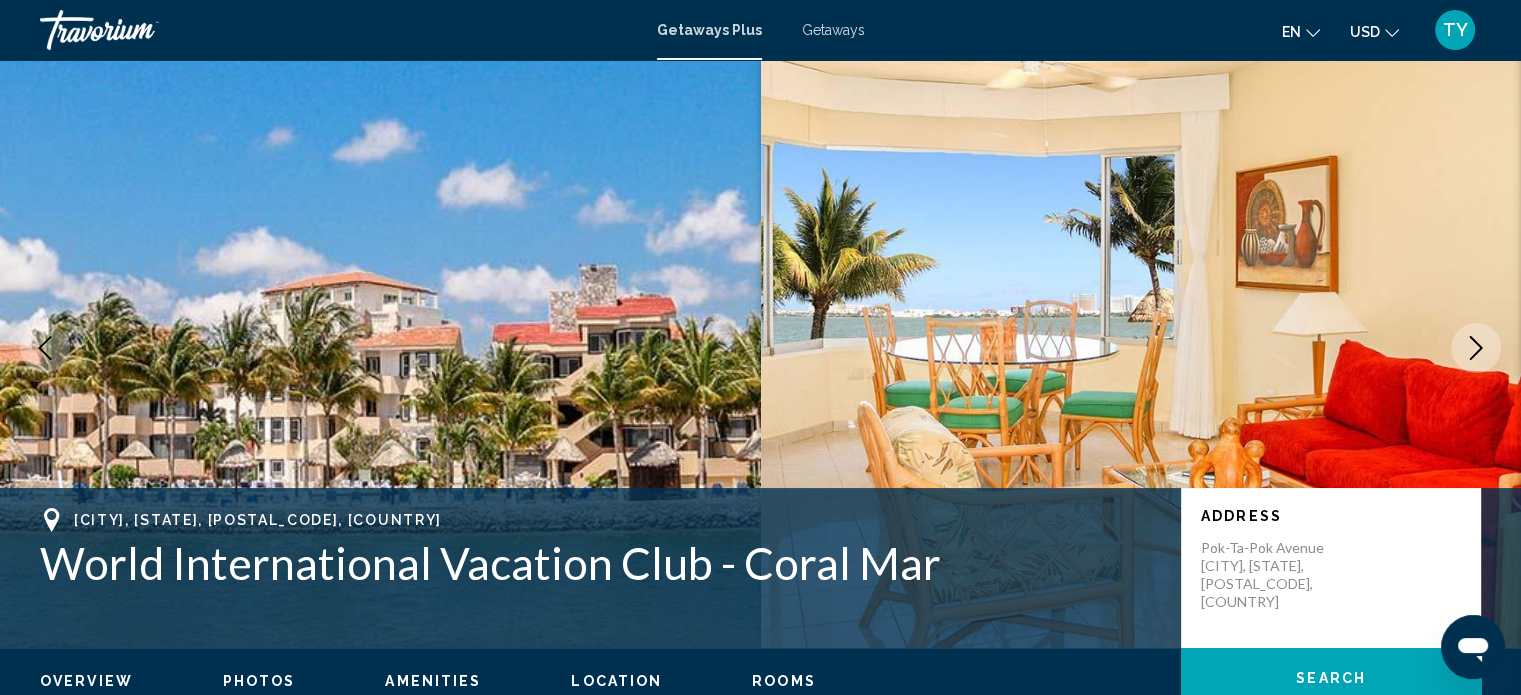 click 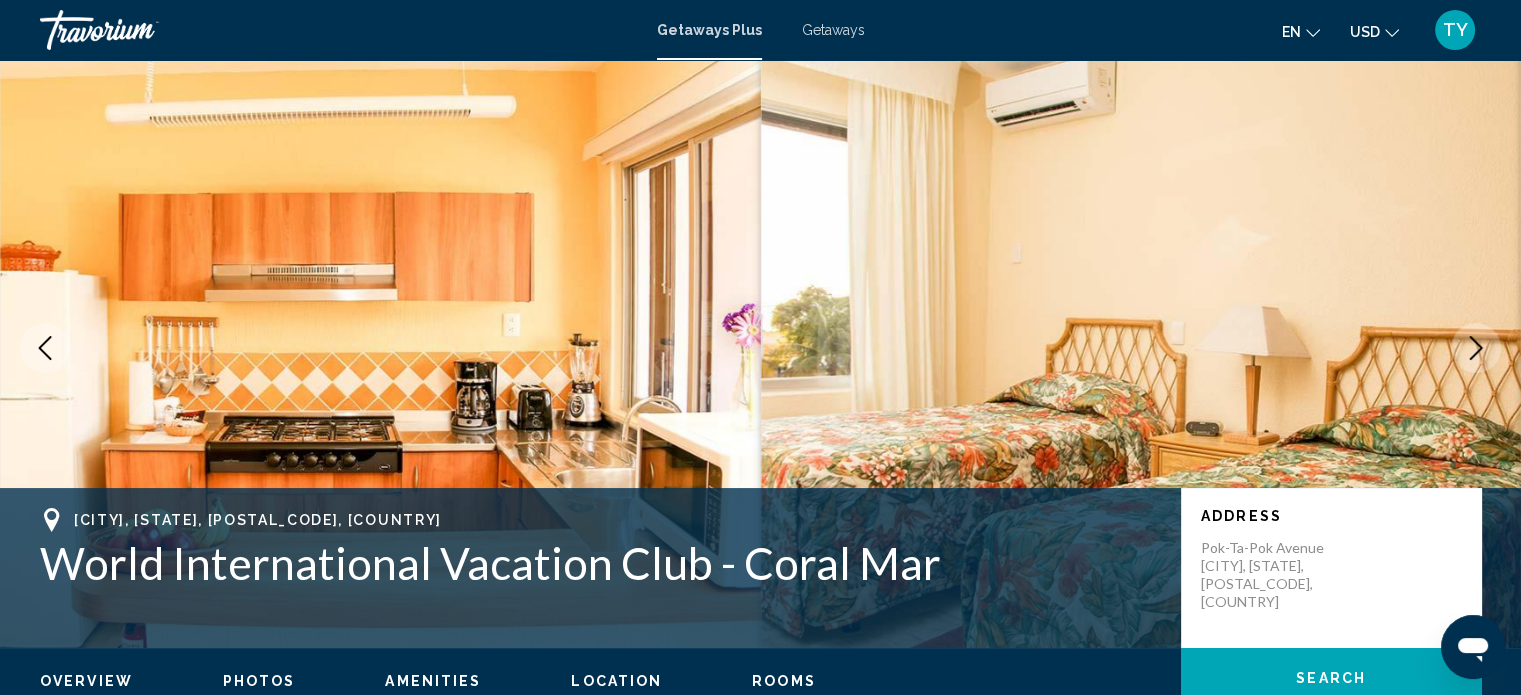 click 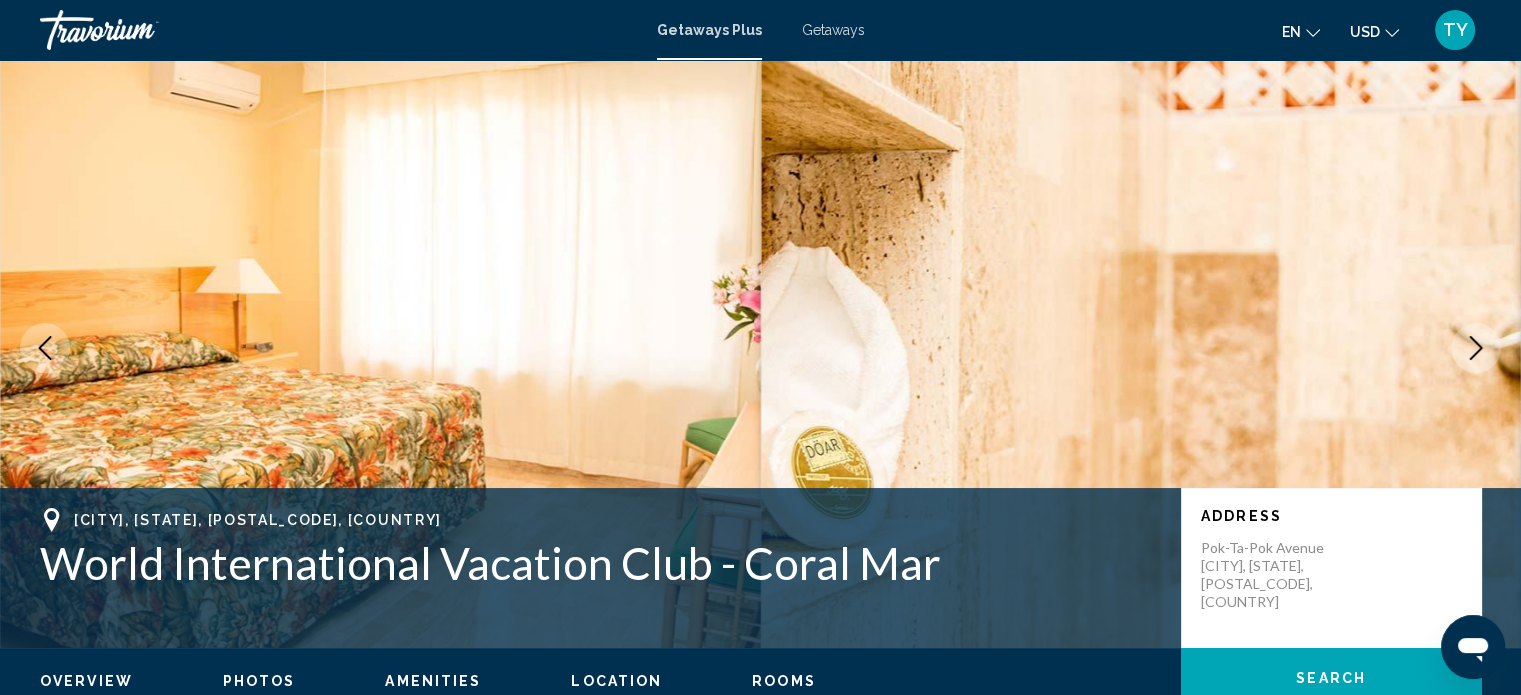 click 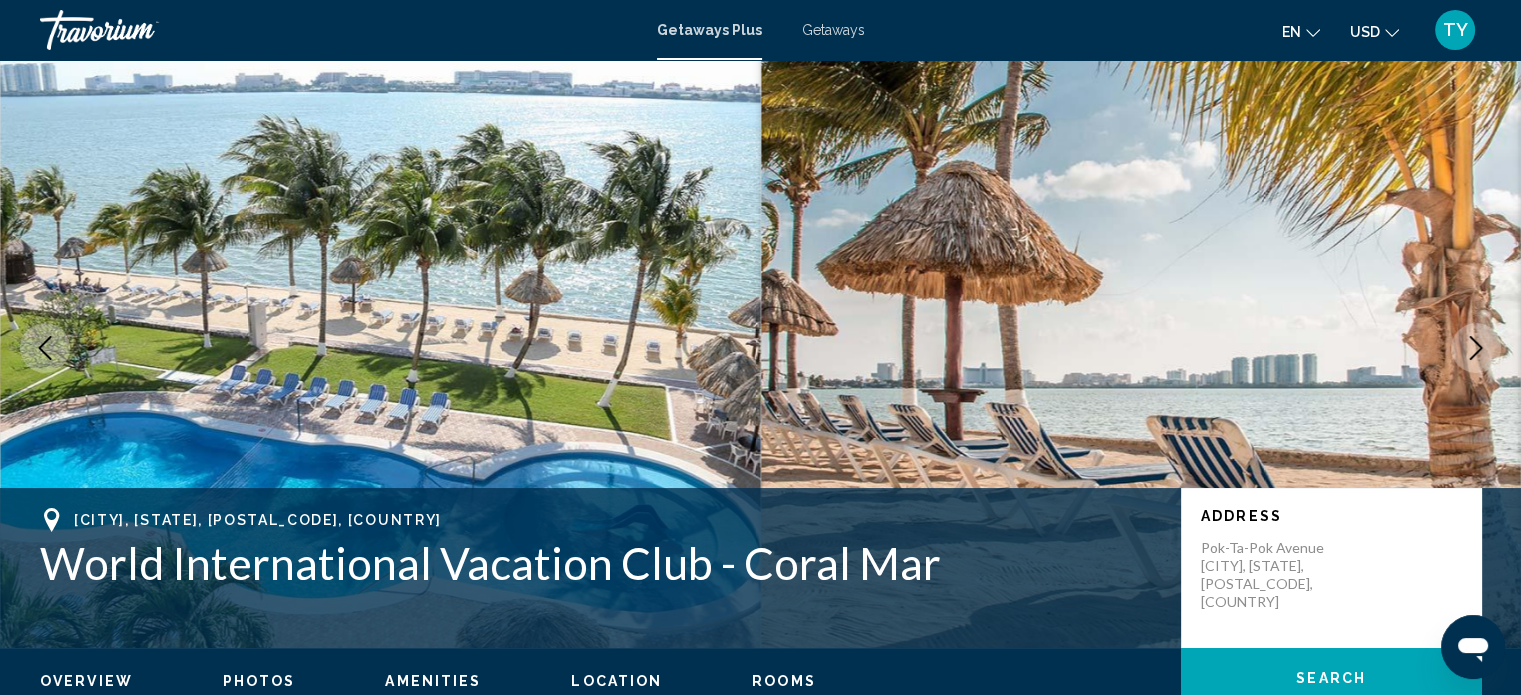 click 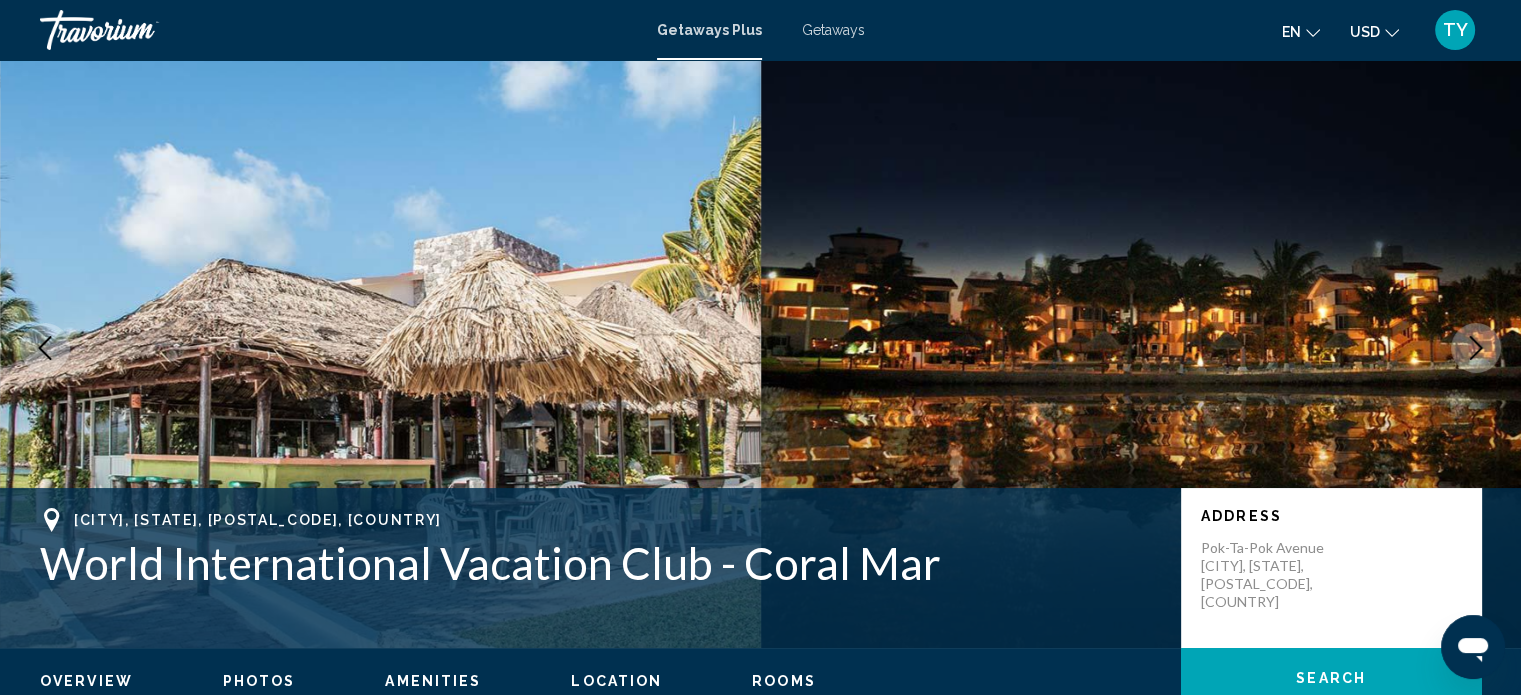 click 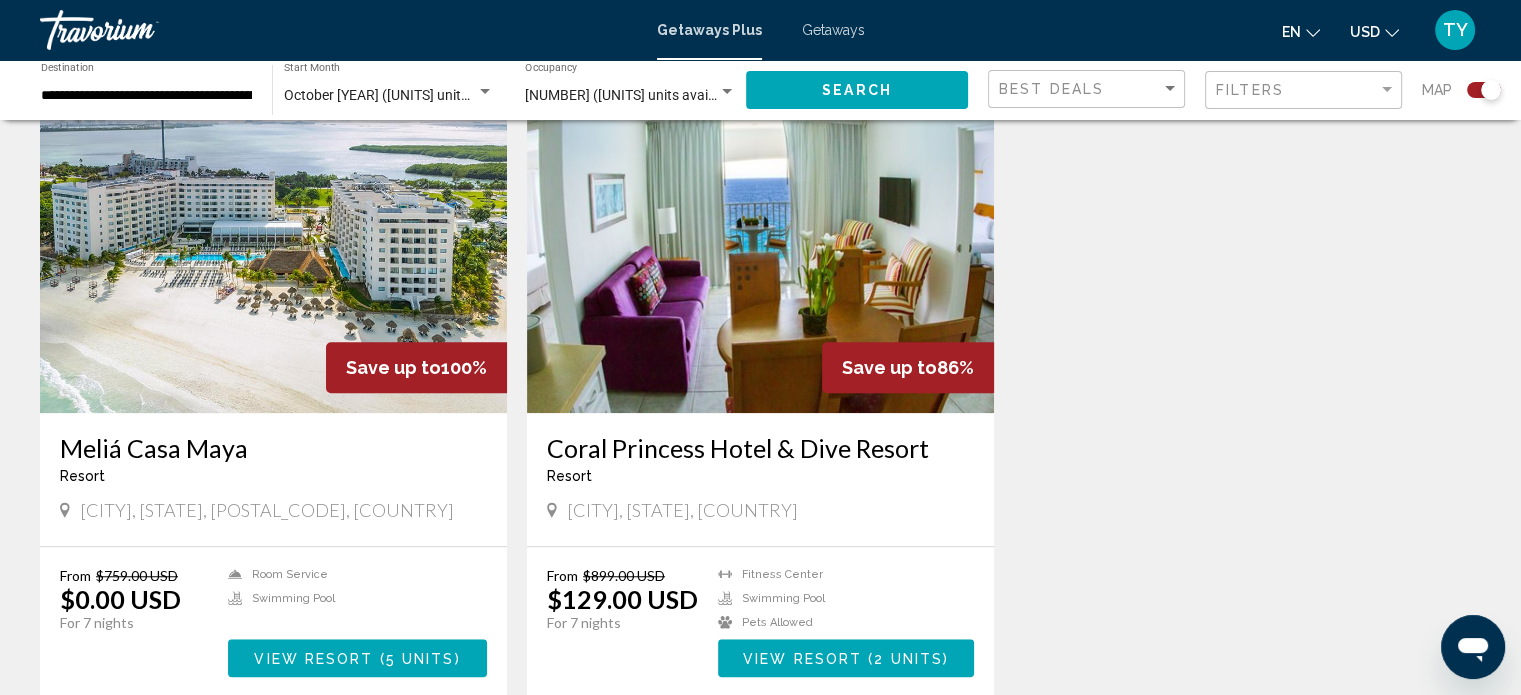 scroll, scrollTop: 1366, scrollLeft: 0, axis: vertical 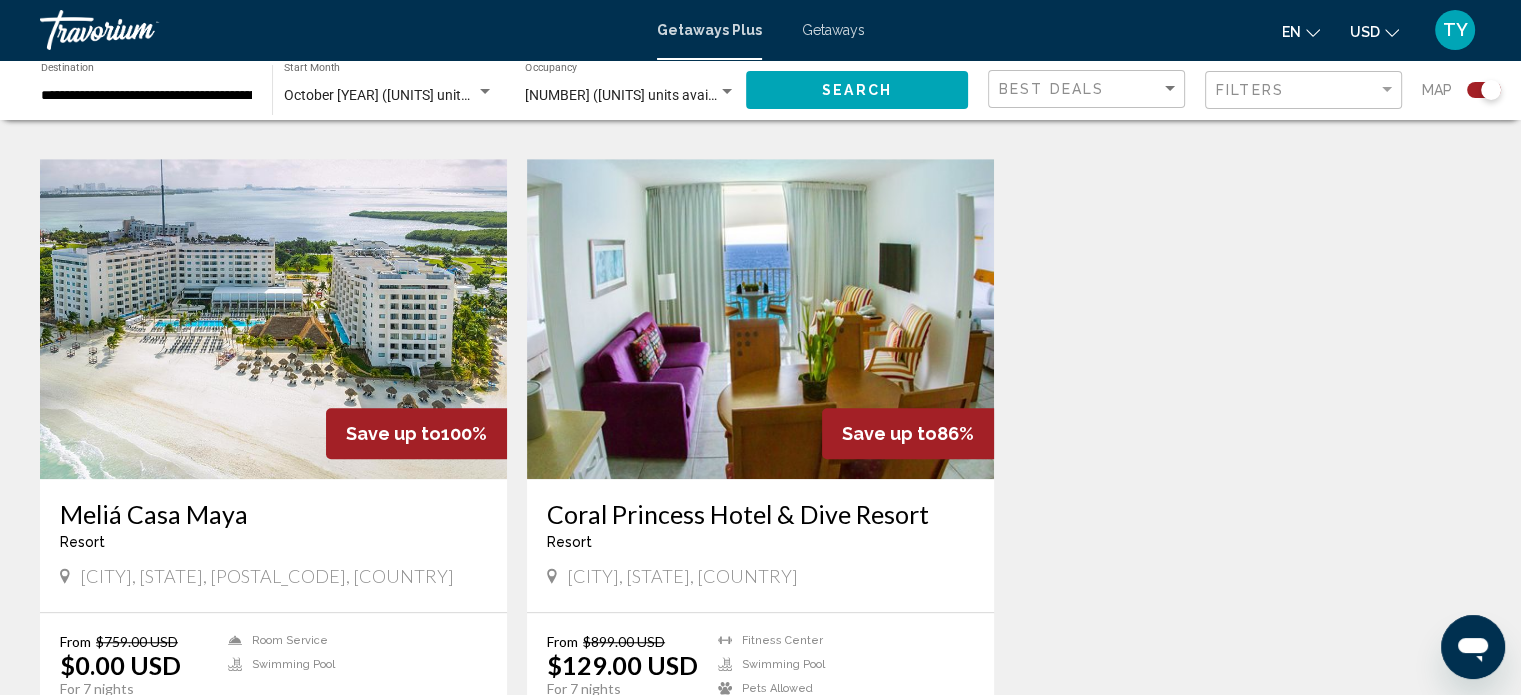 drag, startPoint x: 54, startPoint y: 487, endPoint x: 256, endPoint y: 491, distance: 202.0396 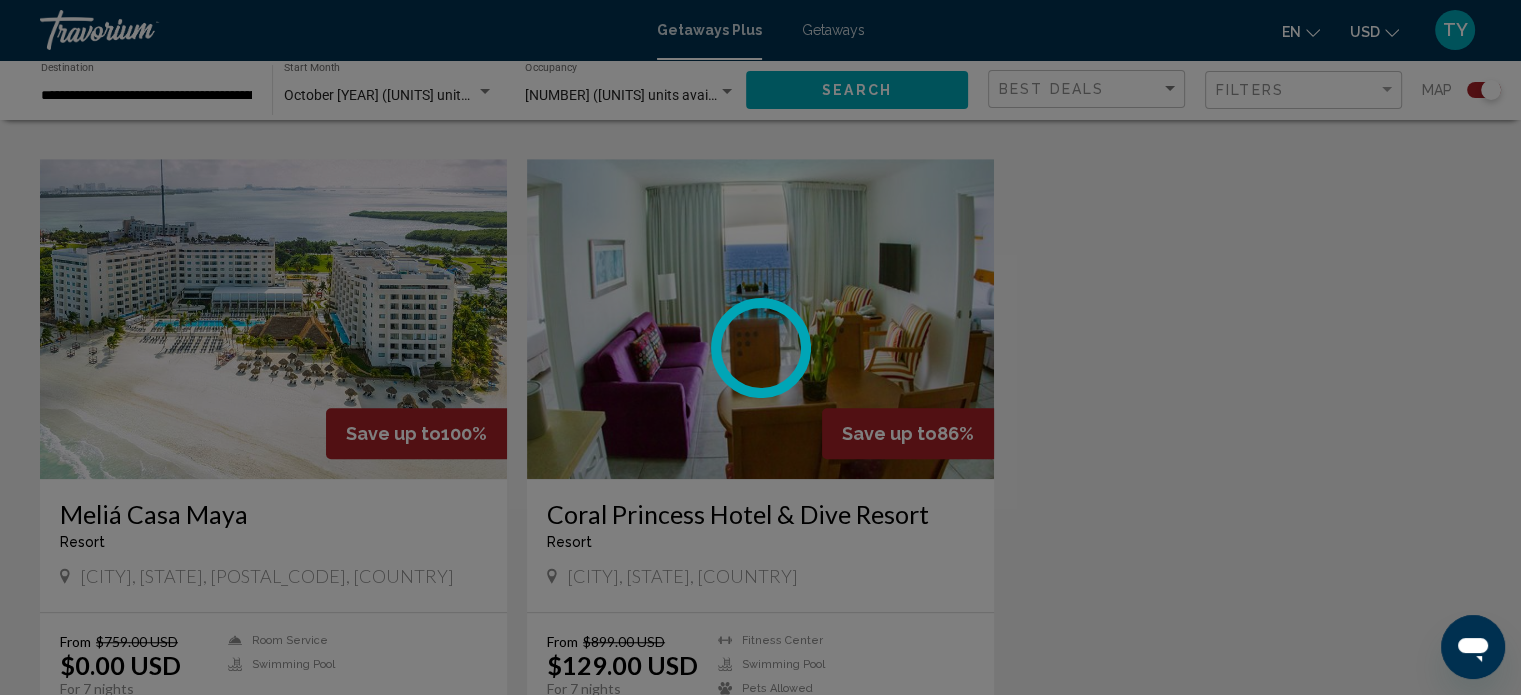 scroll, scrollTop: 12, scrollLeft: 0, axis: vertical 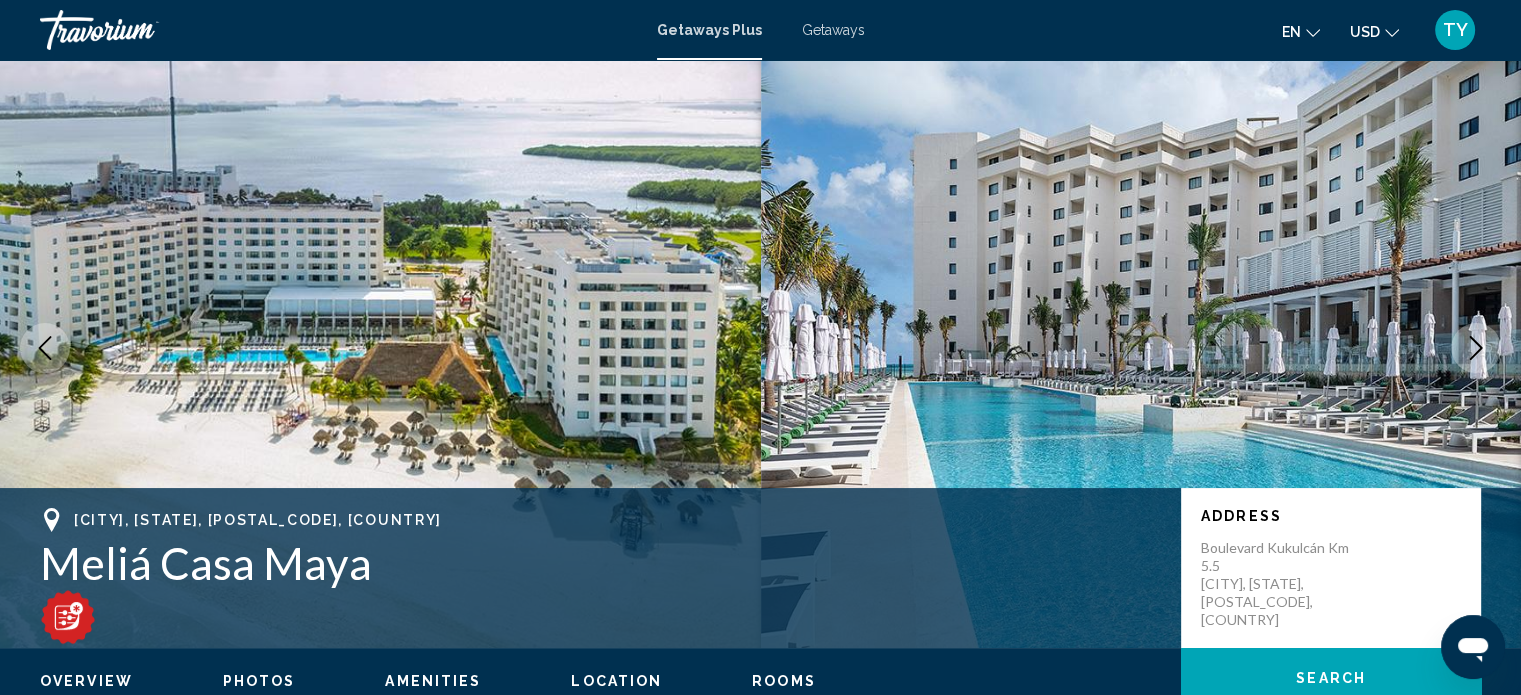 click 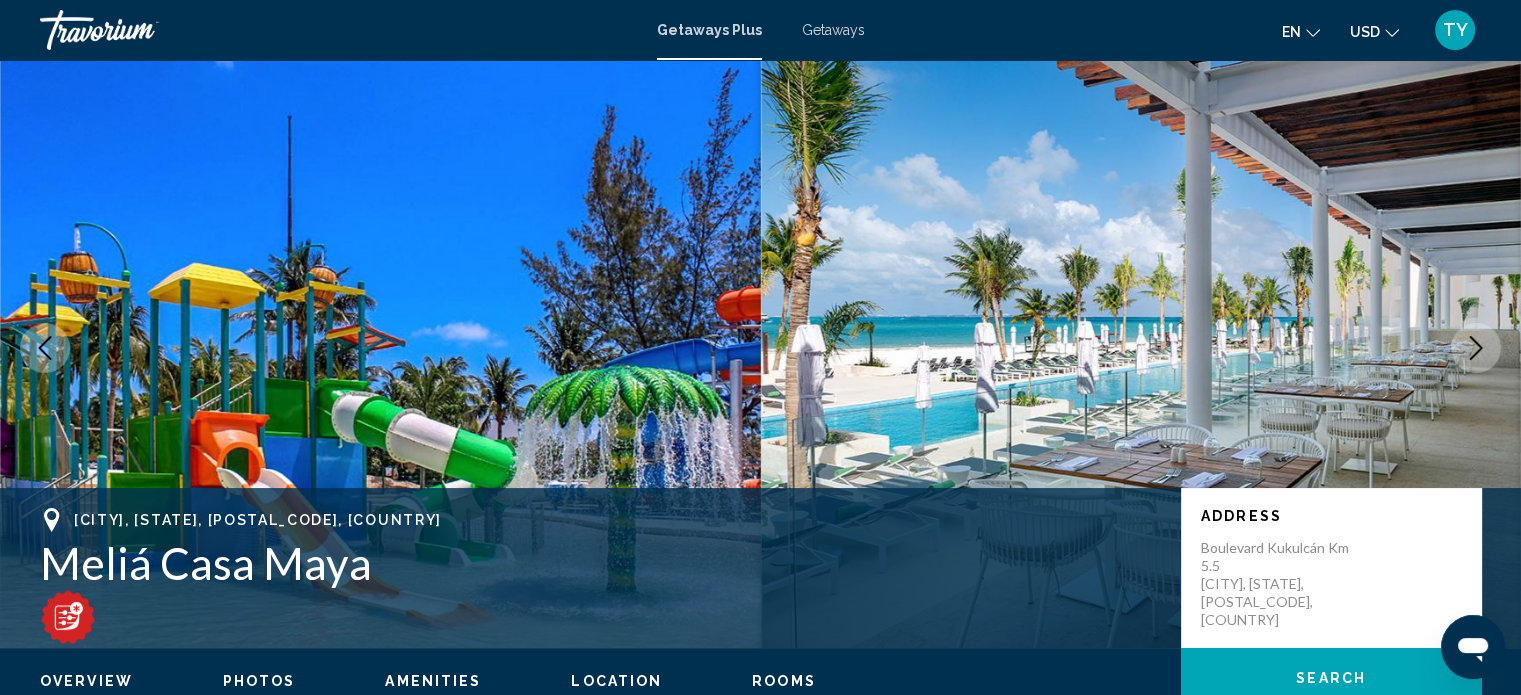 click 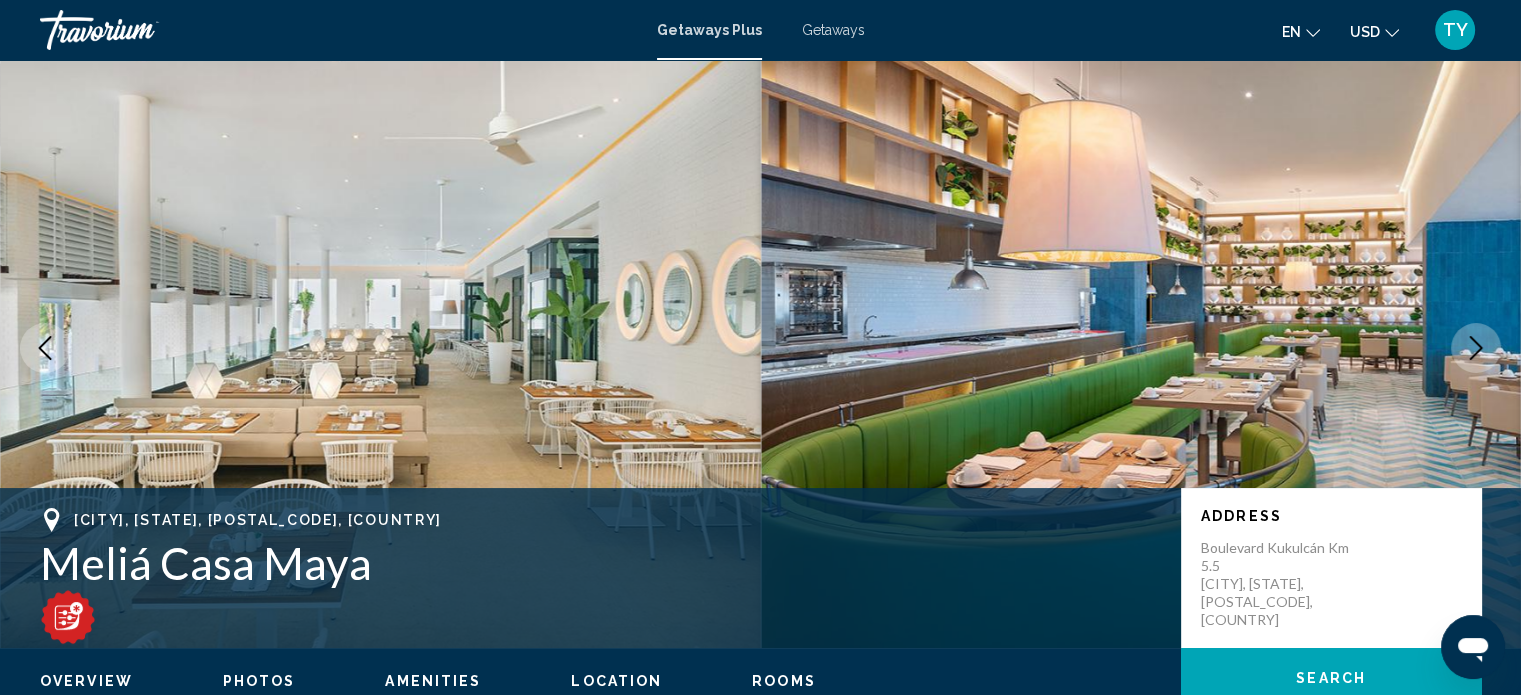 click 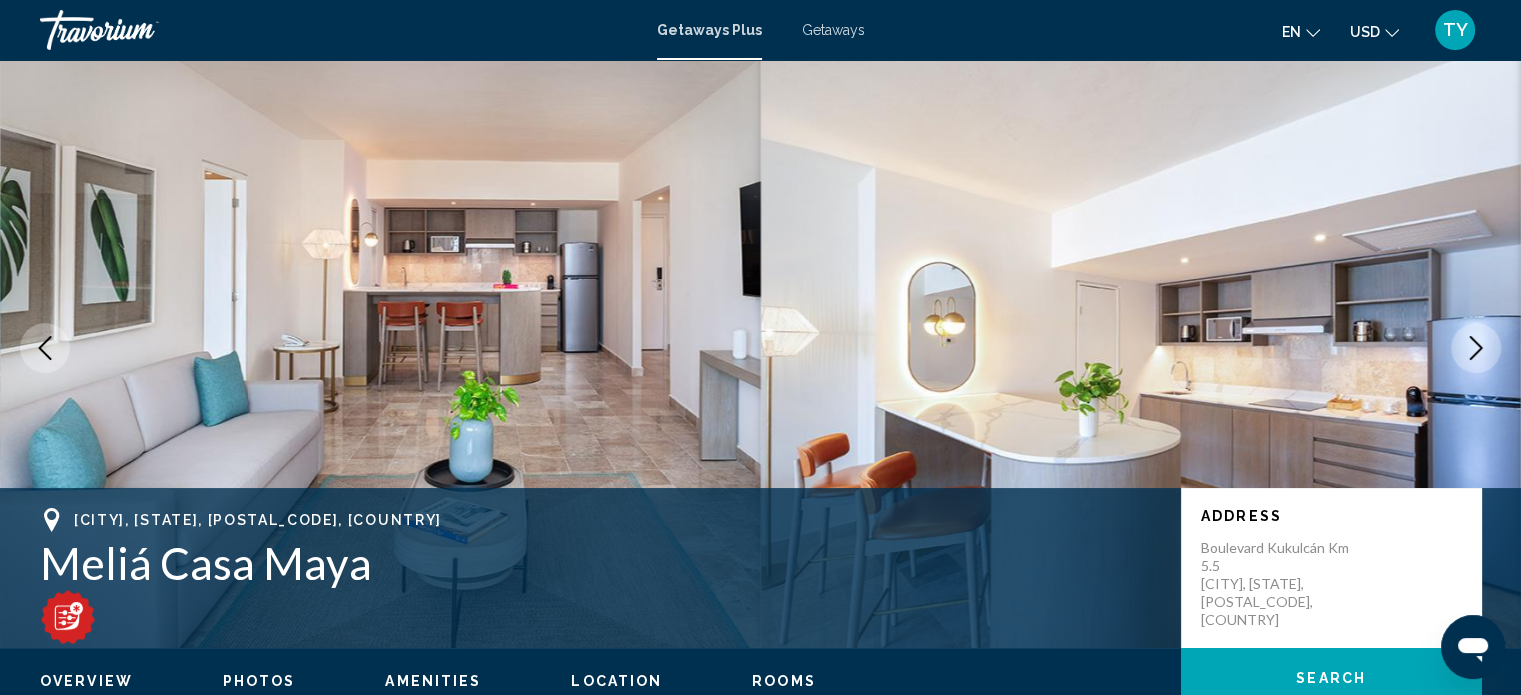 click 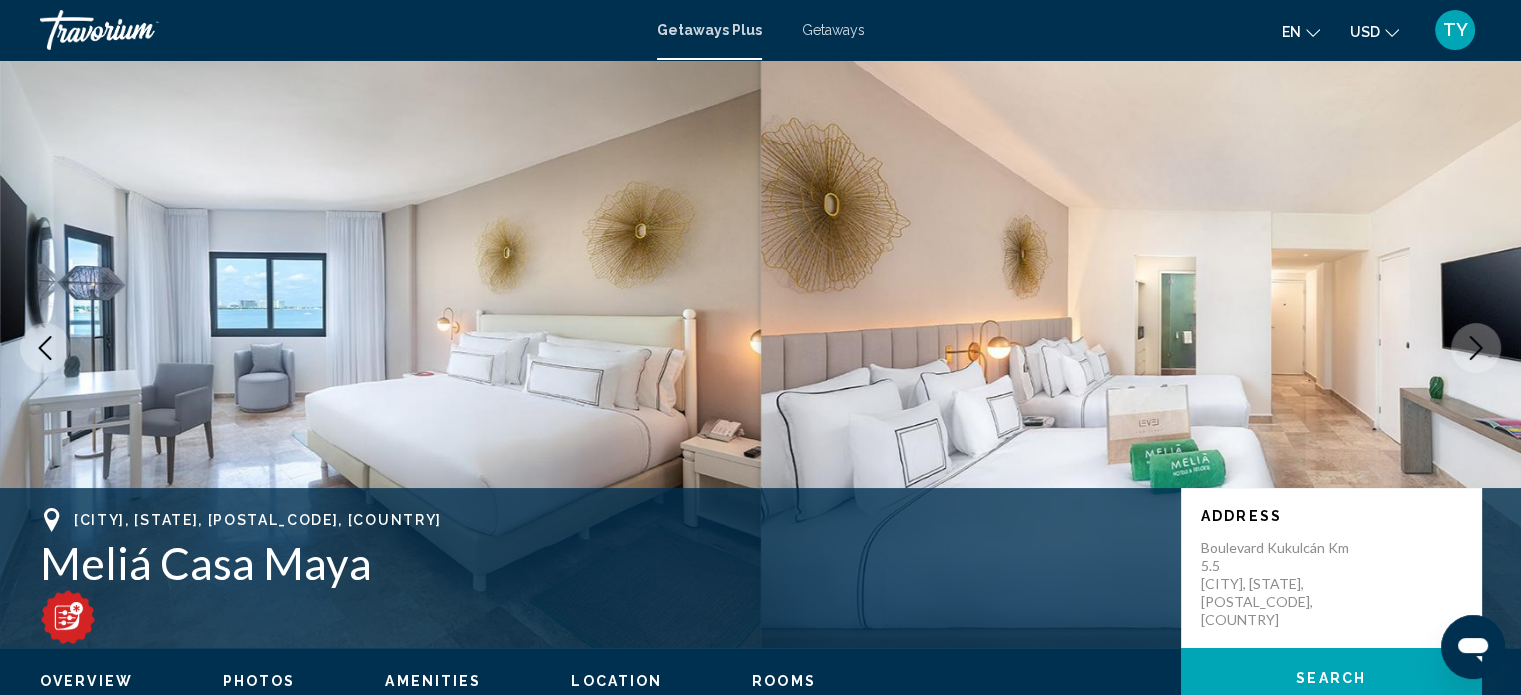 click 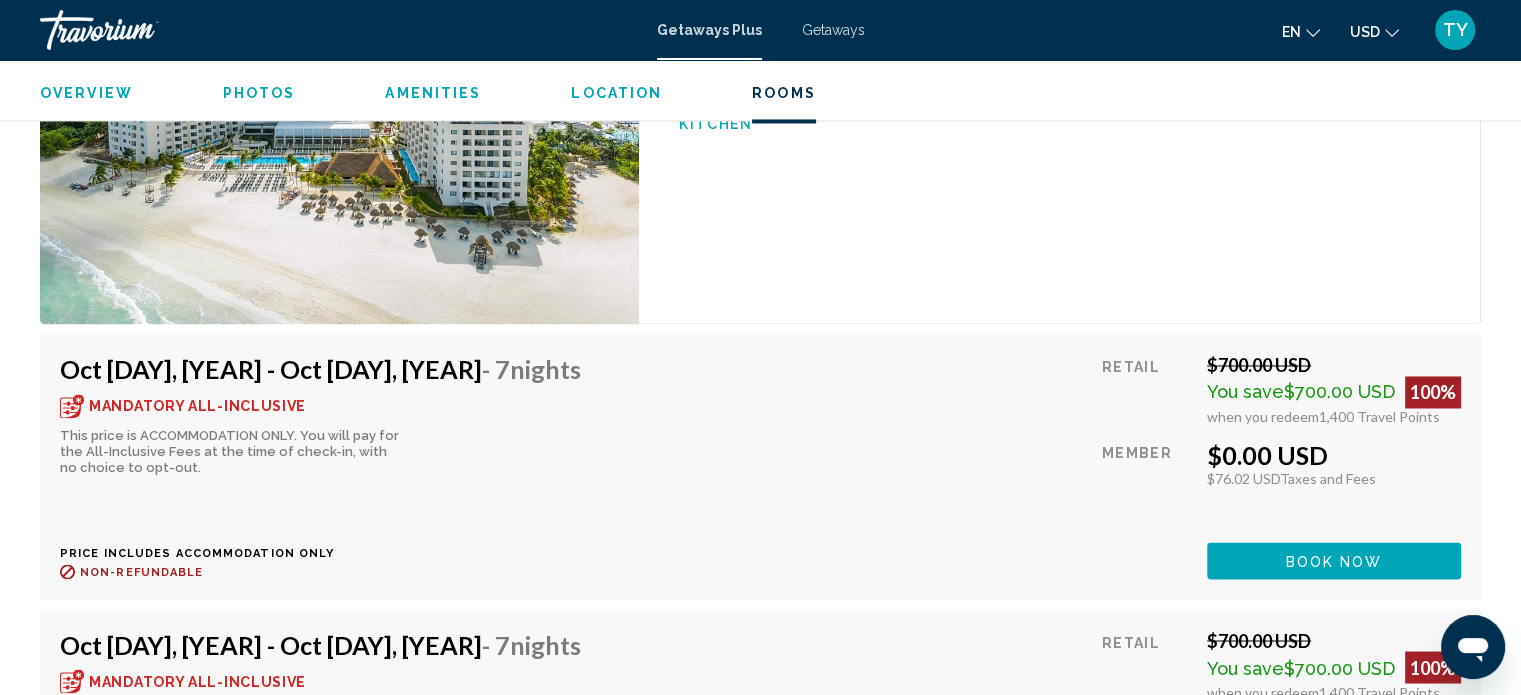 scroll, scrollTop: 3279, scrollLeft: 0, axis: vertical 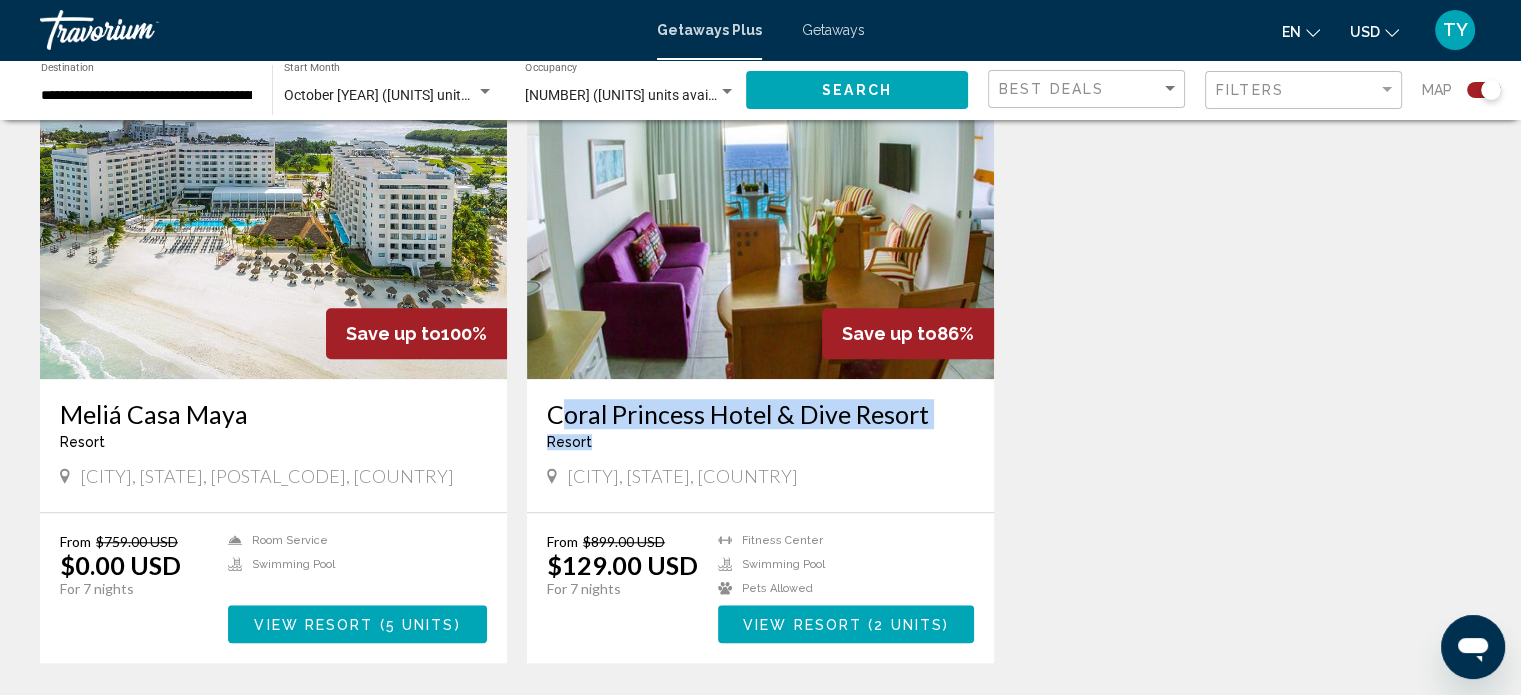 drag, startPoint x: 535, startPoint y: 386, endPoint x: 914, endPoint y: 408, distance: 379.638 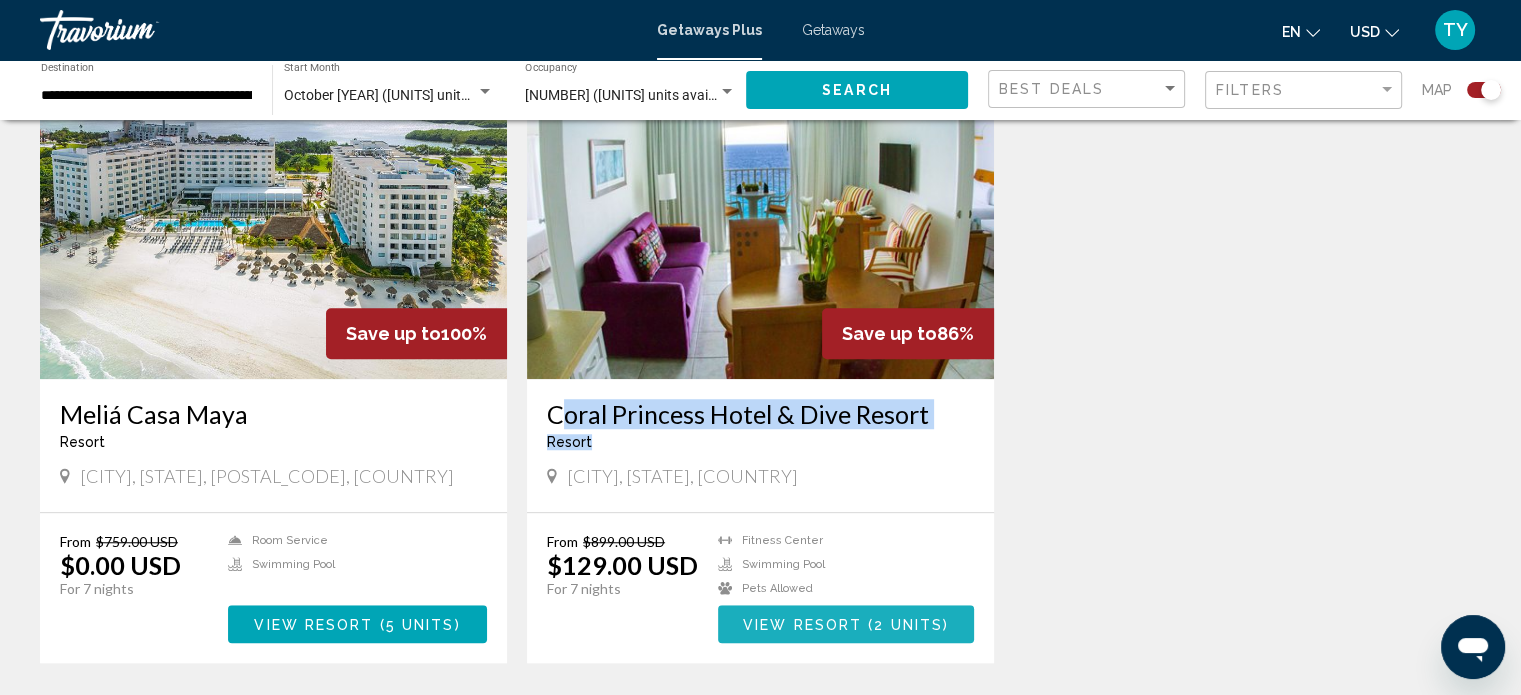 click on "View Resort" at bounding box center [802, 625] 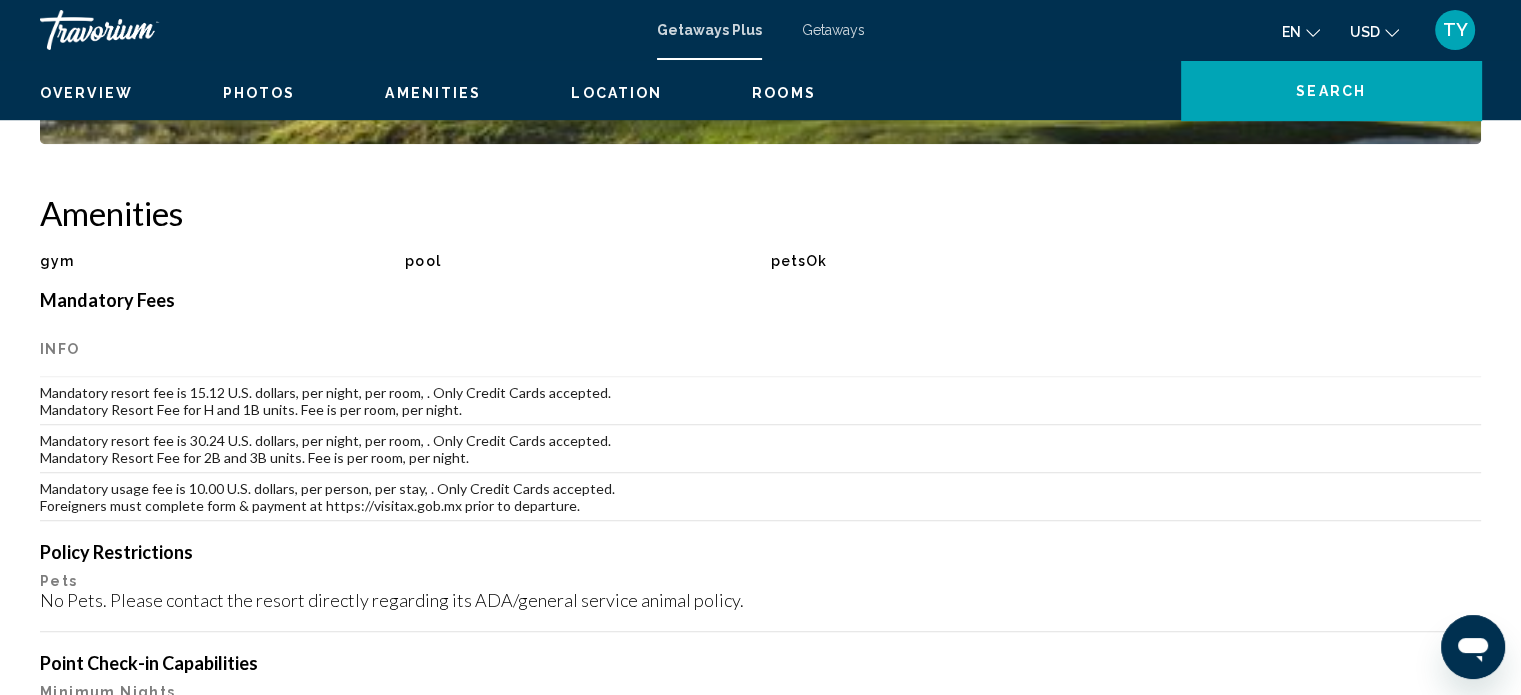 scroll, scrollTop: 12, scrollLeft: 0, axis: vertical 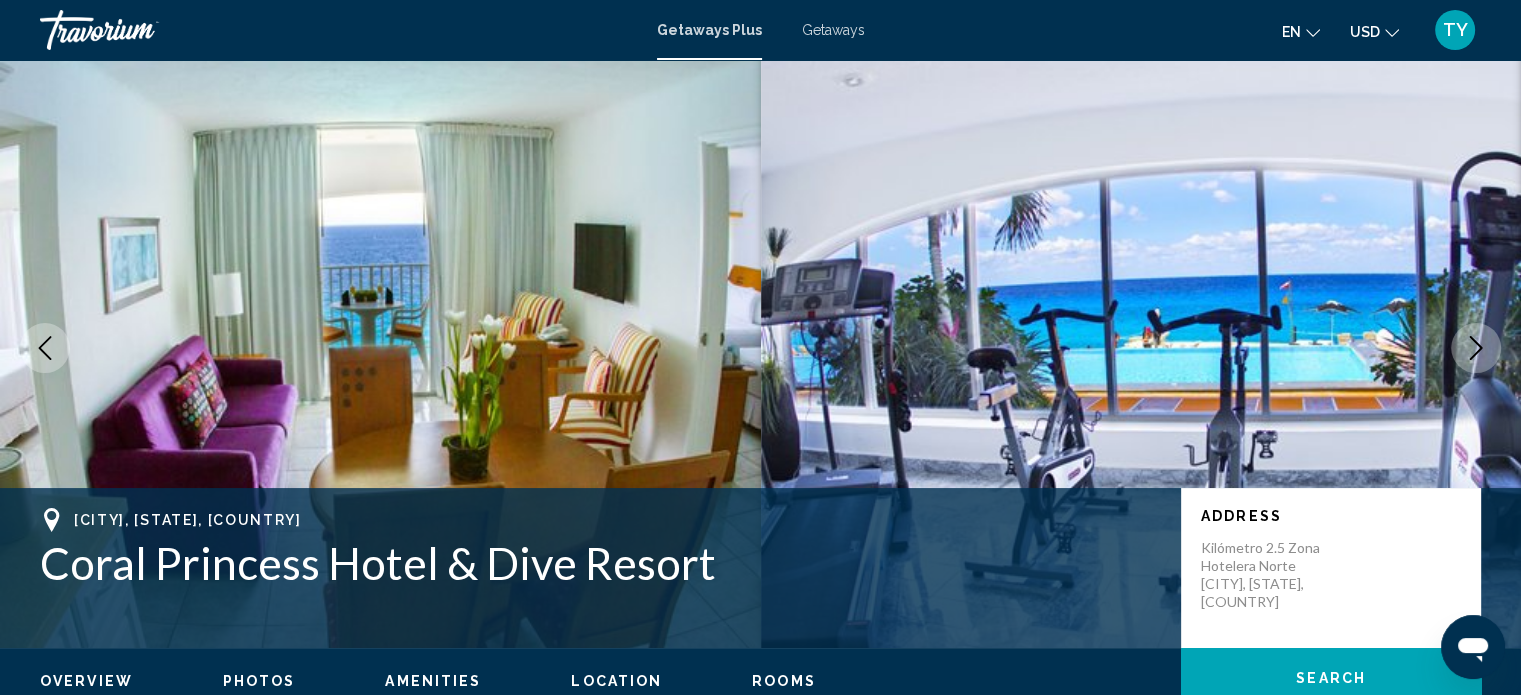 click 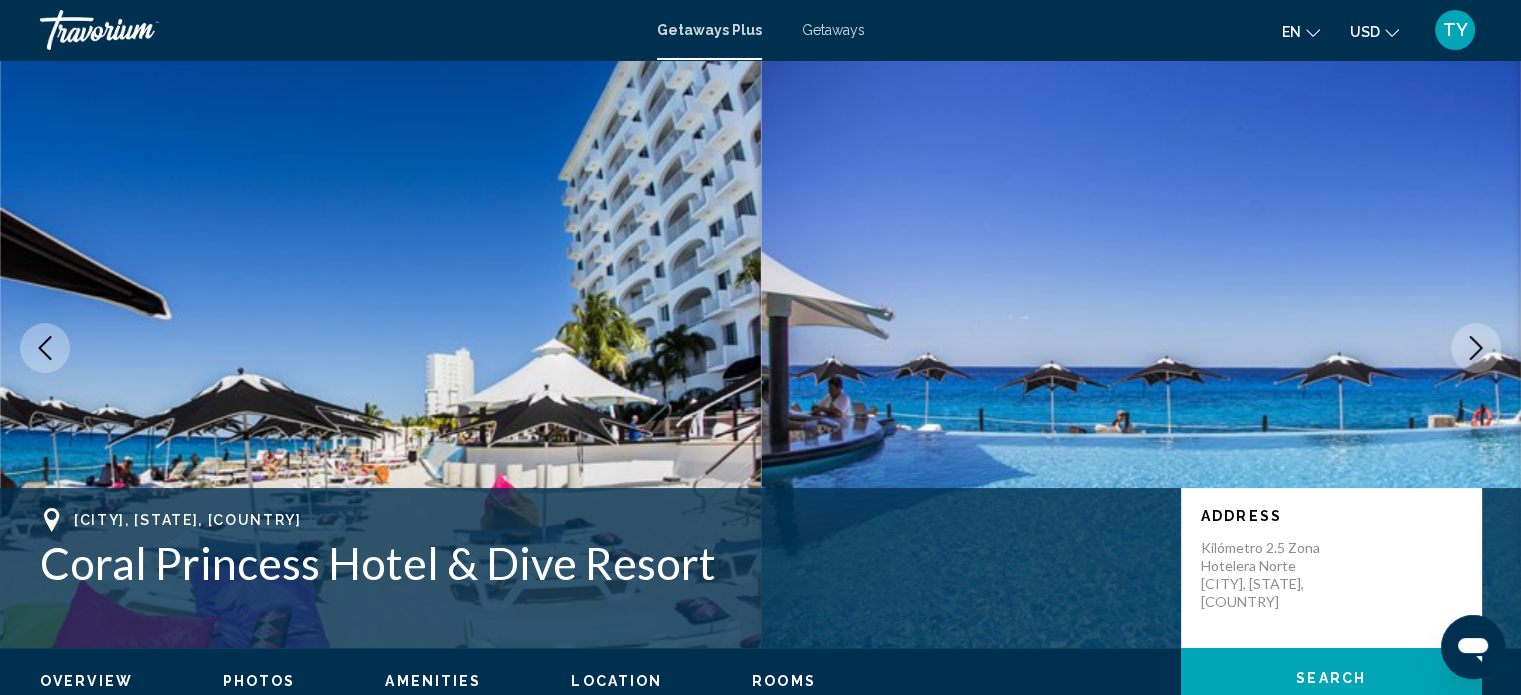 click 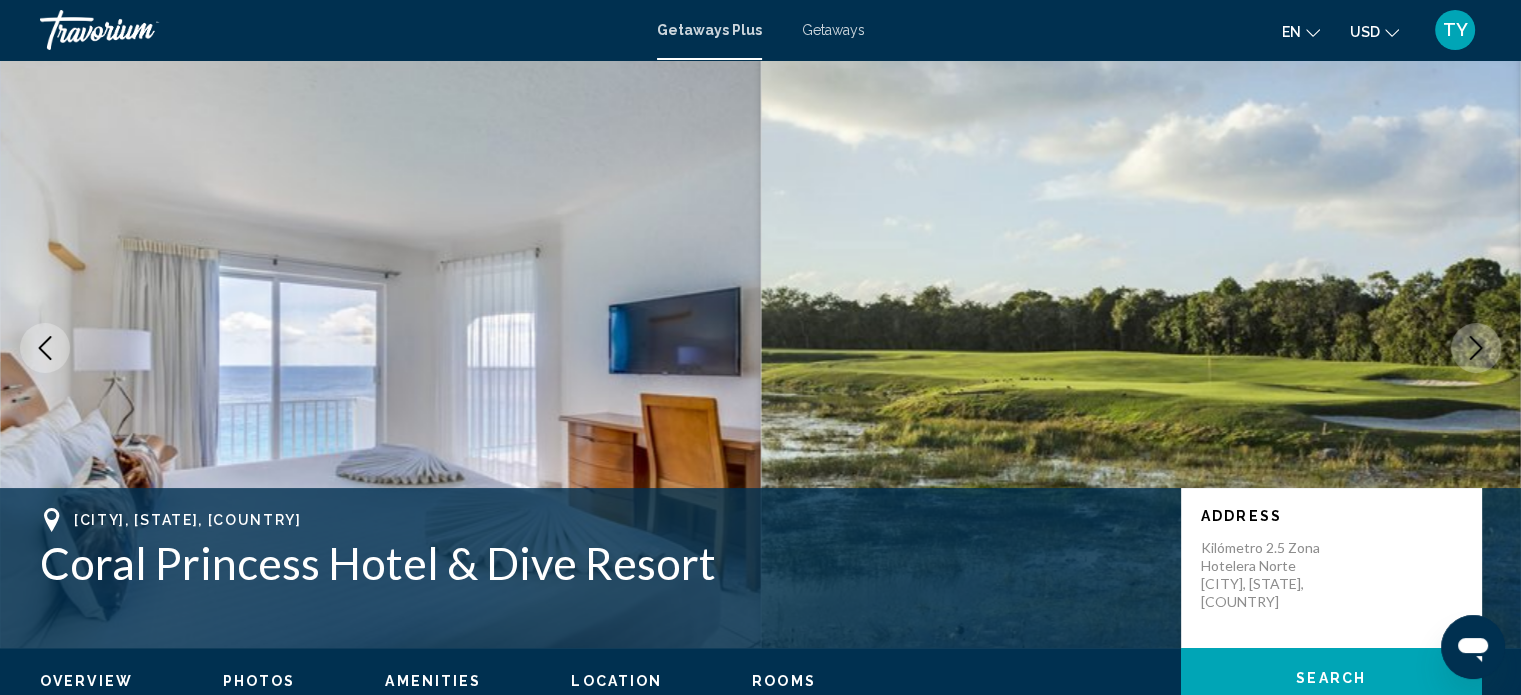 click 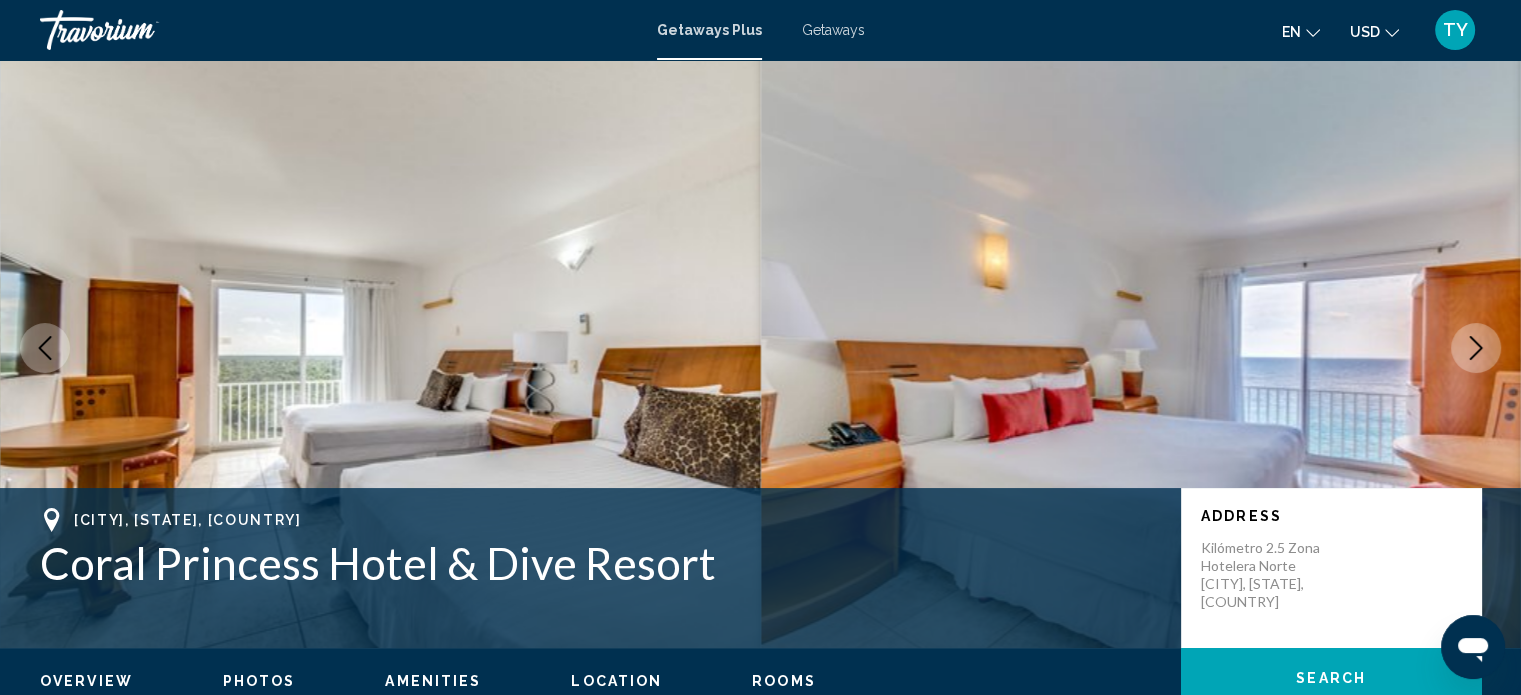 click 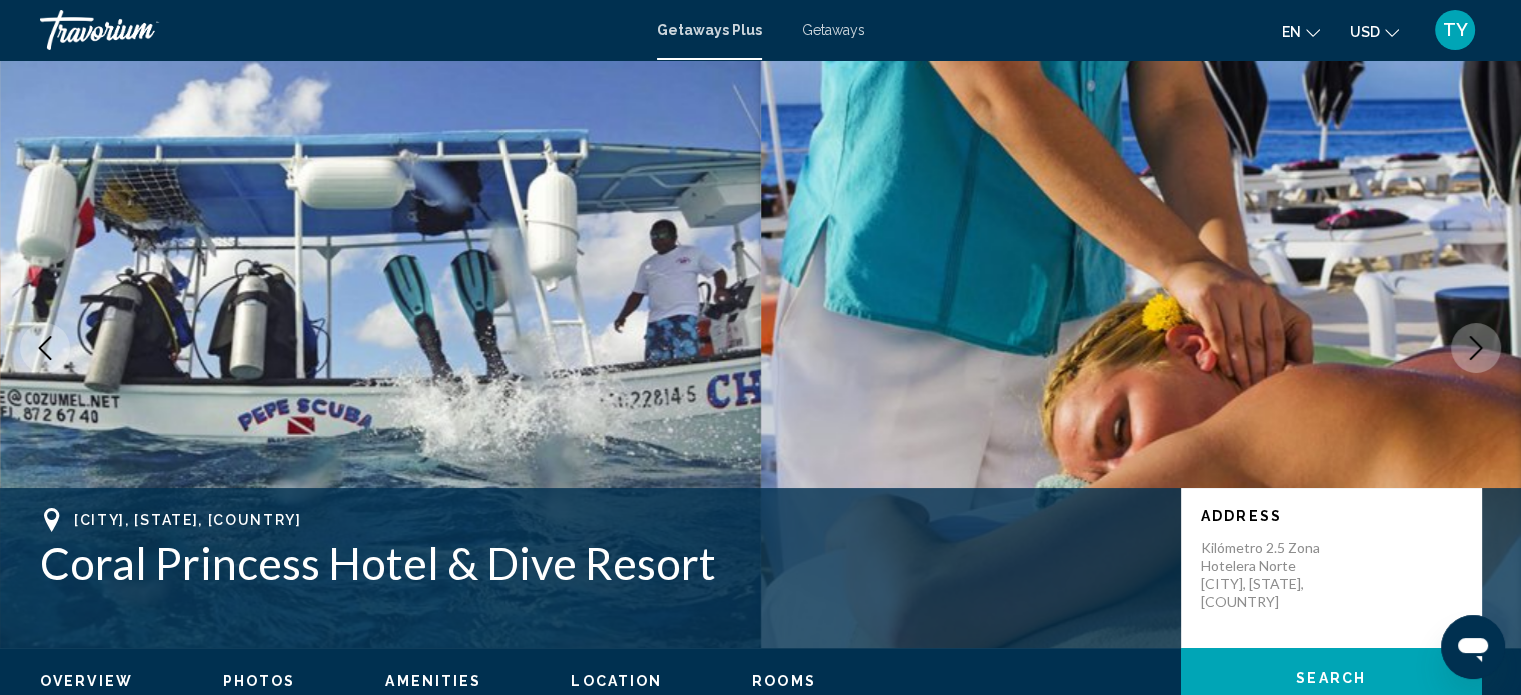 click 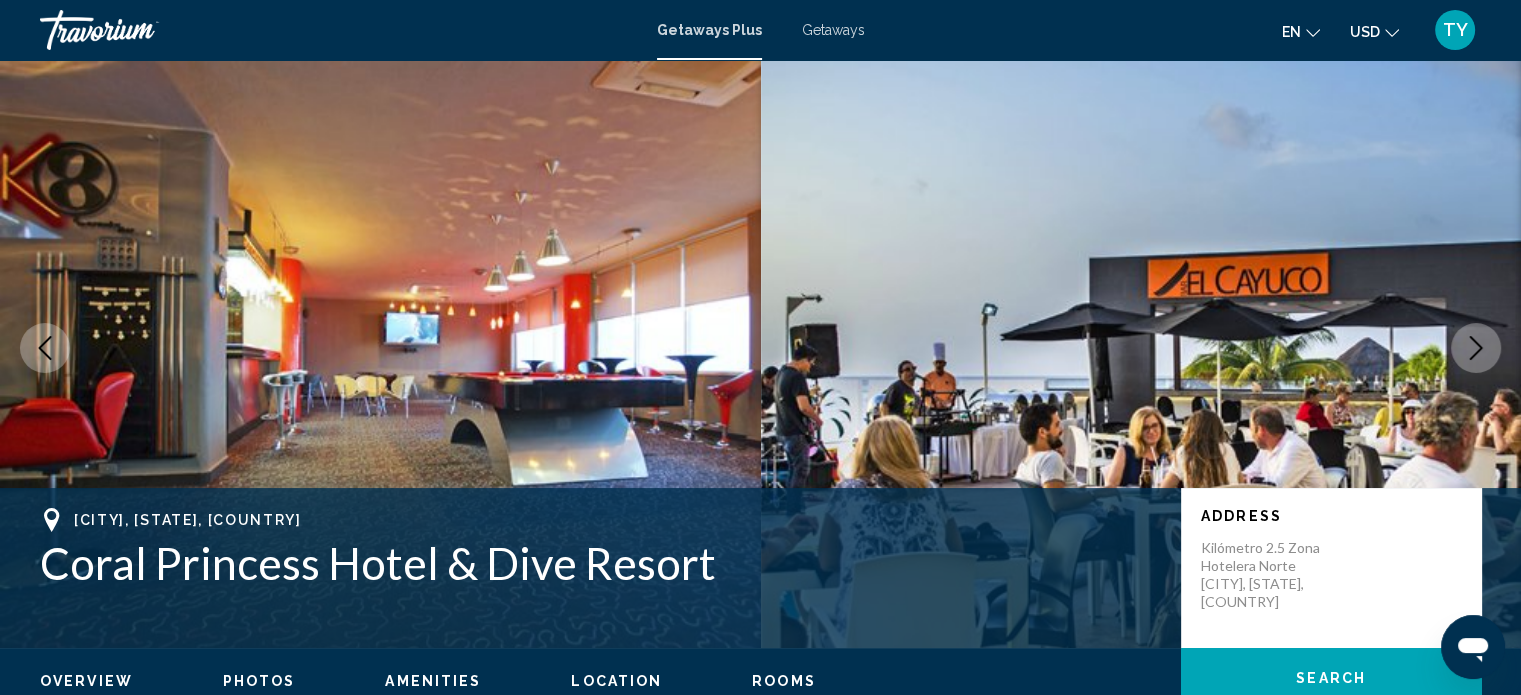 click 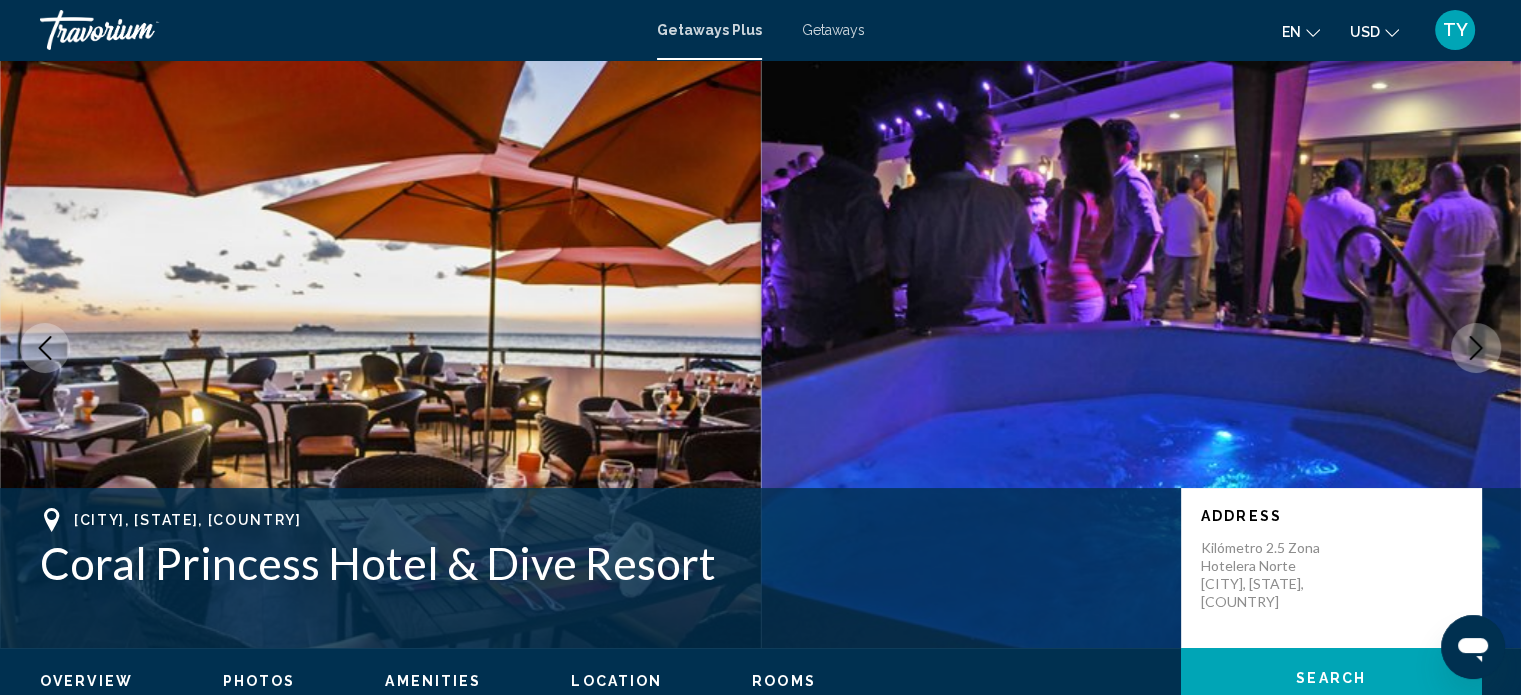 click 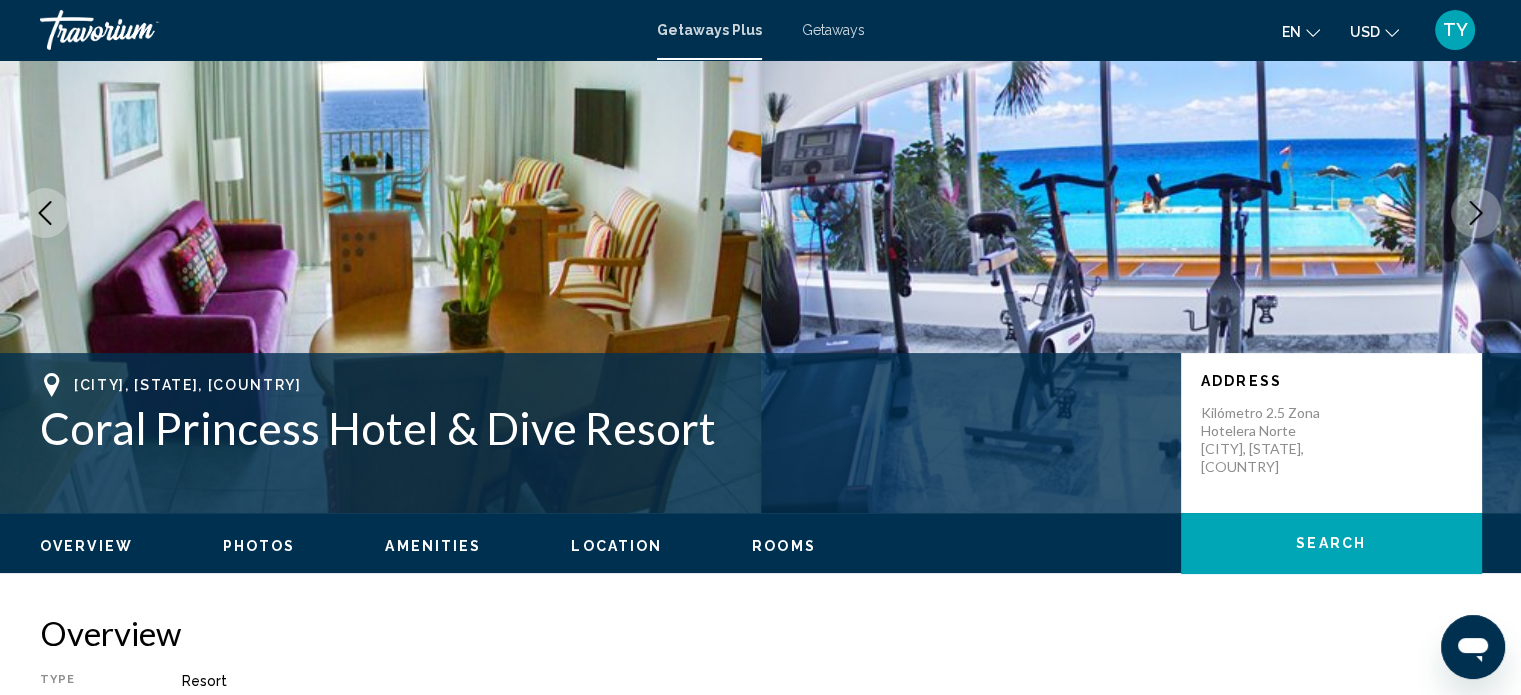 scroll, scrollTop: 180, scrollLeft: 0, axis: vertical 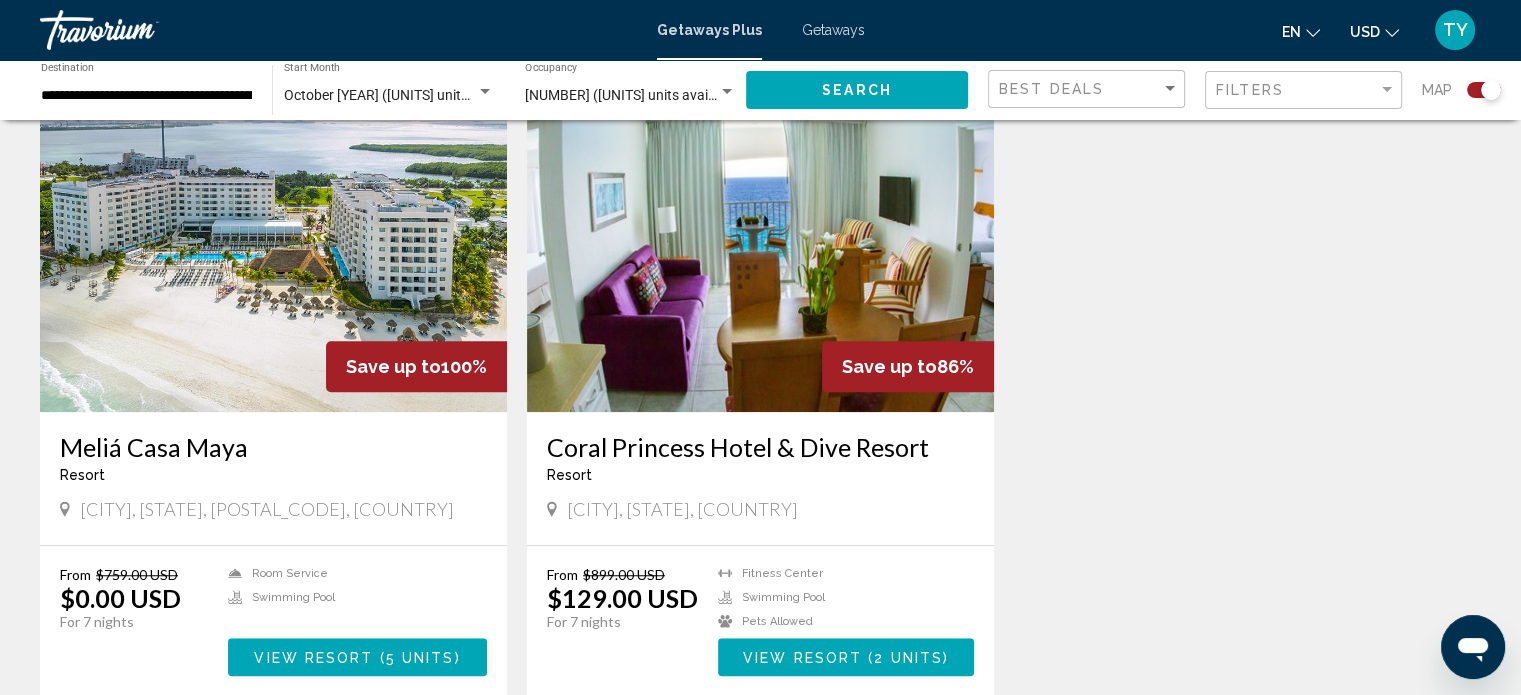 click at bounding box center [760, 252] 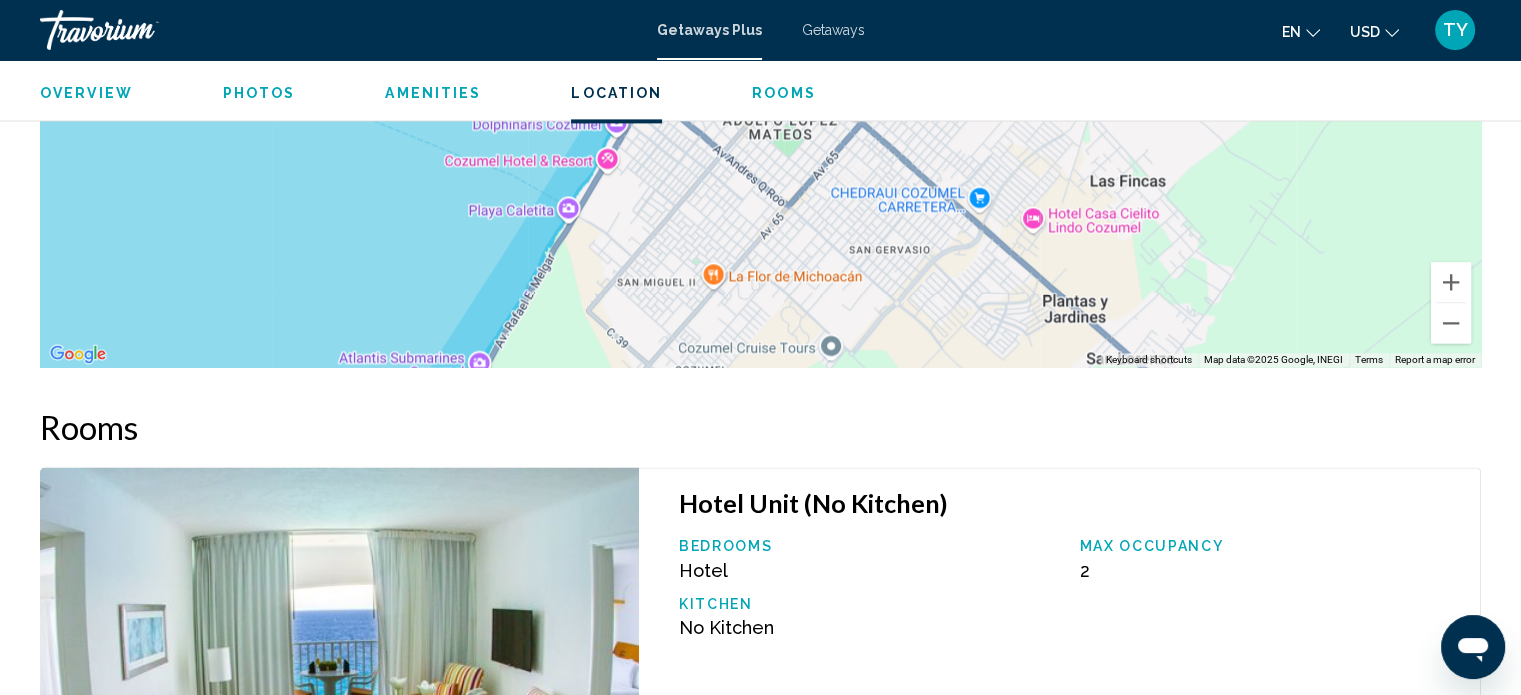 scroll, scrollTop: 2812, scrollLeft: 0, axis: vertical 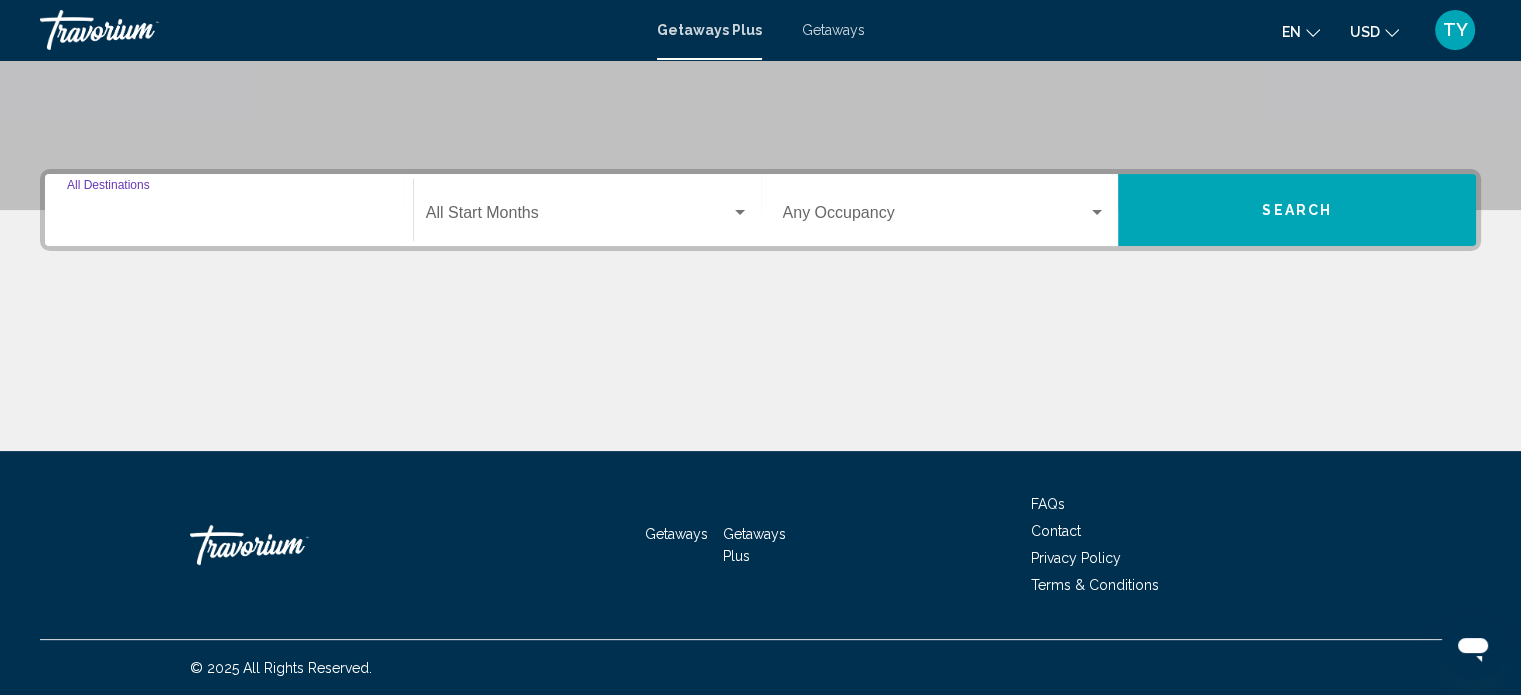 click on "Destination All Destinations" at bounding box center (229, 217) 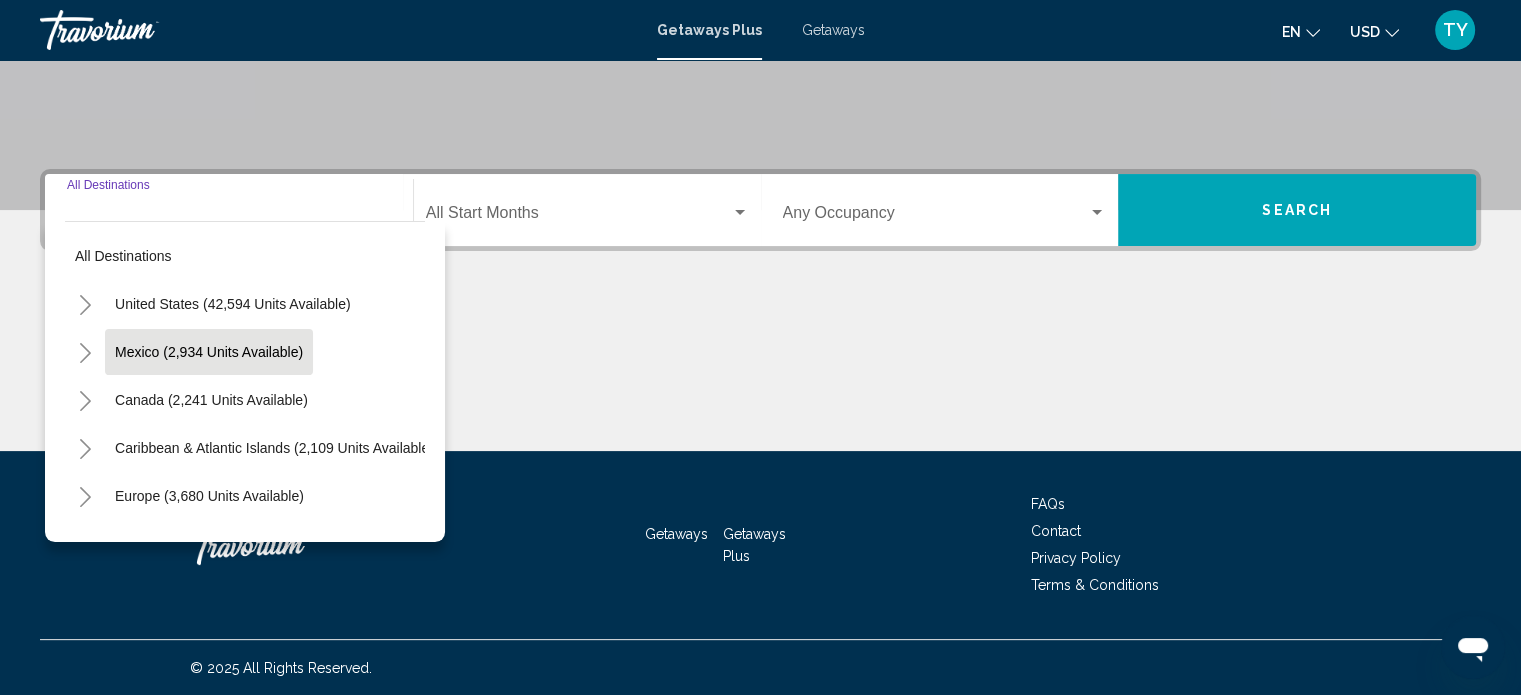 click on "Mexico (2,934 units available)" at bounding box center [211, 400] 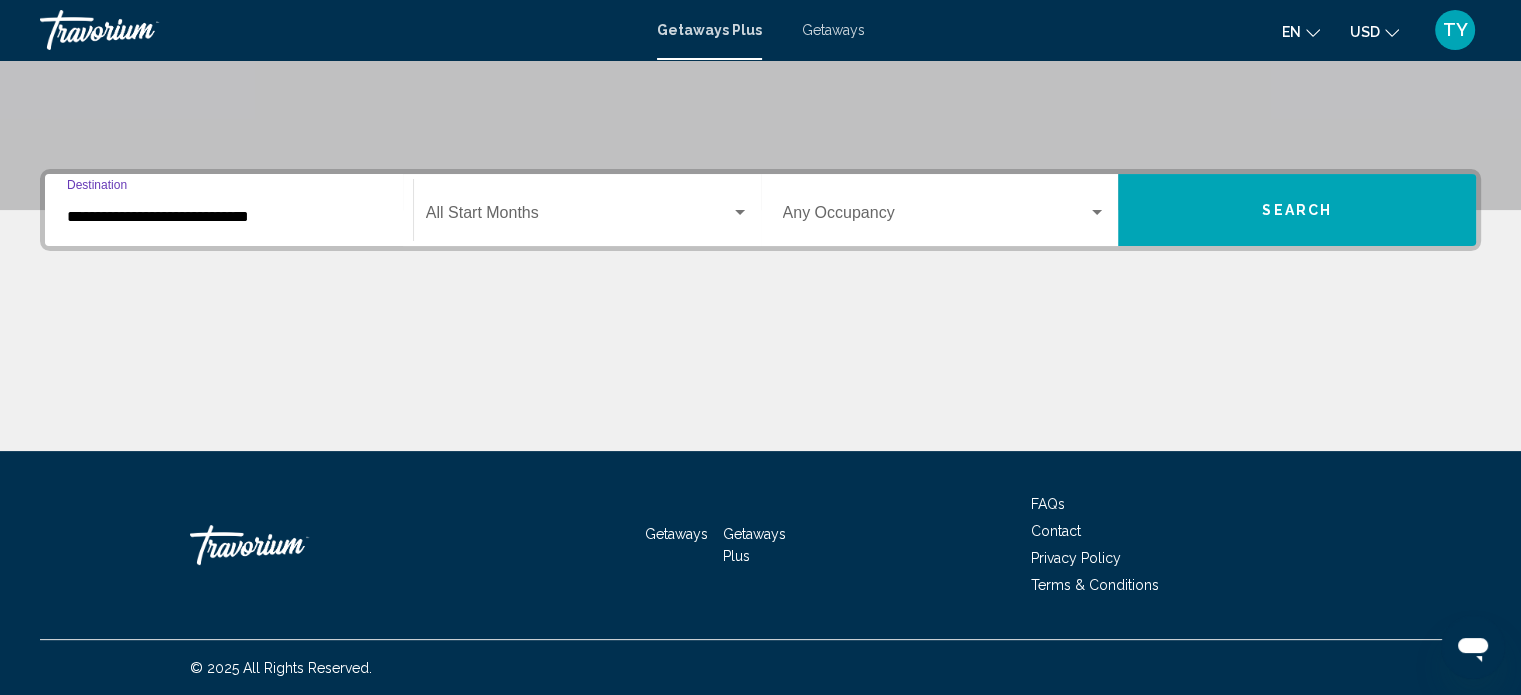 click on "**********" at bounding box center [229, 217] 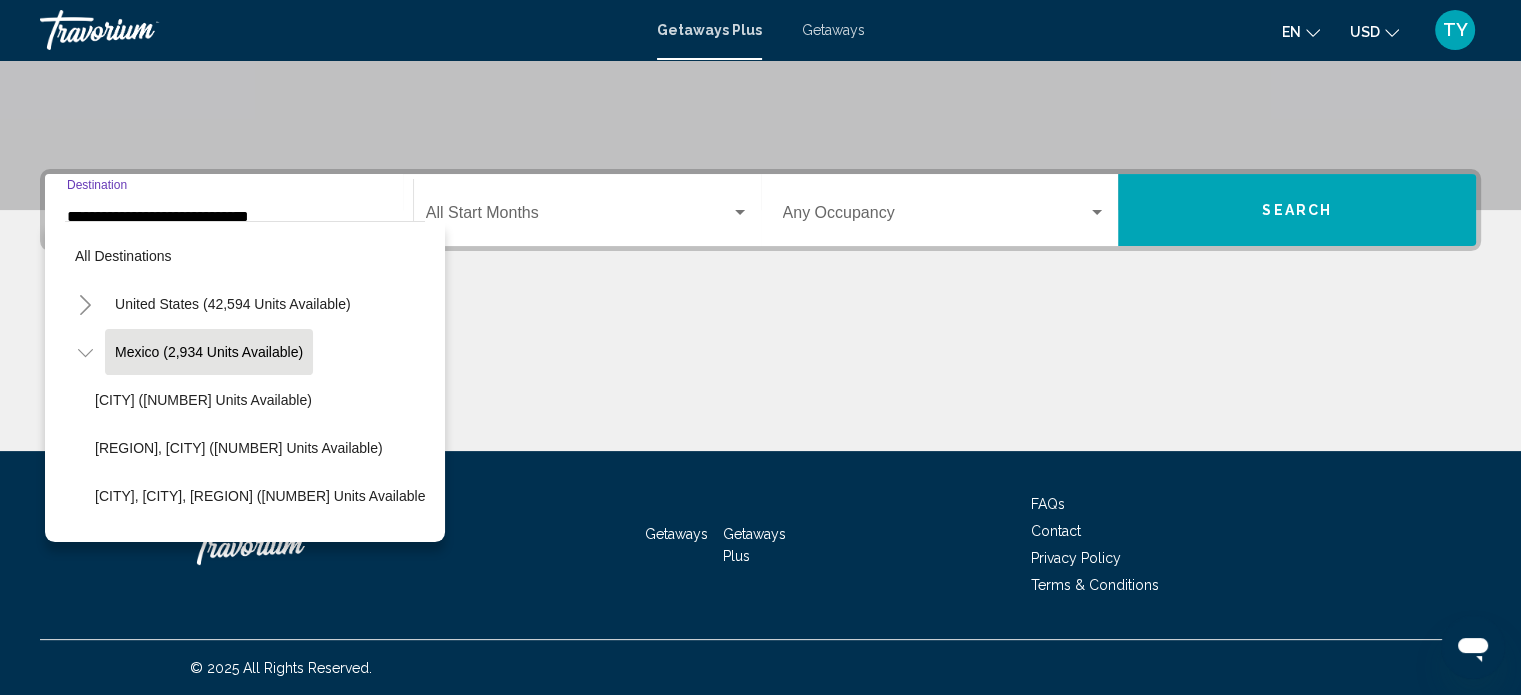 click 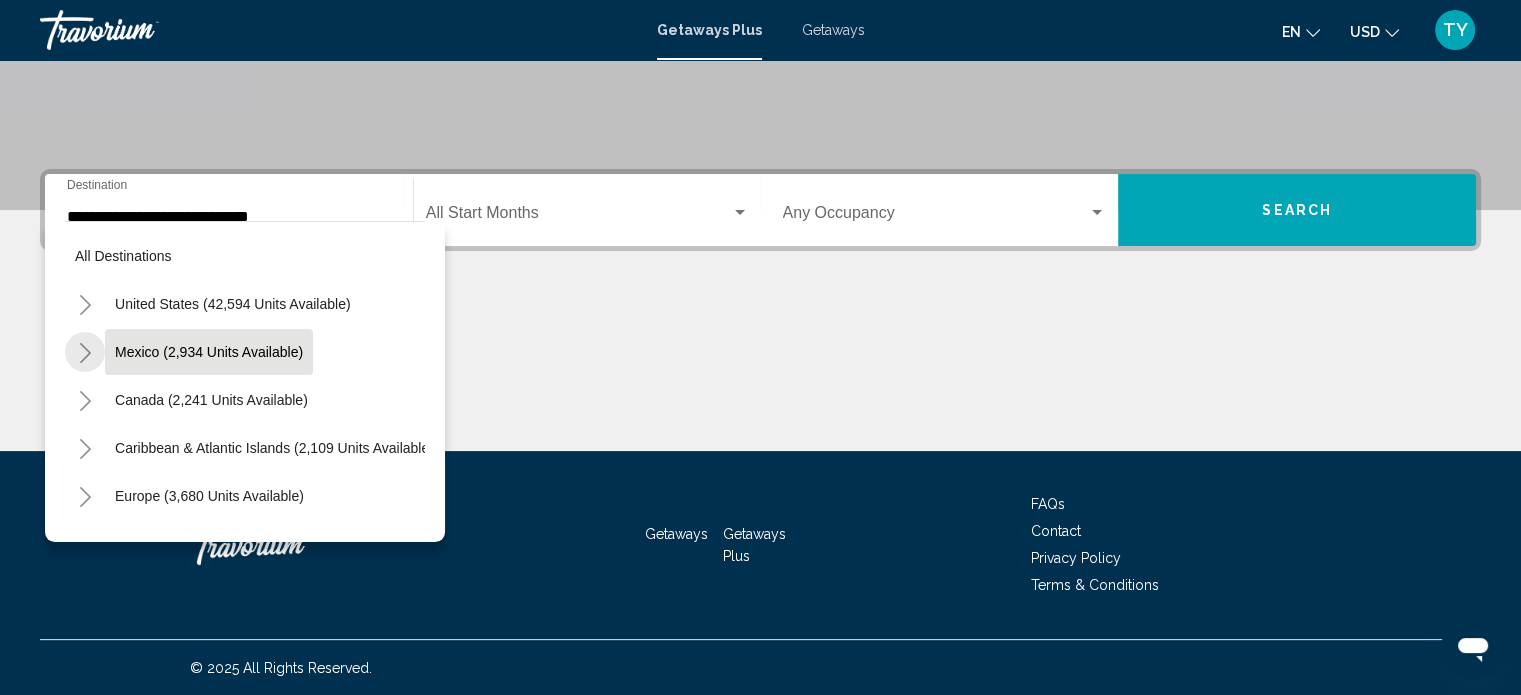 click 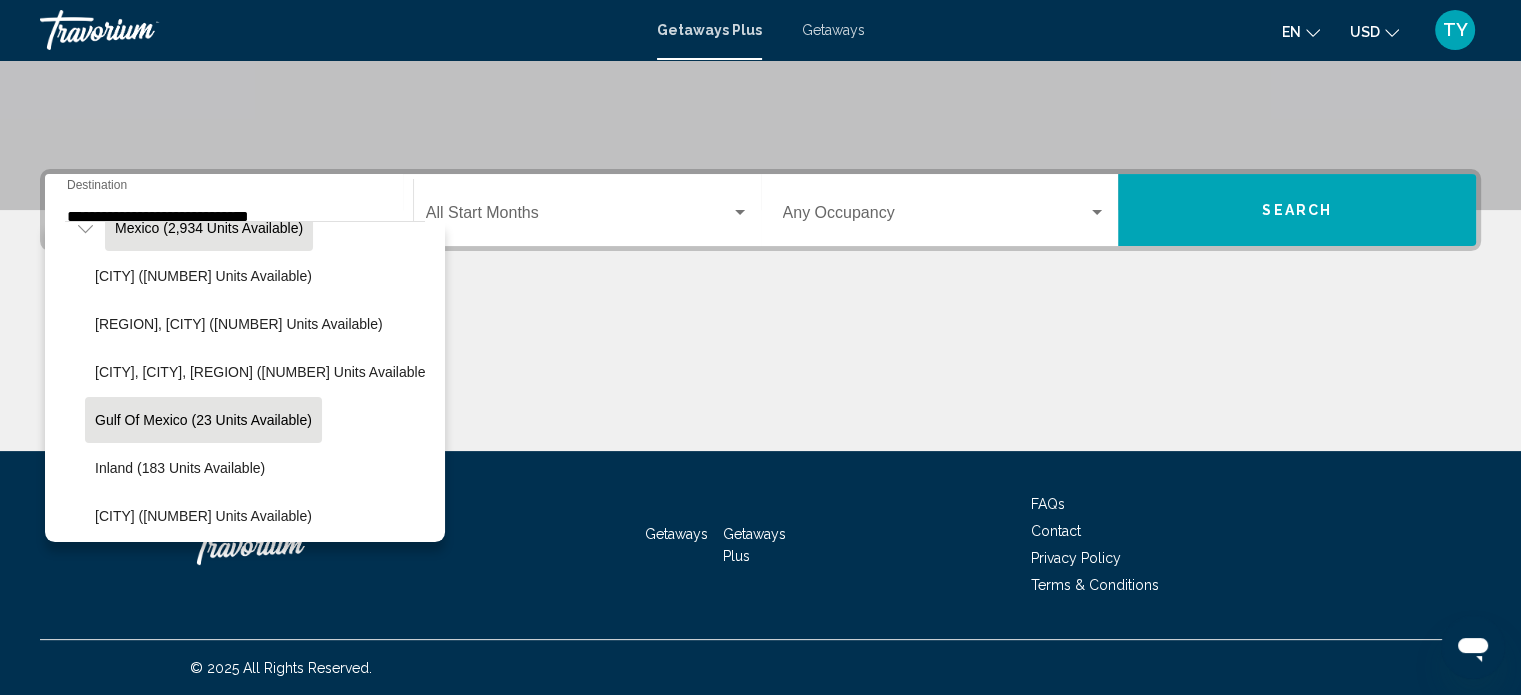 scroll, scrollTop: 133, scrollLeft: 0, axis: vertical 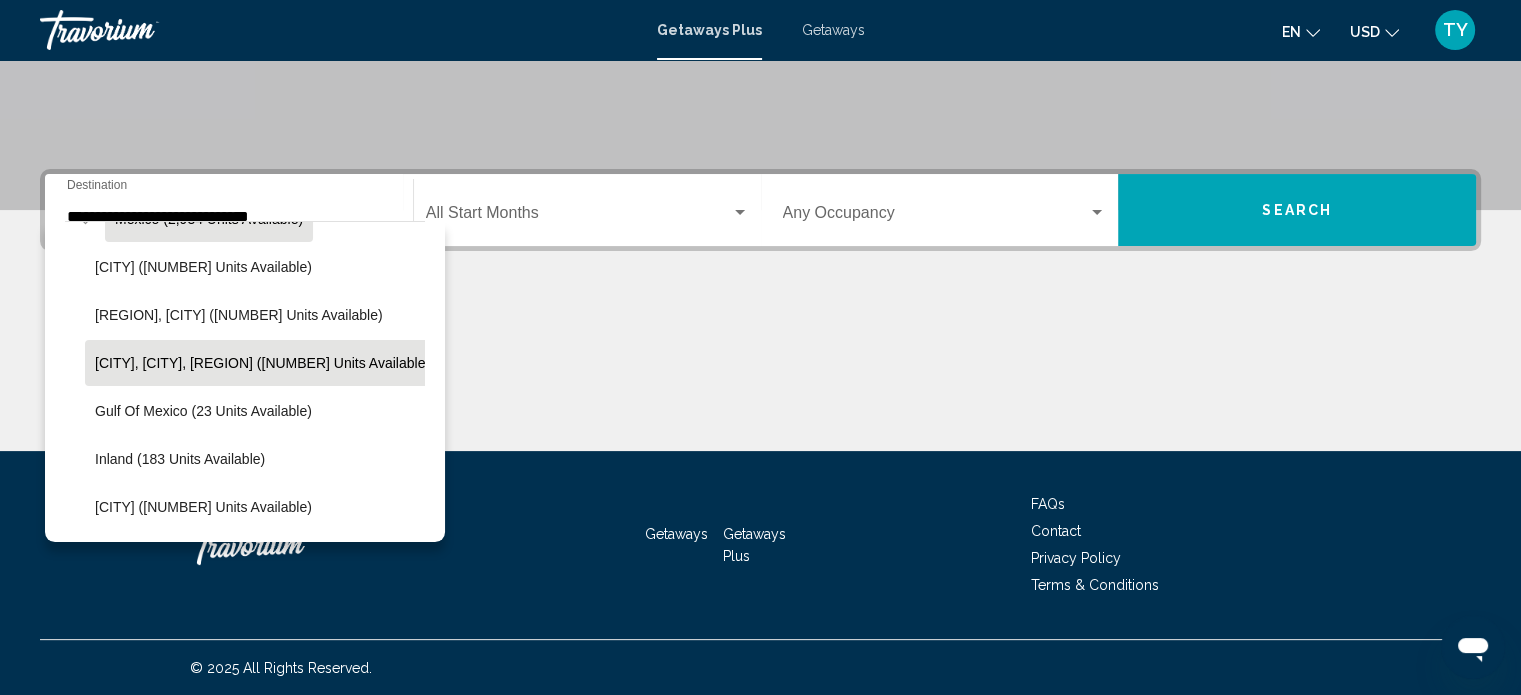 click on "[LOCATION], [LOCATION], [LOCATION] ([NUMBER] units available)" 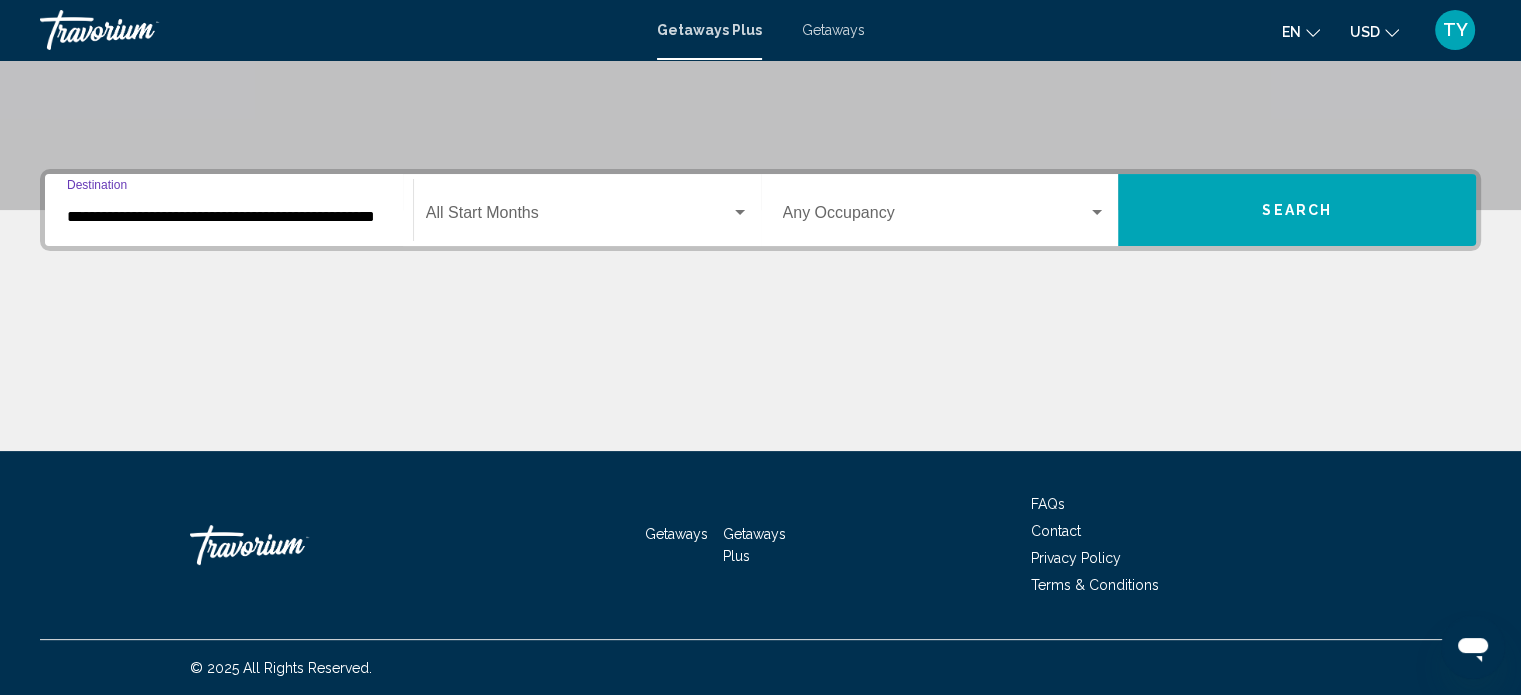 click at bounding box center [578, 217] 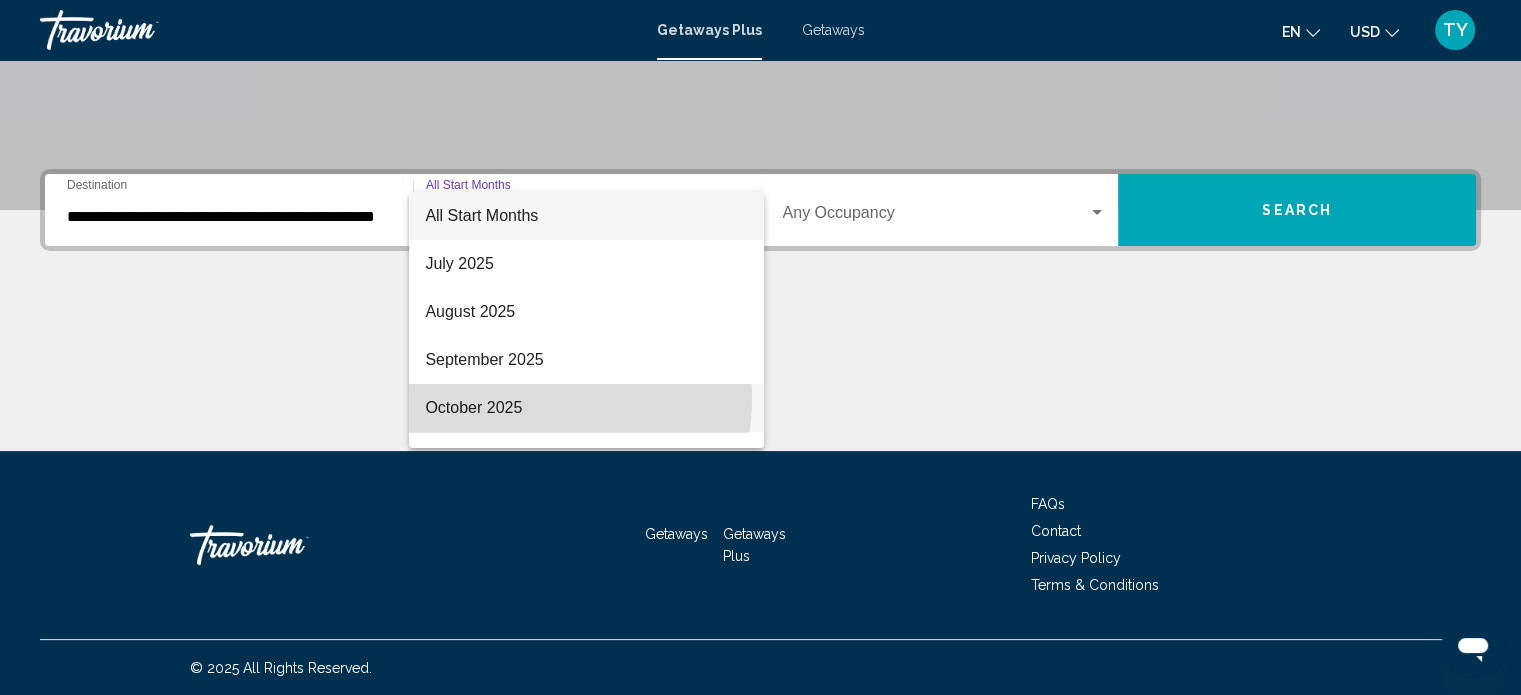 click on "October 2025" at bounding box center [586, 408] 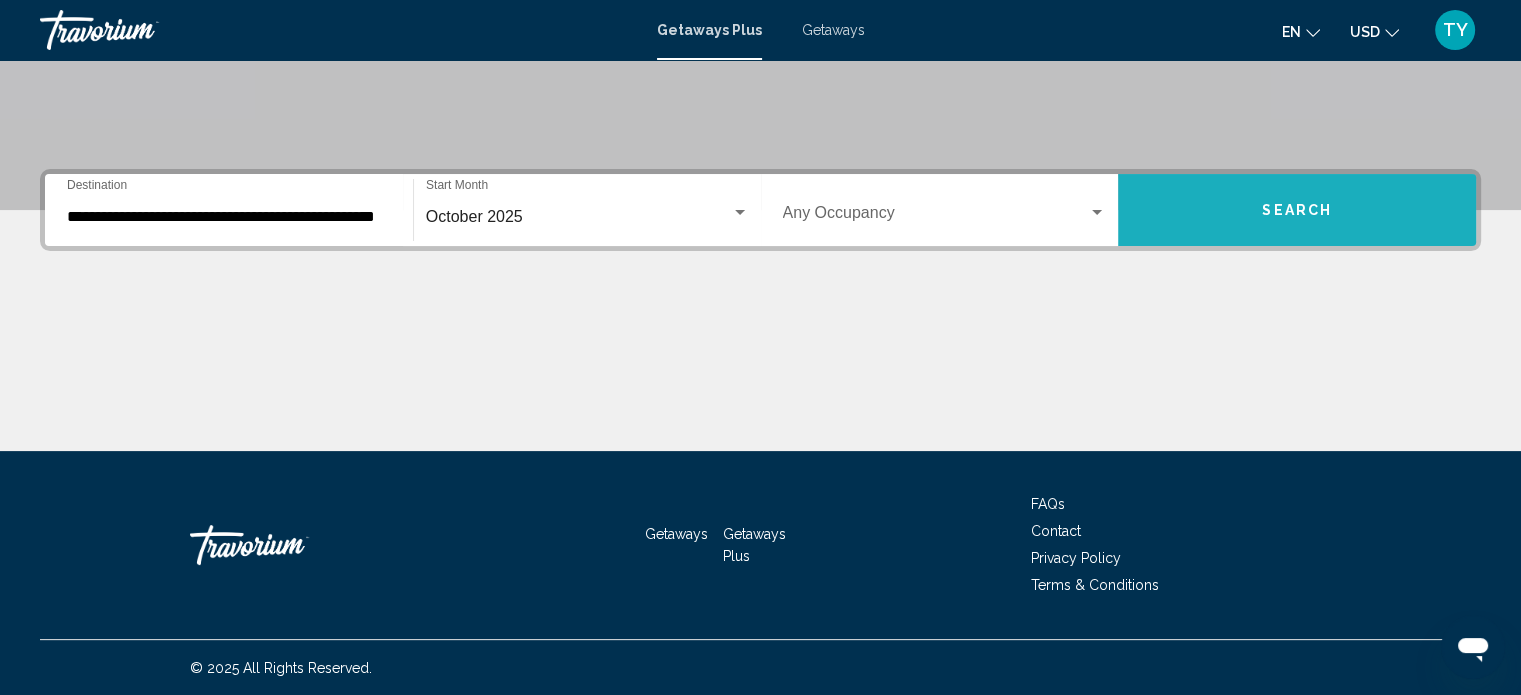 click on "Search" at bounding box center (1297, 211) 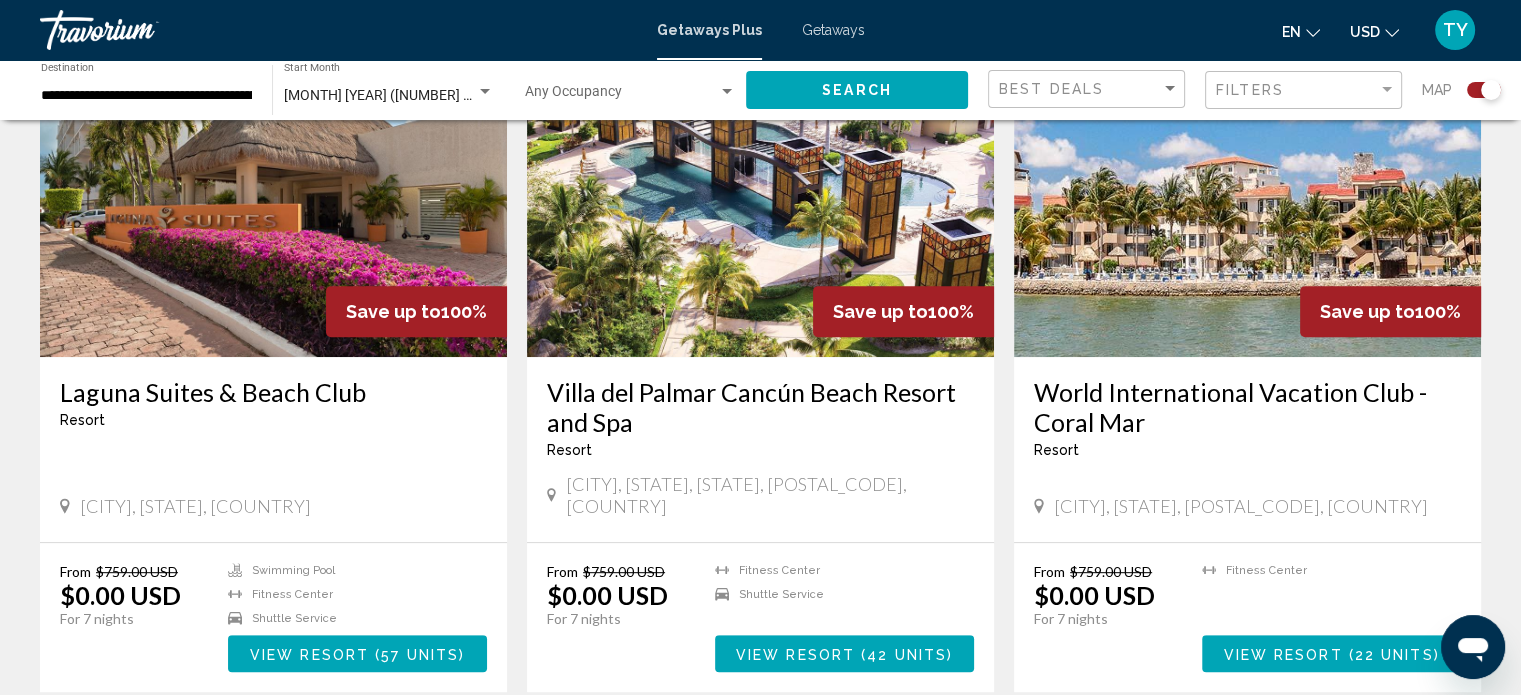 scroll, scrollTop: 800, scrollLeft: 0, axis: vertical 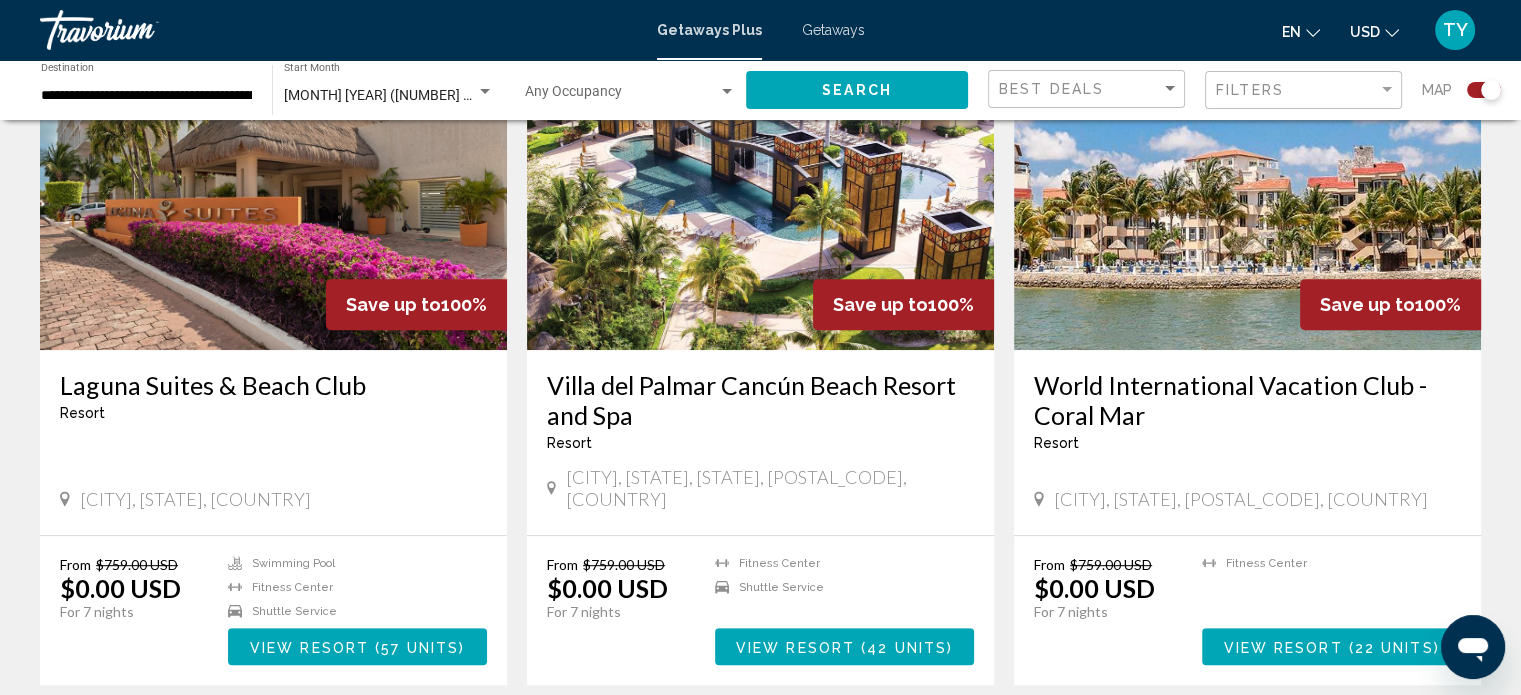 click at bounding box center (1247, 190) 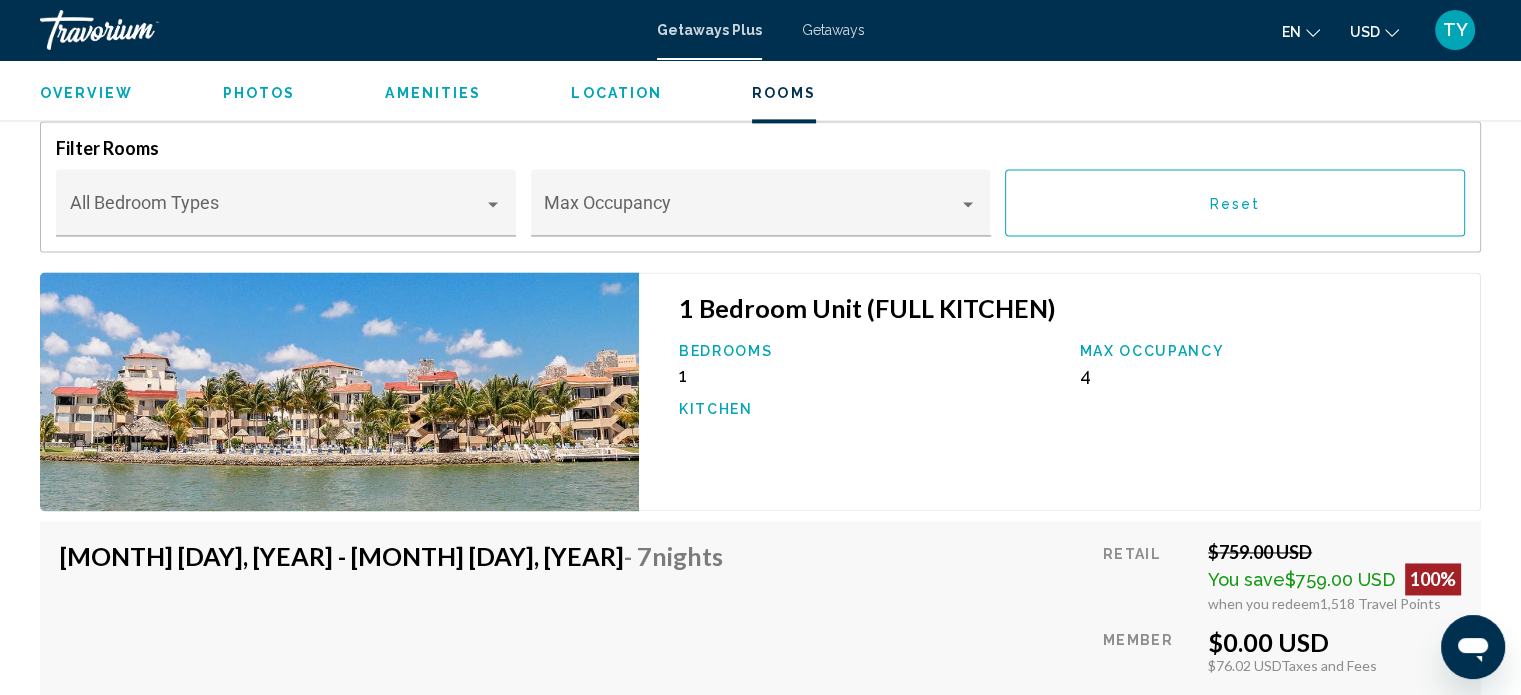 scroll, scrollTop: 2846, scrollLeft: 0, axis: vertical 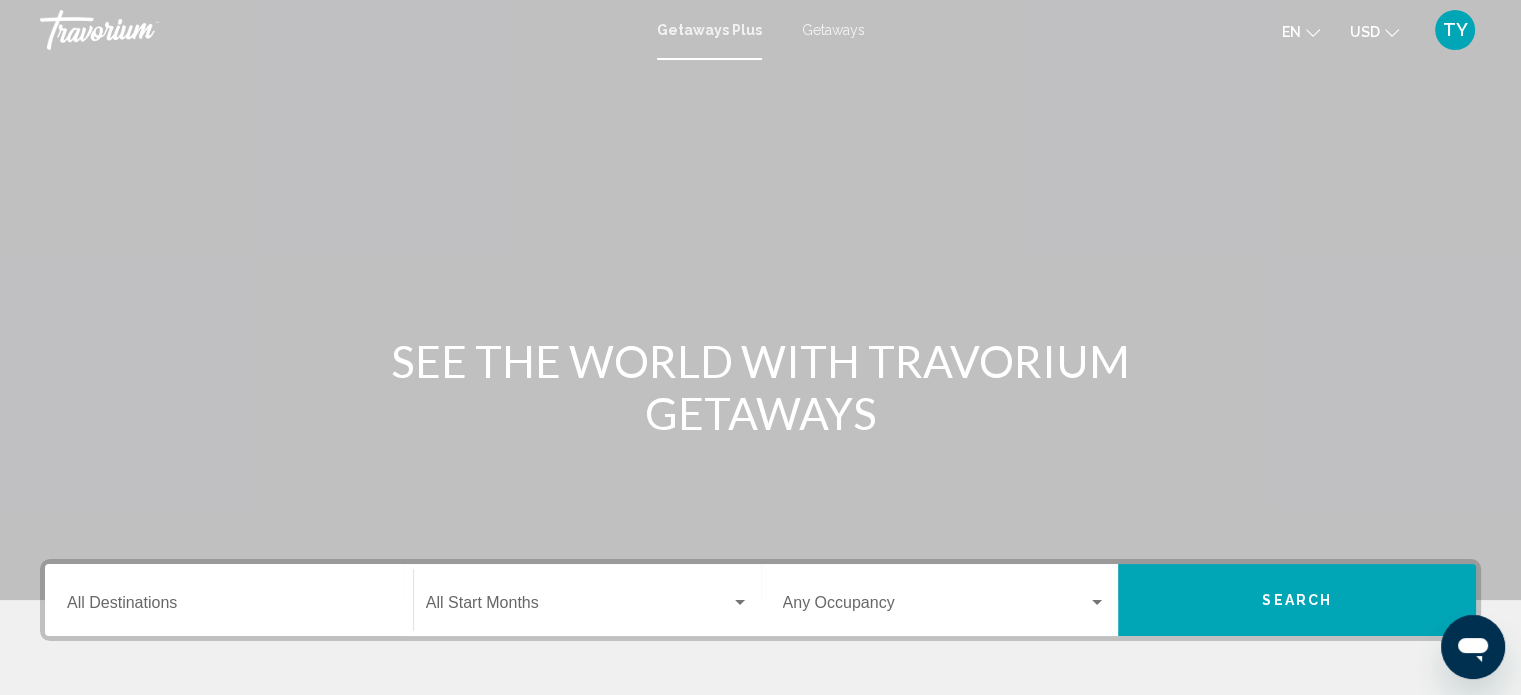 click on "Destination All Destinations" at bounding box center [229, 600] 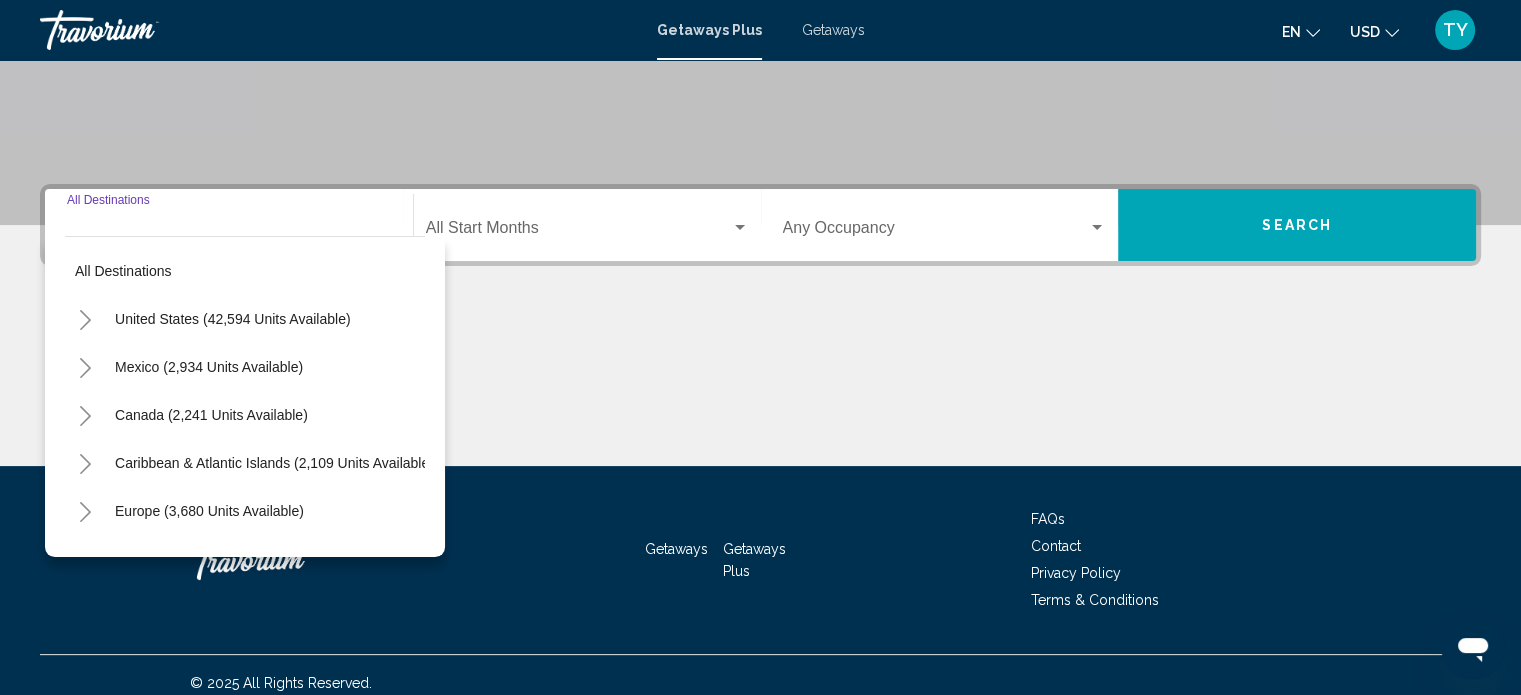 scroll, scrollTop: 390, scrollLeft: 0, axis: vertical 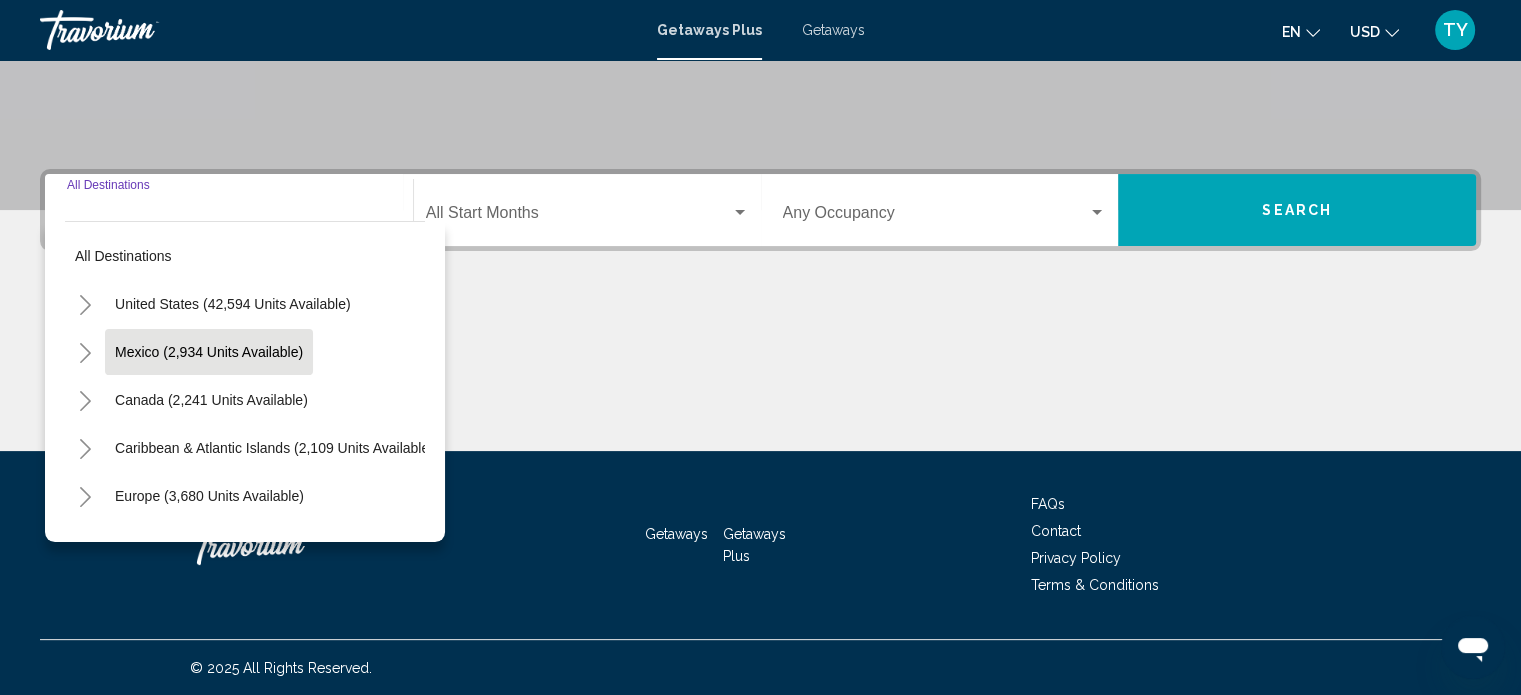 click on "Mexico (2,934 units available)" at bounding box center (211, 400) 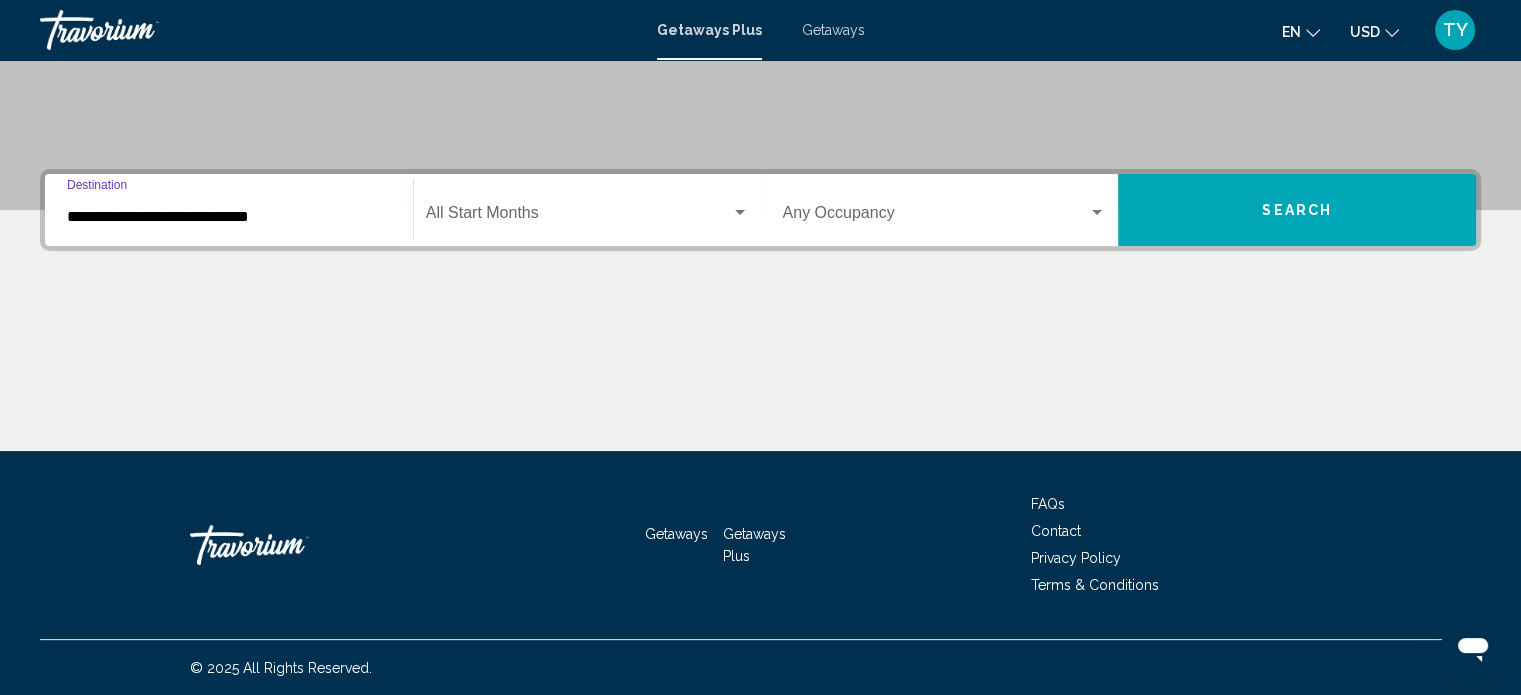 click on "**********" at bounding box center (229, 217) 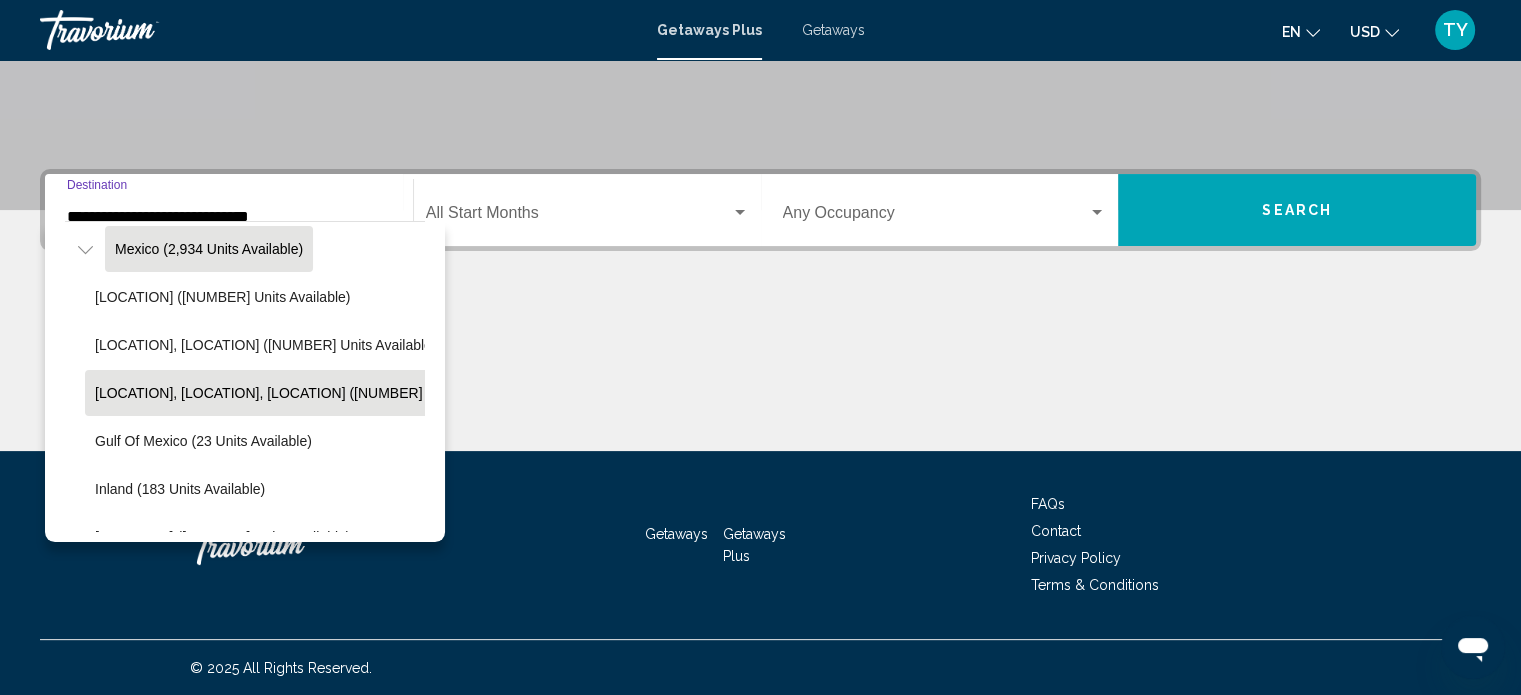 scroll, scrollTop: 133, scrollLeft: 0, axis: vertical 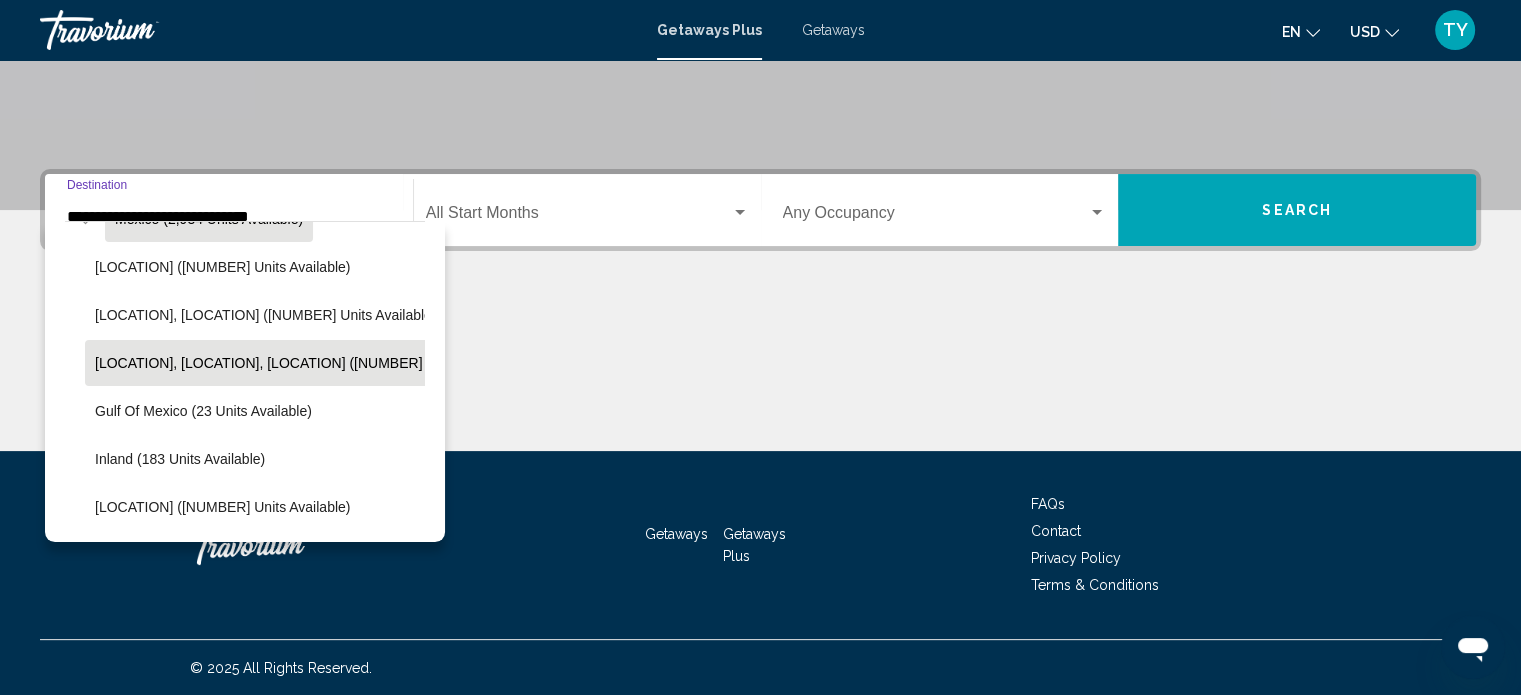 click on "[LOCATION], [LOCATION], [LOCATION] ([NUMBER] units available)" 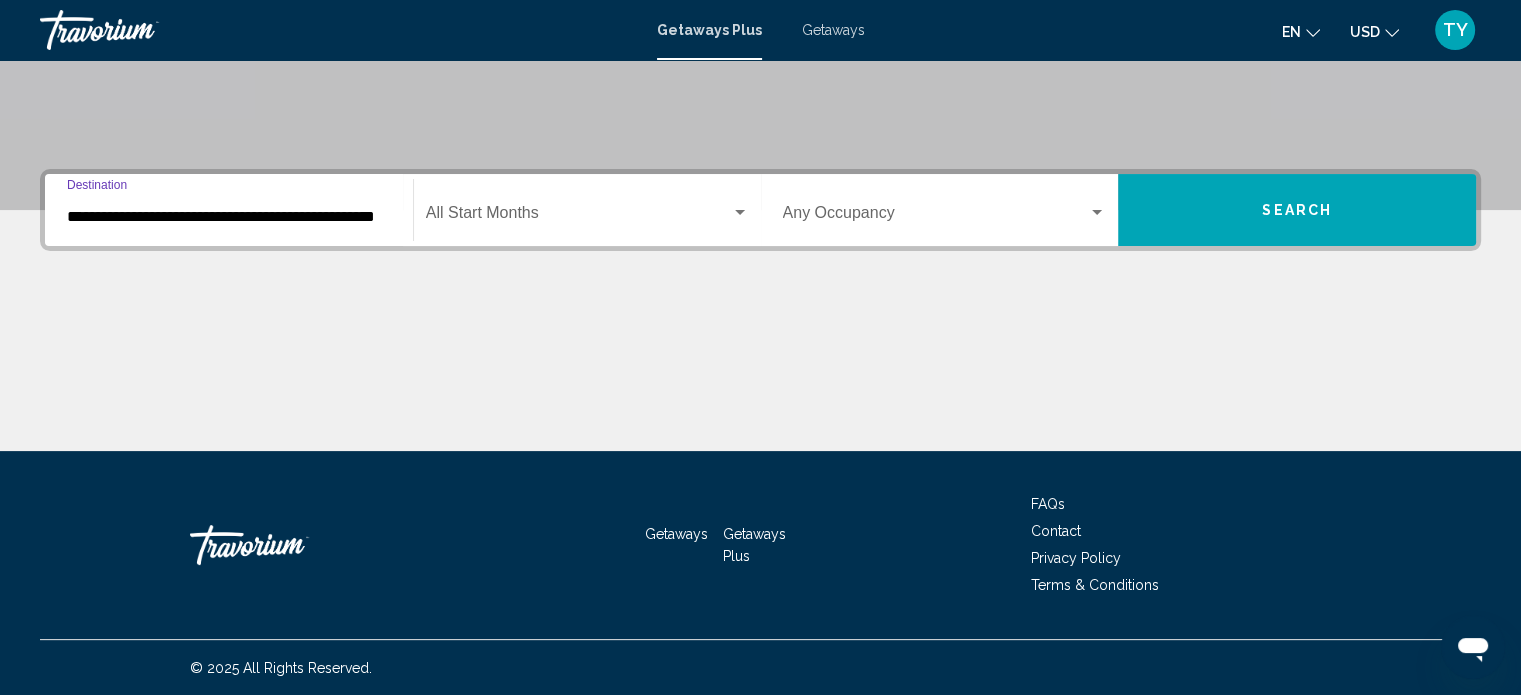 click at bounding box center [578, 217] 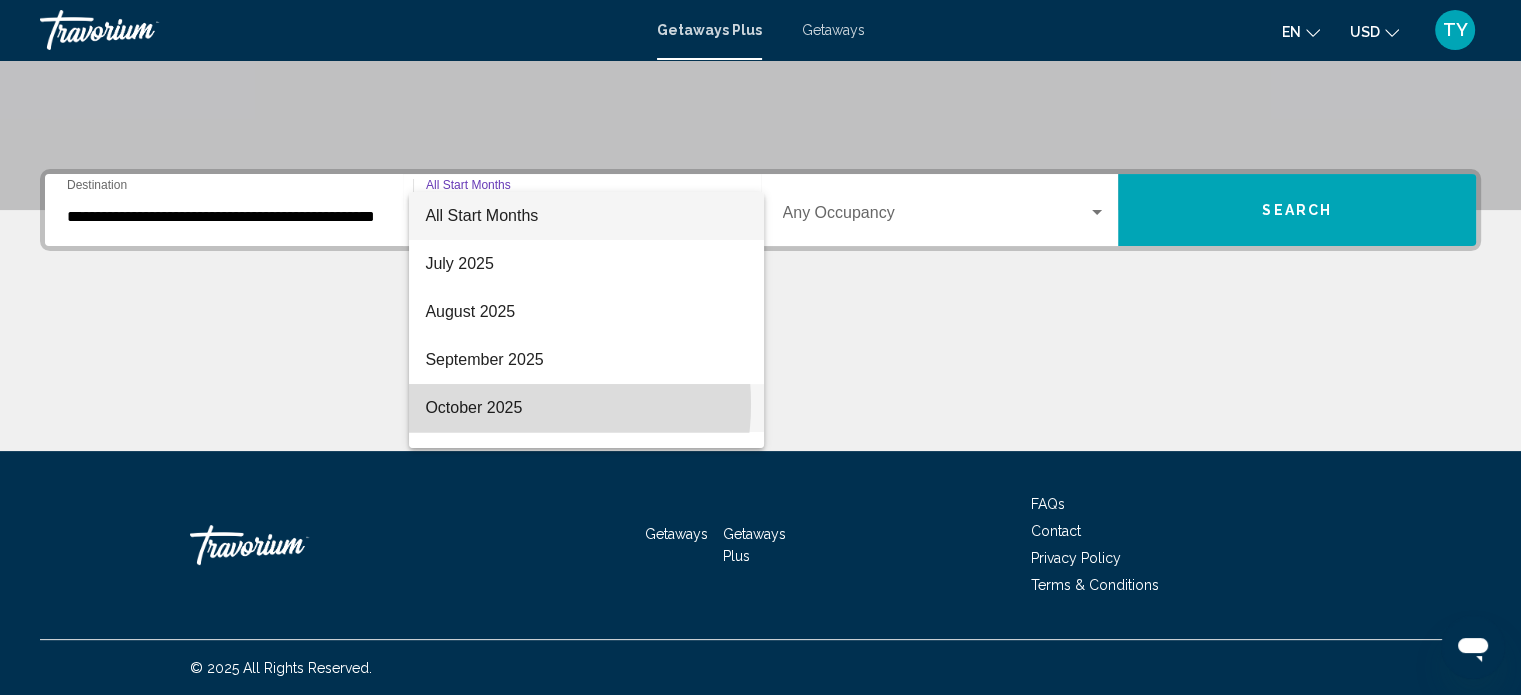 click on "October 2025" at bounding box center [586, 408] 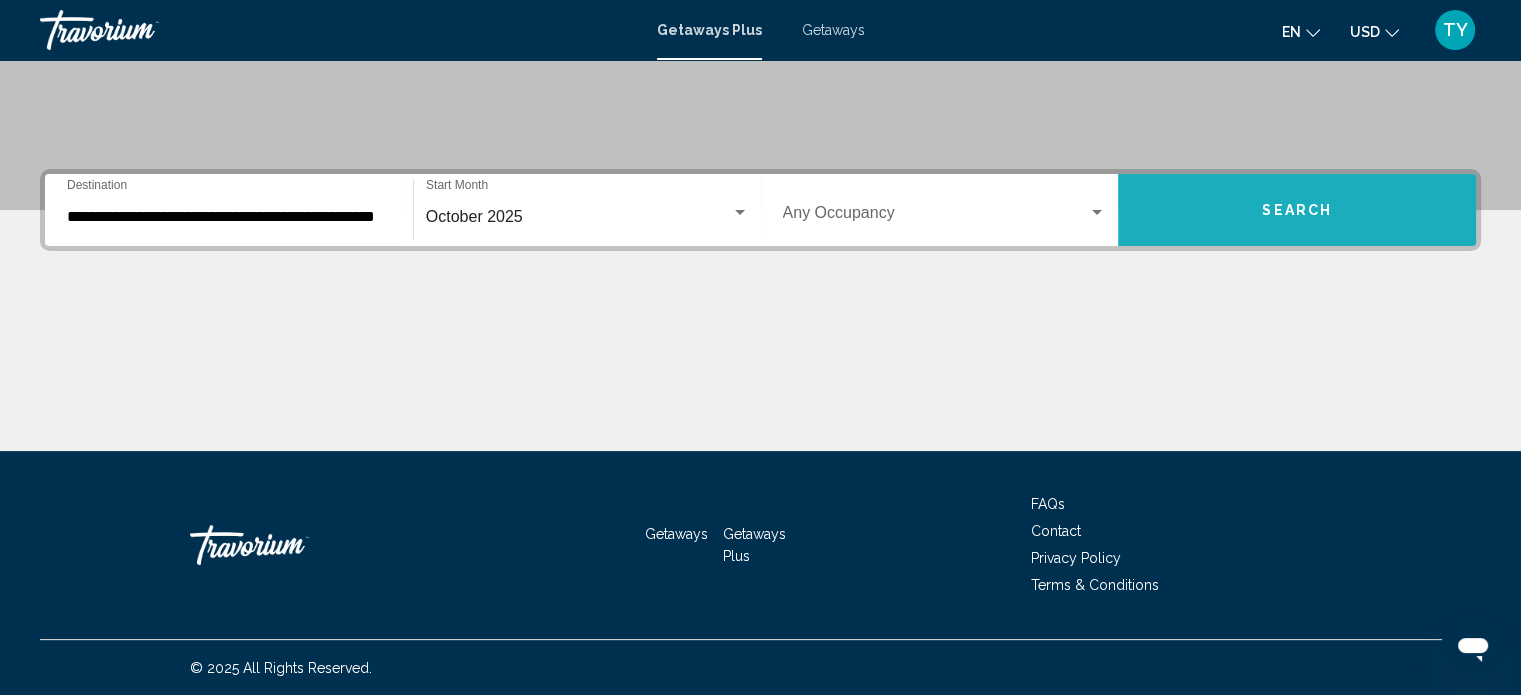 click on "Search" at bounding box center (1297, 210) 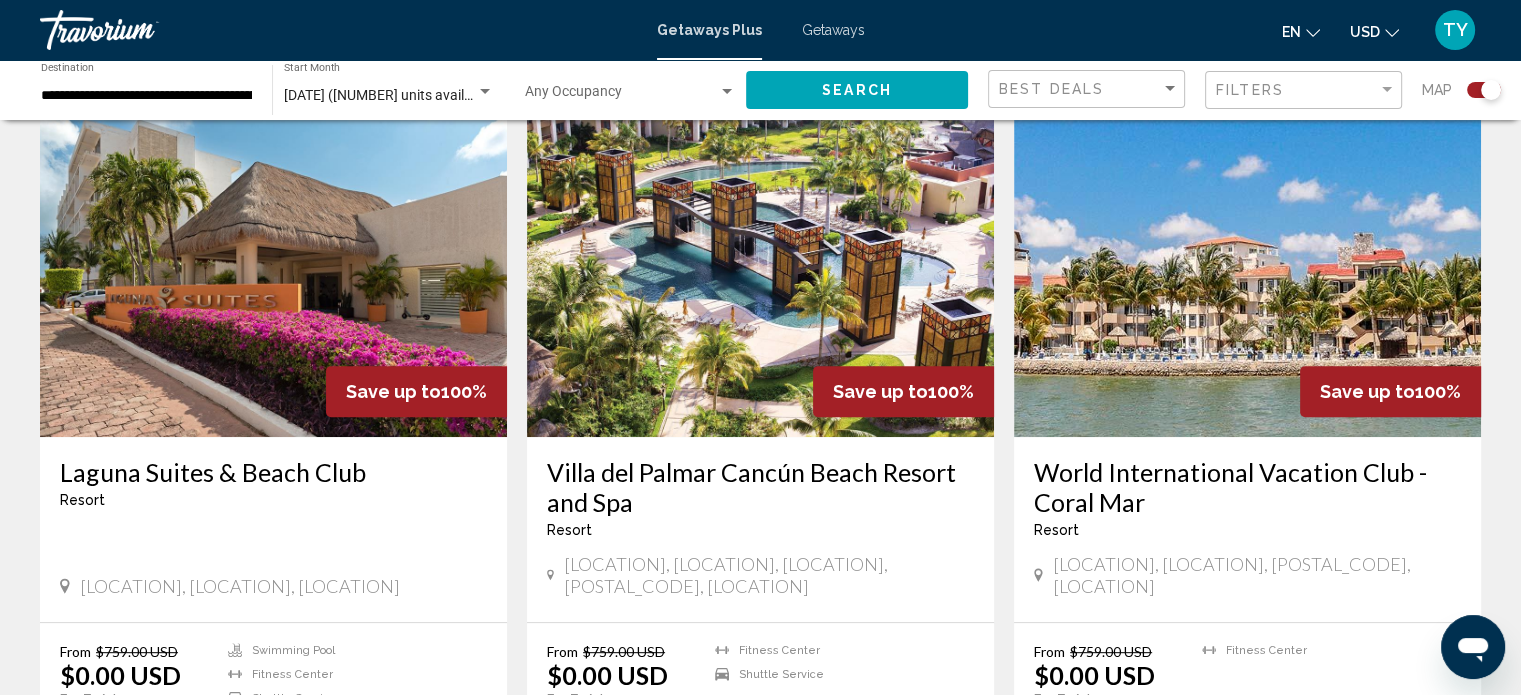 scroll, scrollTop: 833, scrollLeft: 0, axis: vertical 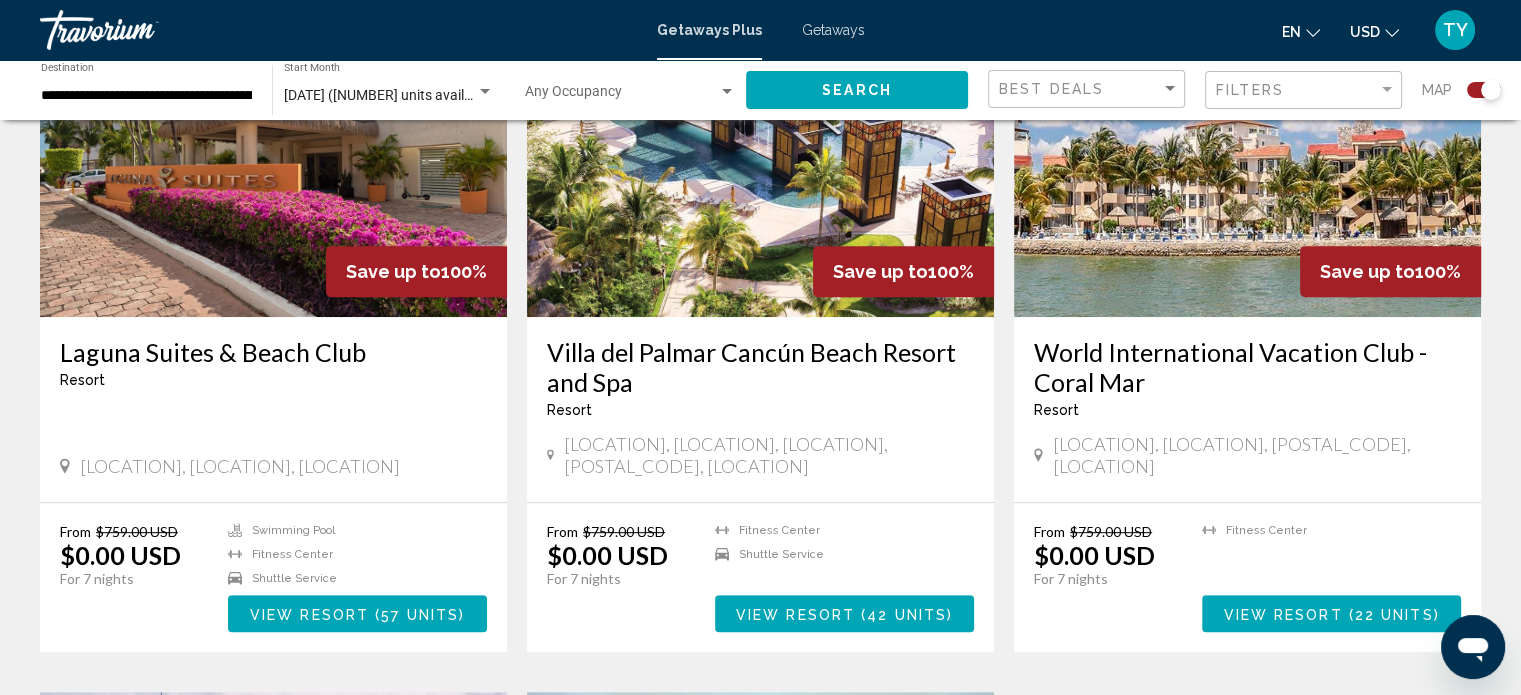 click at bounding box center [273, 157] 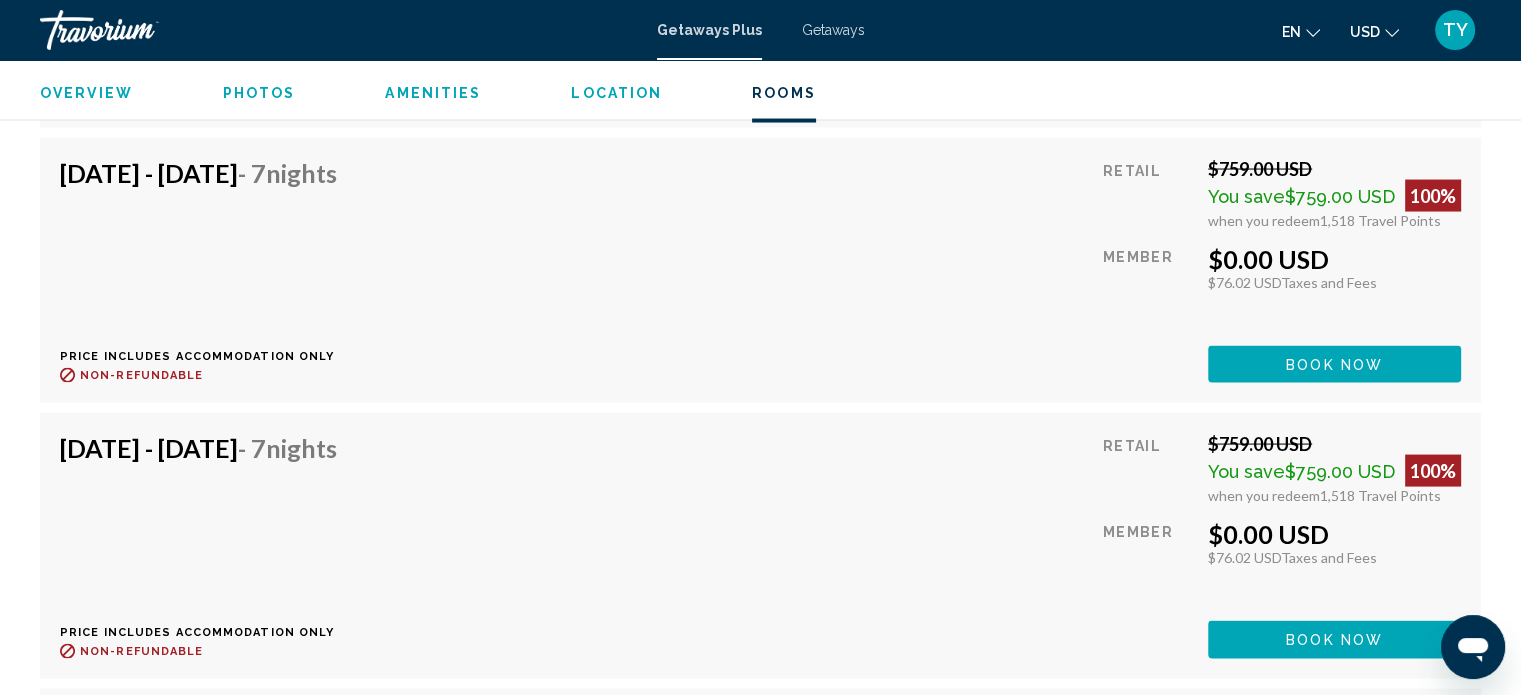scroll, scrollTop: 3945, scrollLeft: 0, axis: vertical 